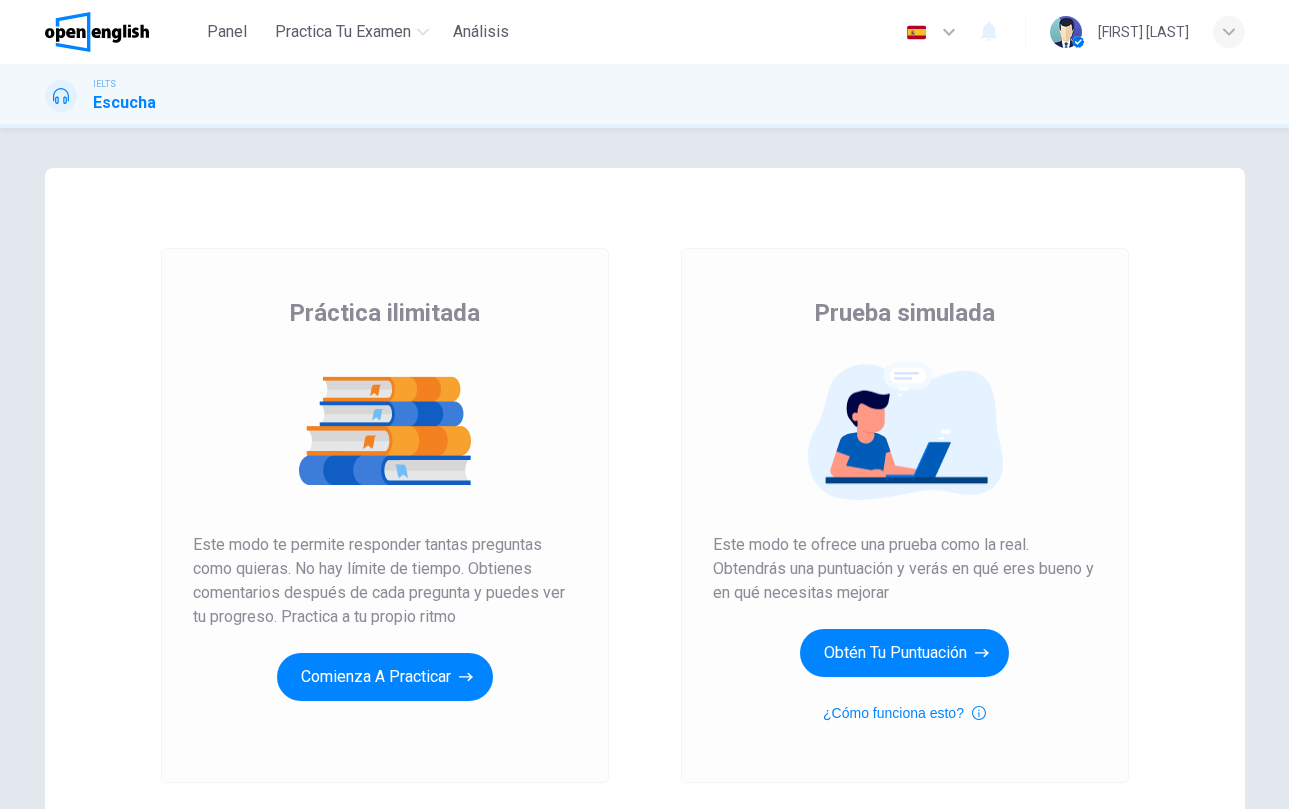 scroll, scrollTop: 0, scrollLeft: 0, axis: both 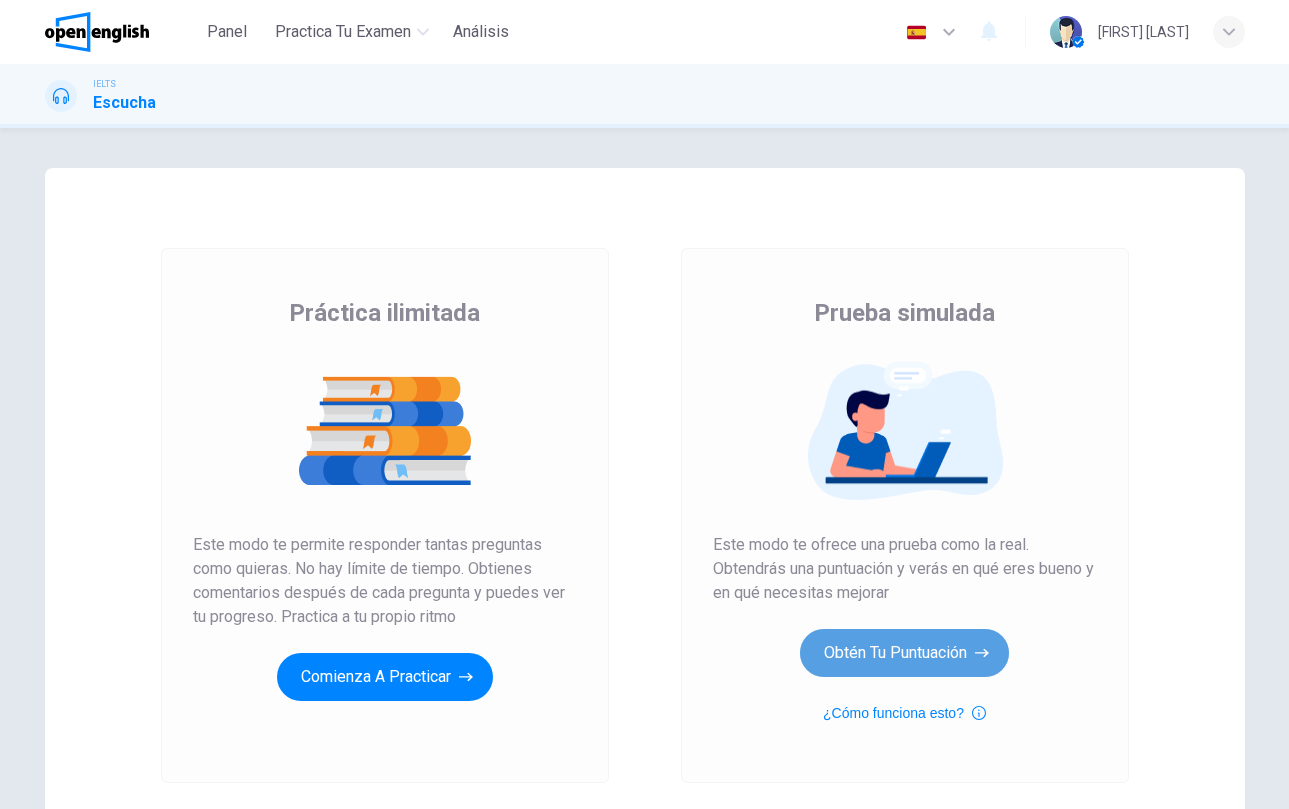 click on "Obtén tu puntuación" at bounding box center [904, 653] 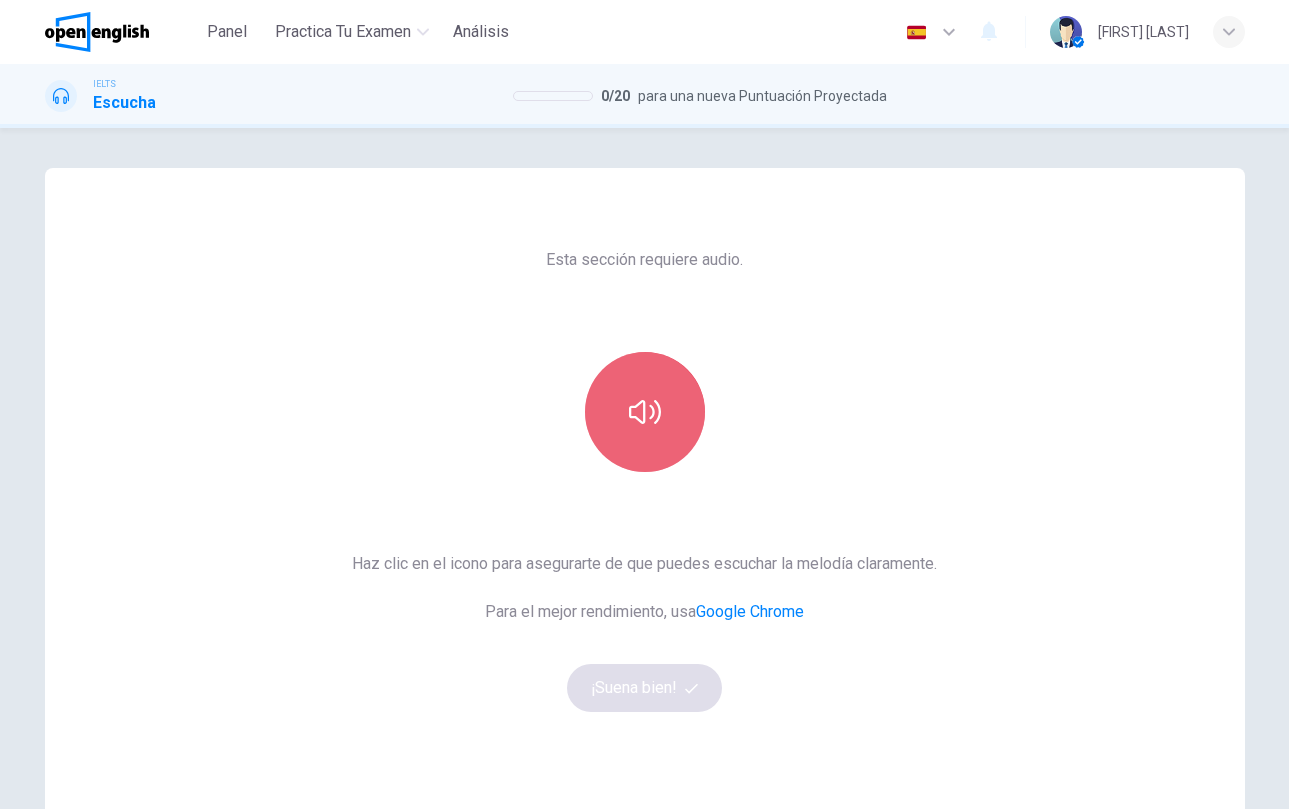 click 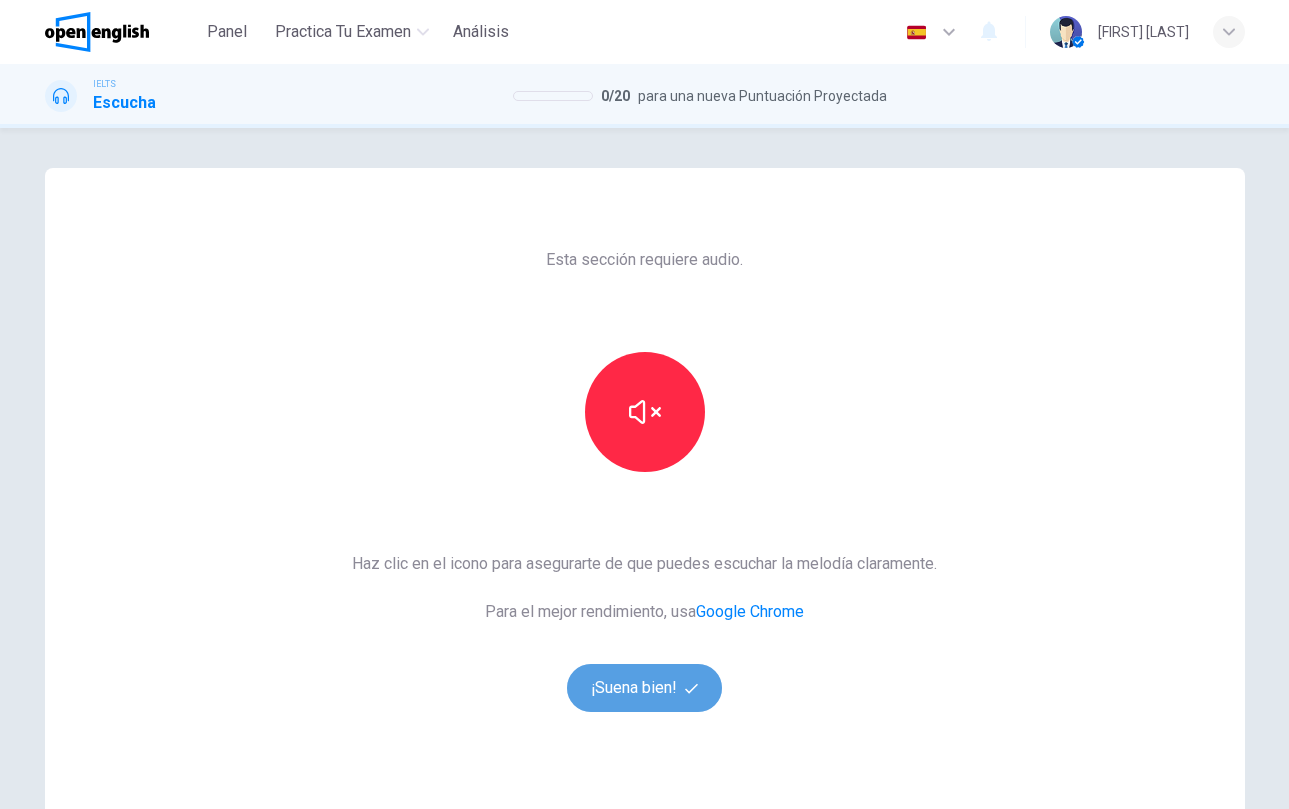 click 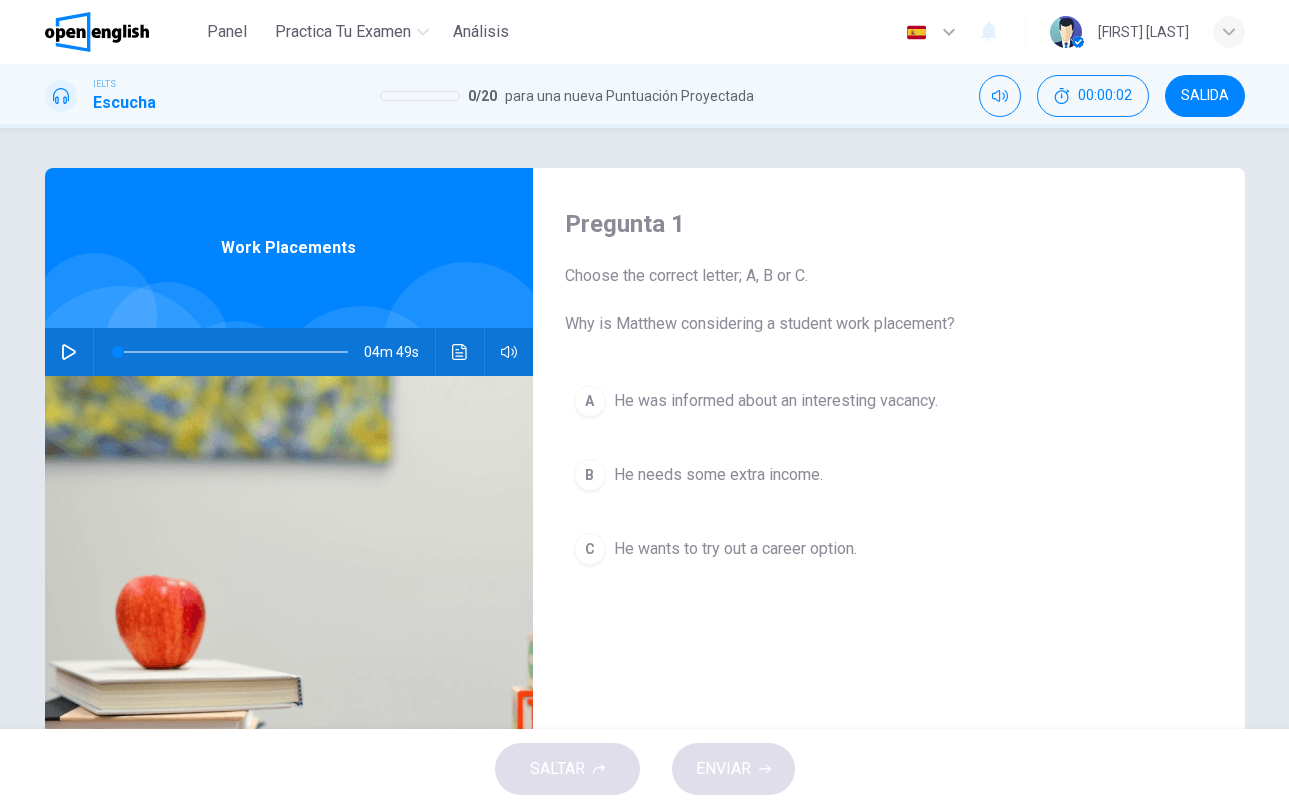 click 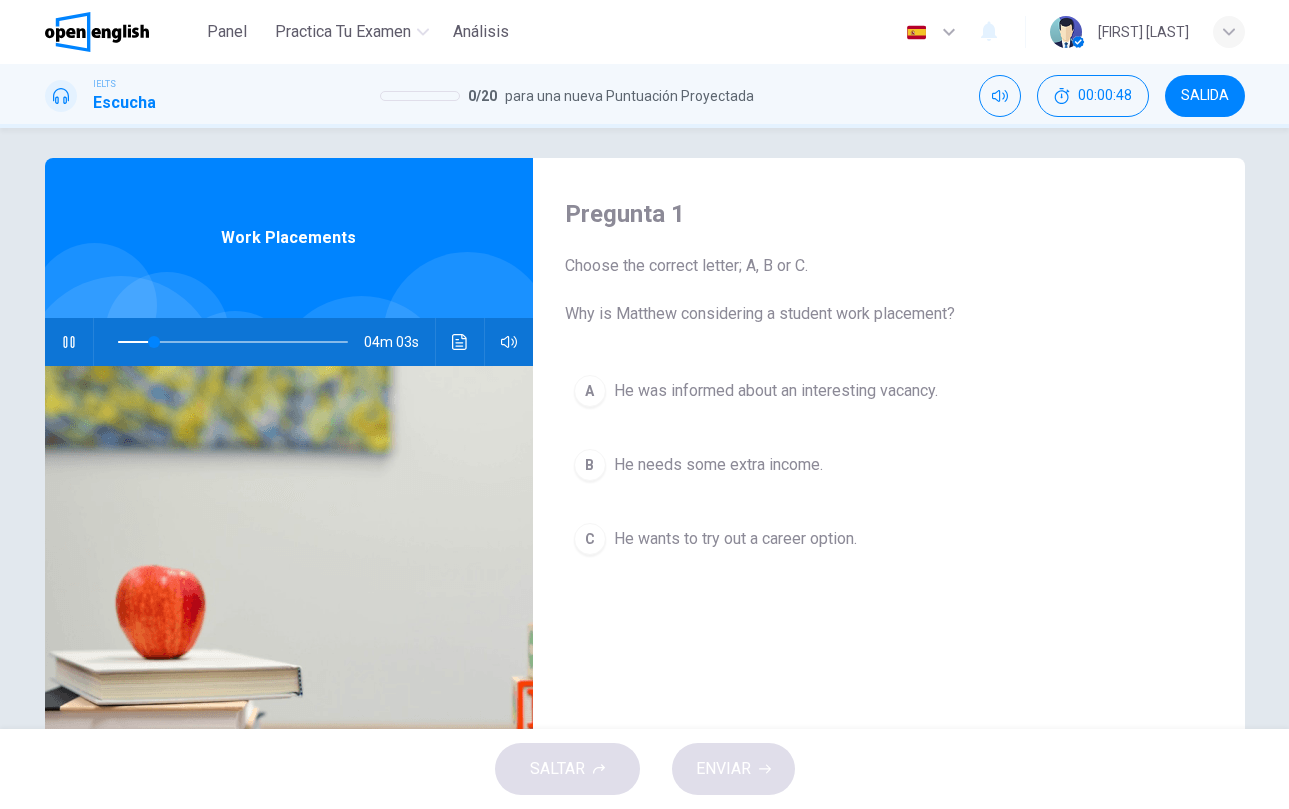 scroll, scrollTop: 0, scrollLeft: 0, axis: both 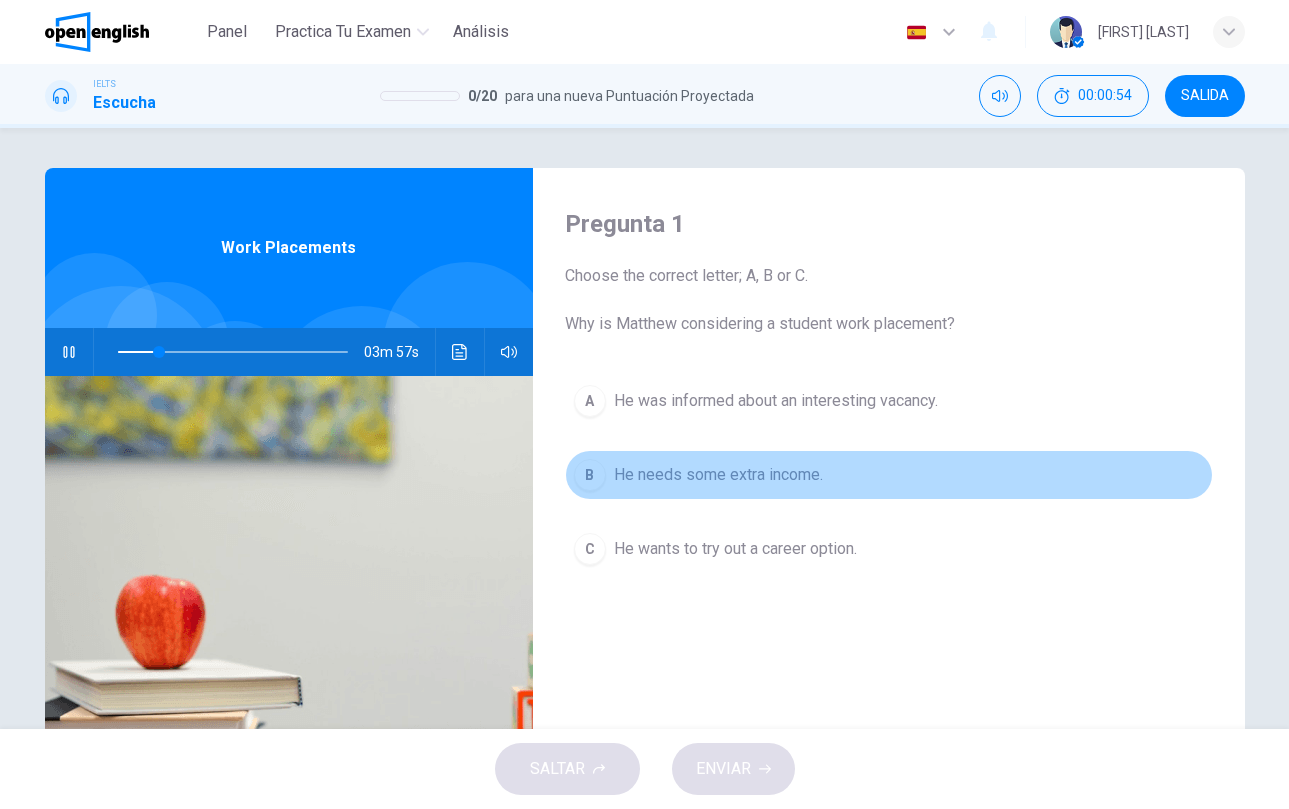 click on "B" at bounding box center [590, 475] 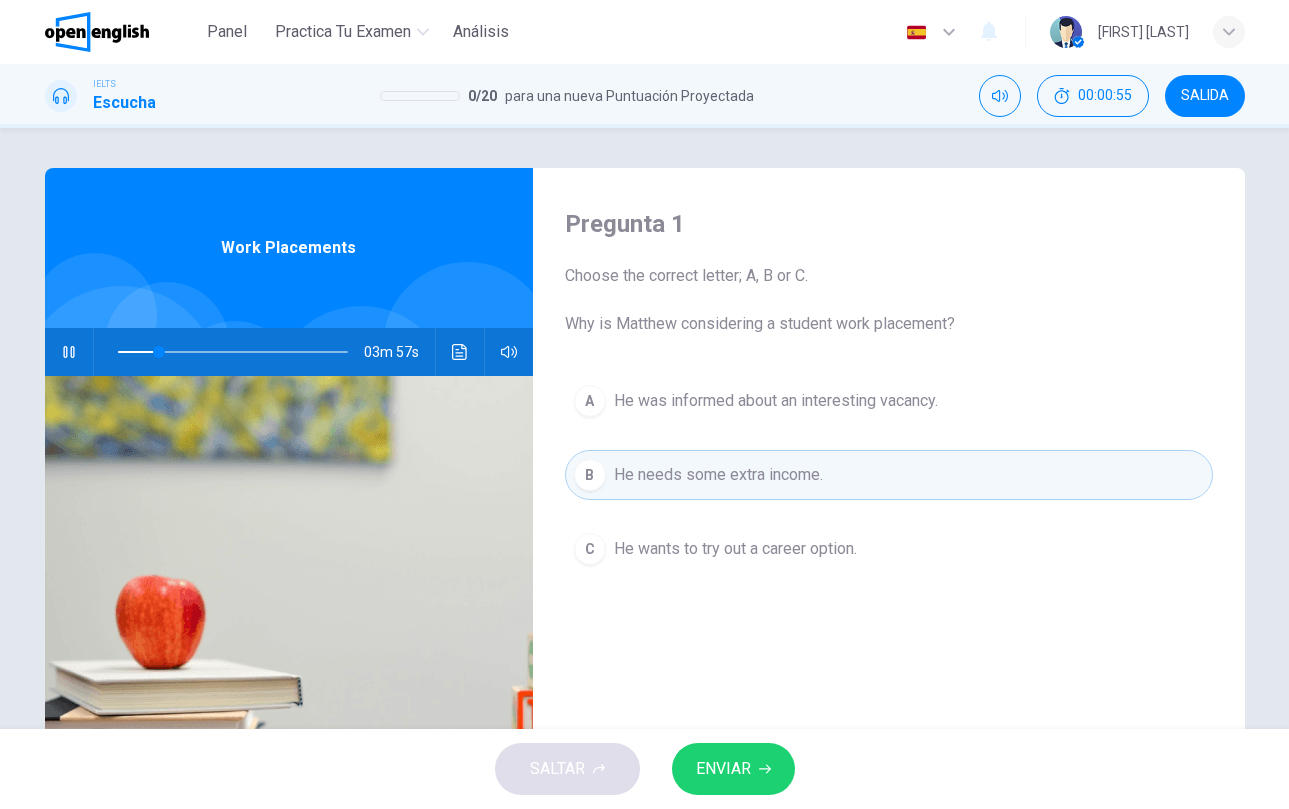 click on "ENVIAR" at bounding box center [723, 769] 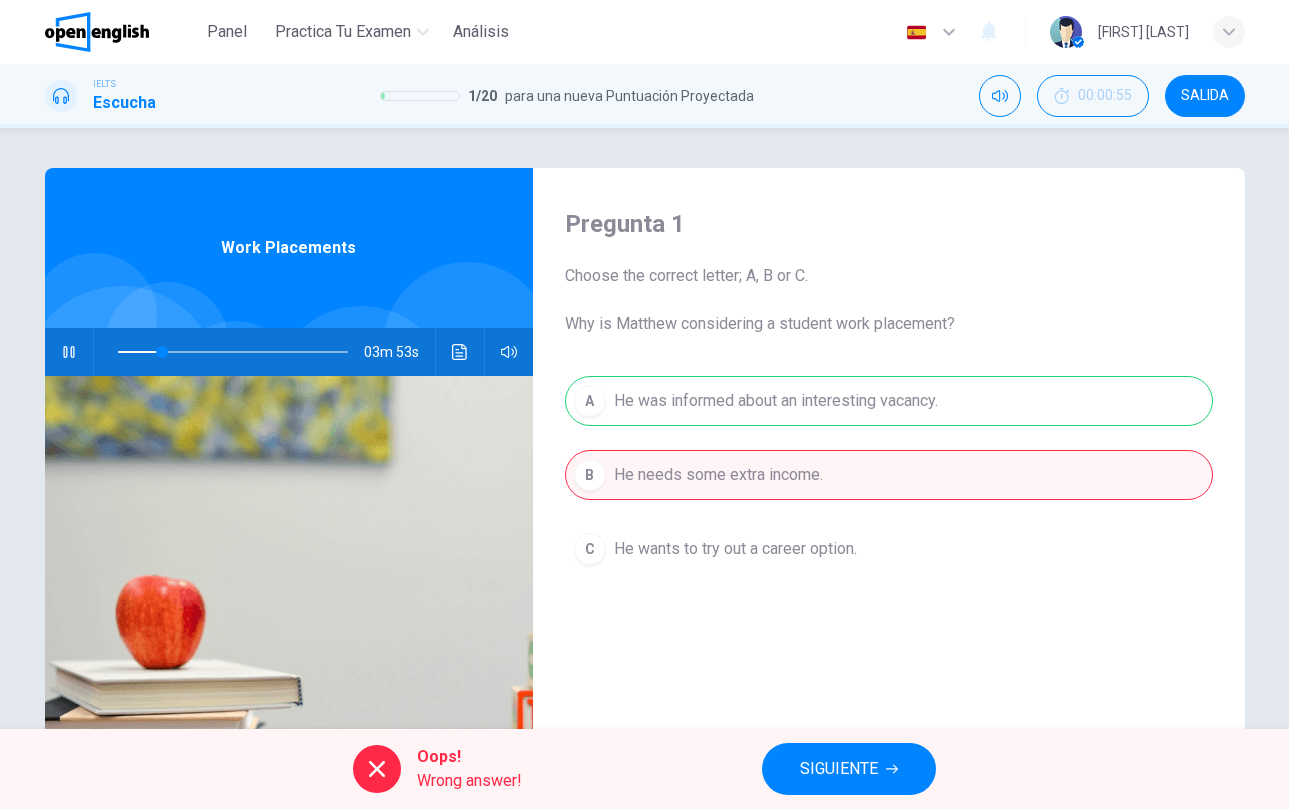 click on "SIGUIENTE" at bounding box center (839, 769) 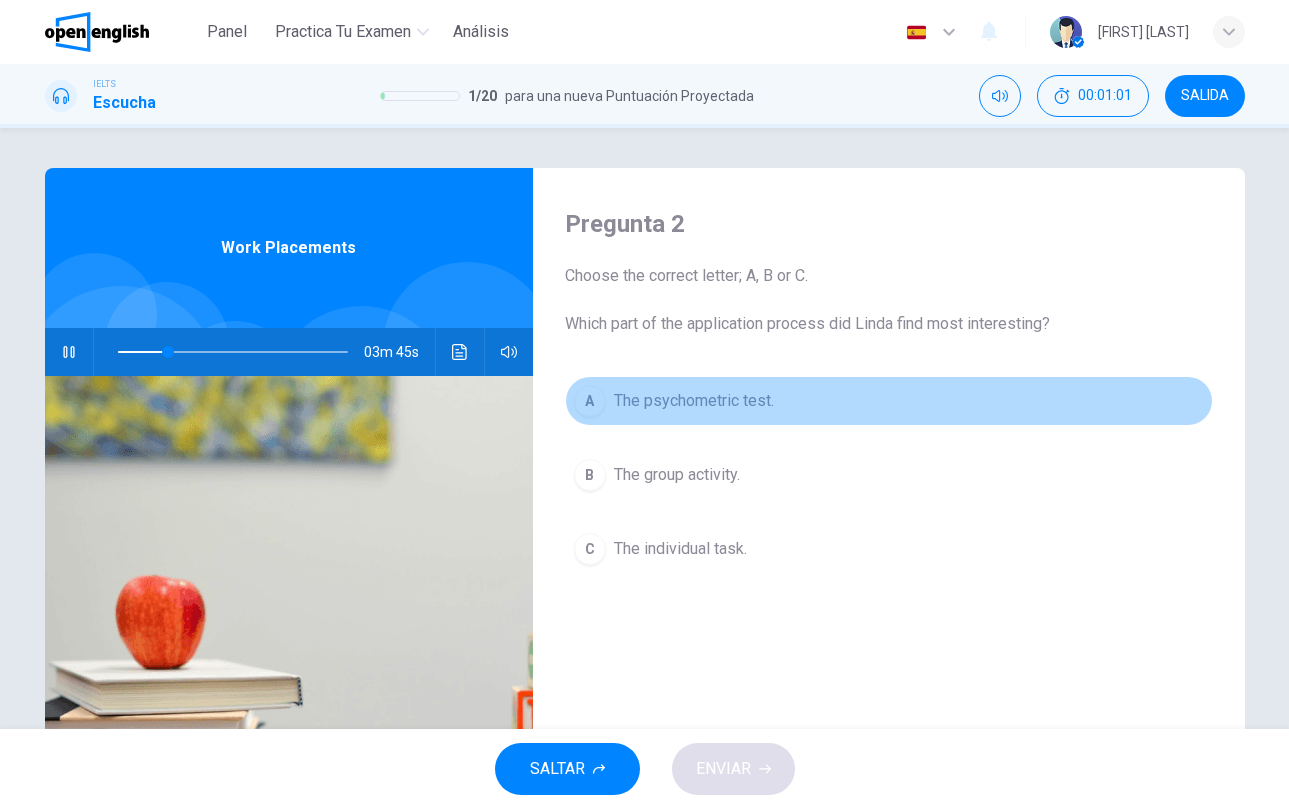 click on "A" at bounding box center (590, 401) 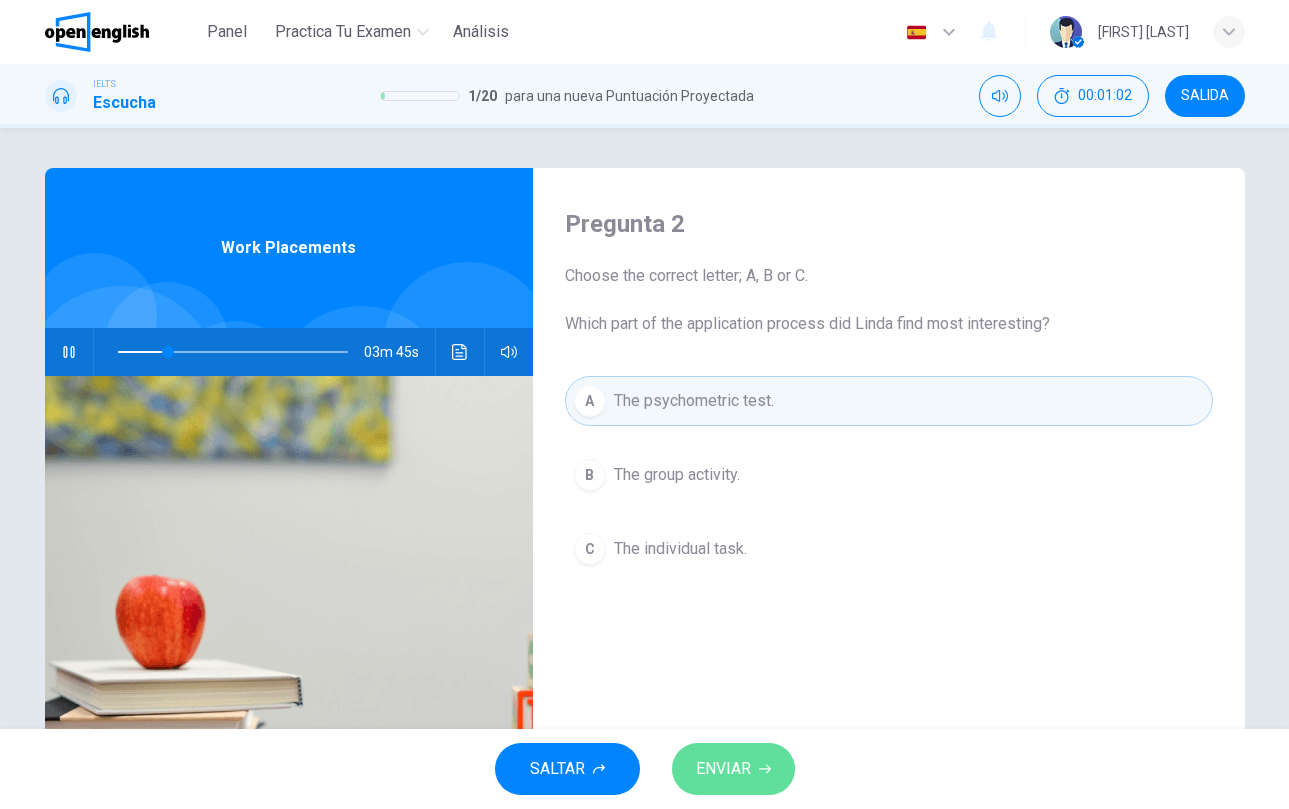 click 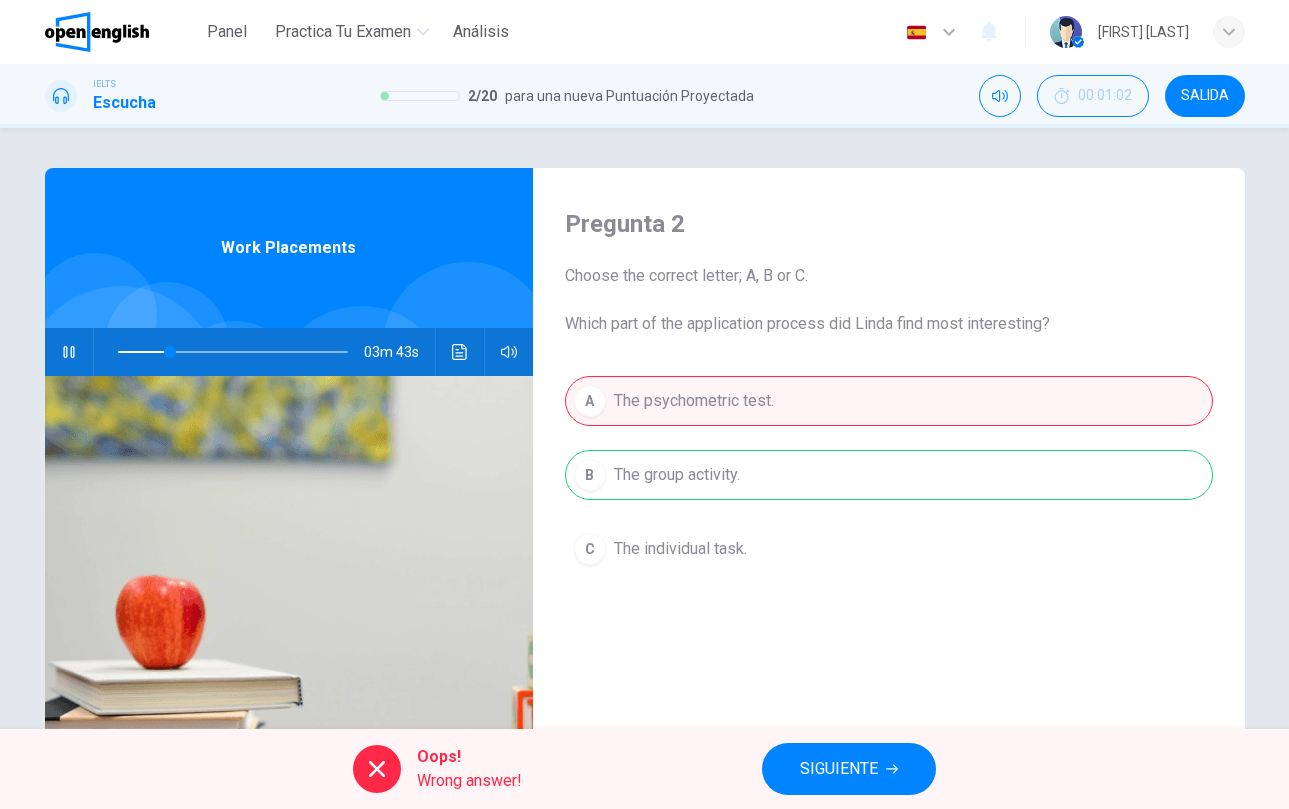 click on "SIGUIENTE" at bounding box center [839, 769] 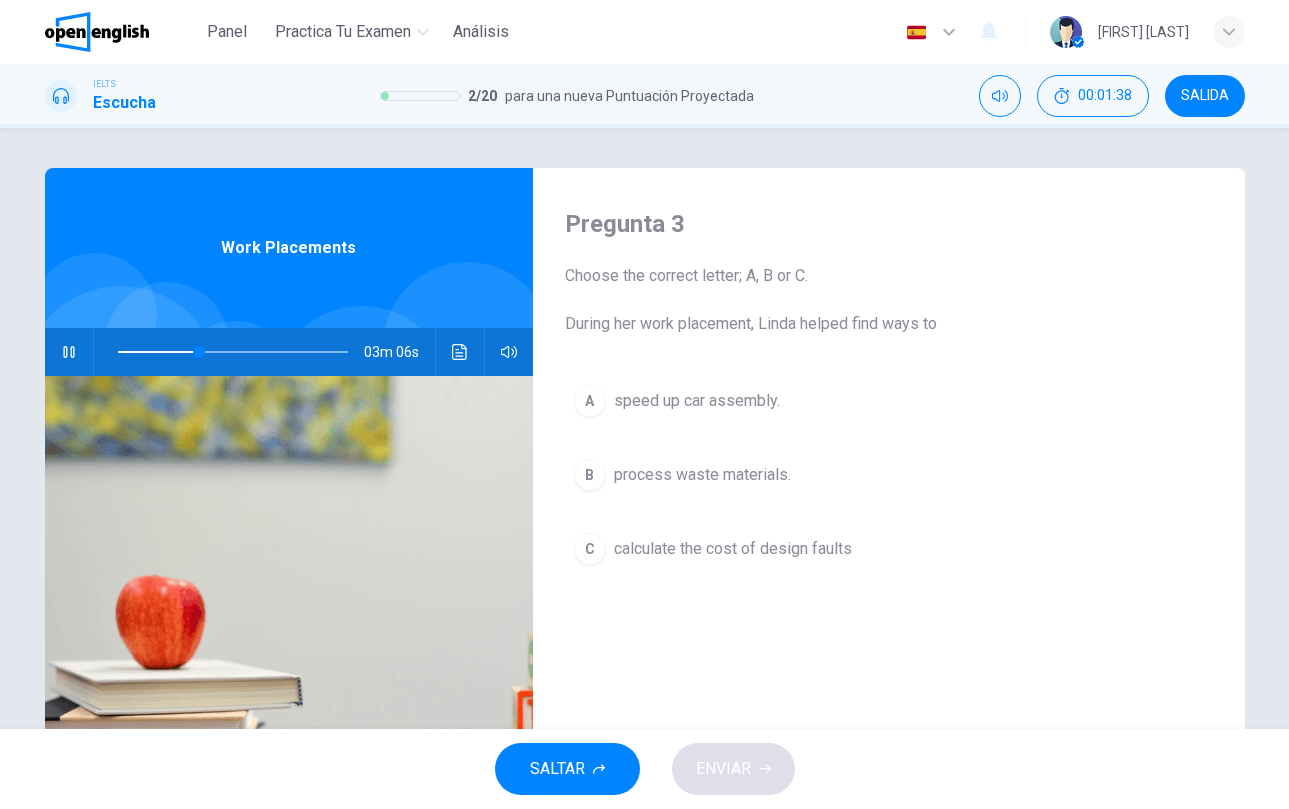 click on "A" at bounding box center [590, 401] 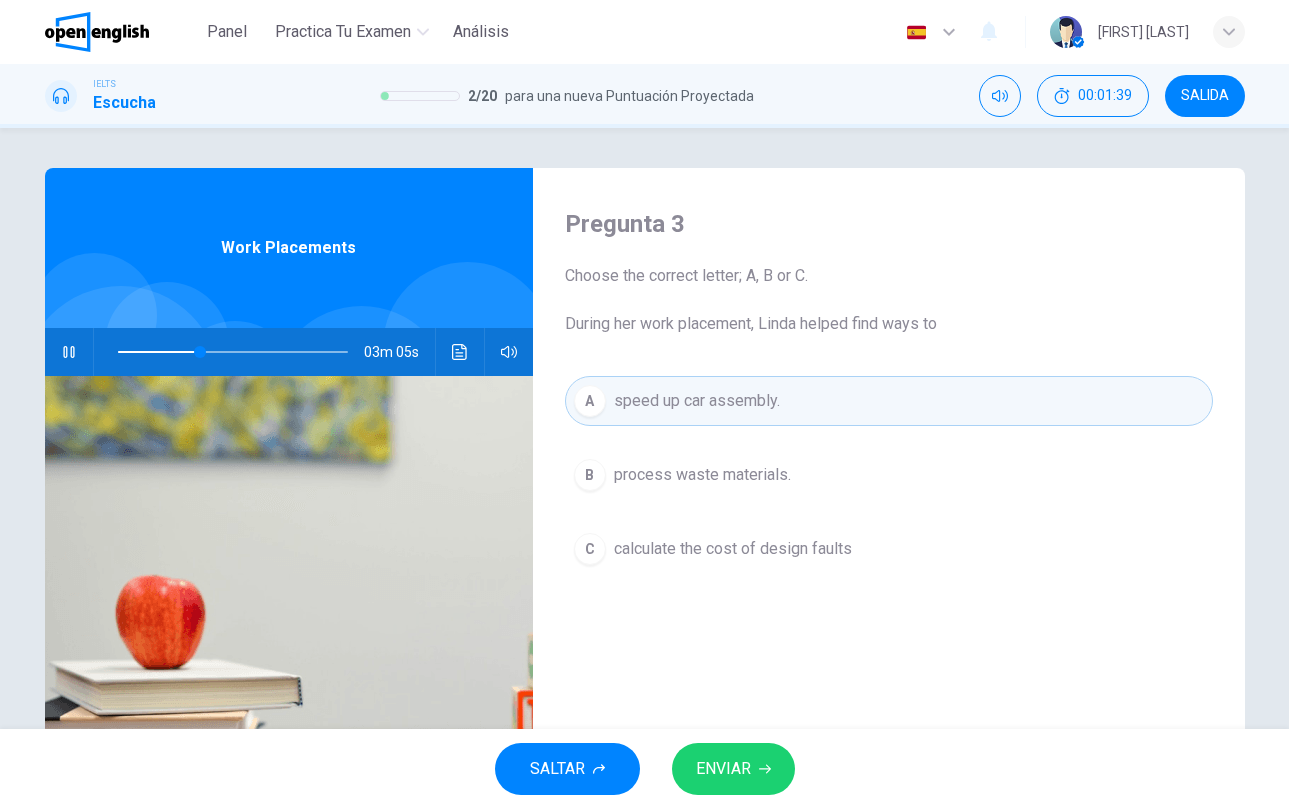 click on "ENVIAR" at bounding box center [723, 769] 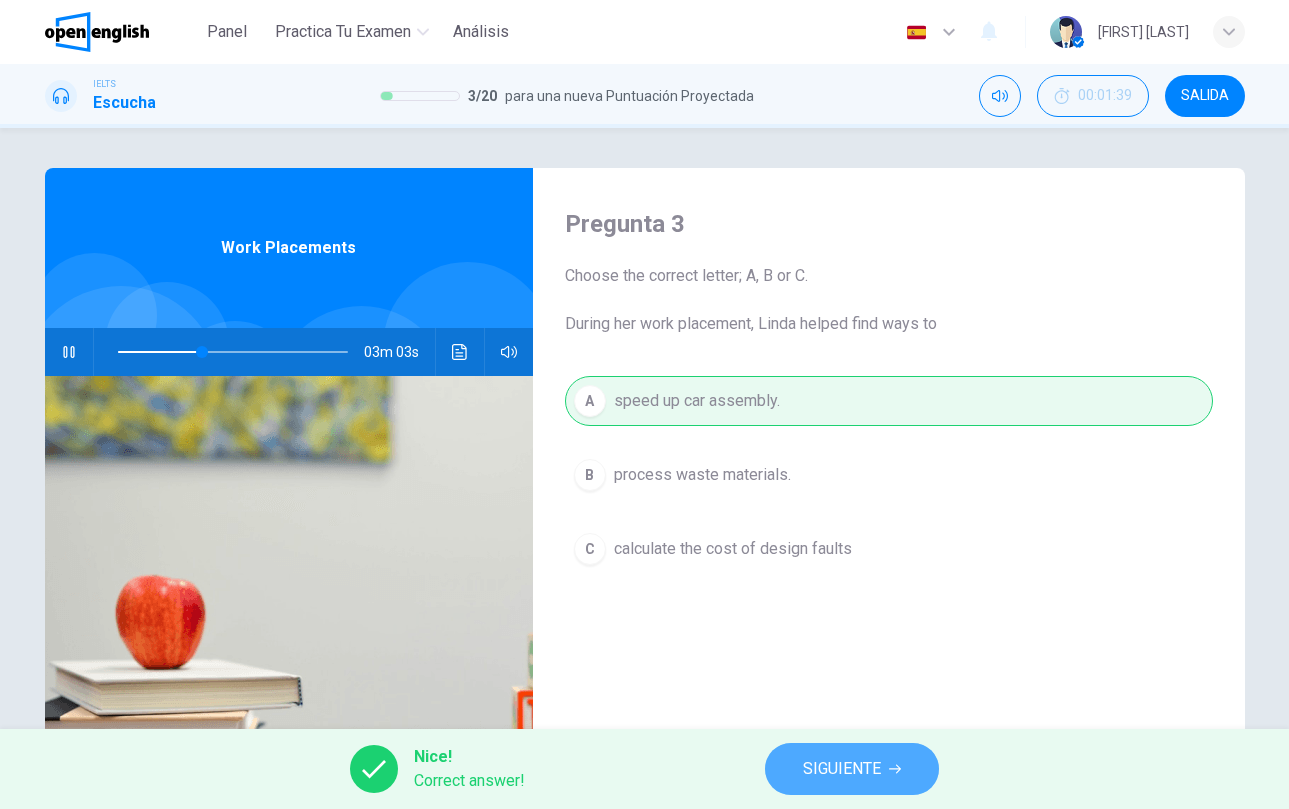 click on "SIGUIENTE" at bounding box center (852, 769) 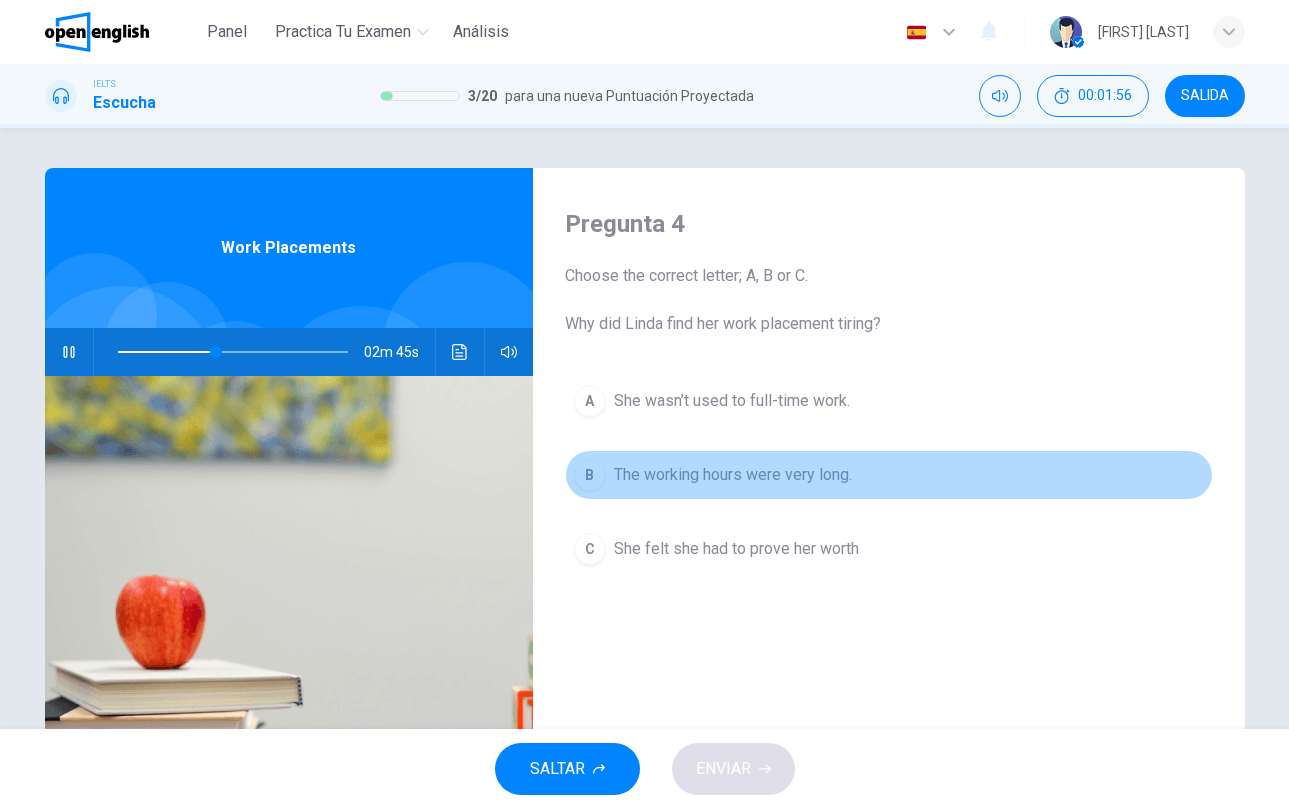 click on "B The working hours were very long." at bounding box center [889, 475] 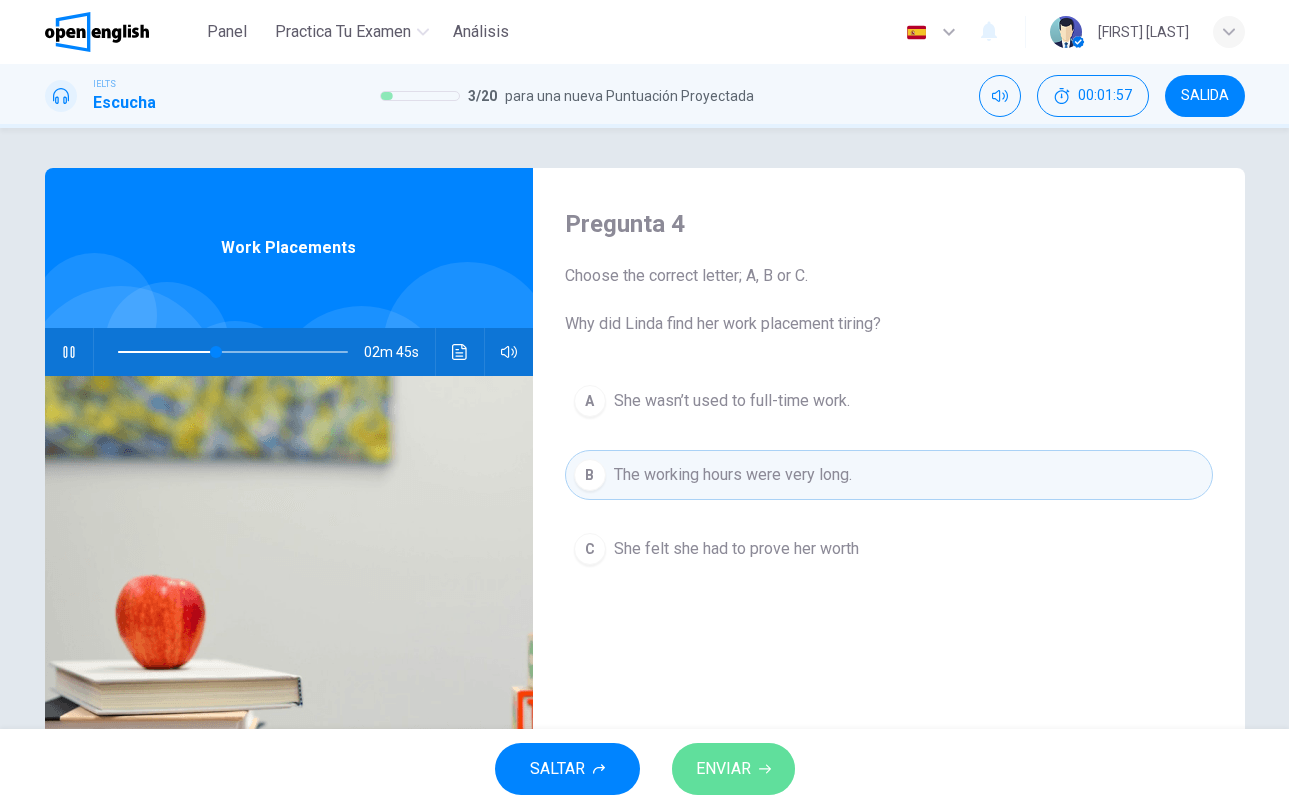 click on "ENVIAR" at bounding box center (723, 769) 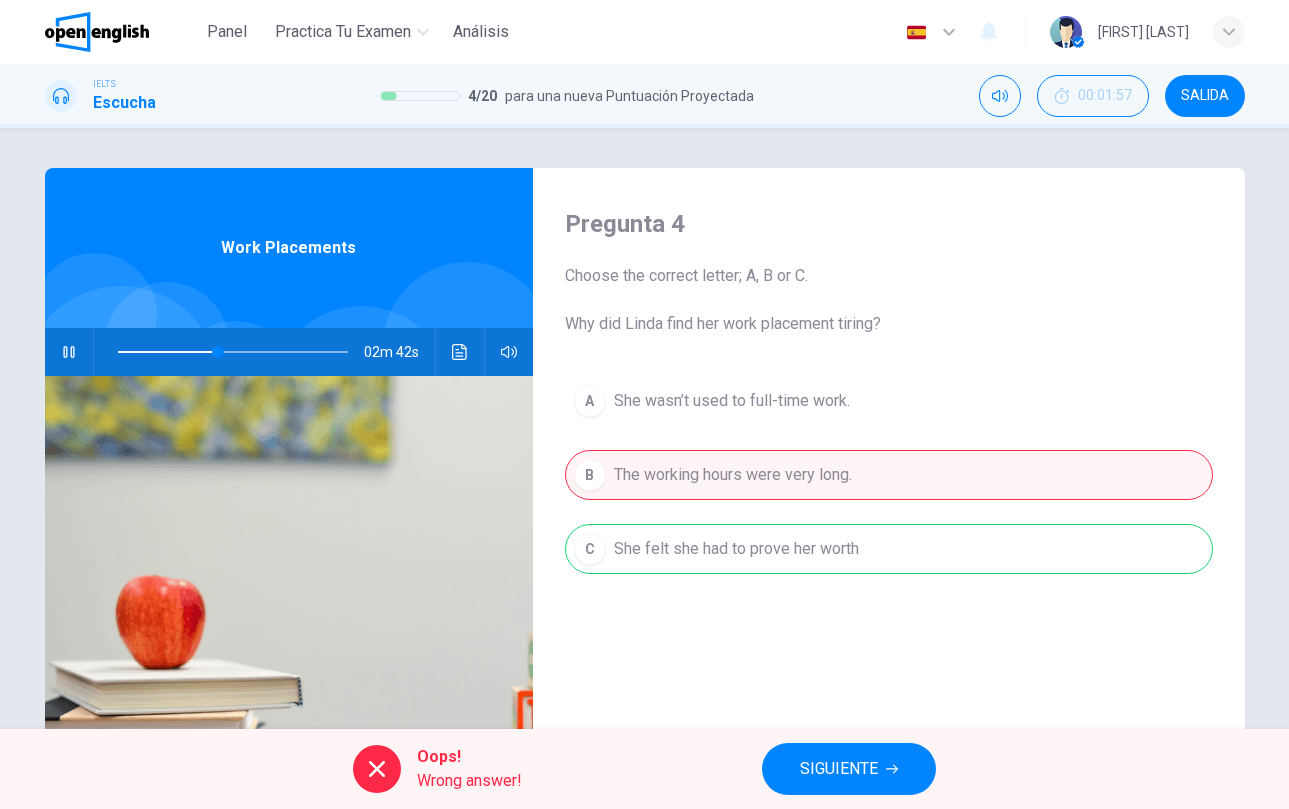 click on "SIGUIENTE" at bounding box center (839, 769) 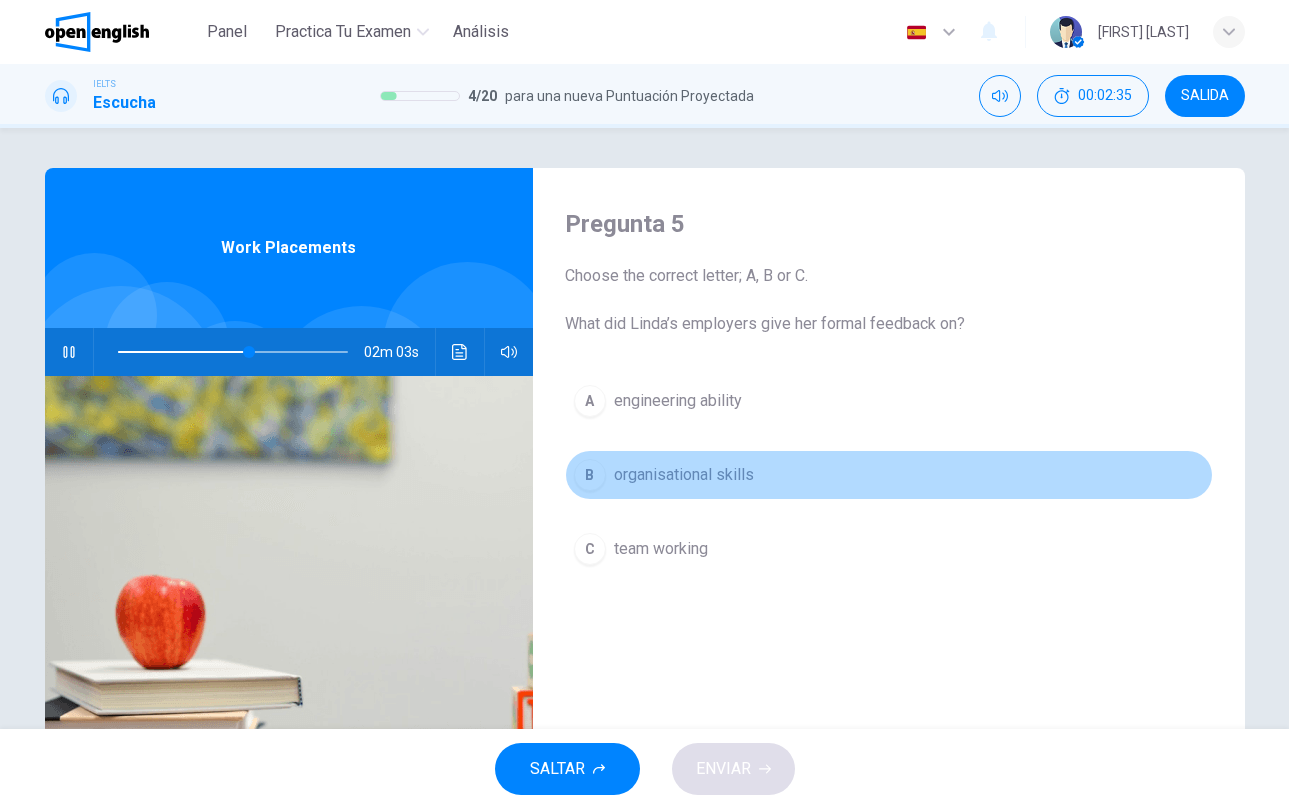 click on "B organisational skills" at bounding box center (889, 475) 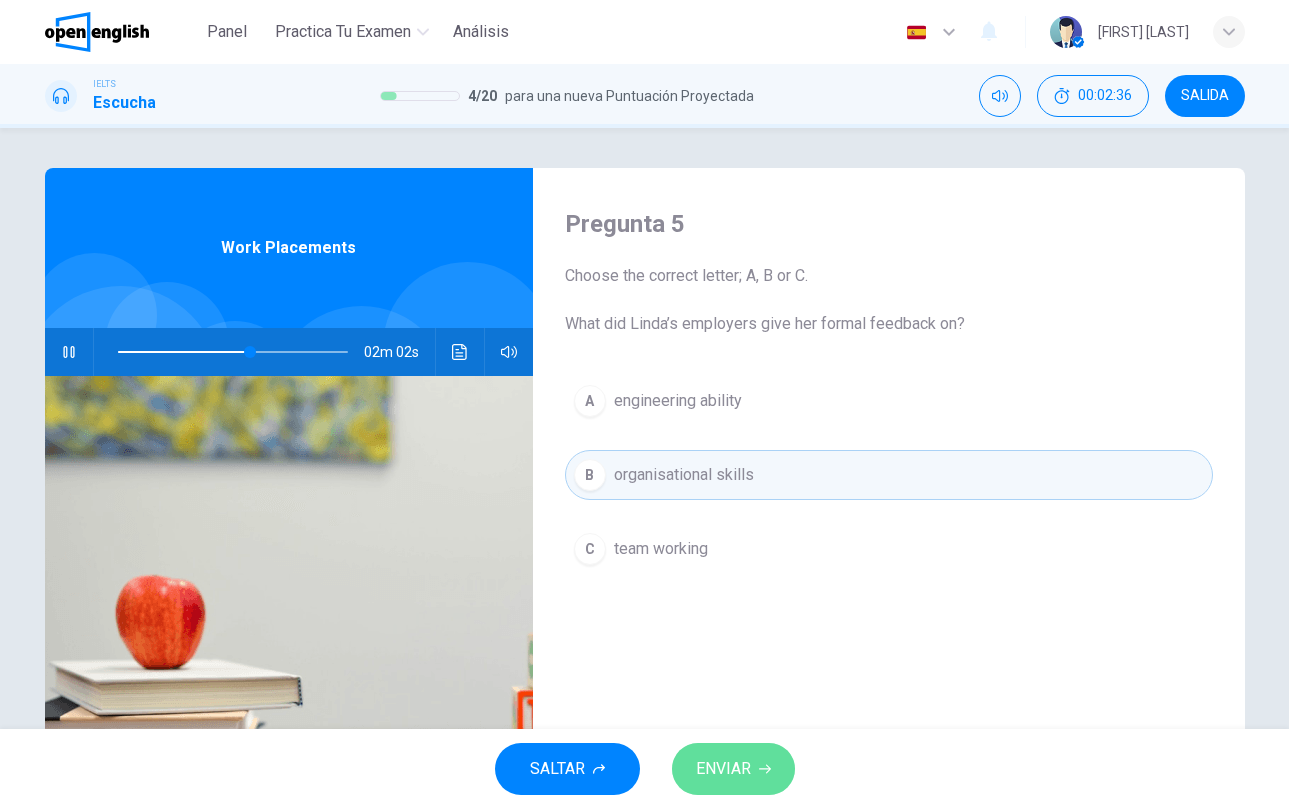 click on "ENVIAR" at bounding box center (733, 769) 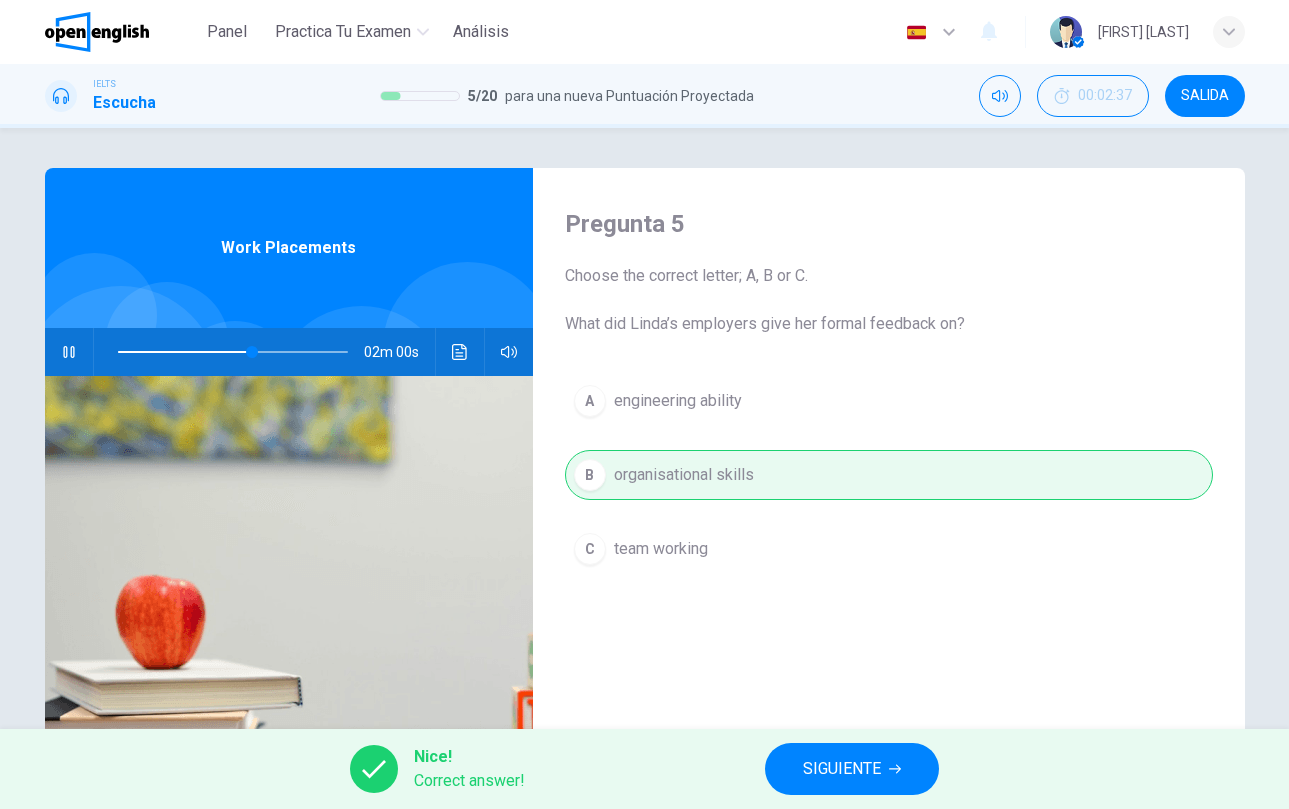 click on "SIGUIENTE" at bounding box center [842, 769] 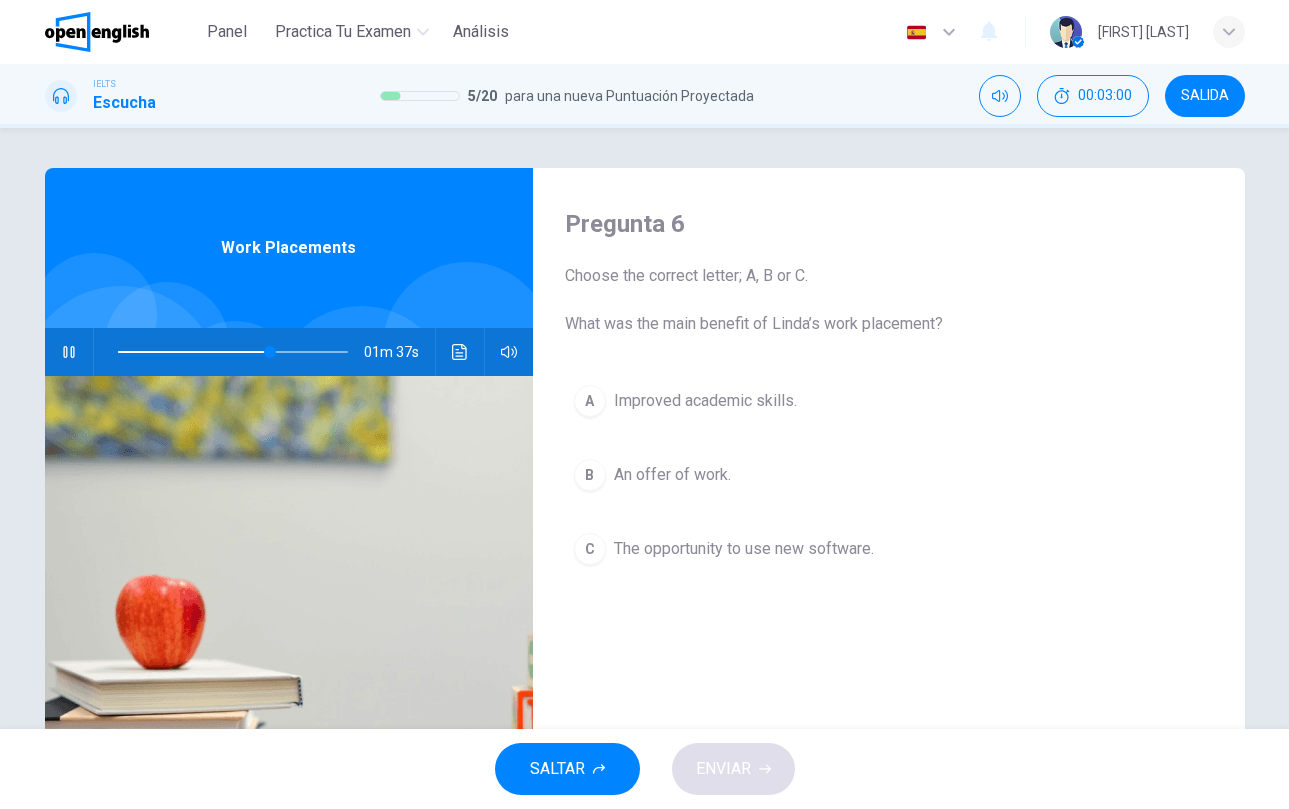 click on "The opportunity to use new software." at bounding box center [744, 549] 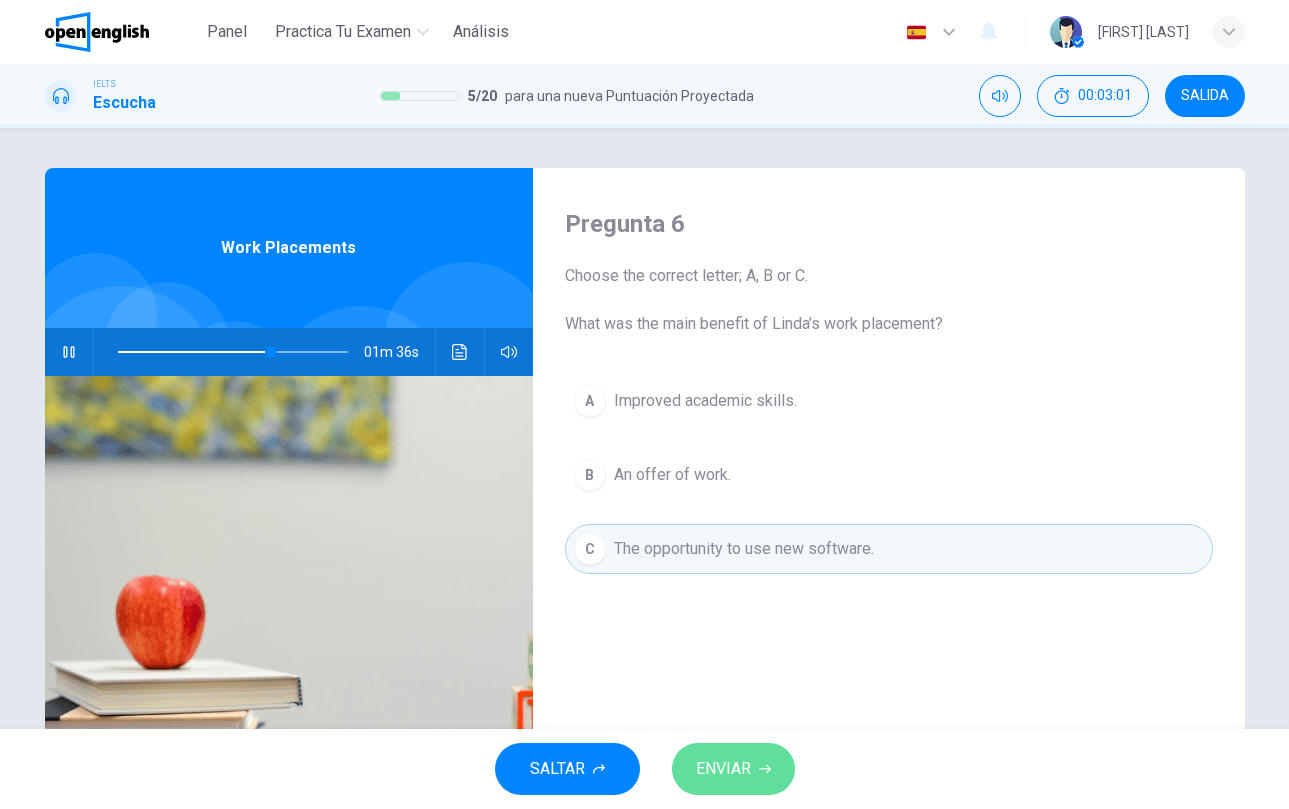 click on "ENVIAR" at bounding box center [723, 769] 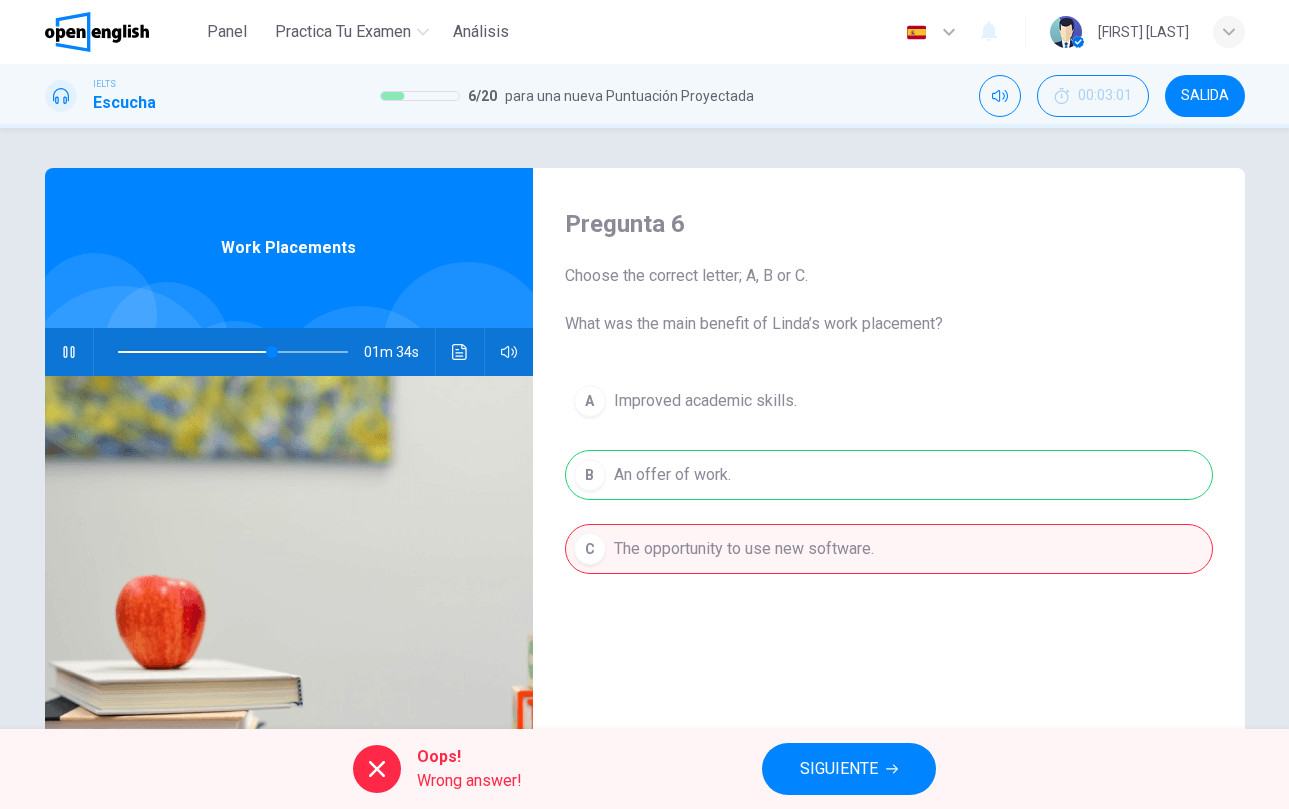 click on "SIGUIENTE" at bounding box center [839, 769] 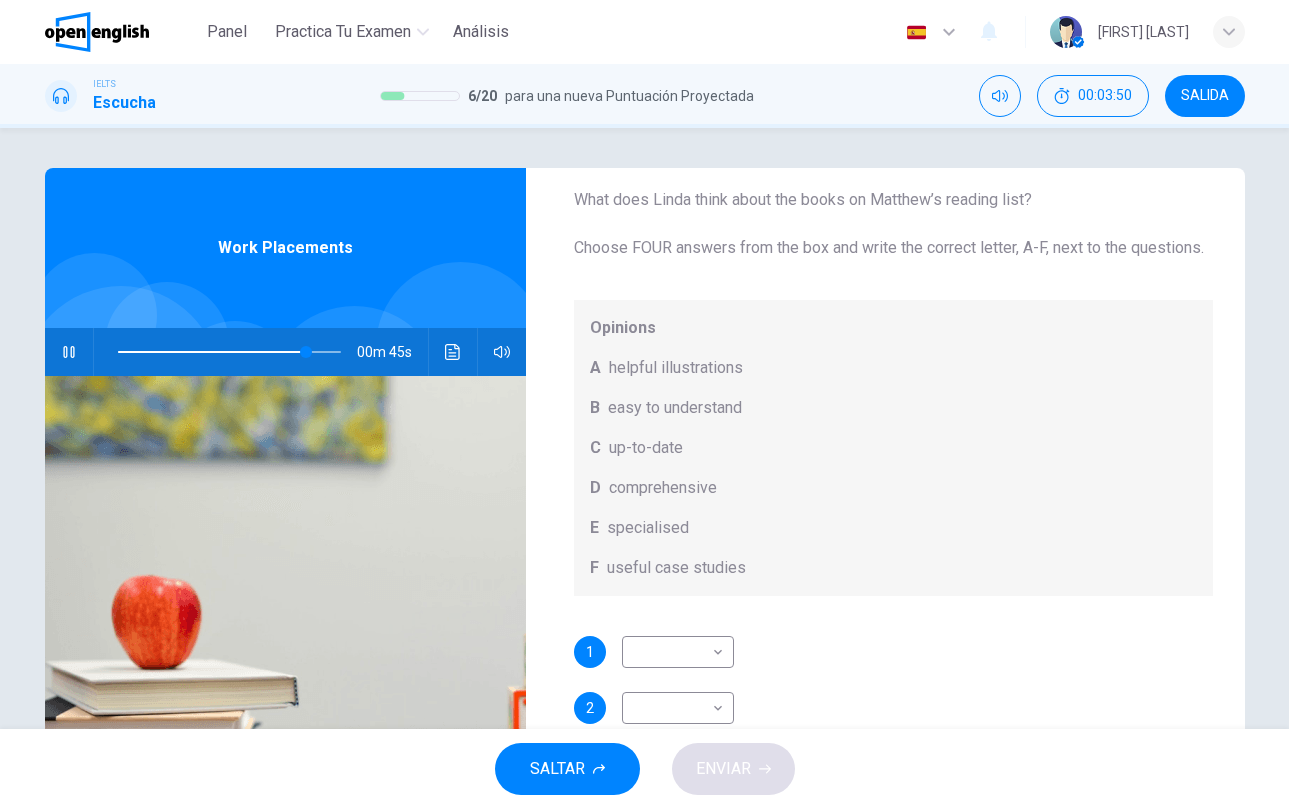 scroll, scrollTop: 113, scrollLeft: 0, axis: vertical 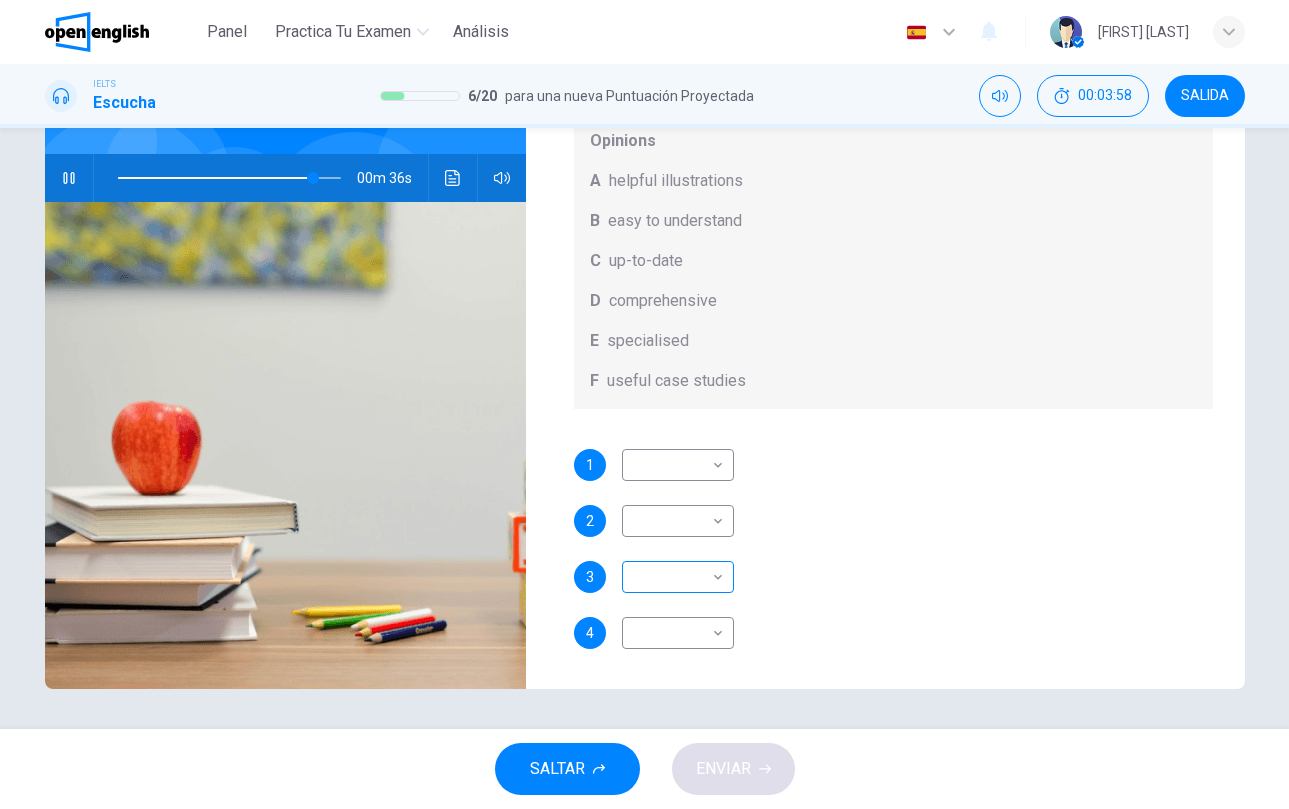 click on "Este sitio utiliza cookies, como se explica en nuestra  Política de Privacidad . Si acepta el uso de cookies, haga clic en el botón Aceptar y continúe navegando por nuestro sitio.   Política de Privacidad Aceptar This site uses cookies, as explained in our  Privacy Policy . If you agree to the use of cookies, please click the Accept button and continue to browse our site.   Privacy Policy Accept Panel Practica tu examen Análisis Español ** ​ [PERSON] IELTS Escucha 6 / 20 para una nueva Puntuación Proyectada 00:03:58 SALIDA Pregunta 7 What does Linda think about the books on Matthew’s reading list? Choose FOUR answers from the box and write the correct letter, A-F, next to the questions.
Opinions A helpful illustrations B easy to understand C up-to-date D comprehensive E specialised F useful case studies 1 ​ ​ 2 ​ ​ 3 ​ ​ 4 ​ ​ Work Placements 00m 36s SALTAR ENVIAR Open English - Inglés en Línea Panel Practica tu examen Análisis Notificaciones © Copyright  2025" at bounding box center (644, 404) 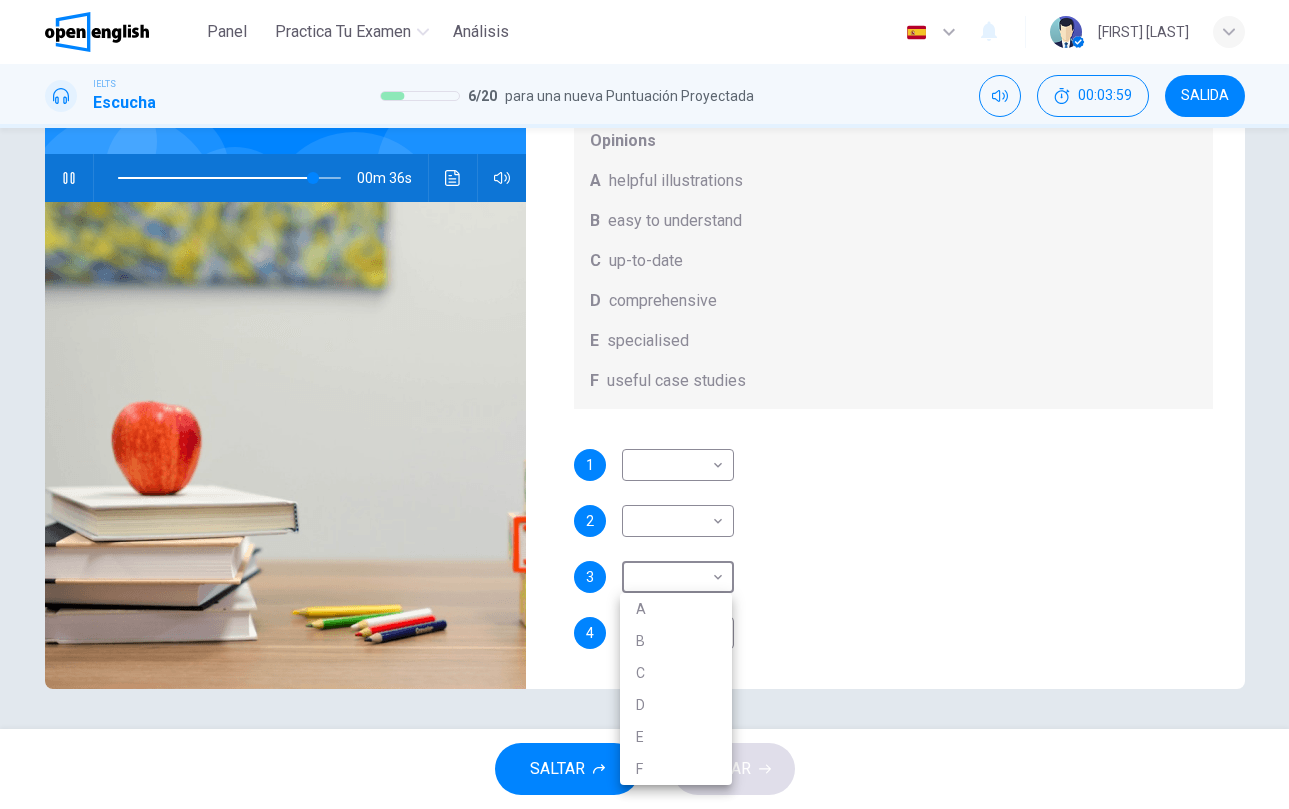 click on "A" at bounding box center (676, 609) 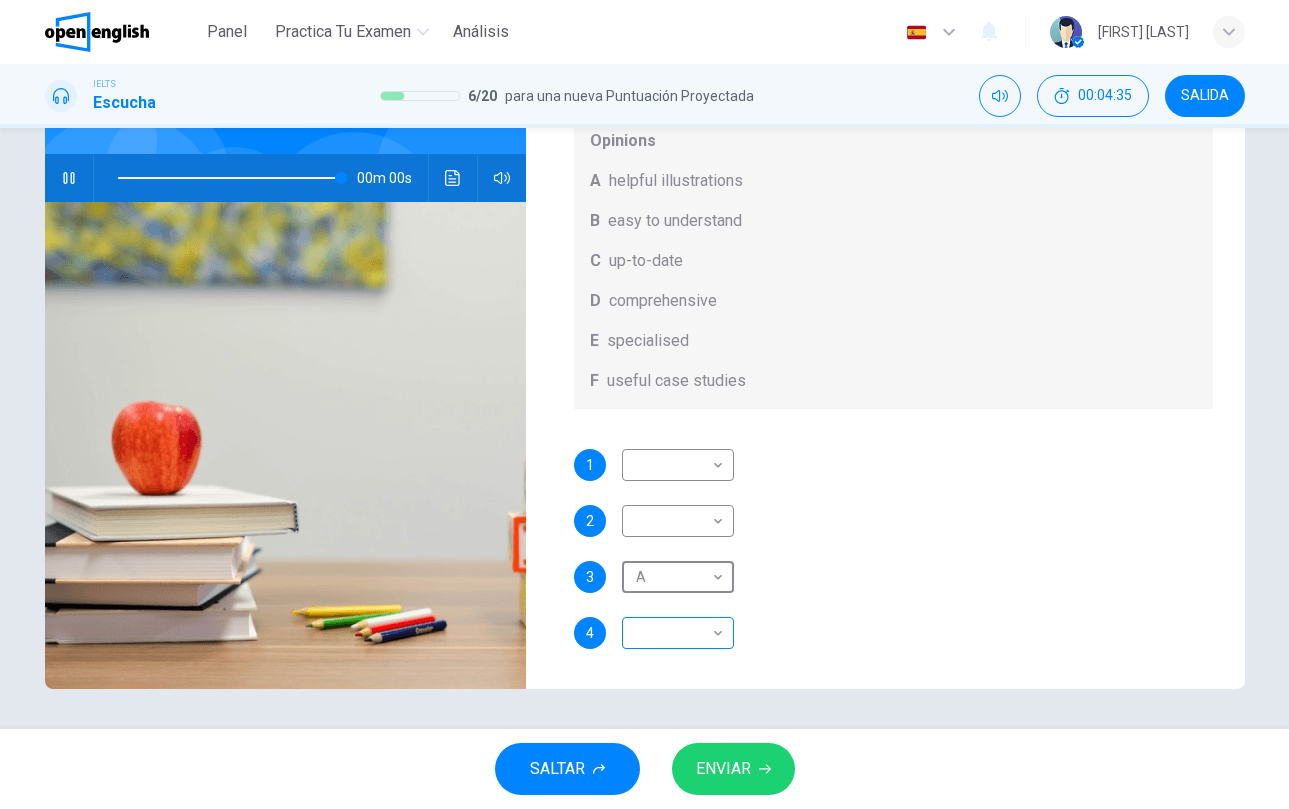 type on "*" 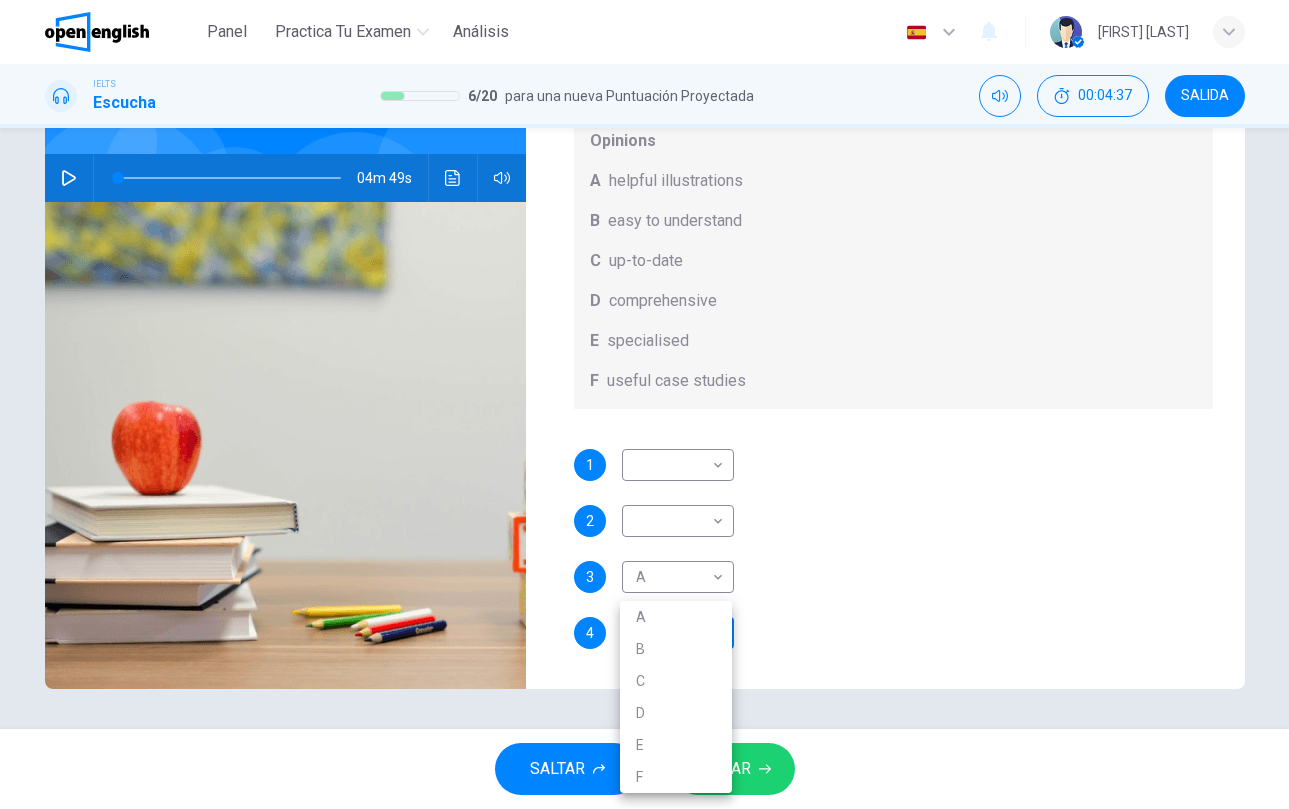 click on "Este sitio utiliza cookies, como se explica en nuestra  Política de Privacidad . Si acepta el uso de cookies, haga clic en el botón Aceptar y continúe navegando por nuestro sitio.   Política de Privacidad Aceptar This site uses cookies, as explained in our  Privacy Policy . If you agree to the use of cookies, please click the Accept button and continue to browse our site.   Privacy Policy Accept Panel Practica tu examen Análisis Español ** ​ [PERSON] IELTS Escucha 6 / 20 para una nueva Puntuación Proyectada 00:04:37 SALIDA Pregunta 7 What does Linda think about the books on Matthew’s reading list? Choose FOUR answers from the box and write the correct letter, A-F, next to the questions.
Opinions A helpful illustrations B easy to understand C up-to-date D comprehensive E specialised F useful case studies 1 ​ ​ 2 ​ ​ 3 A * ​ 4 ​ ​ Work Placements 04m 49s SALTAR ENVIAR Open English - Inglés en Línea Panel Practica tu examen Análisis Notificaciones © Copyright  2025 A B C D E F" at bounding box center (644, 404) 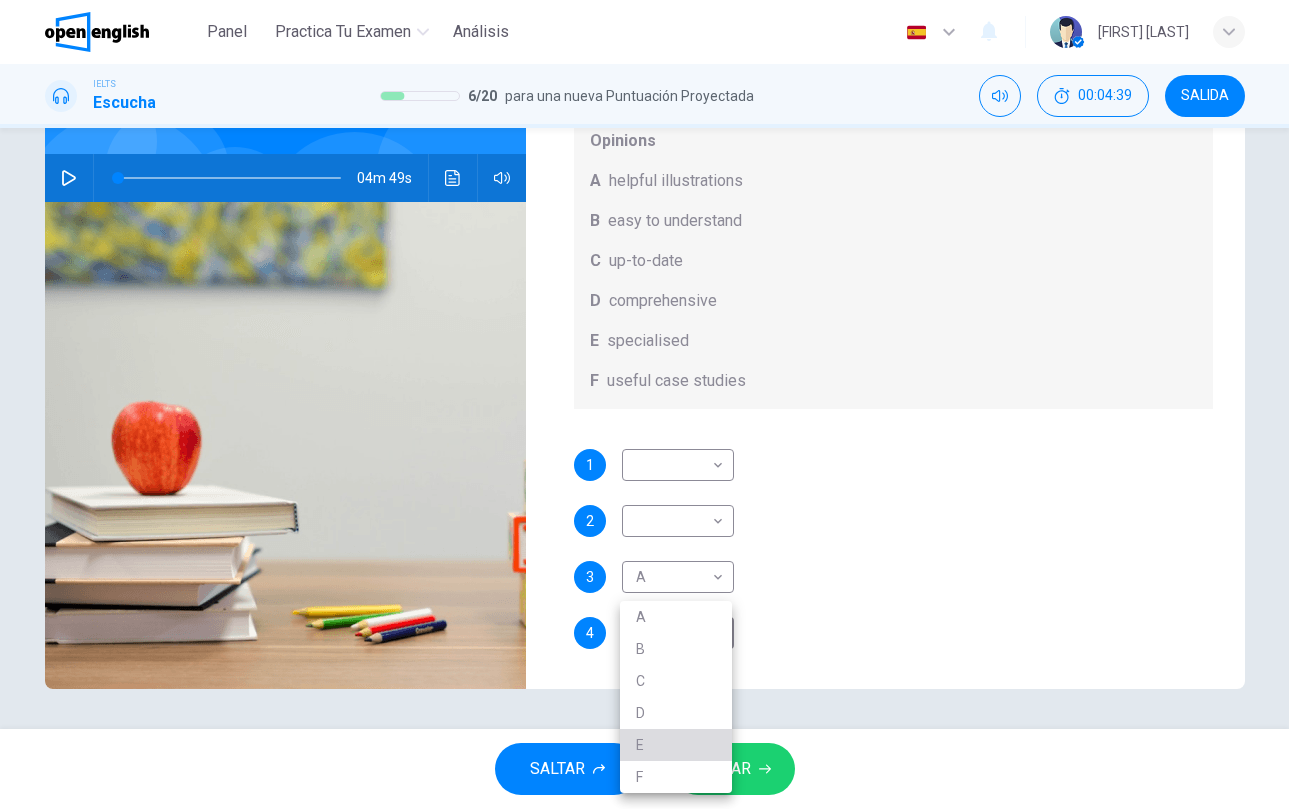 click on "E" at bounding box center (676, 745) 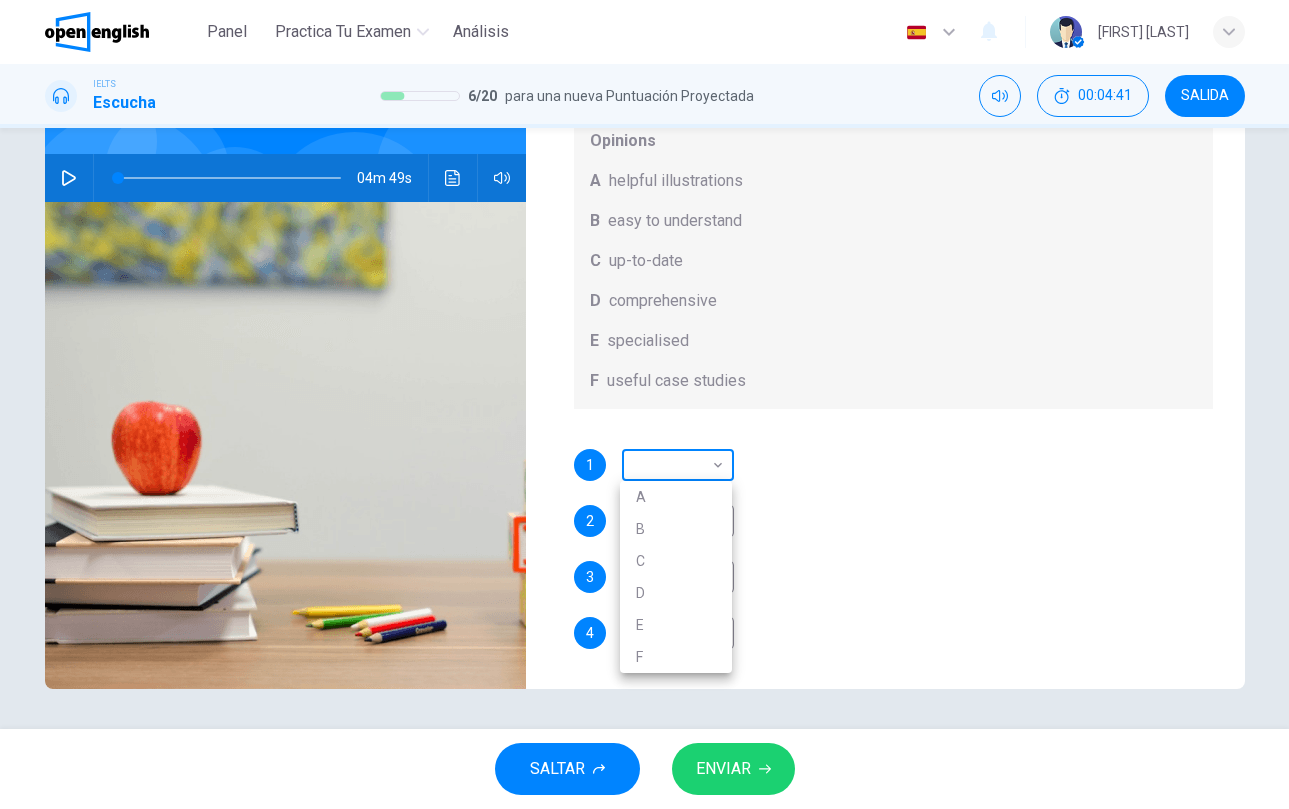 click on "Este sitio utiliza cookies, como se explica en nuestra  Política de Privacidad . Si acepta el uso de cookies, haga clic en el botón Aceptar y continúe navegando por nuestro sitio.   Política de Privacidad Aceptar This site uses cookies, as explained in our  Privacy Policy . If you agree to the use of cookies, please click the Accept button and continue to browse our site.   Privacy Policy Accept Panel Practica tu examen Análisis Español ** ​ [PERSON] IELTS Escucha 6 / 20 para una nueva Puntuación Proyectada 00:04:41 SALIDA Pregunta 7 What does Linda think about the books on Matthew’s reading list? Choose FOUR answers from the box and write the correct letter, A-F, next to the questions.
Opinions A helpful illustrations B easy to understand C up-to-date D comprehensive E specialised F useful case studies 1 ​ ​ 2 ​ ​ 3 A * ​ 4 E * ​ Work Placements 04m 49s SALTAR ENVIAR Open English - Inglés en Línea Panel Practica tu examen Análisis Notificaciones © Copyright  2025 A B C D E F" at bounding box center (644, 404) 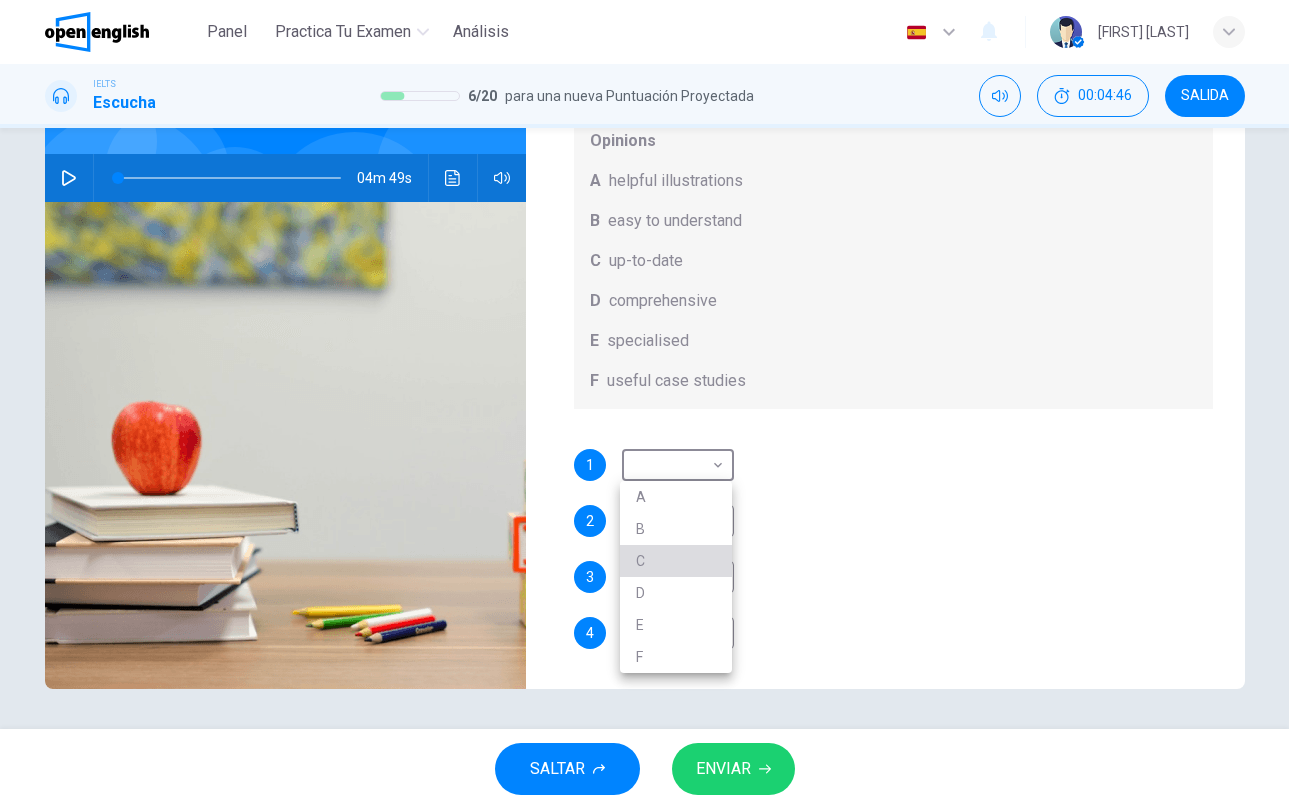 click on "C" at bounding box center (676, 561) 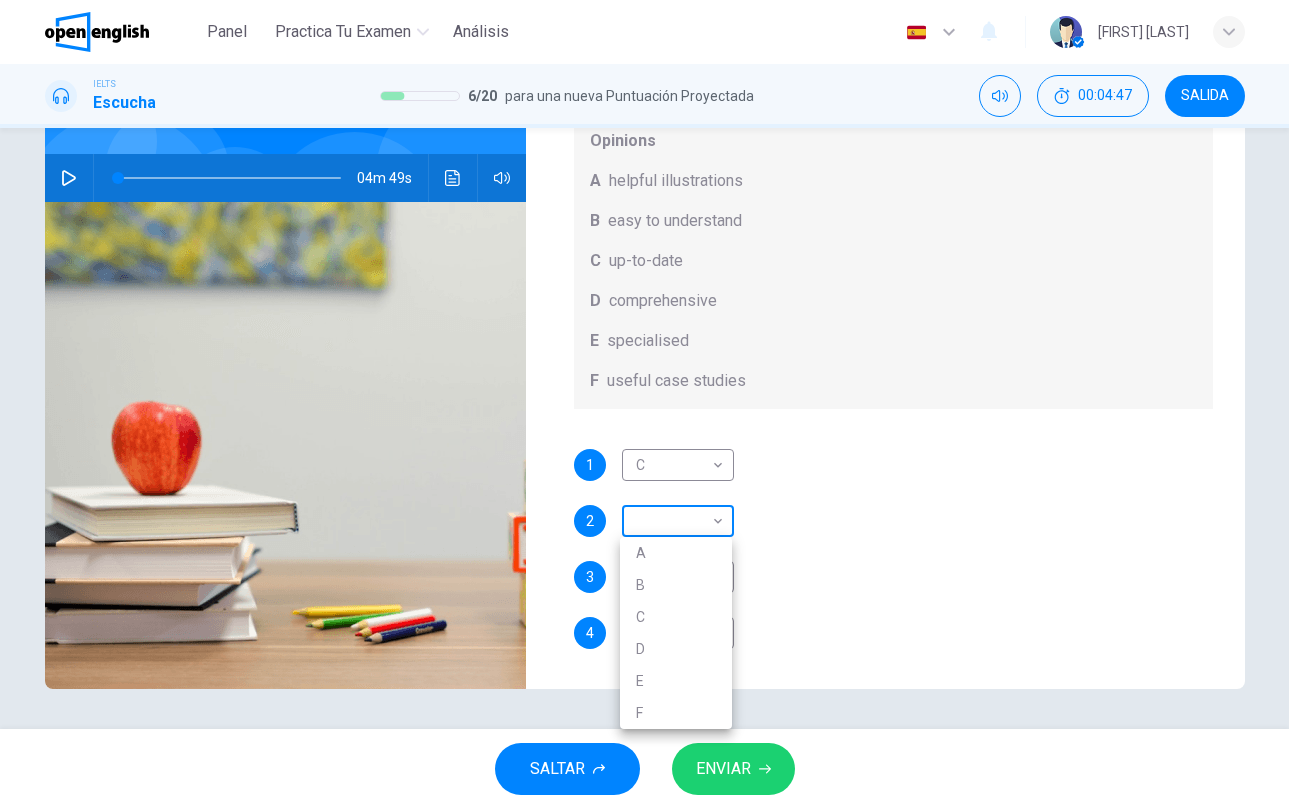 click on "Este sitio utiliza cookies, como se explica en nuestra  Política de Privacidad . Si acepta el uso de cookies, haga clic en el botón Aceptar y continúe navegando por nuestro sitio.   Política de Privacidad Aceptar This site uses cookies, as explained in our  Privacy Policy . If you agree to the use of cookies, please click the Accept button and continue to browse our site.   Privacy Policy Accept Panel Practica tu examen Análisis Español ** ​ [PERSON] IELTS Escucha 6 / 20 para una nueva Puntuación Proyectada 00:04:47 SALIDA Pregunta 7 What does Linda think about the books on Matthew’s reading list? Choose FOUR answers from the box and write the correct letter, A-F, next to the questions.
Opinions A helpful illustrations B easy to understand C up-to-date D comprehensive E specialised F useful case studies 1 C * ​ 2 ​ ​ 3 A * ​ 4 E * ​ Work Placements 04m 49s SALTAR ENVIAR Open English - Inglés en Línea Panel Practica tu examen Análisis Notificaciones © Copyright  2025 A B C D E F" at bounding box center [644, 404] 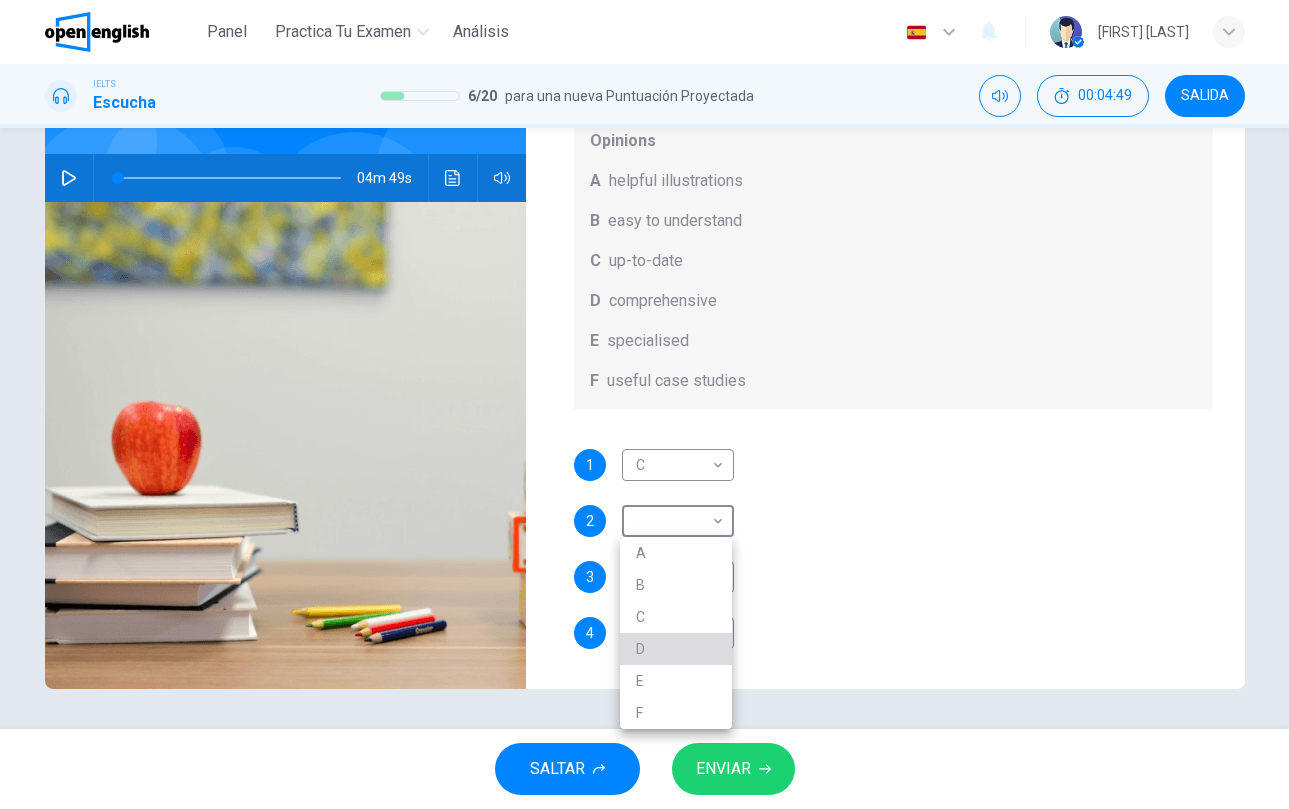 click on "D" at bounding box center [676, 649] 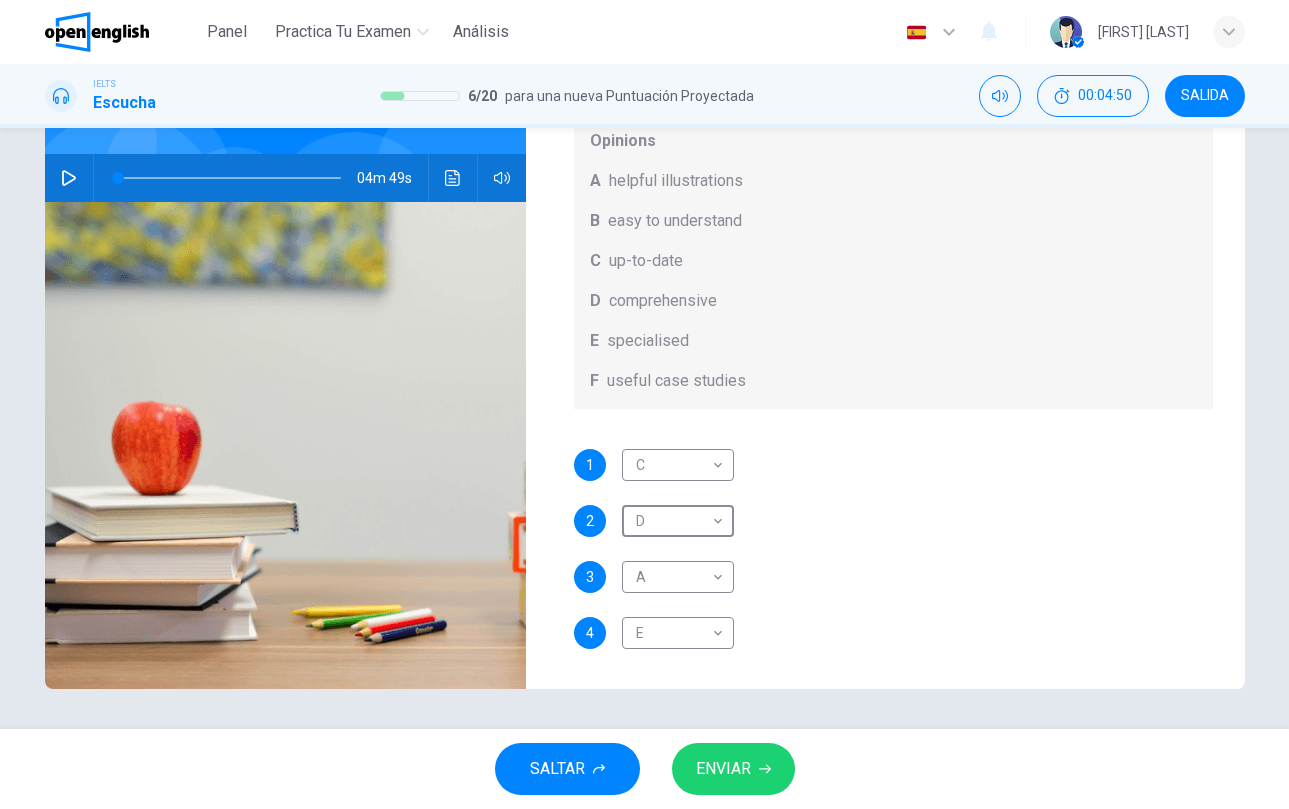click on "ENVIAR" at bounding box center (733, 769) 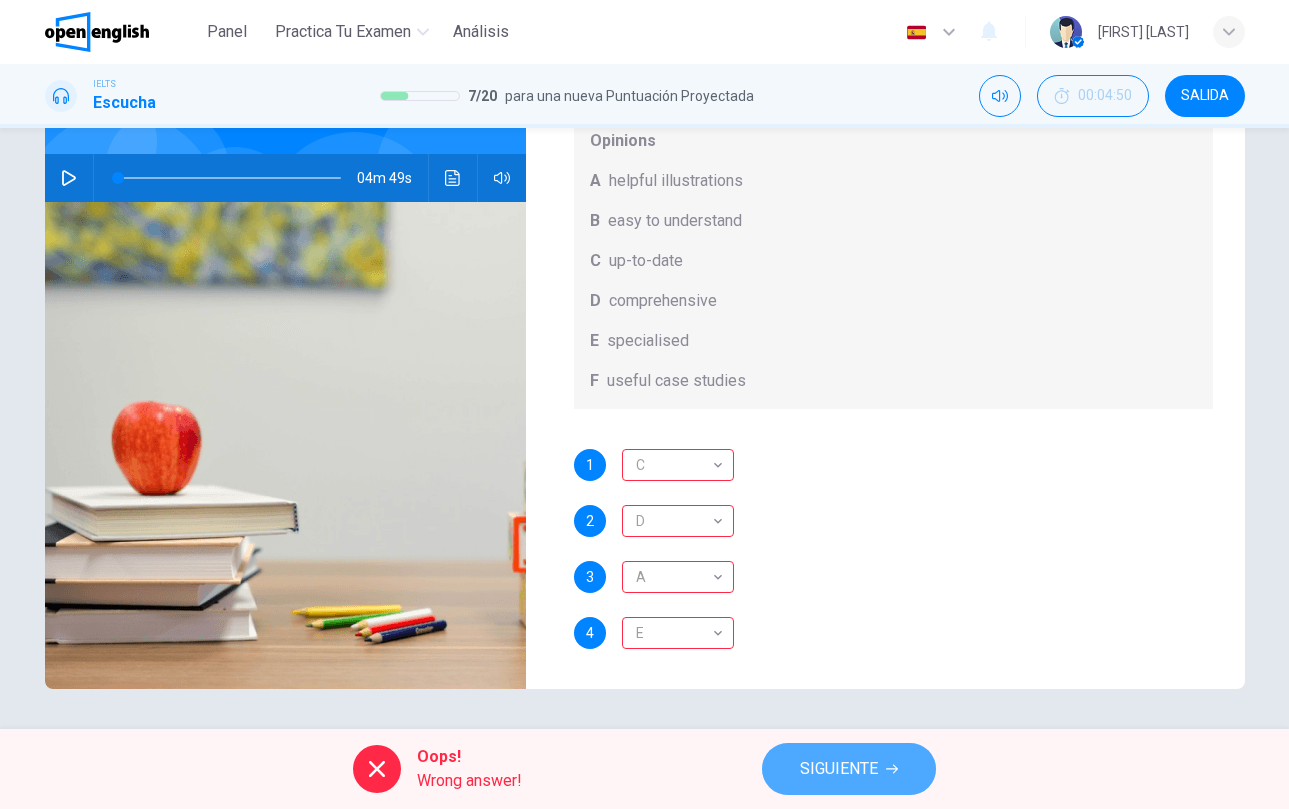click on "SIGUIENTE" at bounding box center (849, 769) 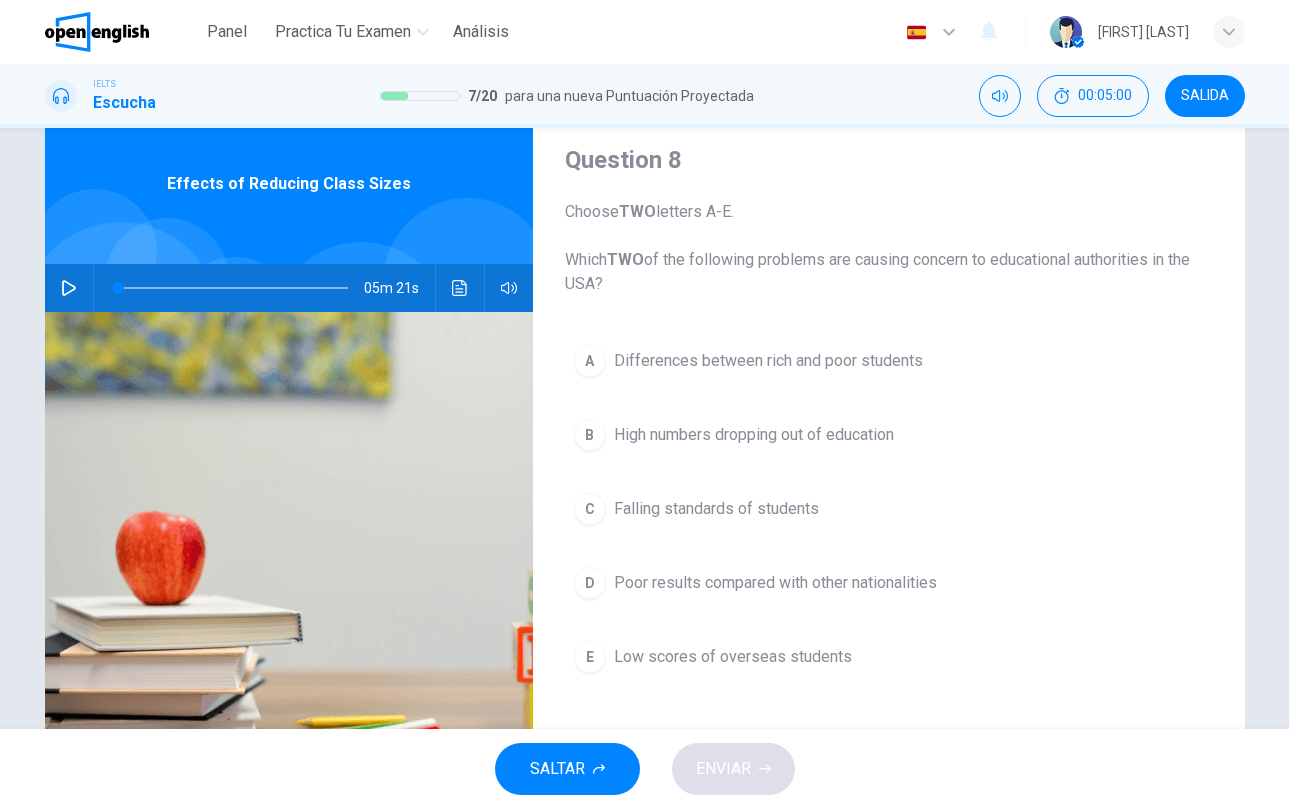 scroll, scrollTop: 0, scrollLeft: 0, axis: both 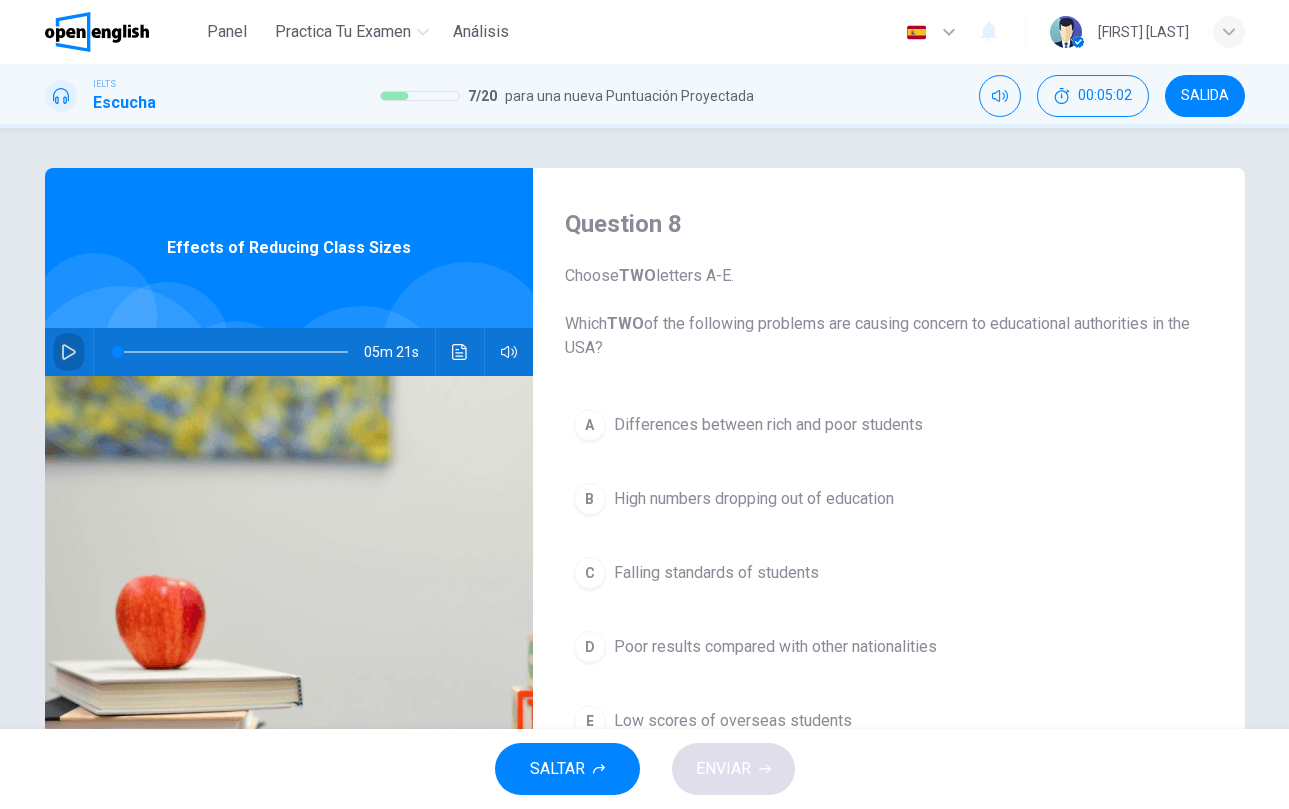 click 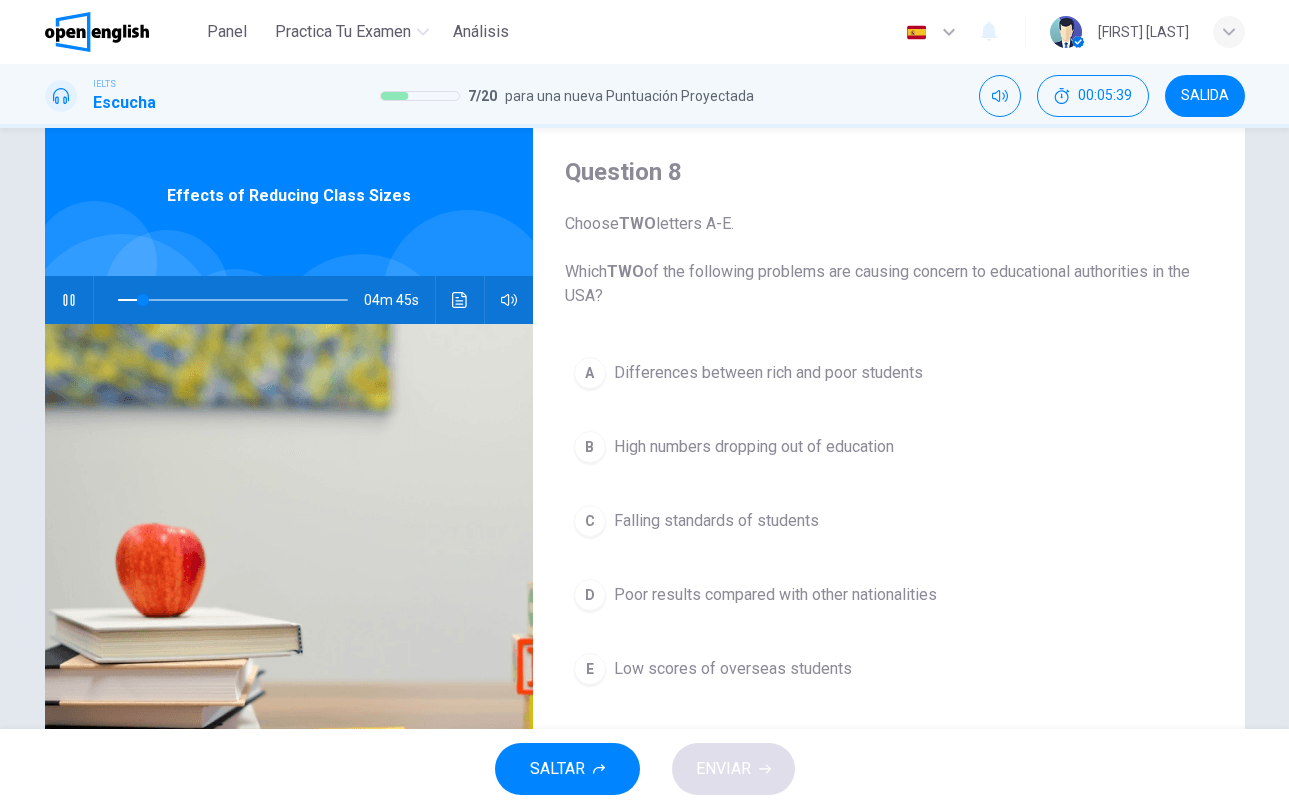 scroll, scrollTop: 72, scrollLeft: 0, axis: vertical 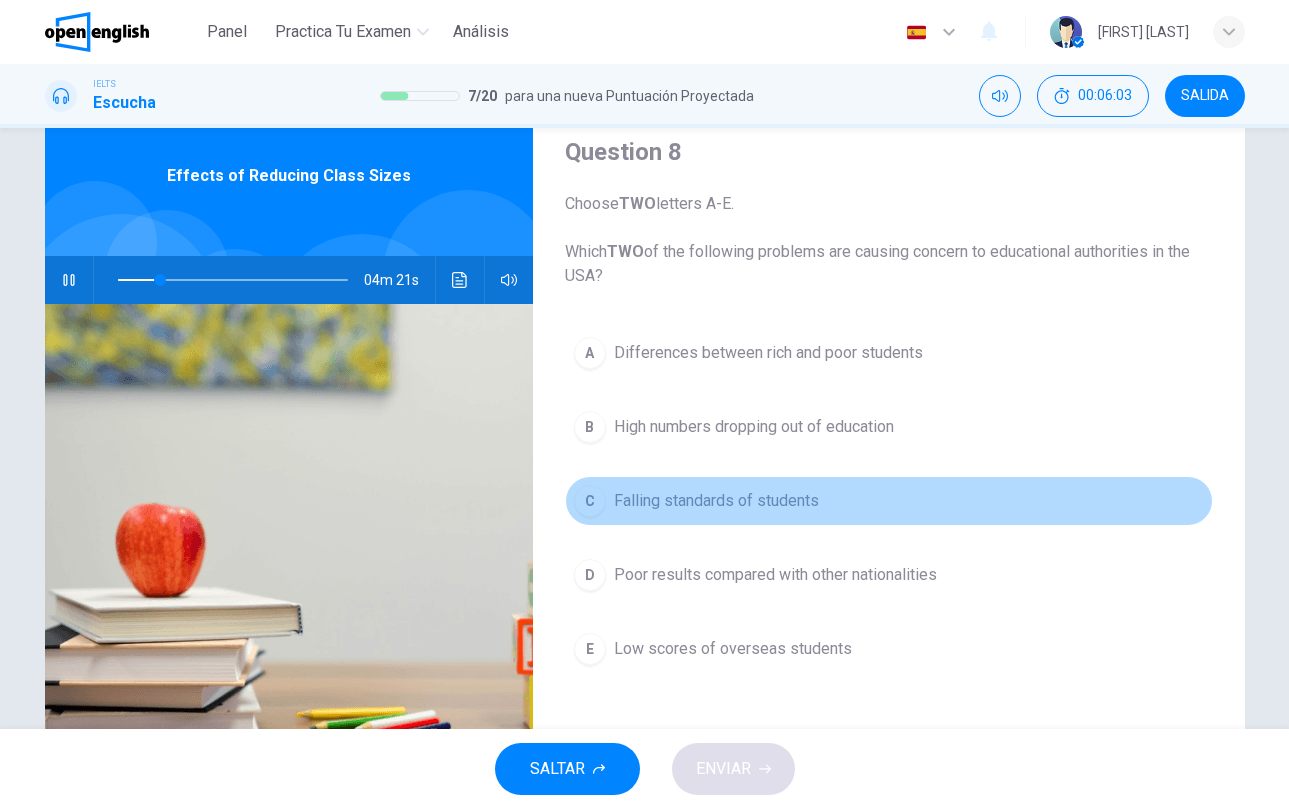 click on "C" at bounding box center [590, 501] 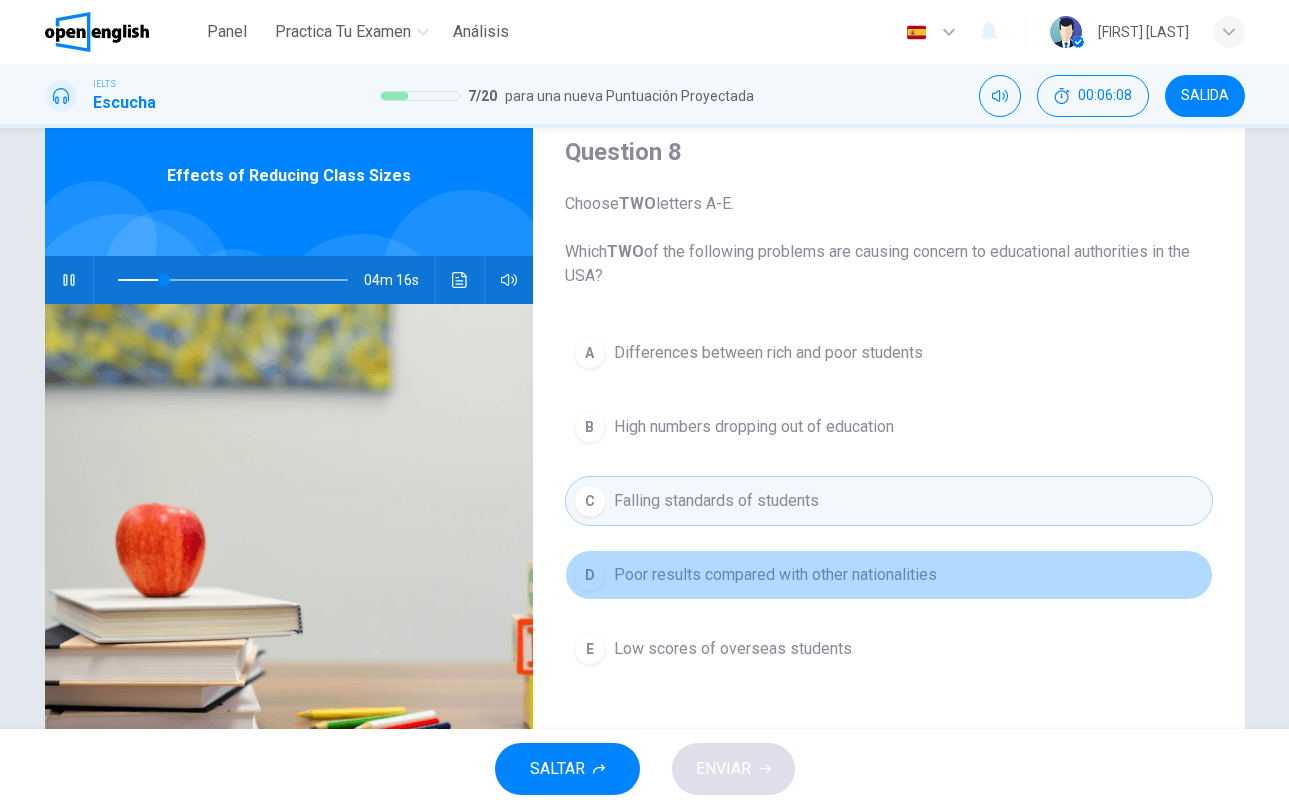 click on "Poor results compared with other nationalities" at bounding box center [775, 575] 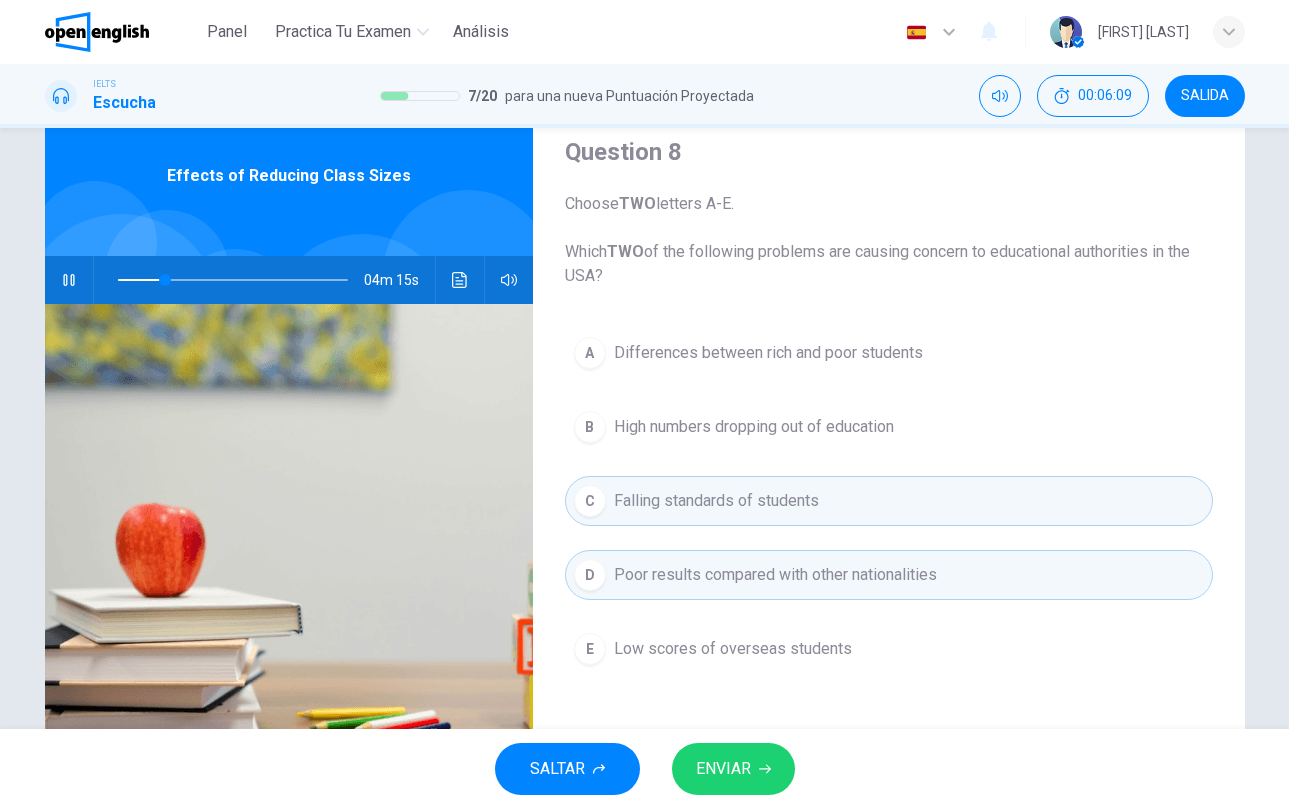 click on "ENVIAR" at bounding box center [723, 769] 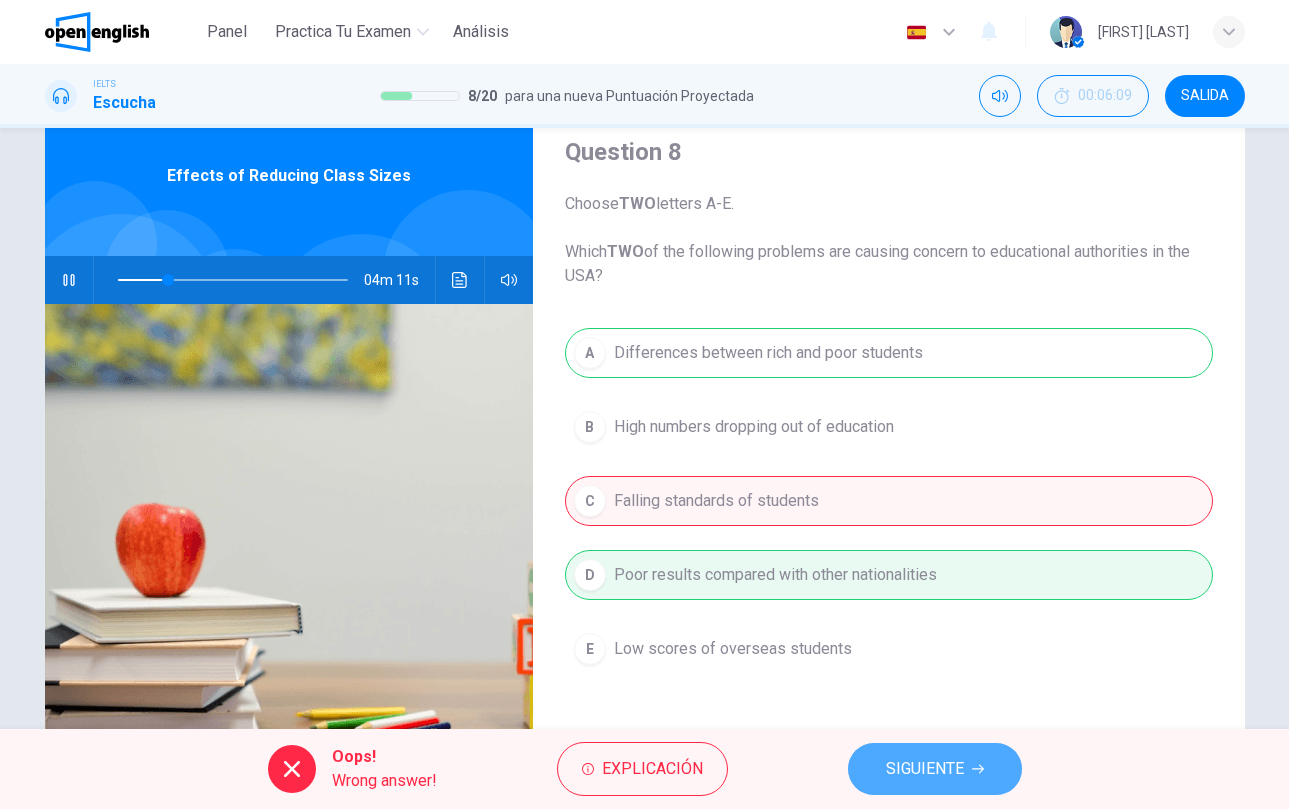 click on "SIGUIENTE" at bounding box center (925, 769) 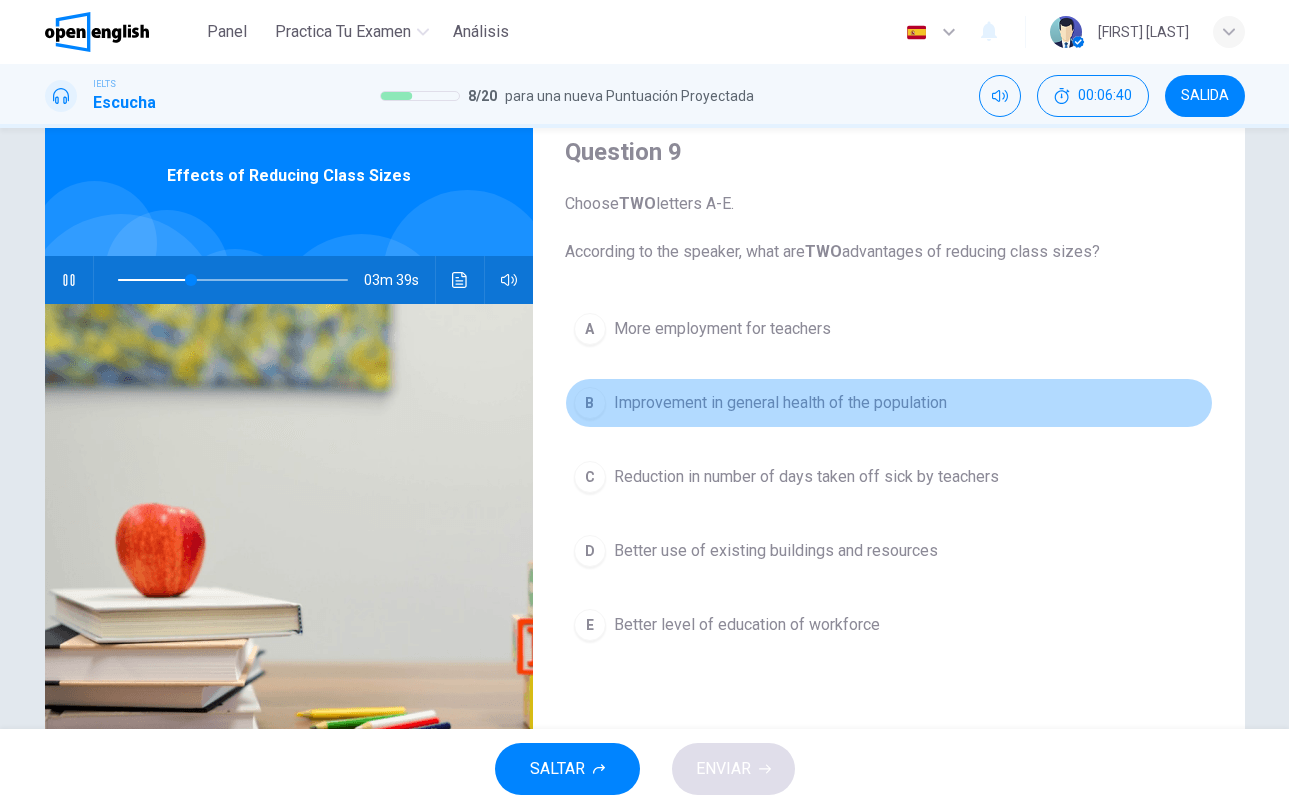 click on "Improvement in general health of the population" at bounding box center (780, 403) 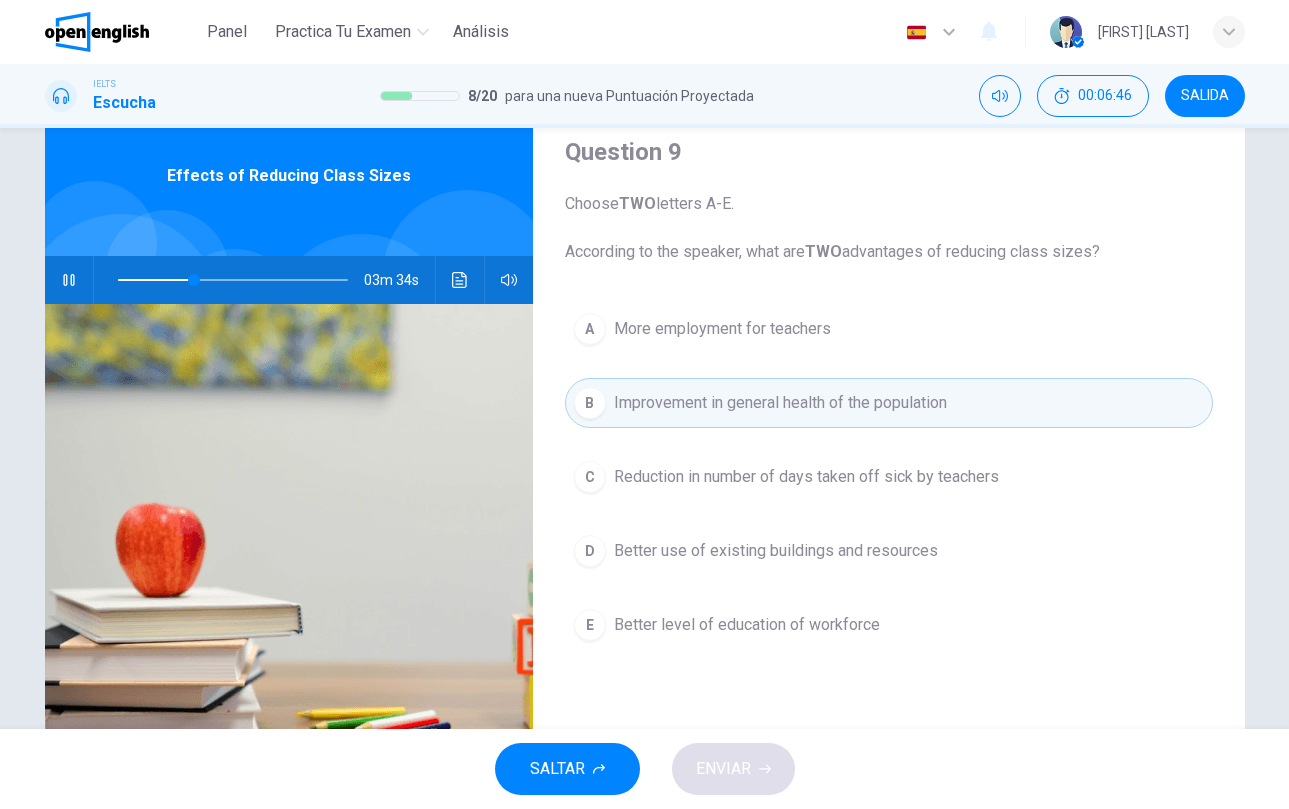click at bounding box center (69, 280) 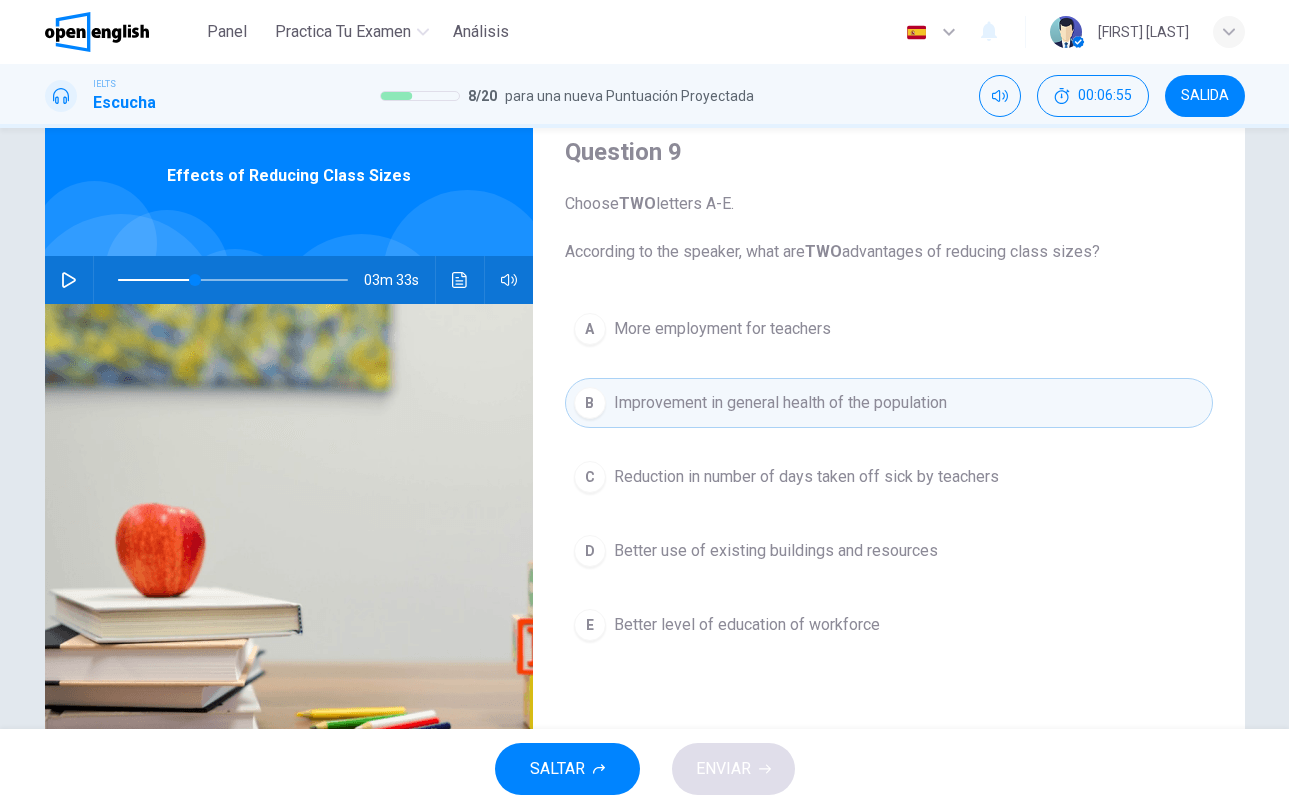 click on "E Better level of education of workforce" at bounding box center (889, 625) 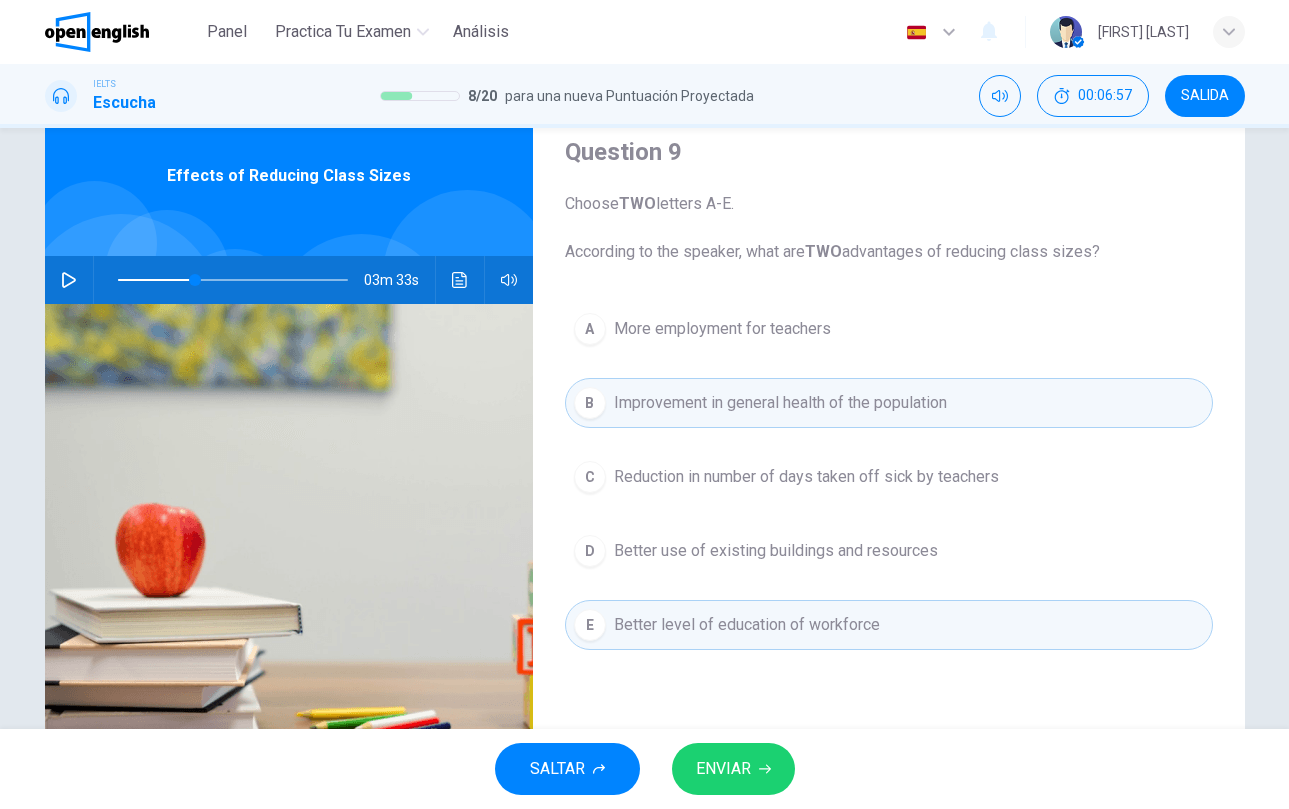 click 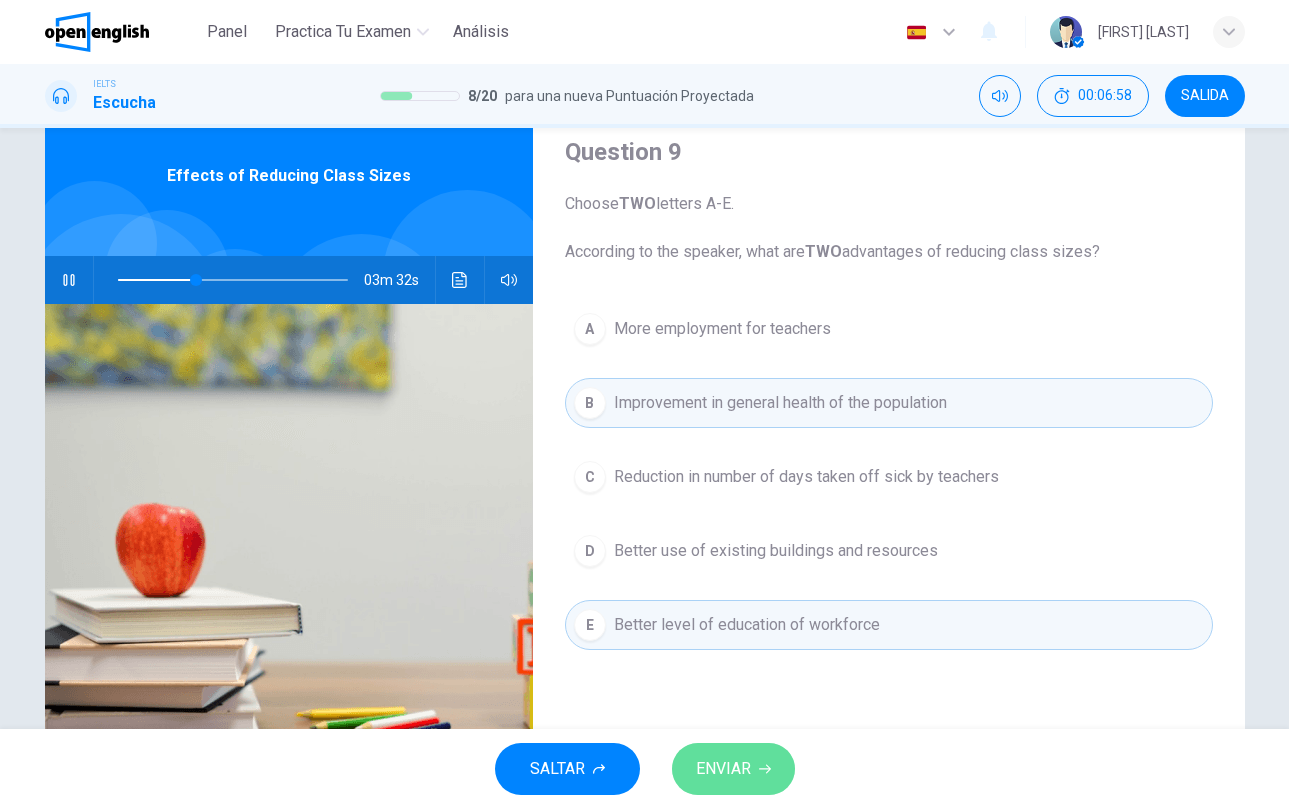 click on "ENVIAR" at bounding box center [723, 769] 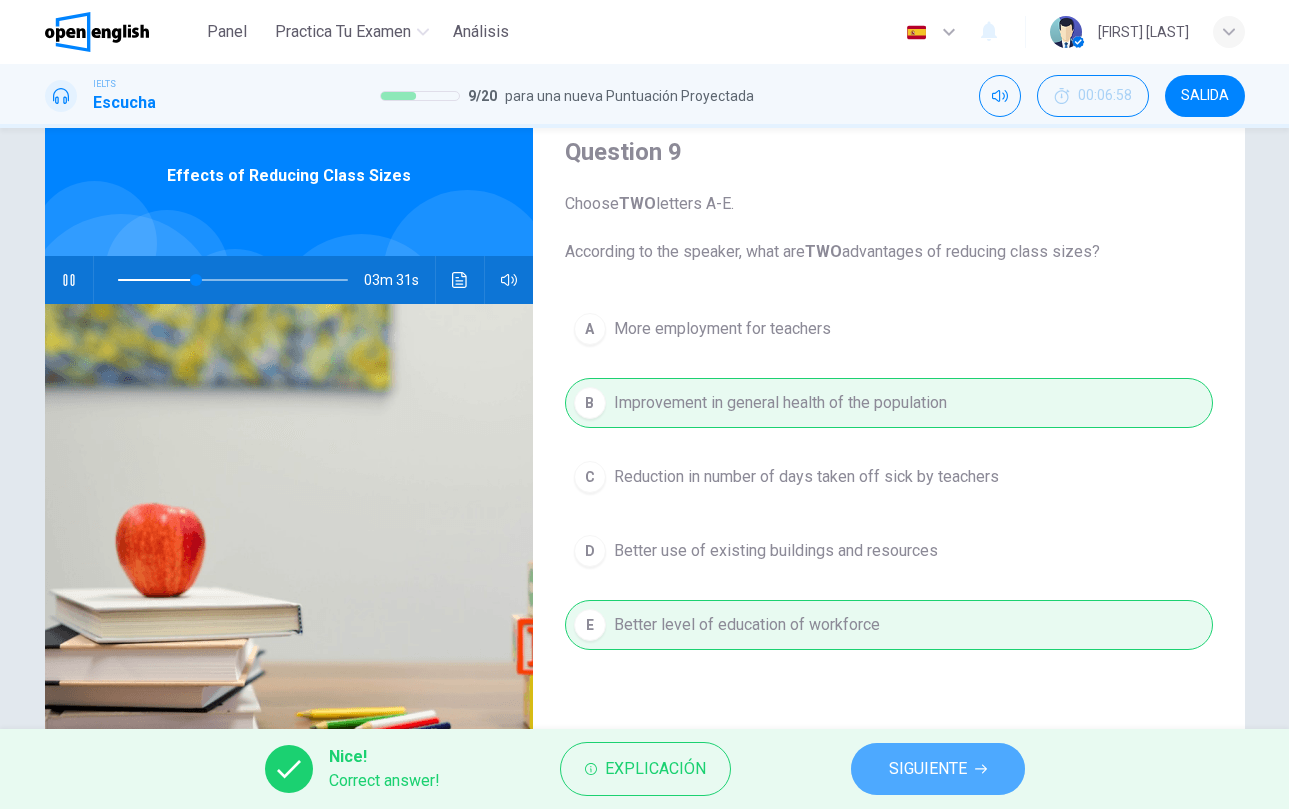 click on "SIGUIENTE" at bounding box center [928, 769] 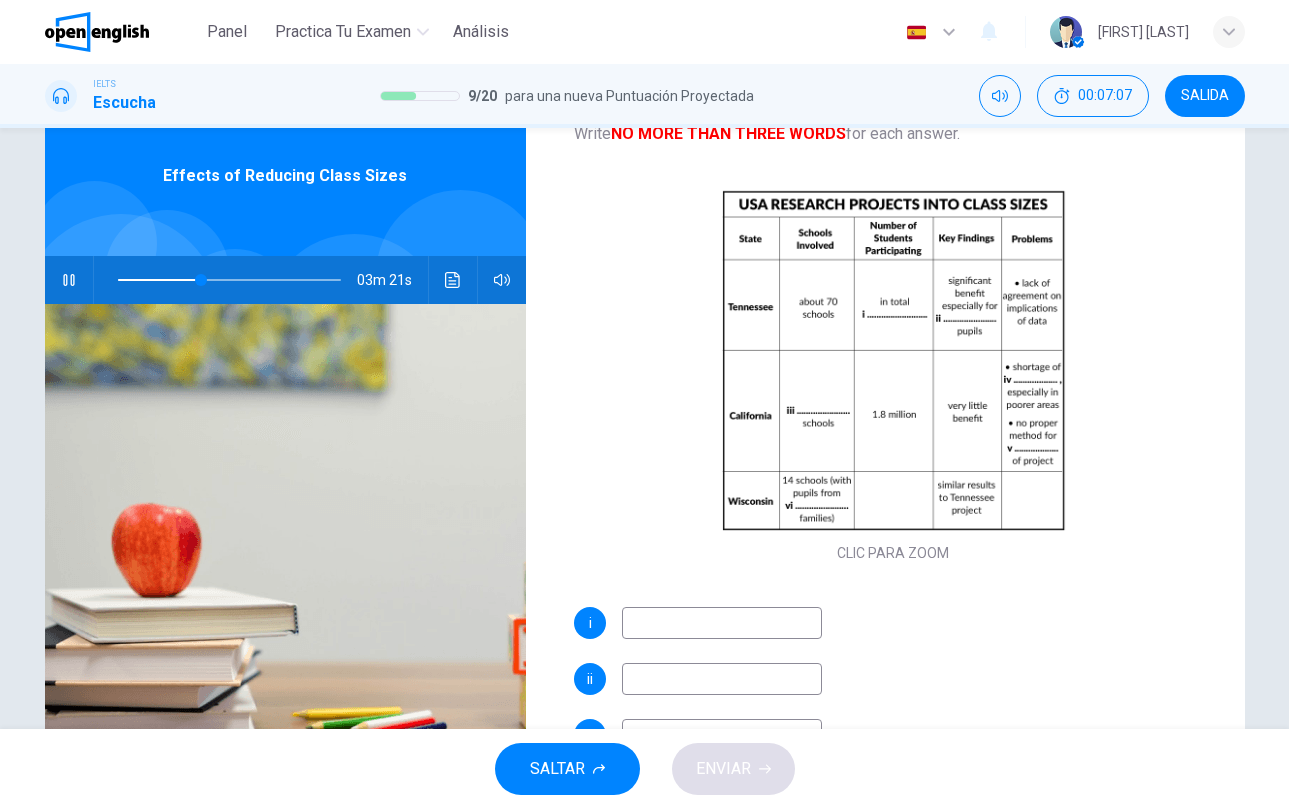 scroll, scrollTop: 117, scrollLeft: 0, axis: vertical 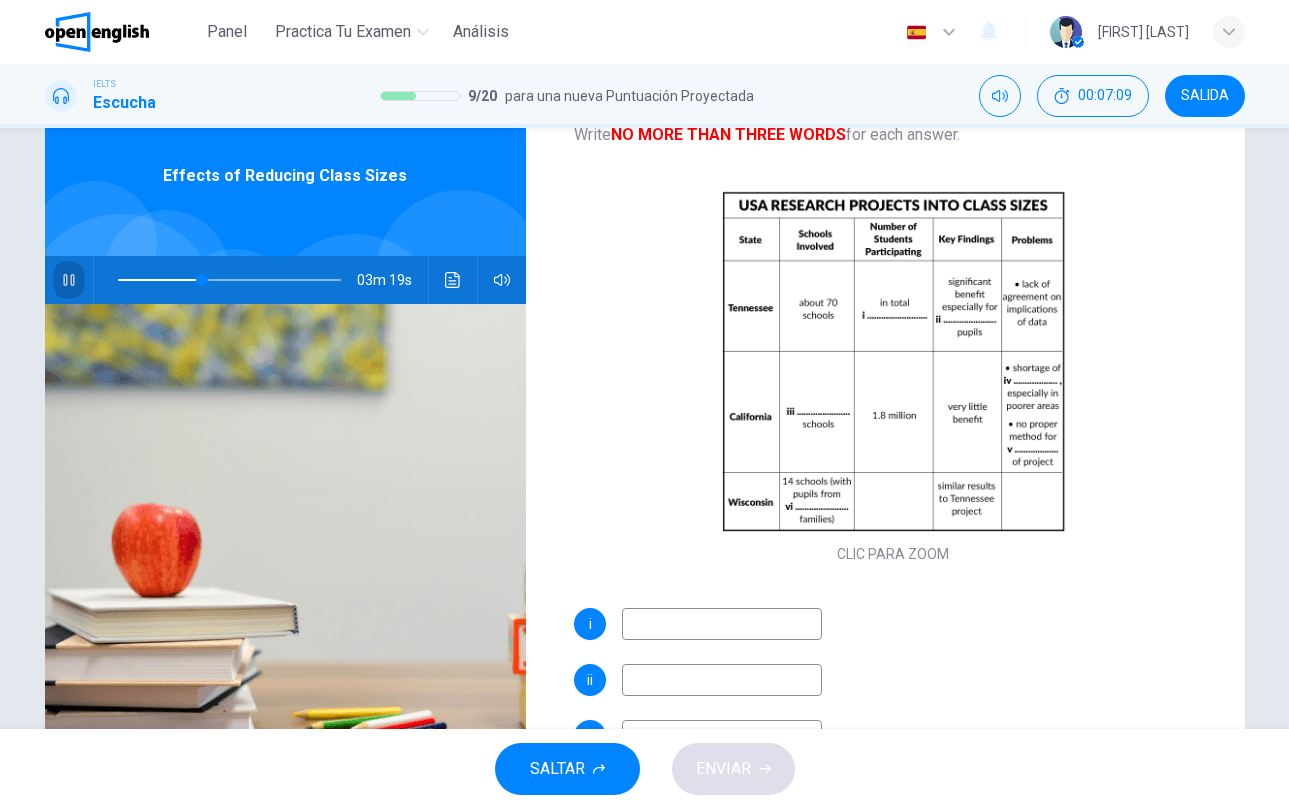 click at bounding box center (69, 280) 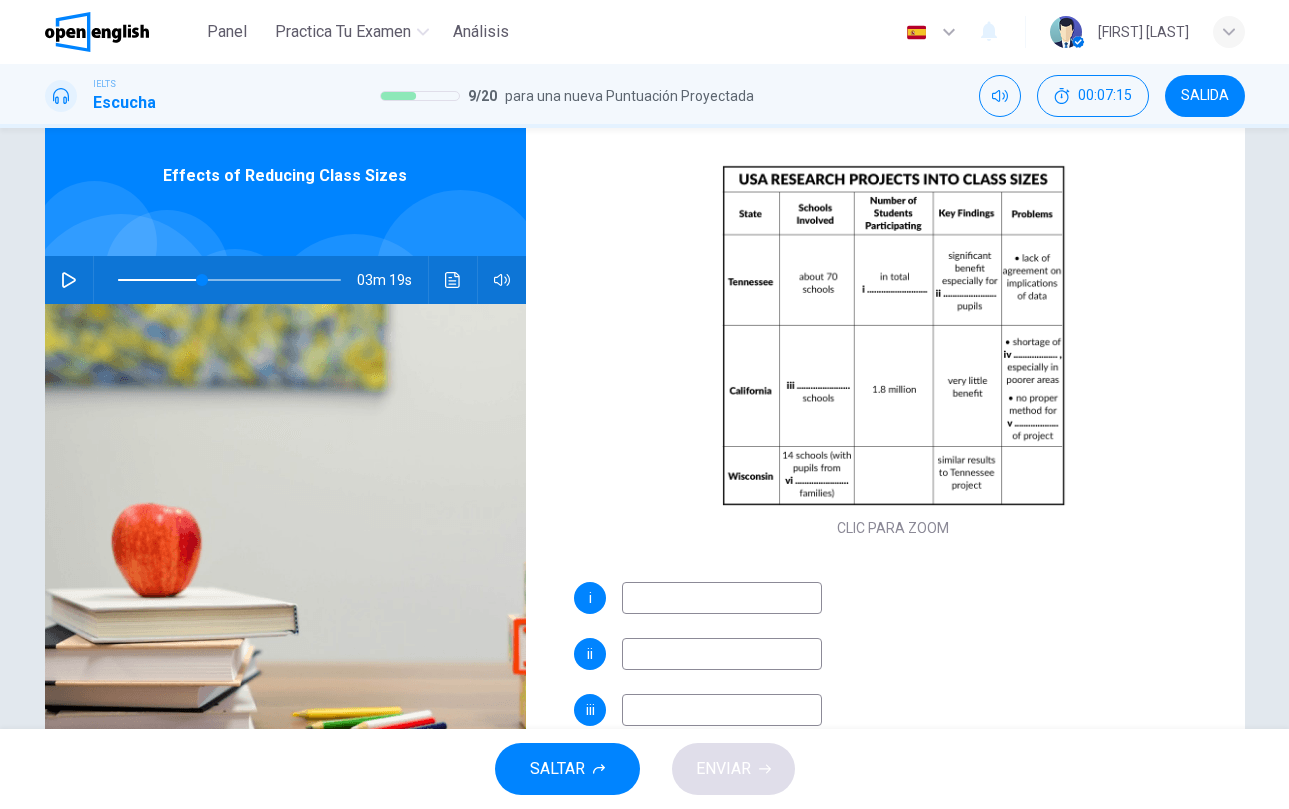 scroll, scrollTop: 165, scrollLeft: 0, axis: vertical 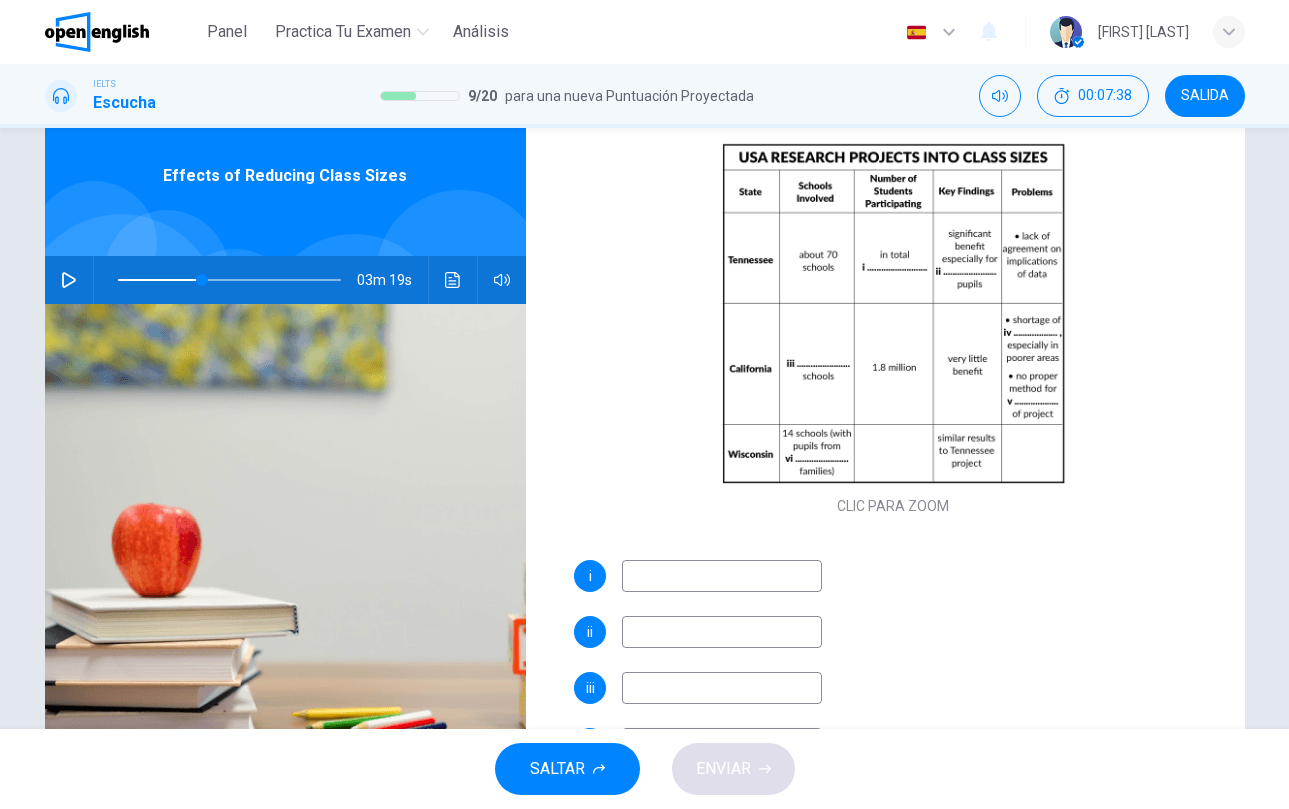 click 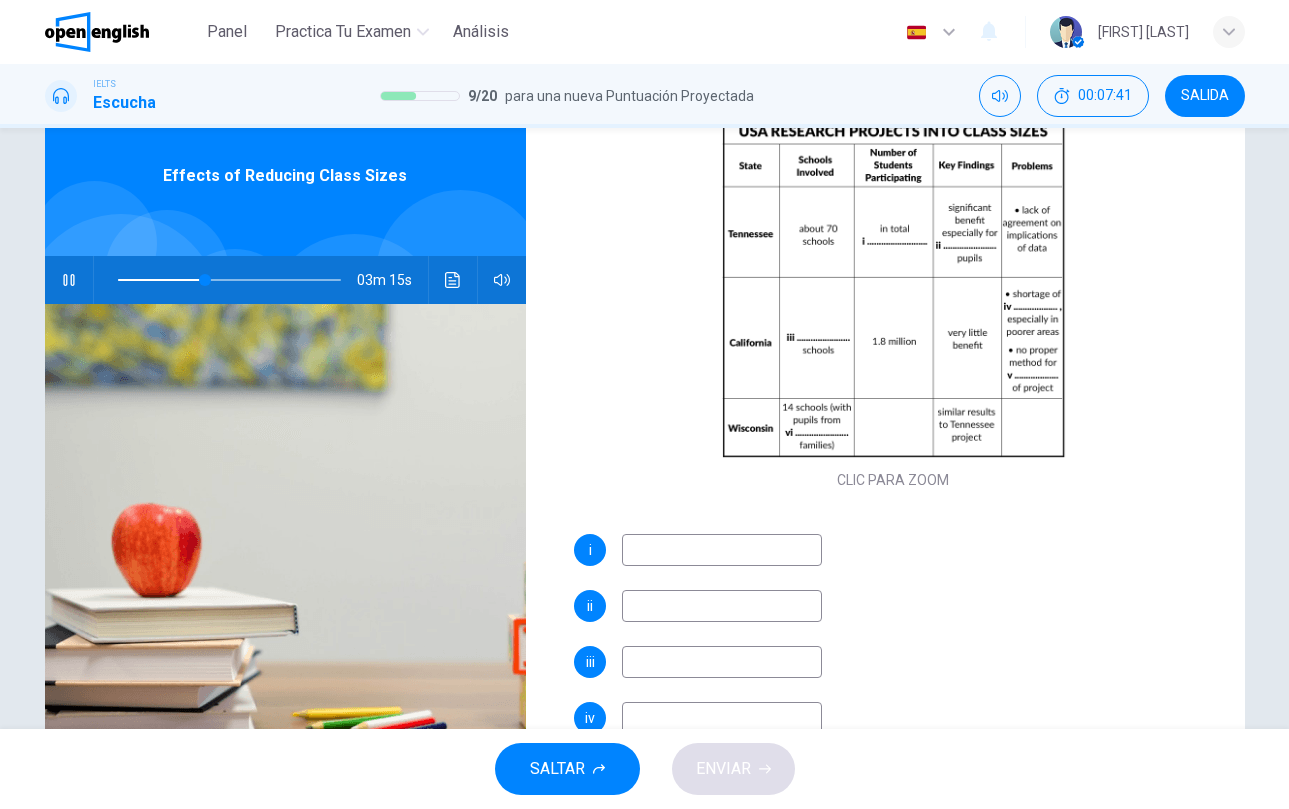 scroll, scrollTop: 163, scrollLeft: 0, axis: vertical 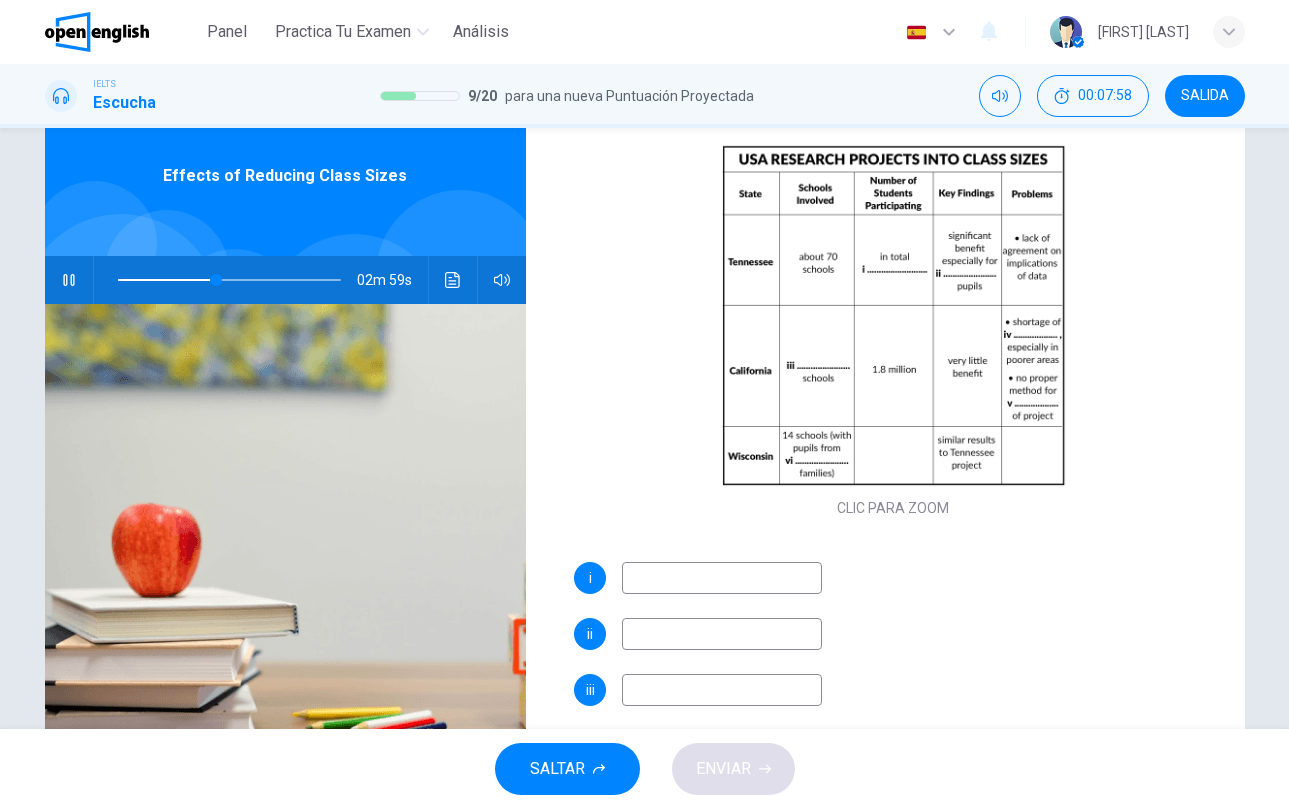 click at bounding box center (722, 578) 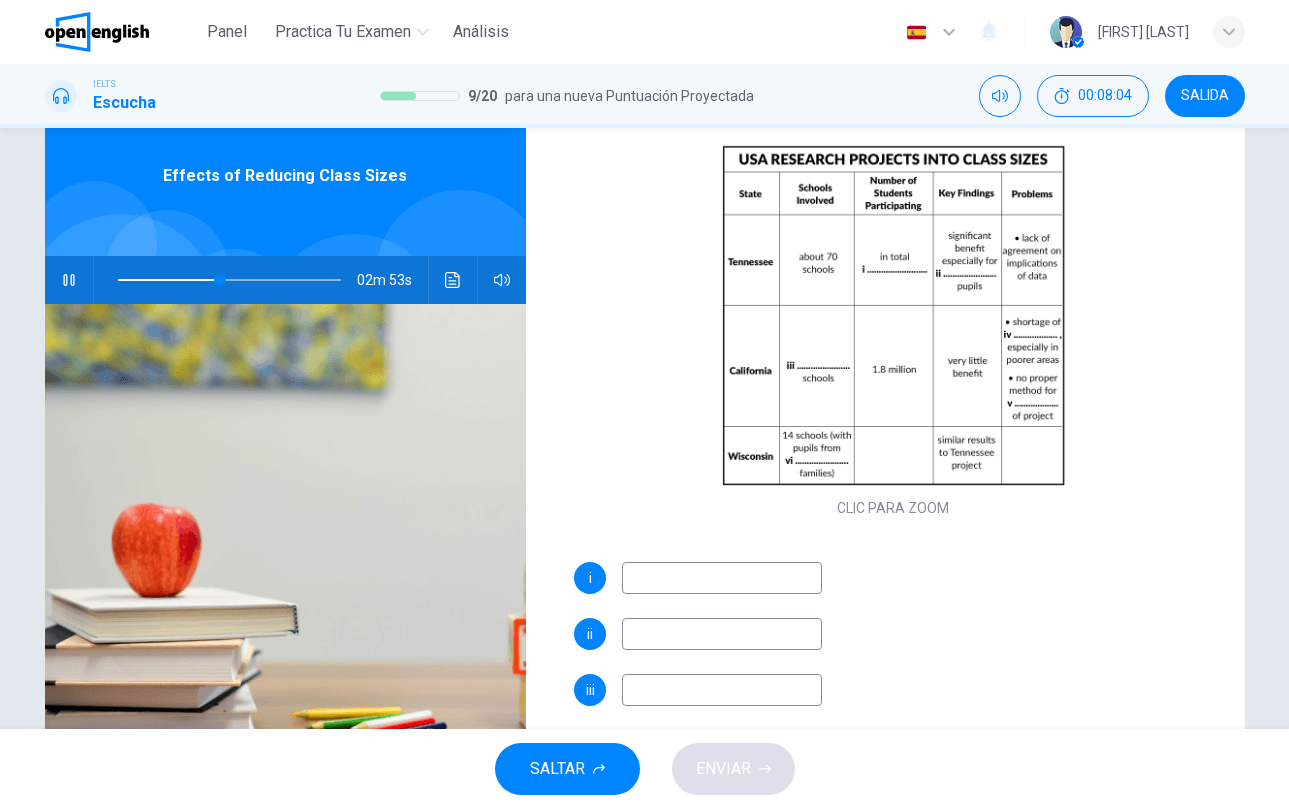 click 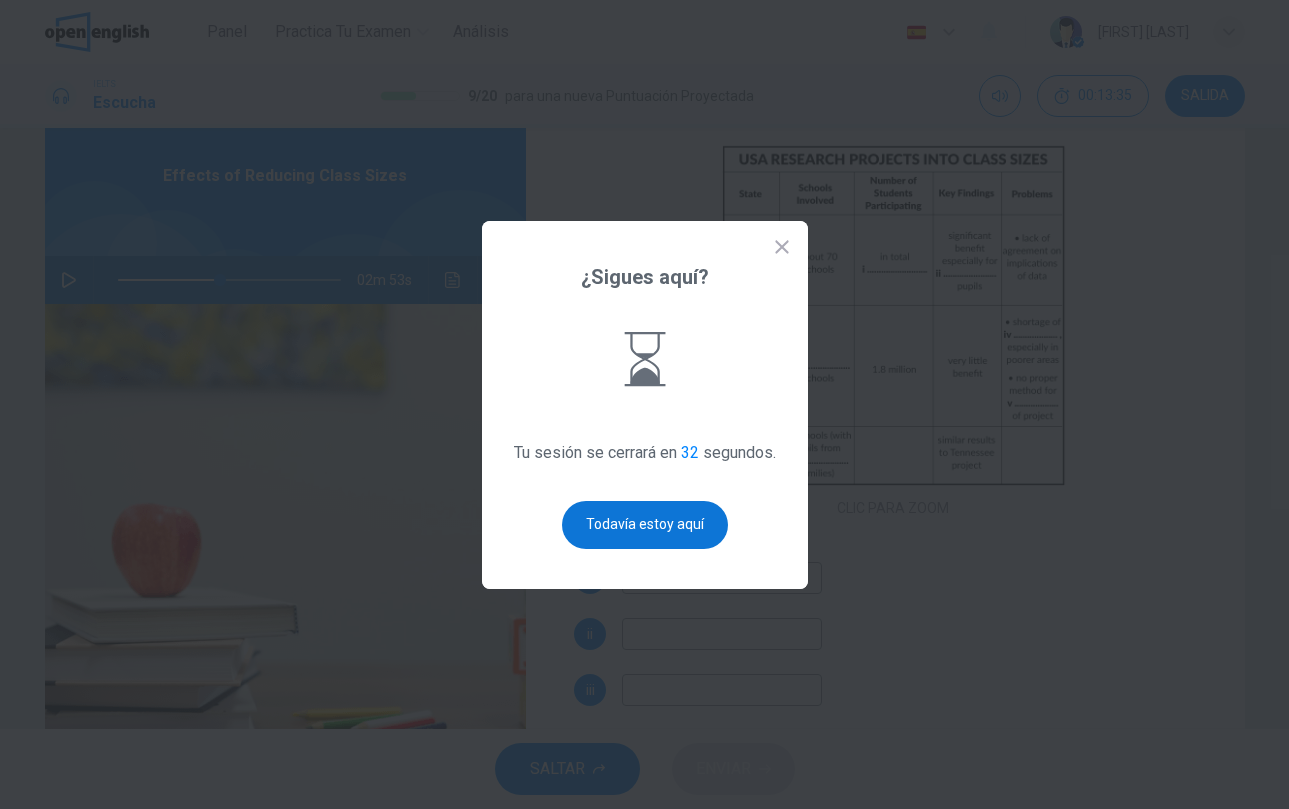 click on "Todavía estoy aquí" at bounding box center [645, 525] 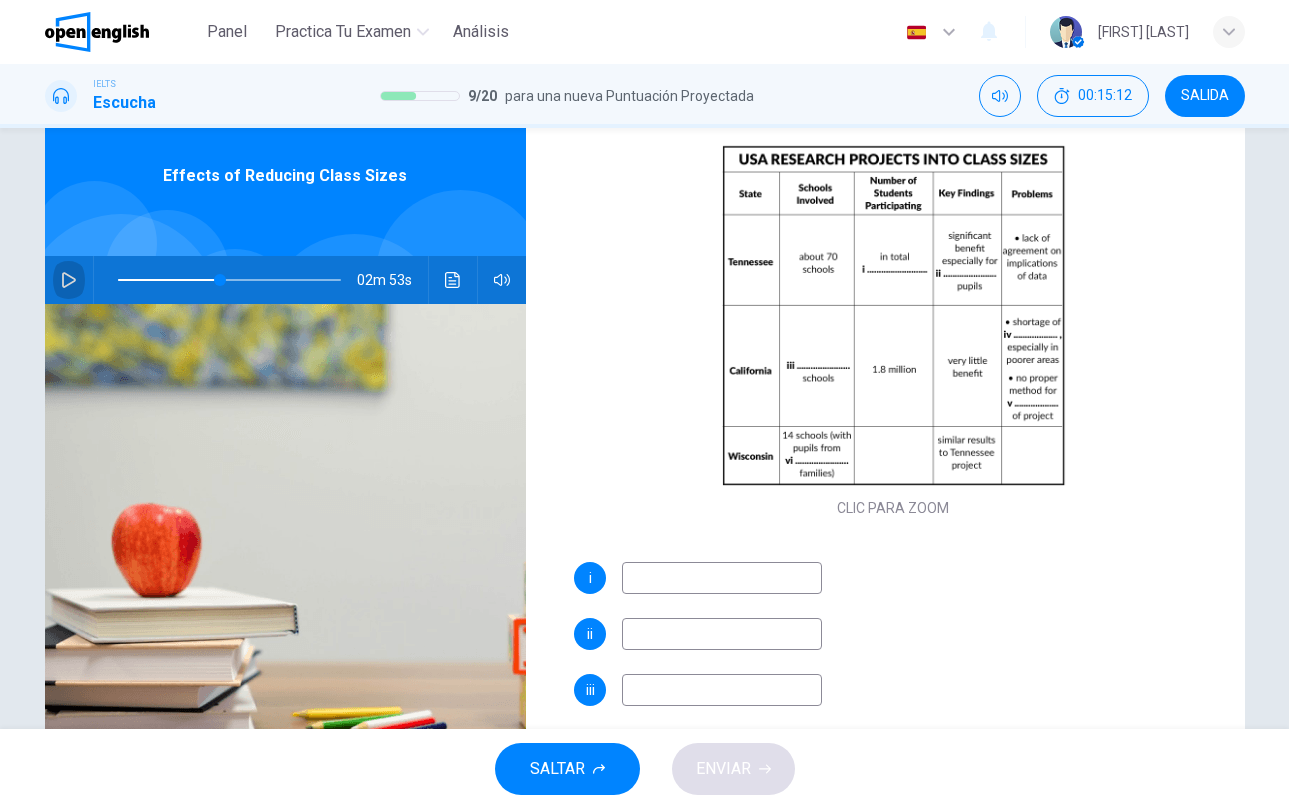 click 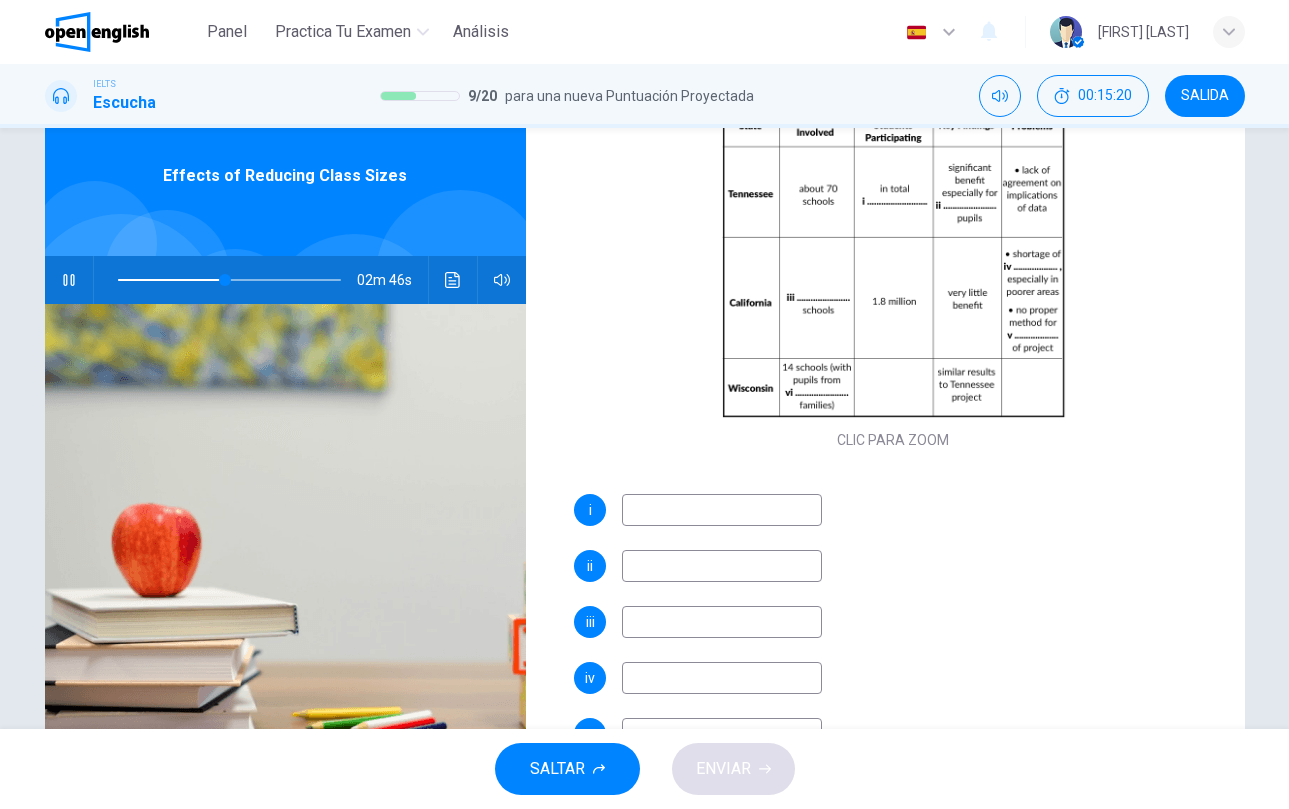 scroll, scrollTop: 220, scrollLeft: 0, axis: vertical 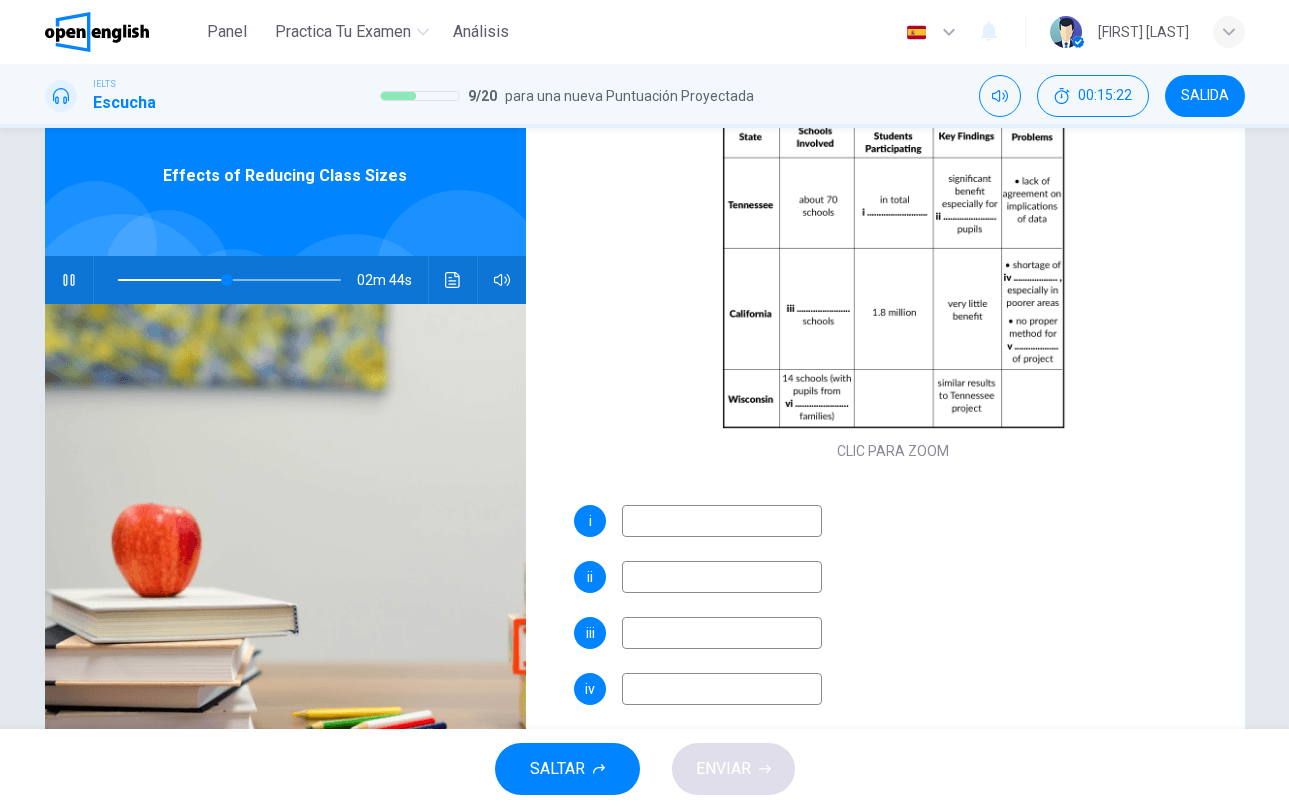 click at bounding box center [722, 521] 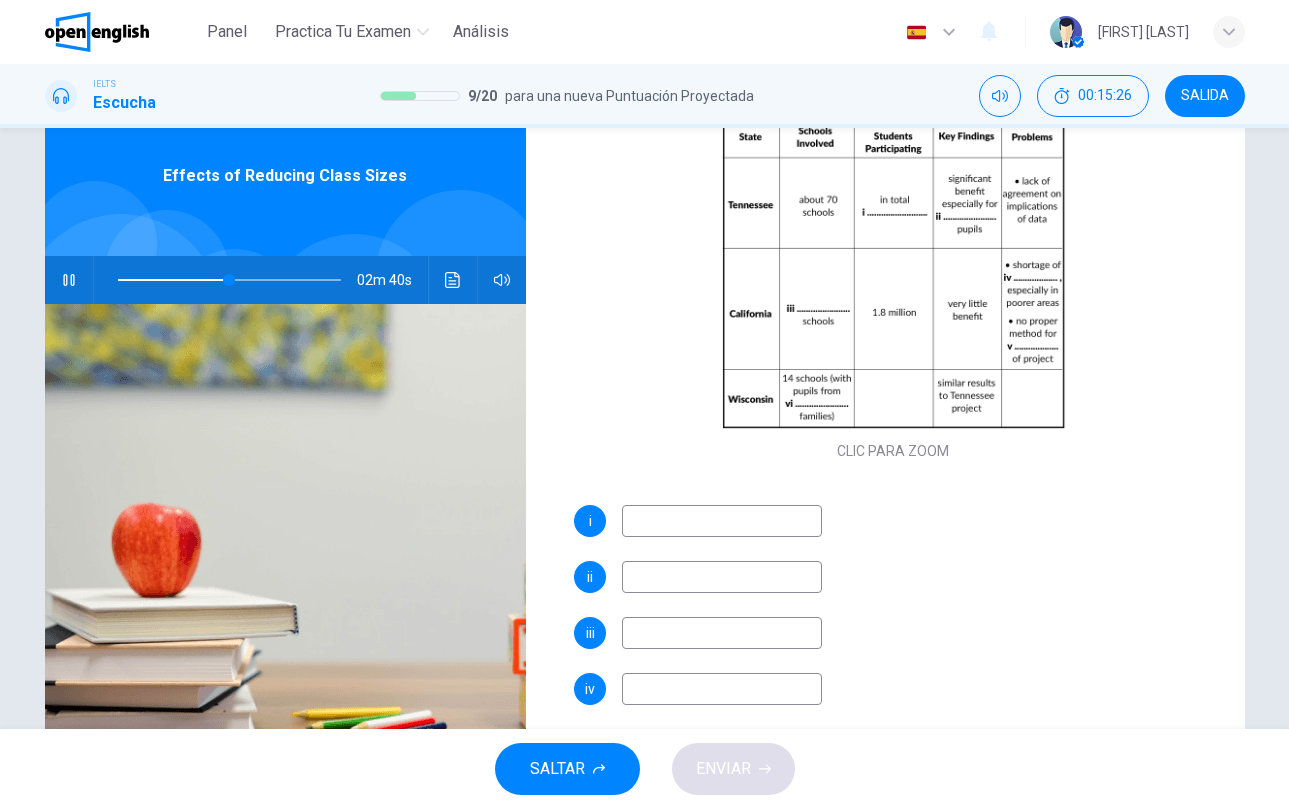 click 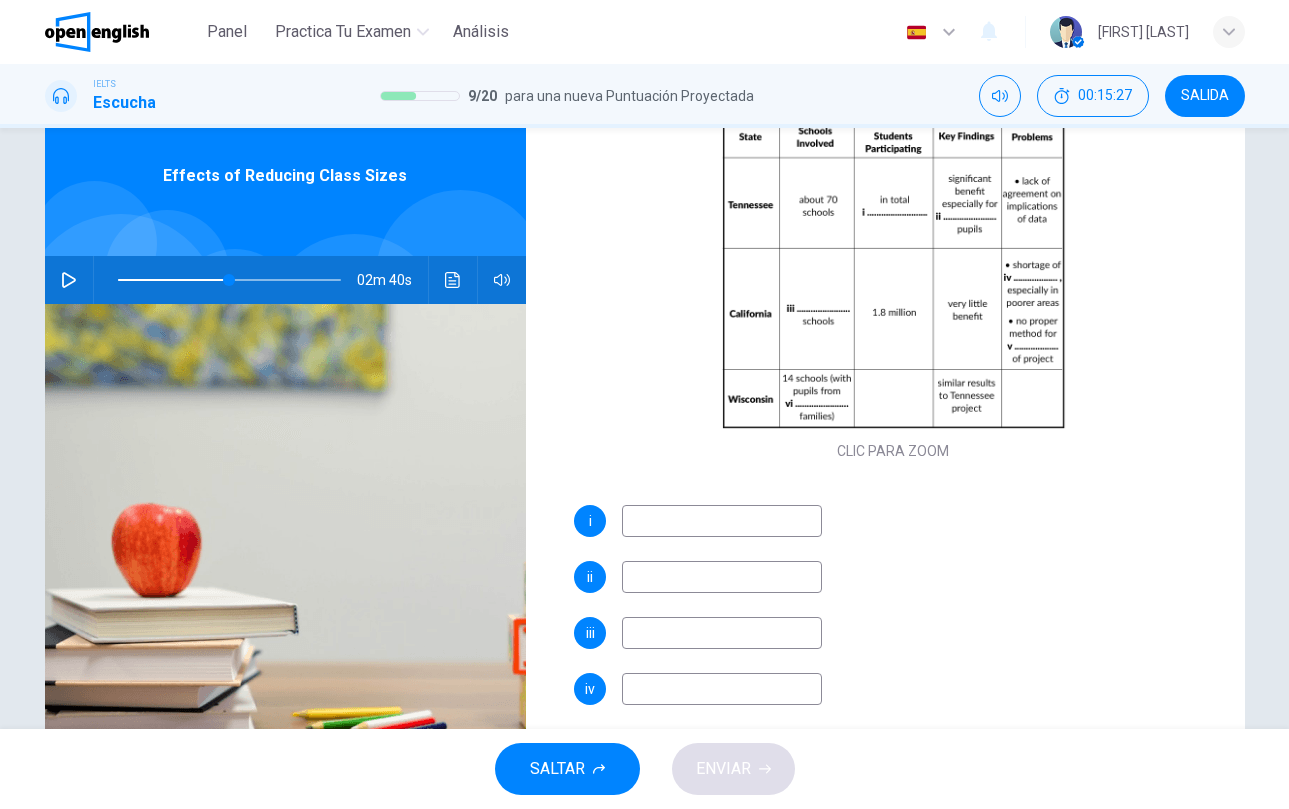 click at bounding box center (722, 521) 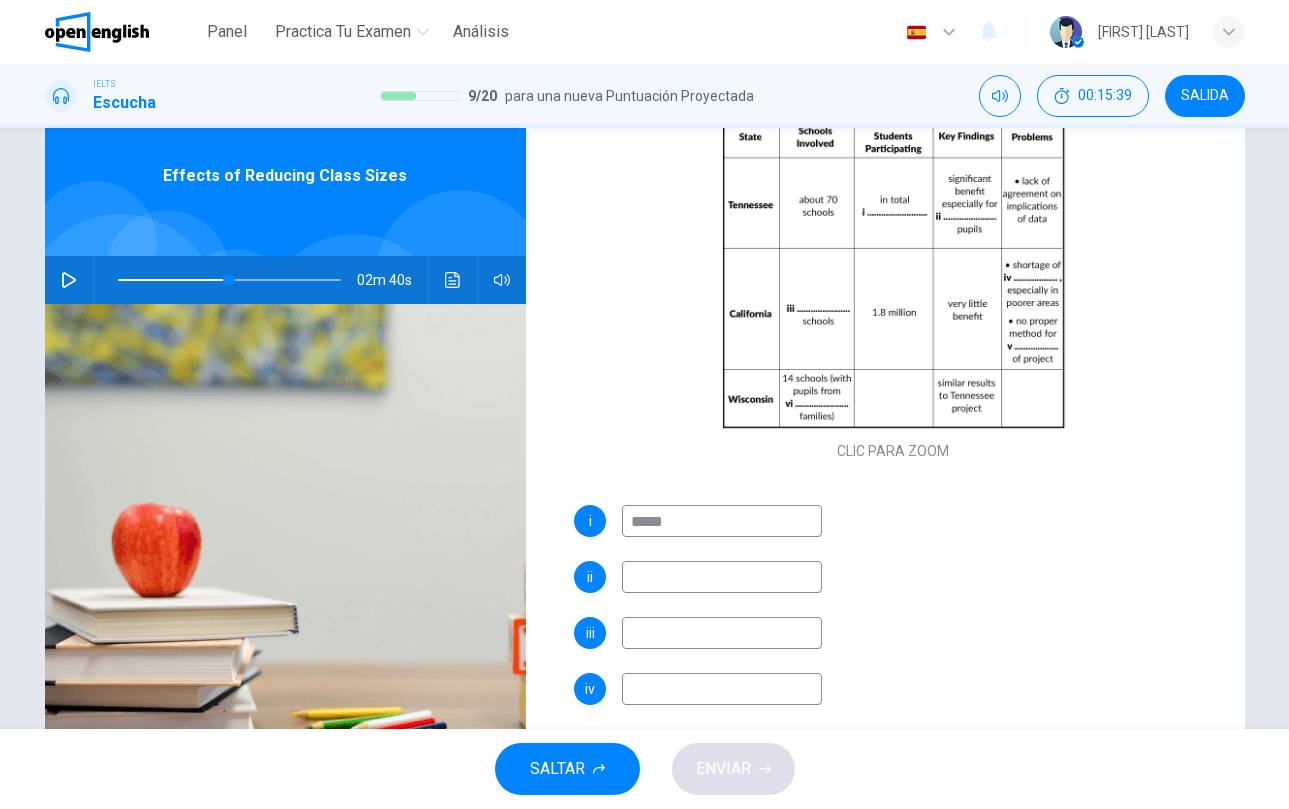 type on "*****" 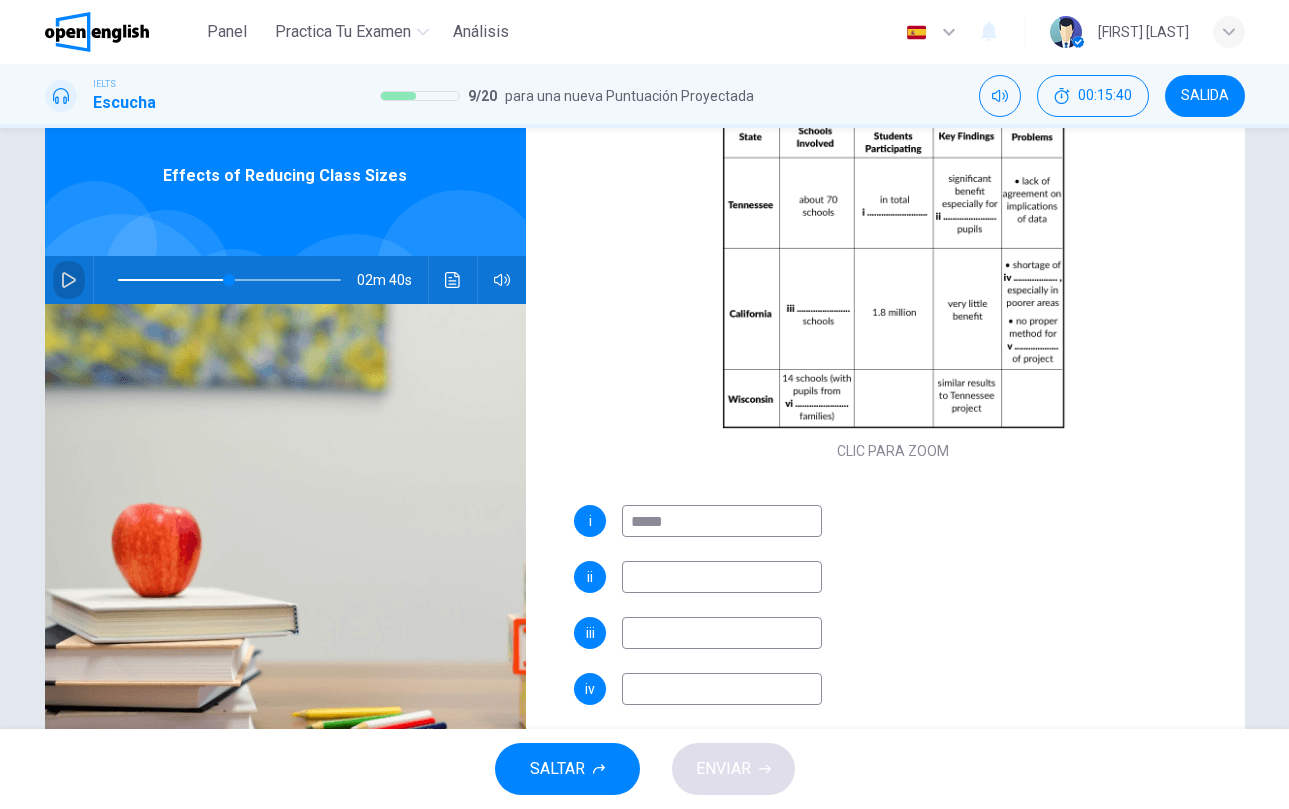 click 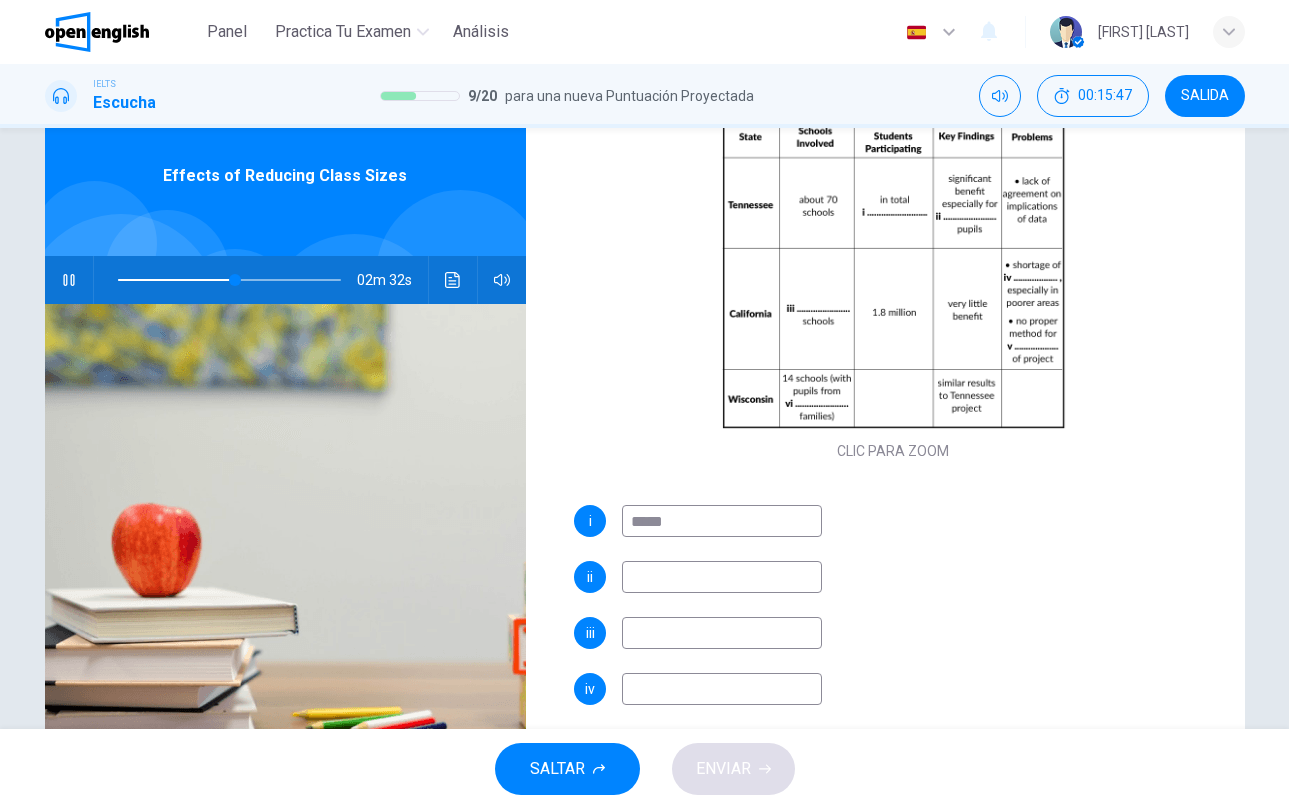click at bounding box center (722, 577) 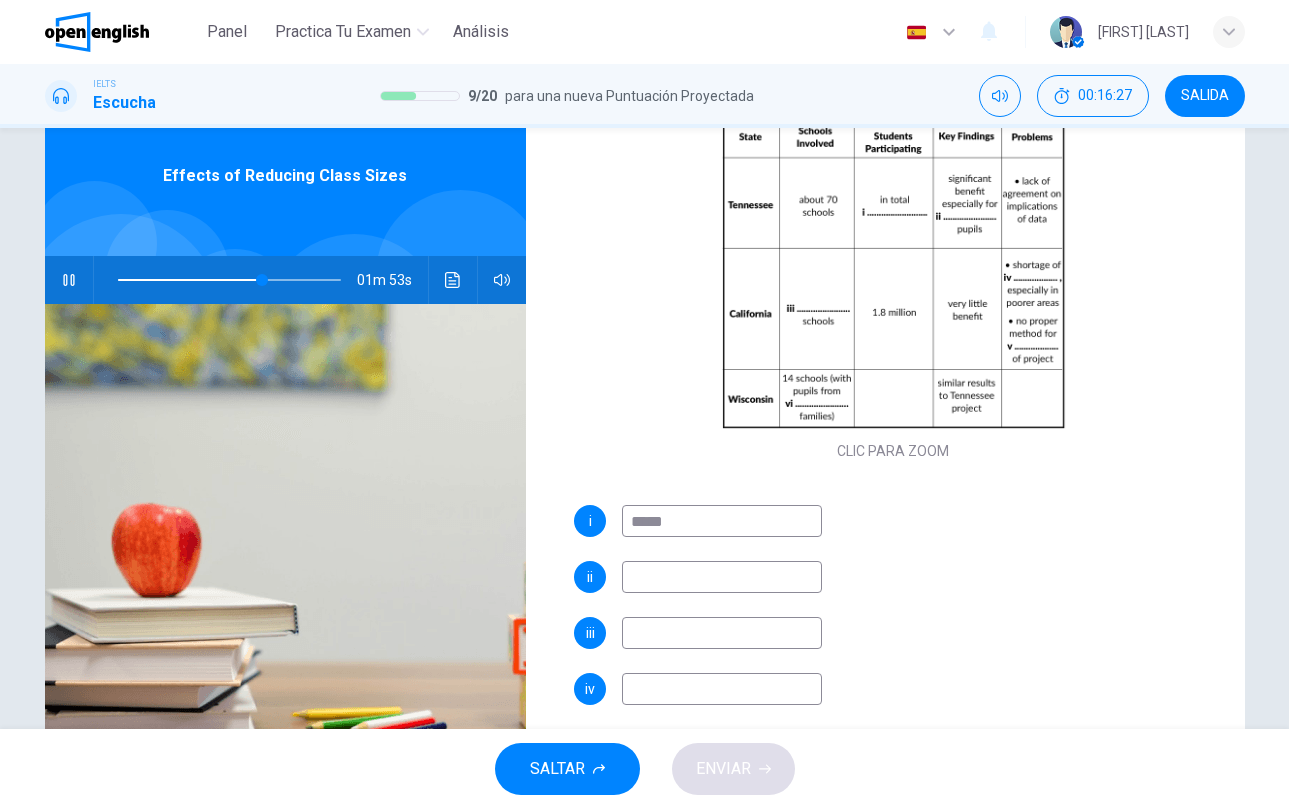 type on "**" 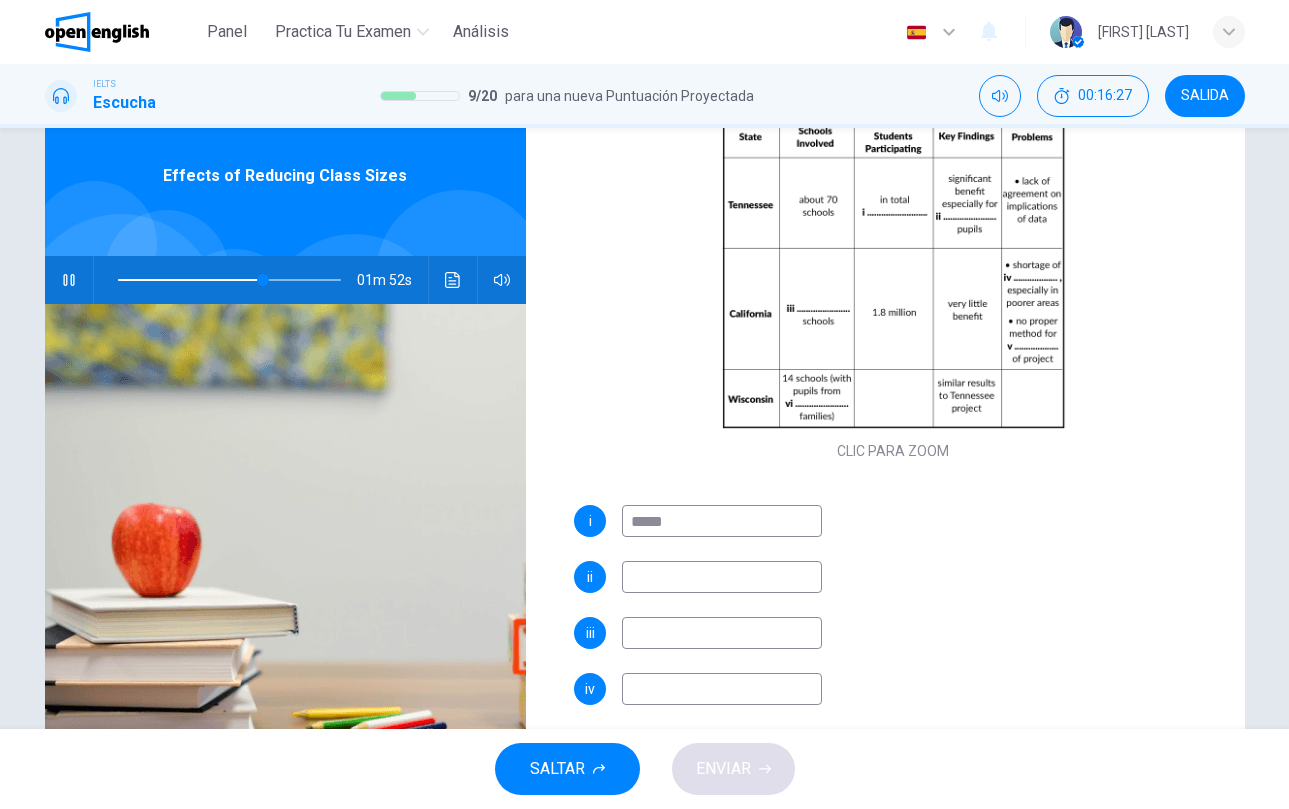 type on "*" 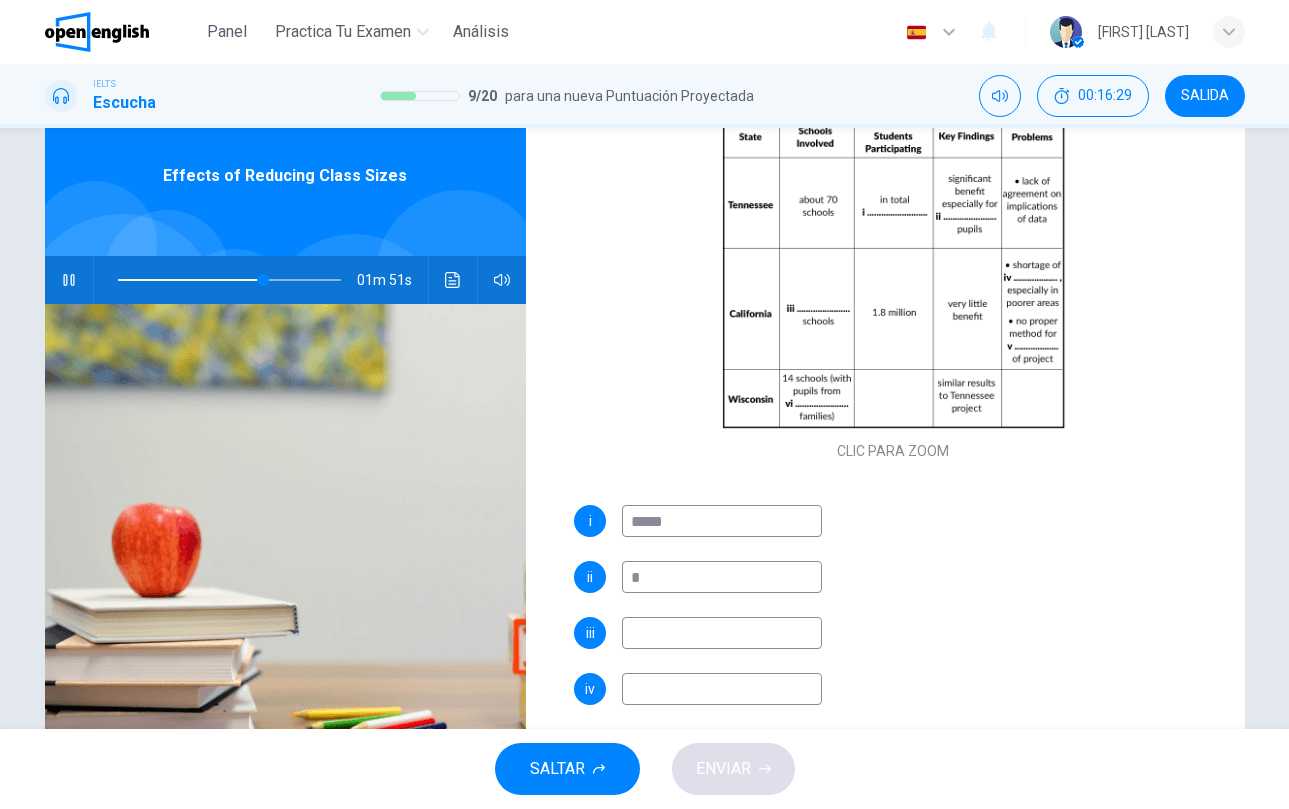 type on "**" 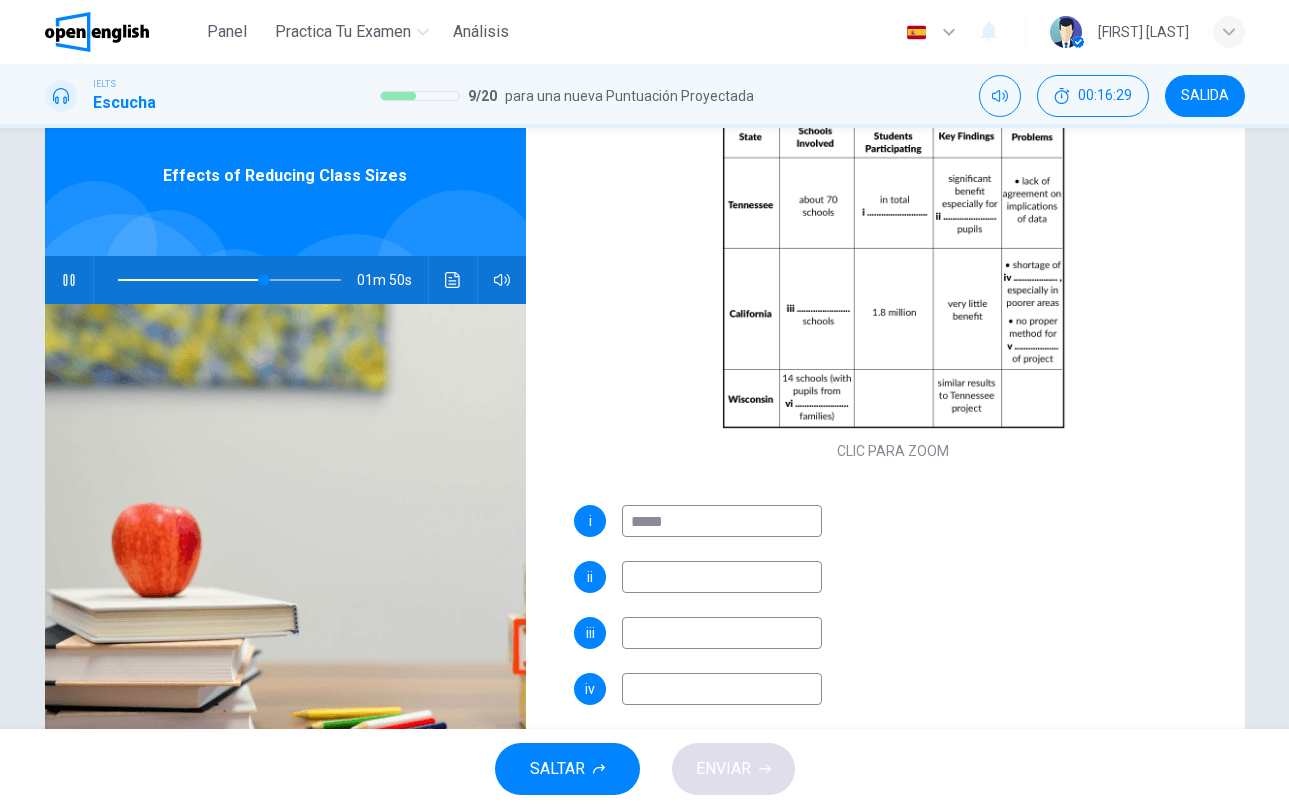 type on "*" 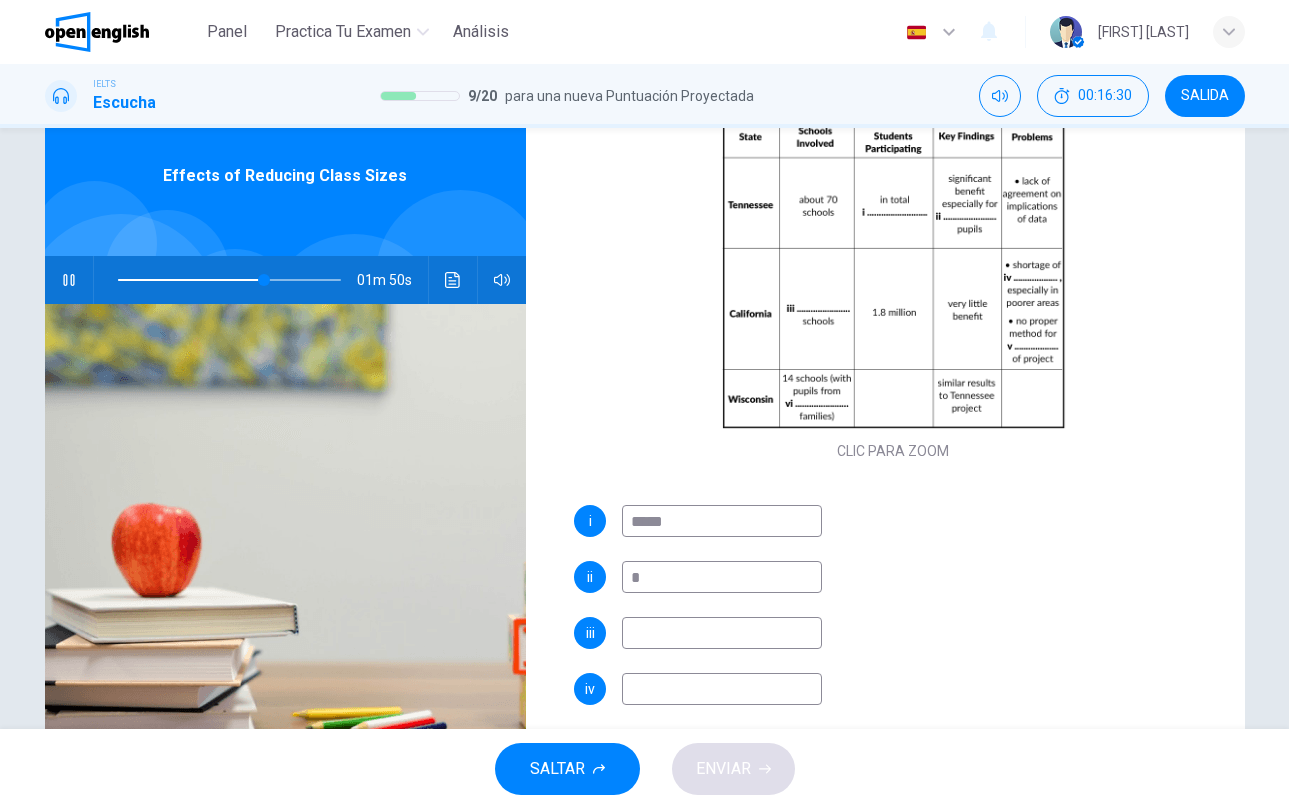 type on "**" 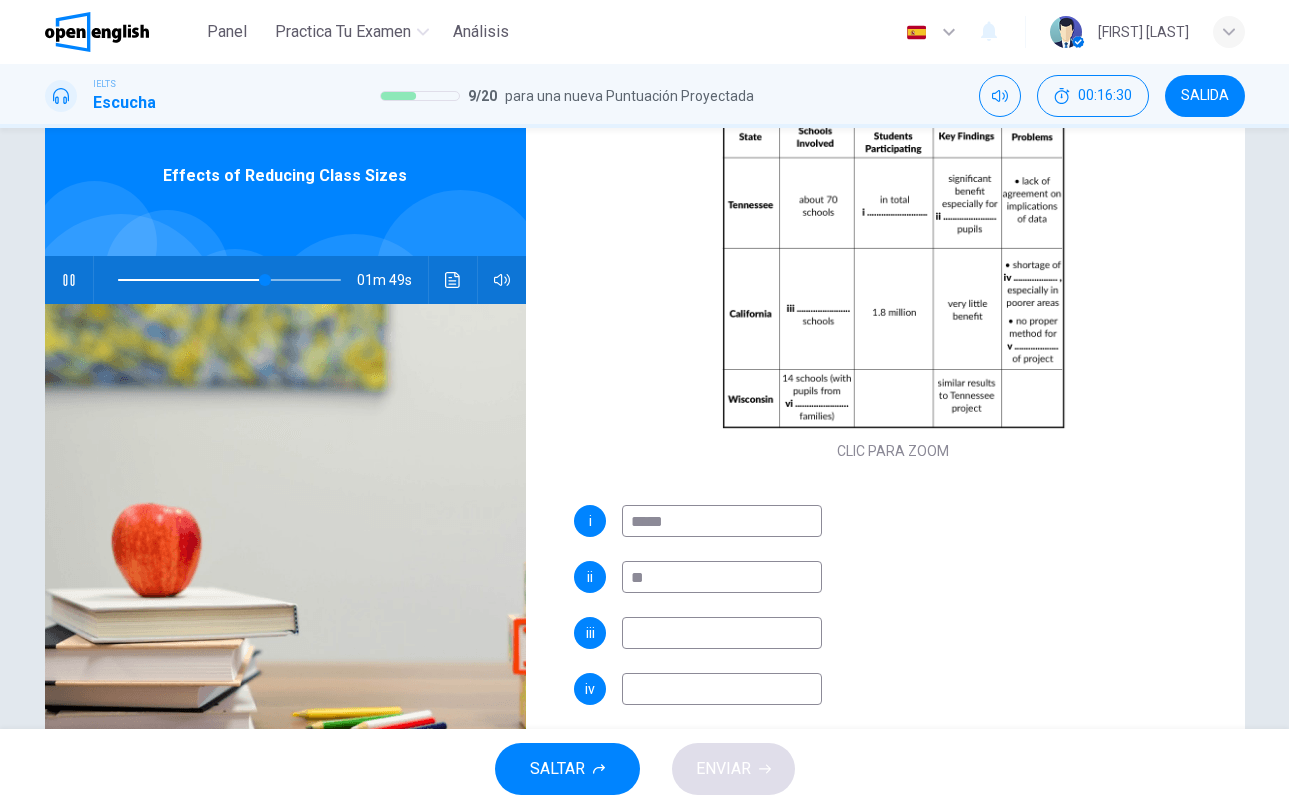 type on "***" 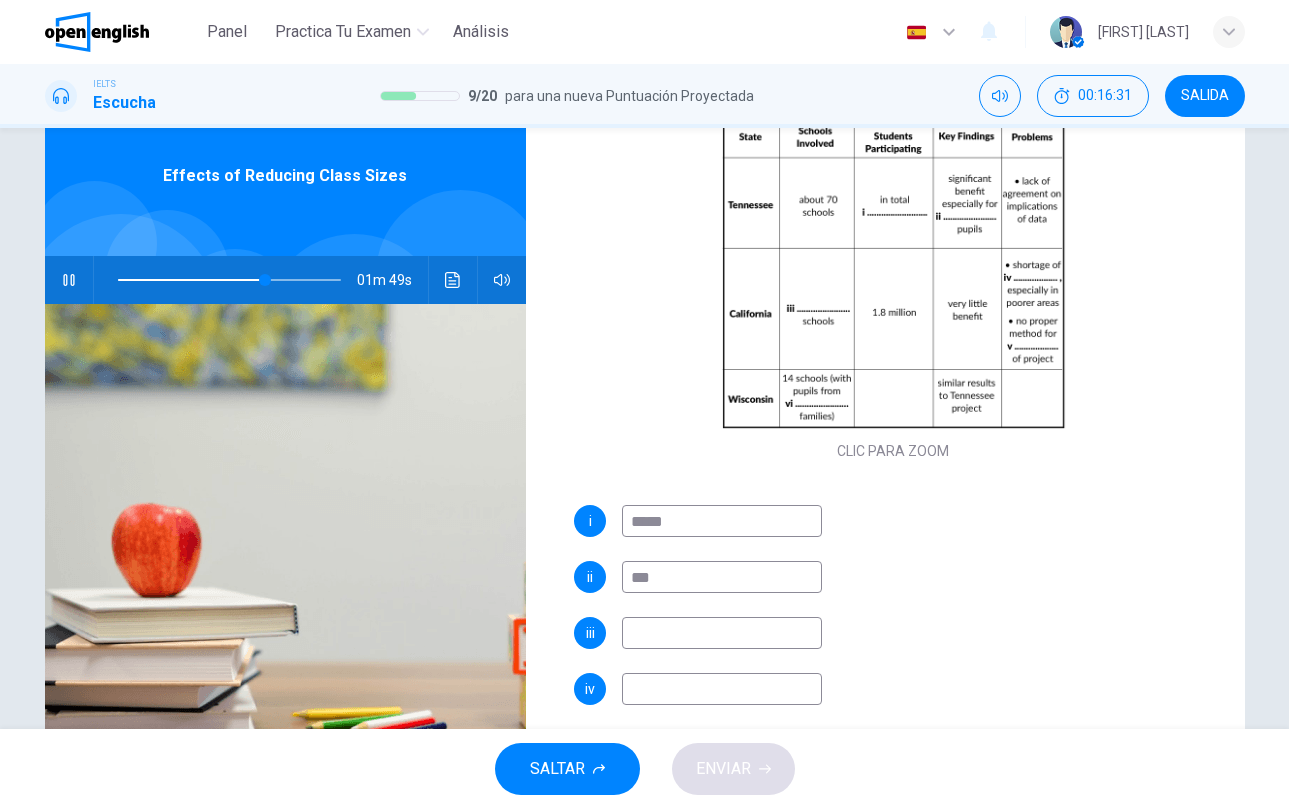 type on "**" 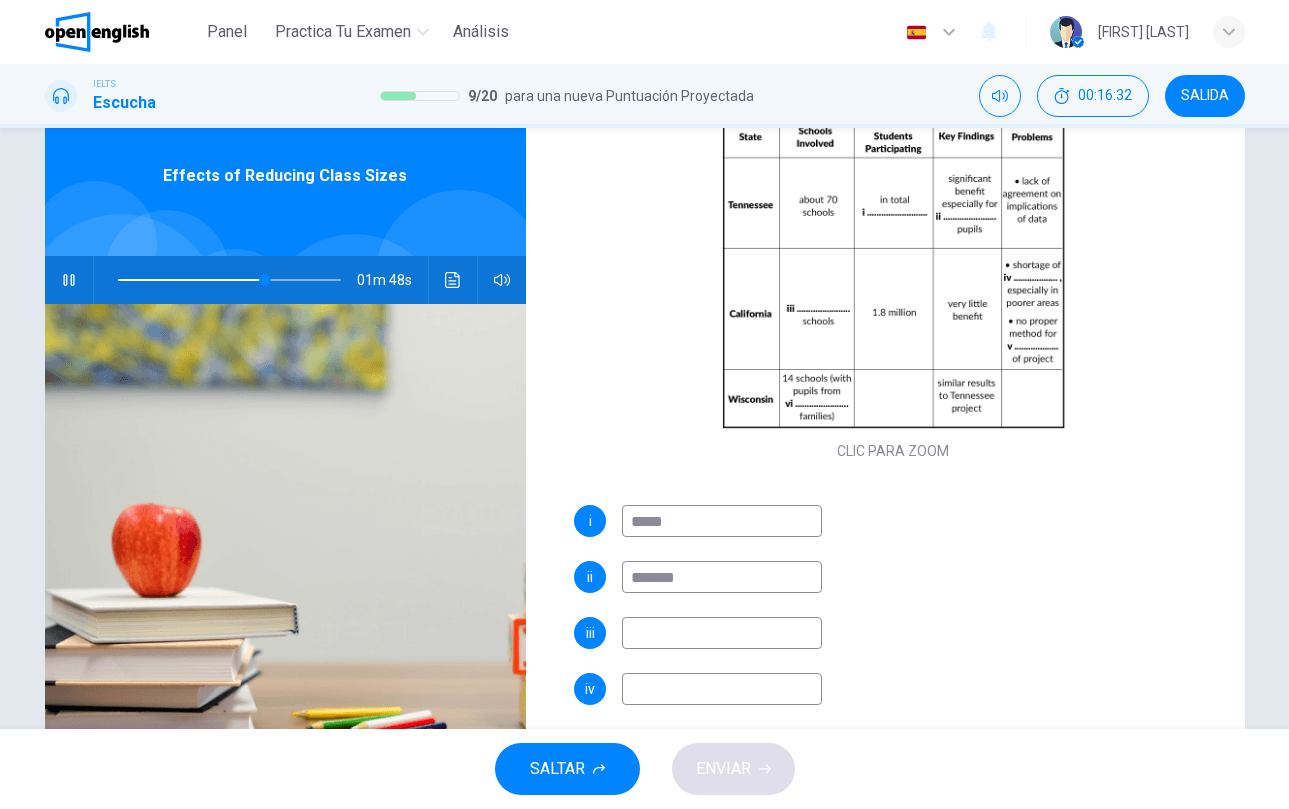 type on "********" 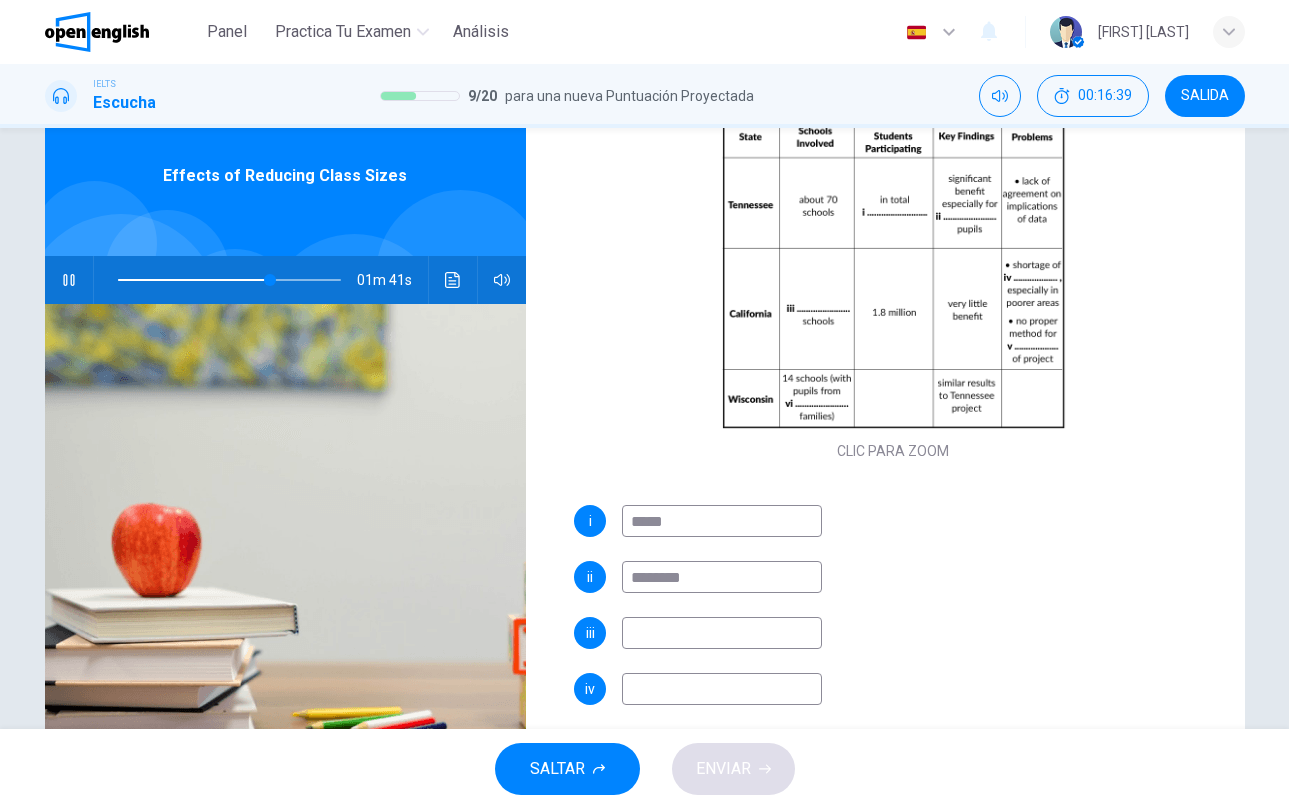 type on "**" 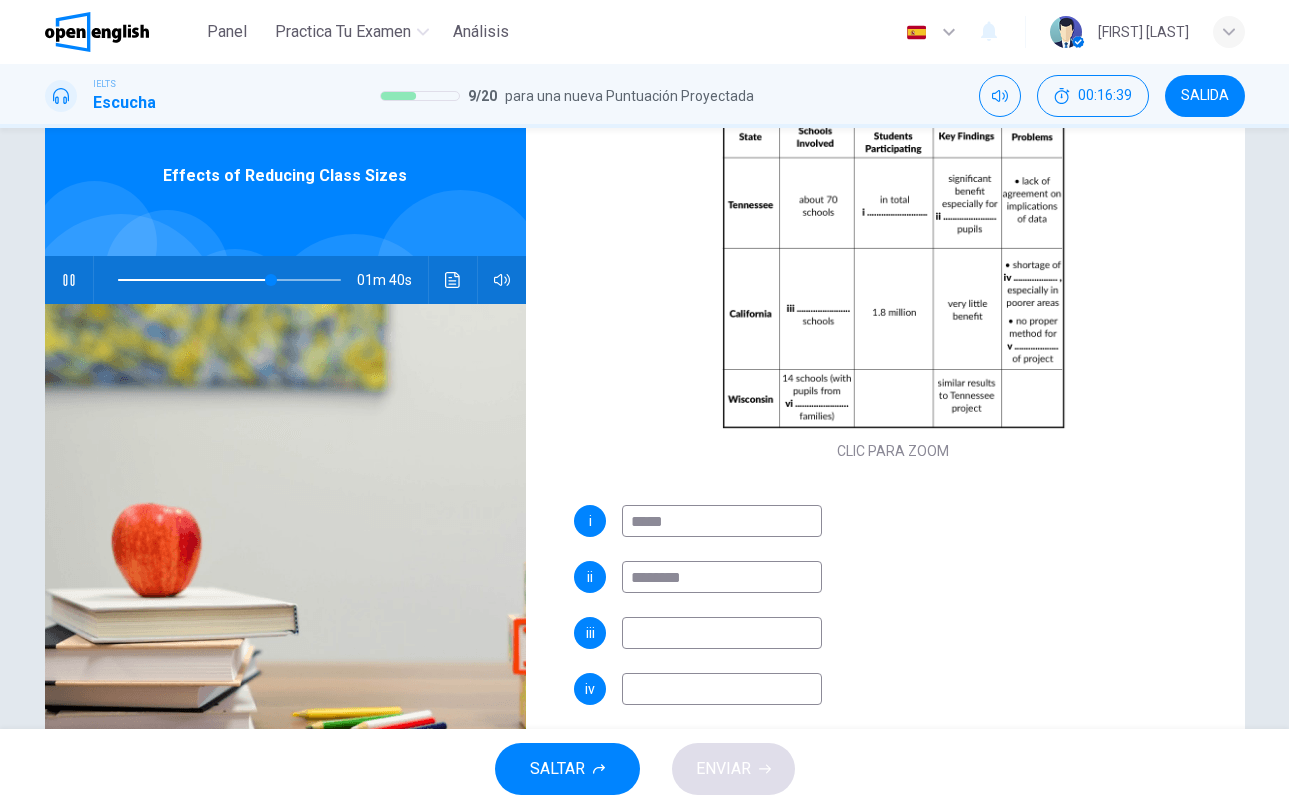 click at bounding box center (722, 633) 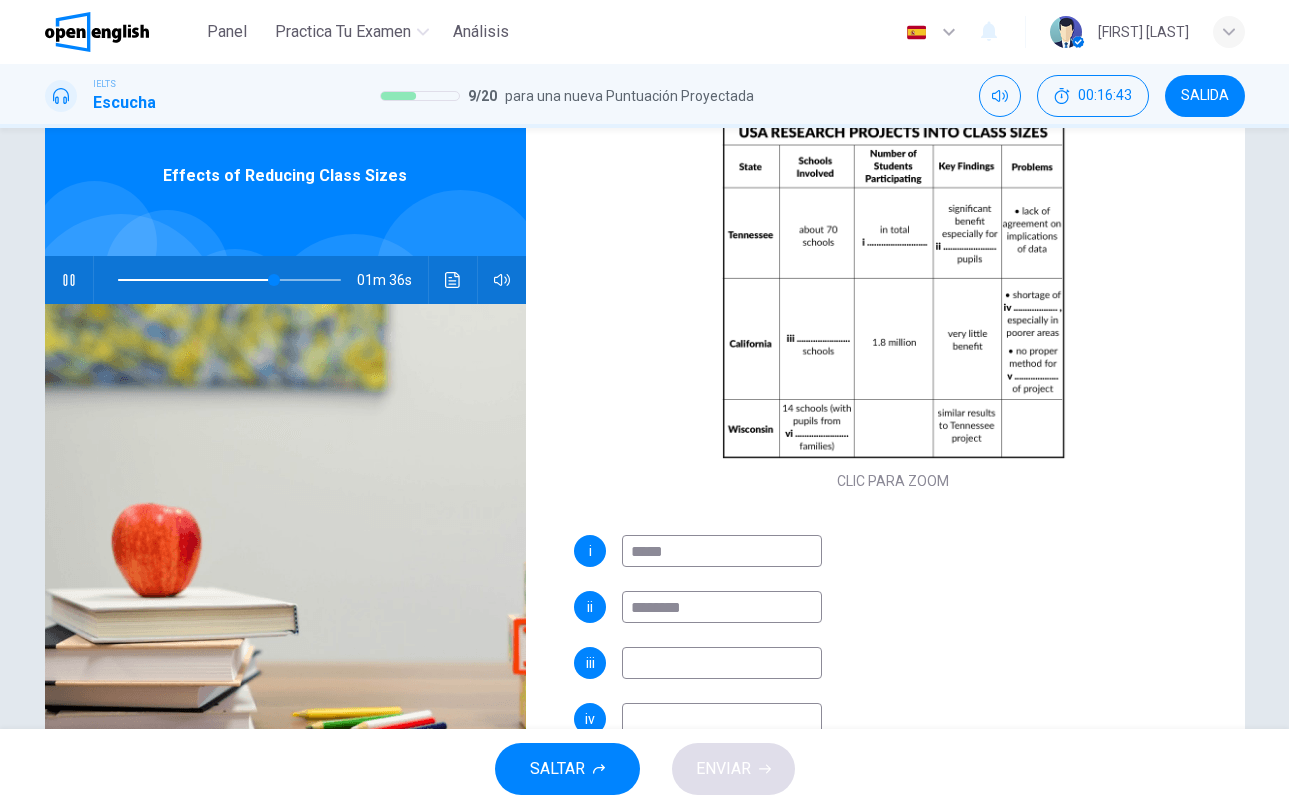 scroll, scrollTop: 183, scrollLeft: 0, axis: vertical 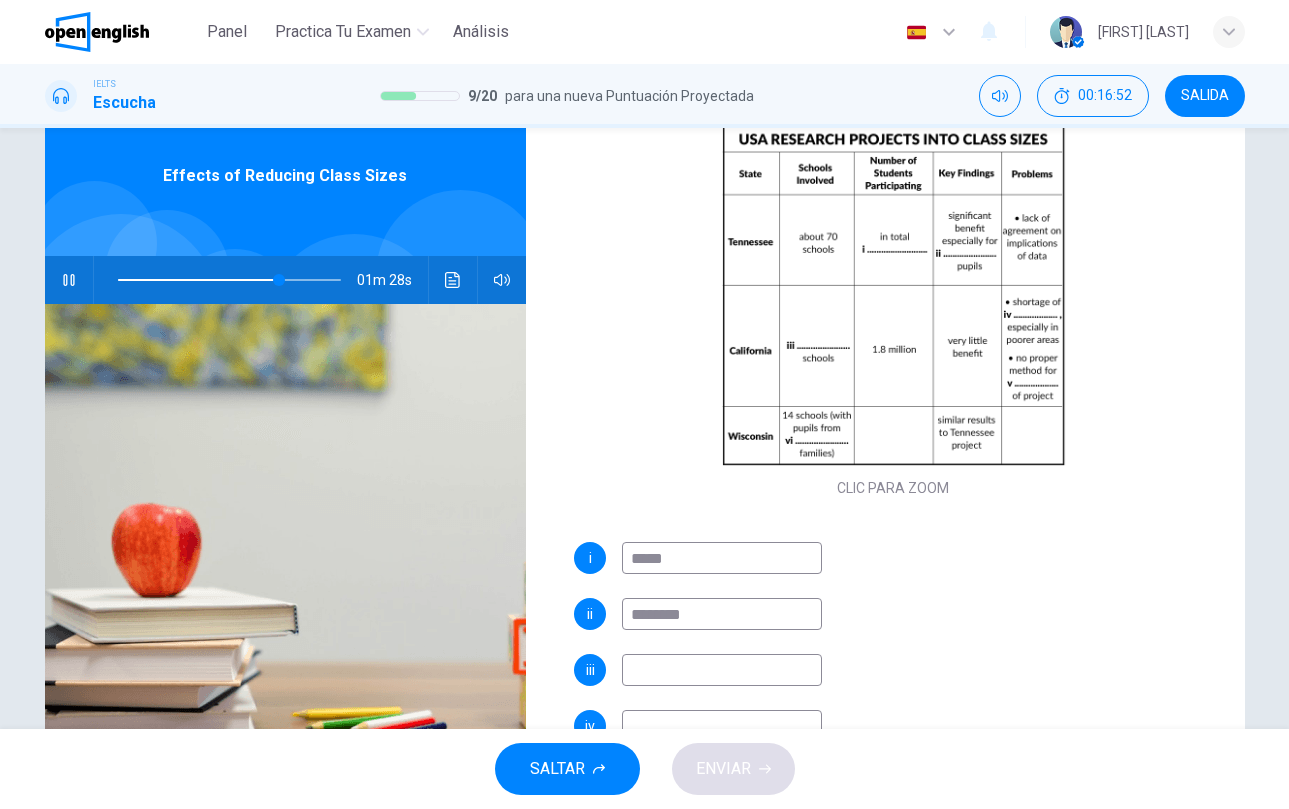 type on "**" 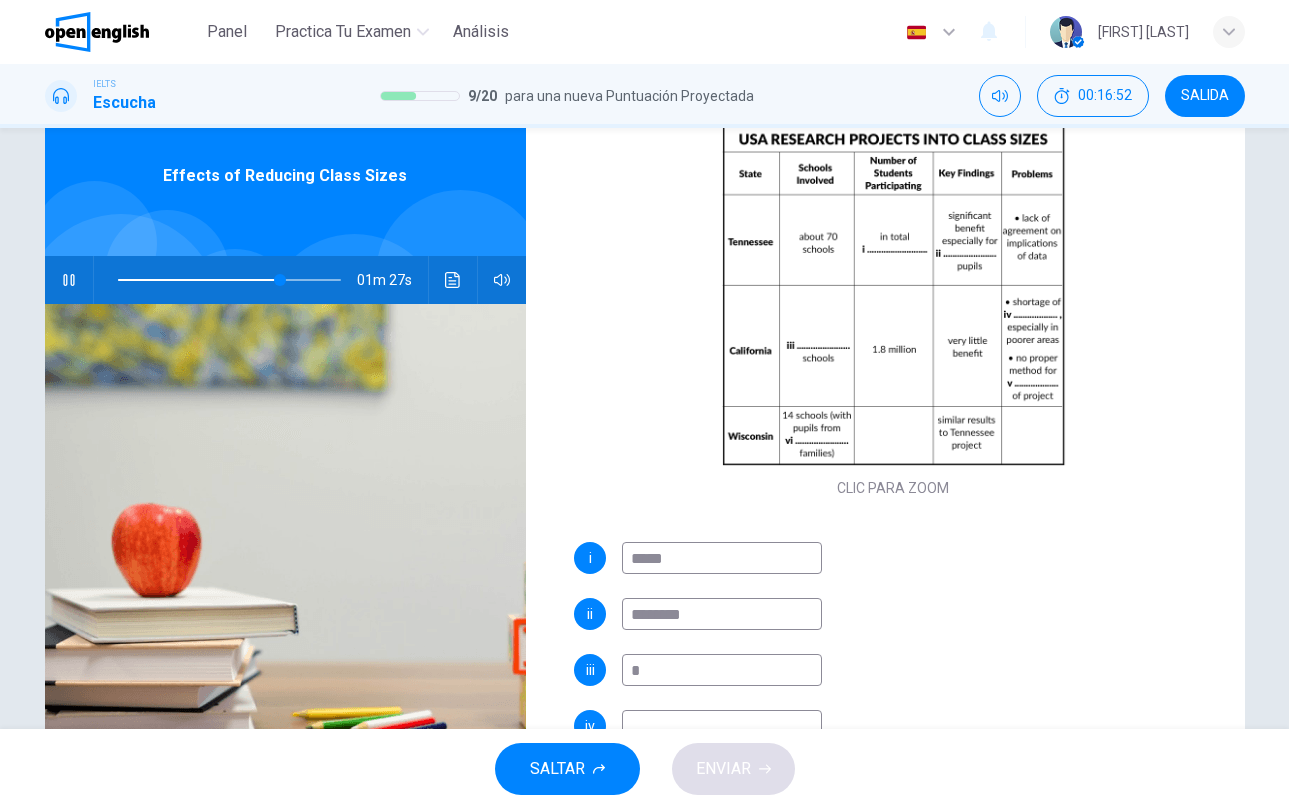 type on "**" 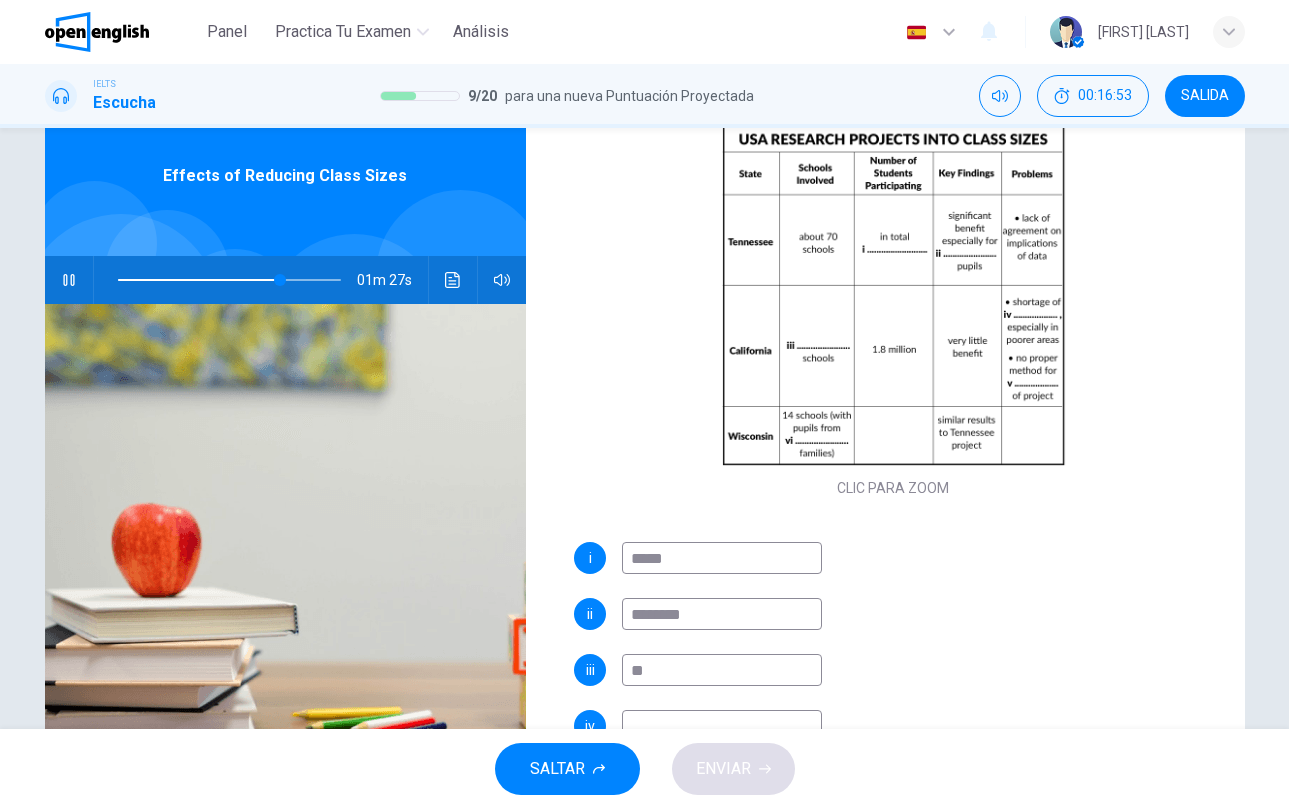 type on "**" 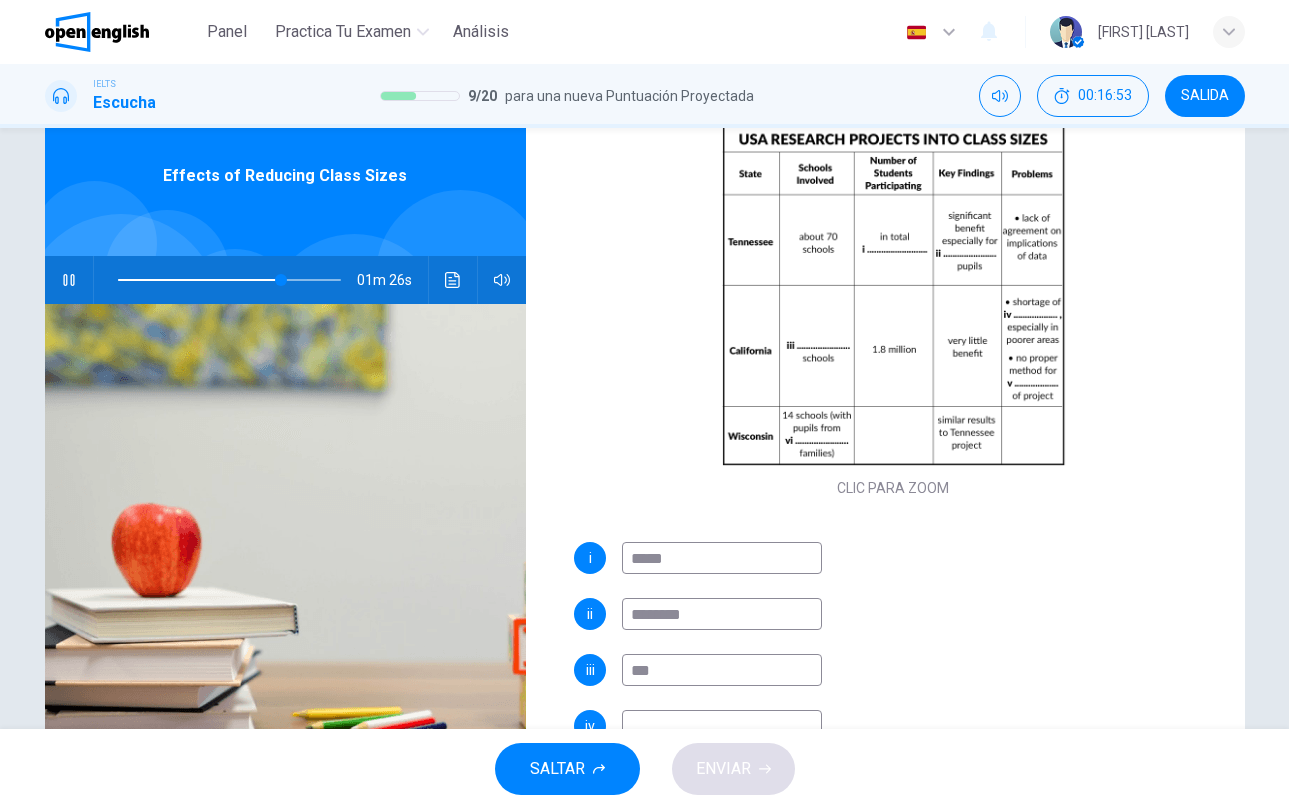 type on "***" 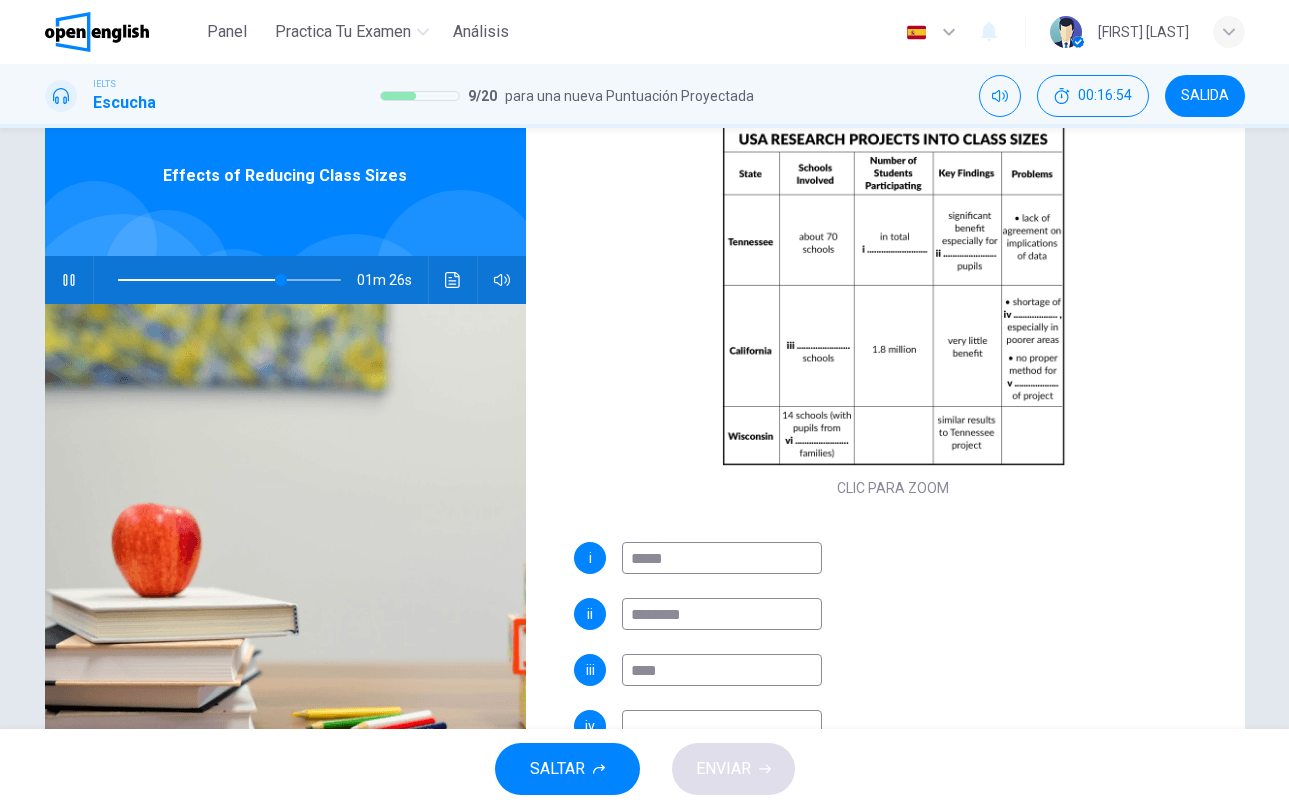 type on "**" 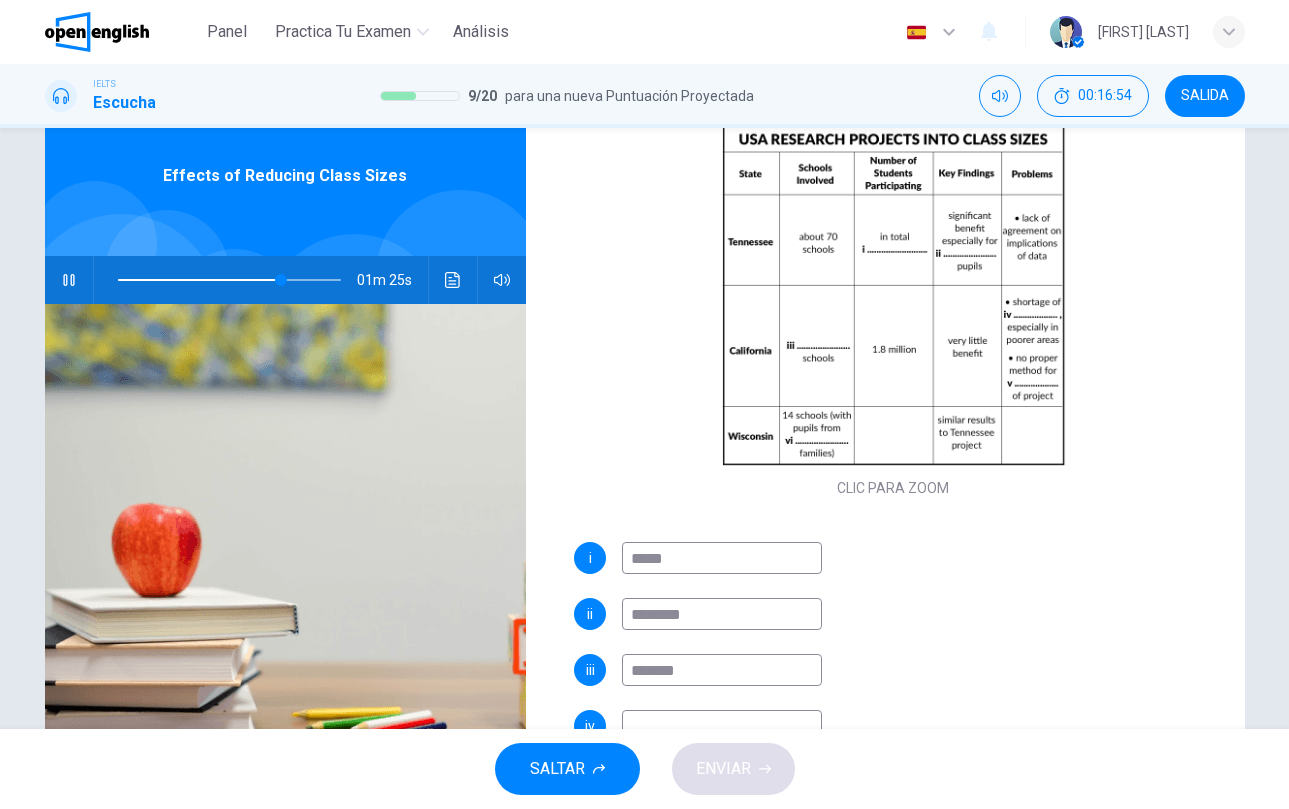 type on "********" 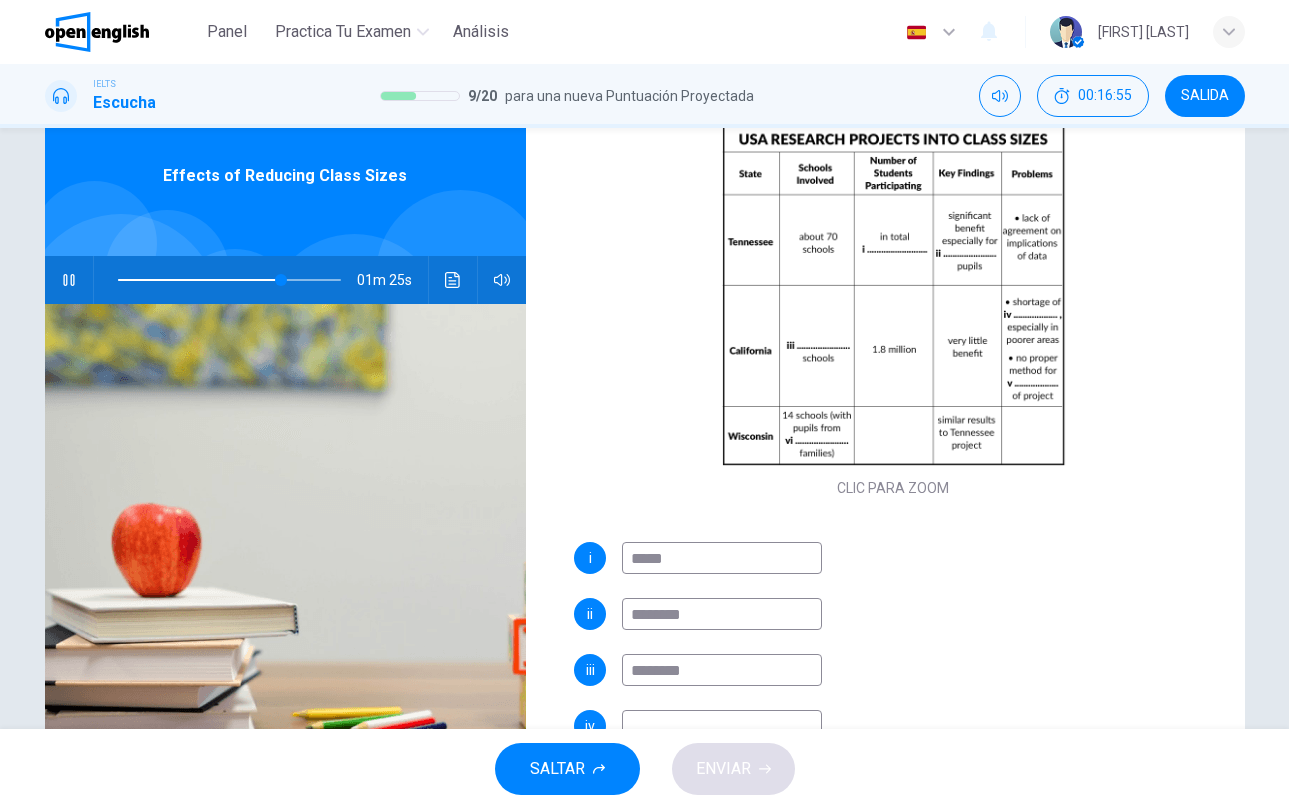 type on "**" 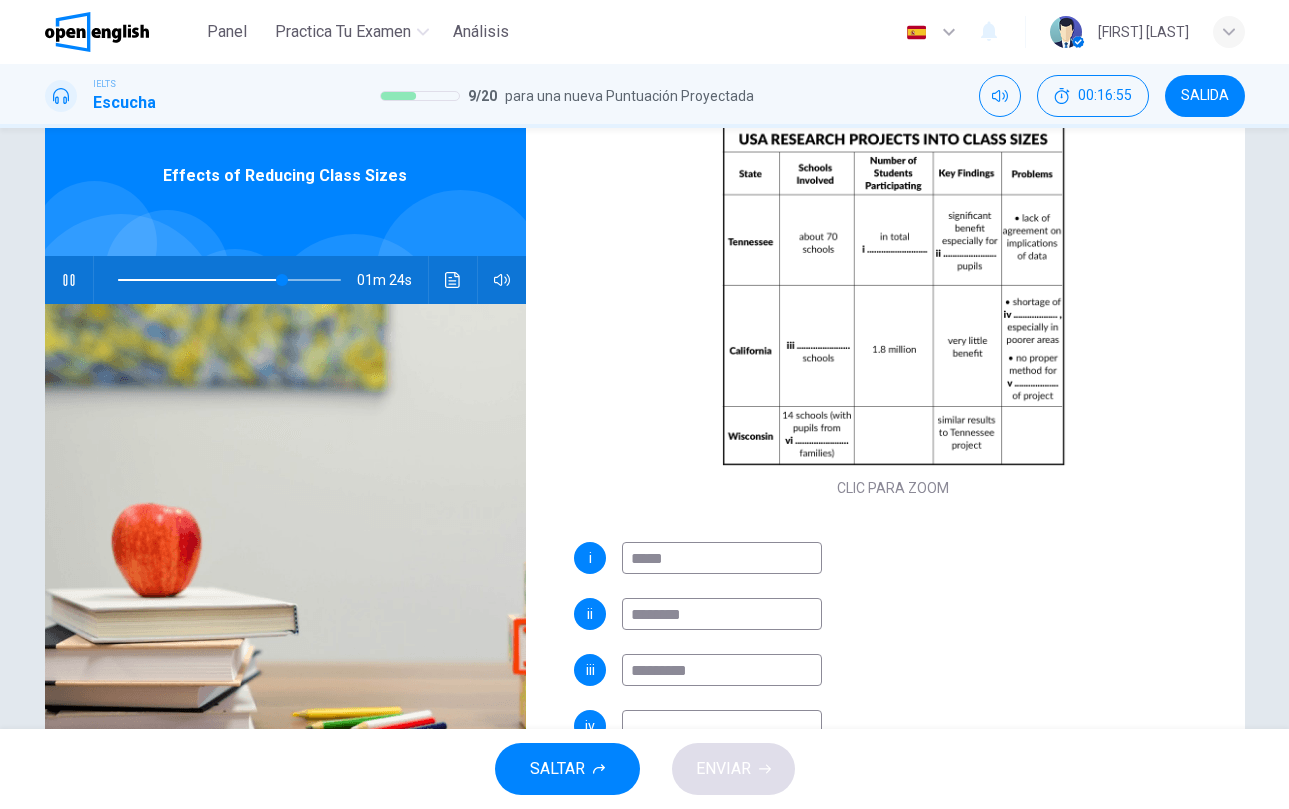 type on "**********" 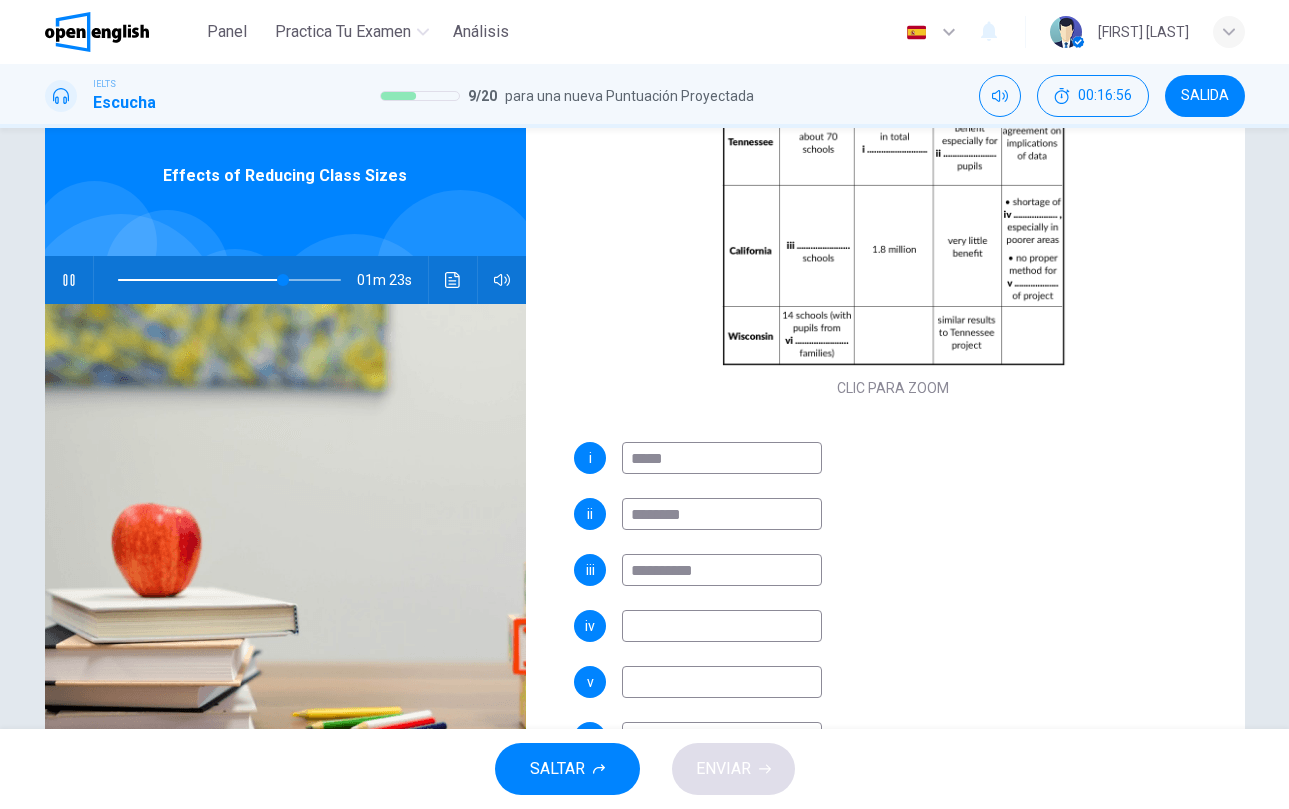 scroll, scrollTop: 286, scrollLeft: 0, axis: vertical 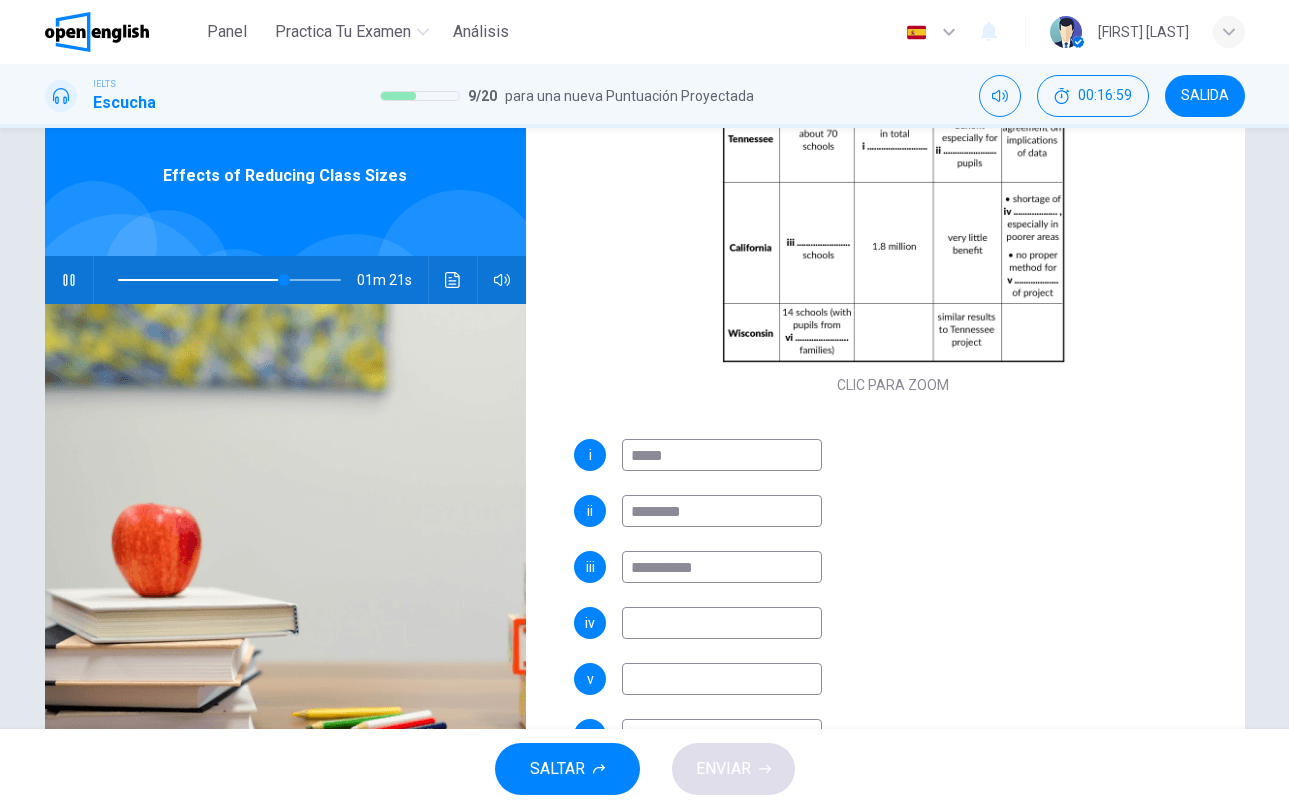 type on "**" 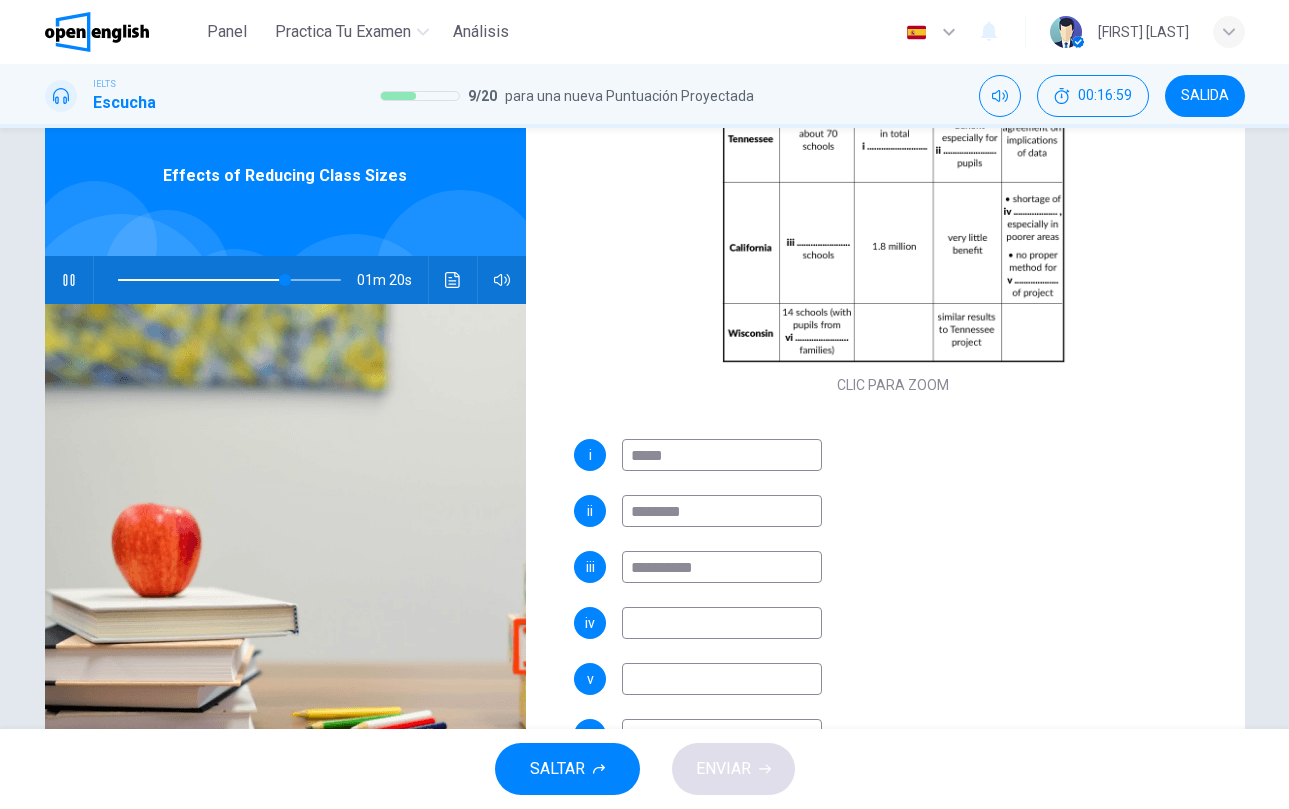 type on "**********" 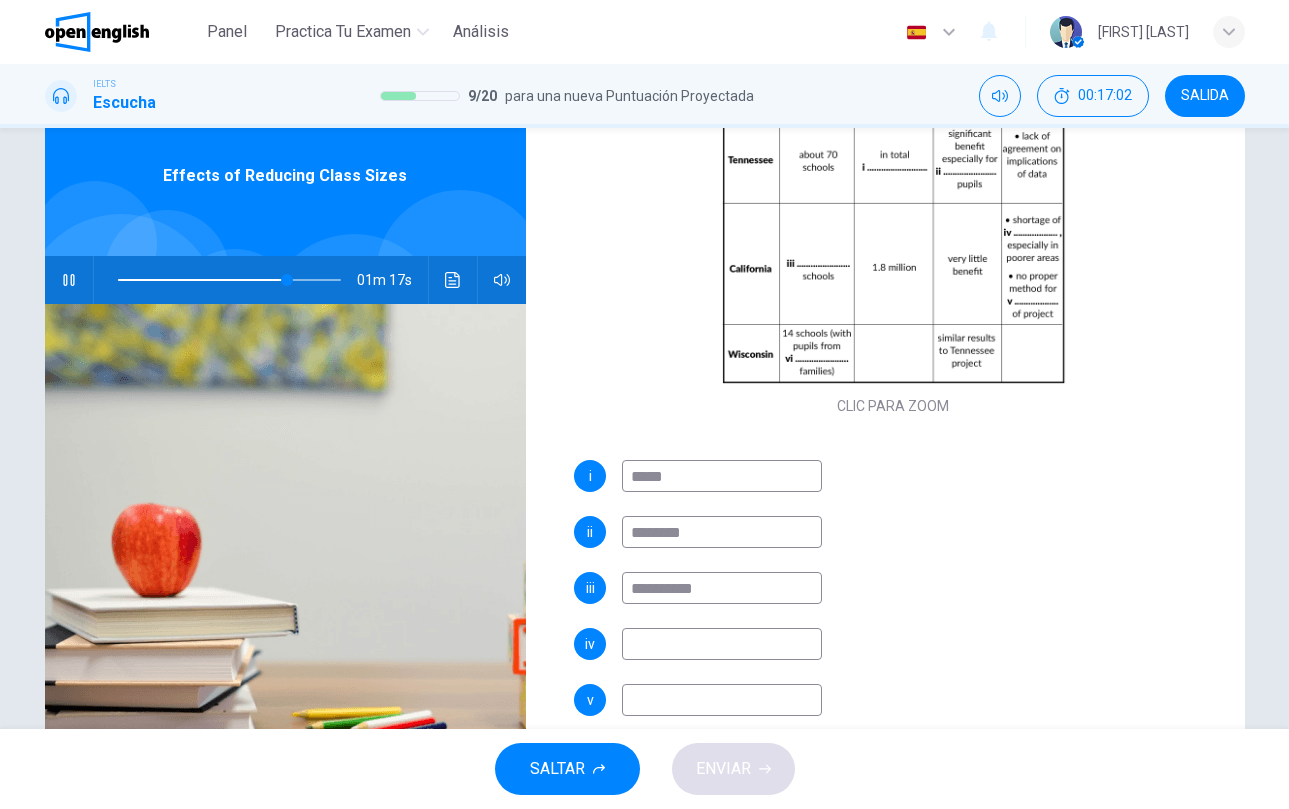 scroll, scrollTop: 286, scrollLeft: 0, axis: vertical 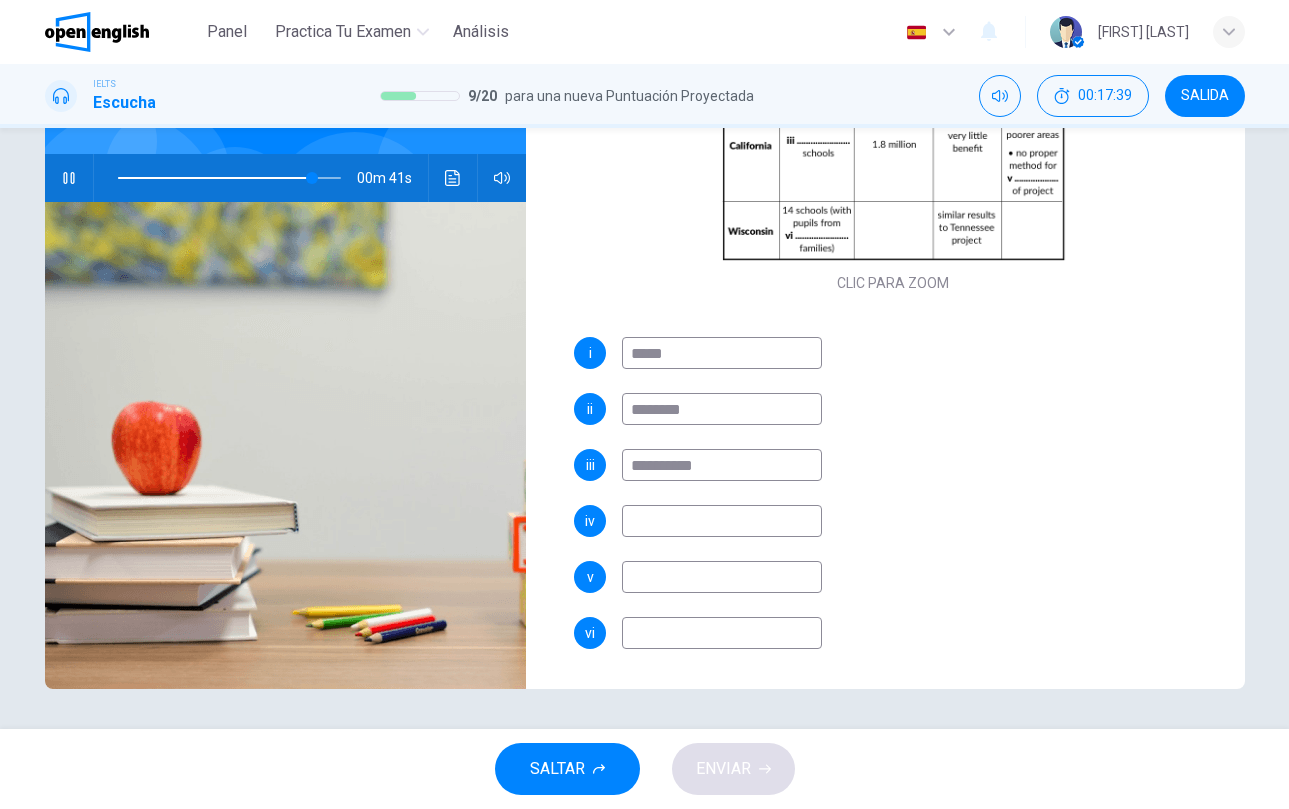 click at bounding box center [722, 633] 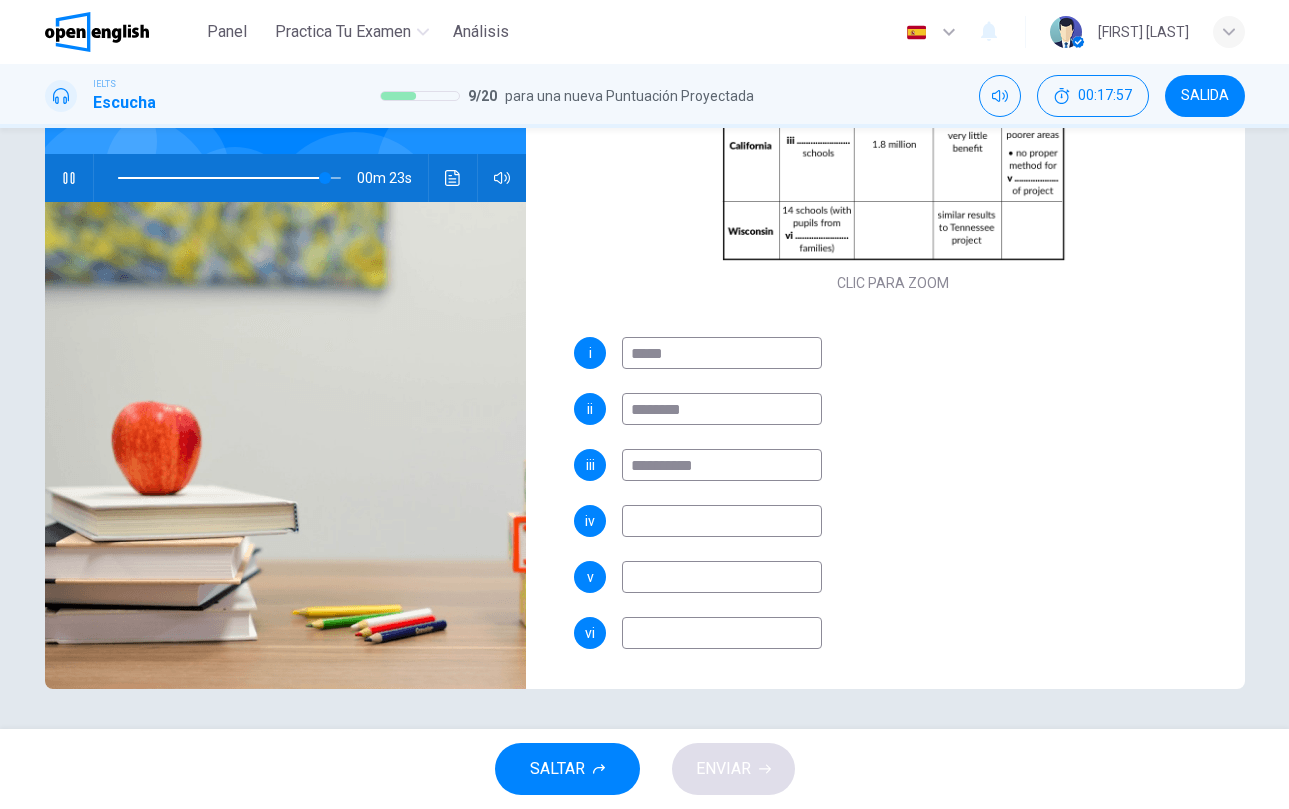 type on "**" 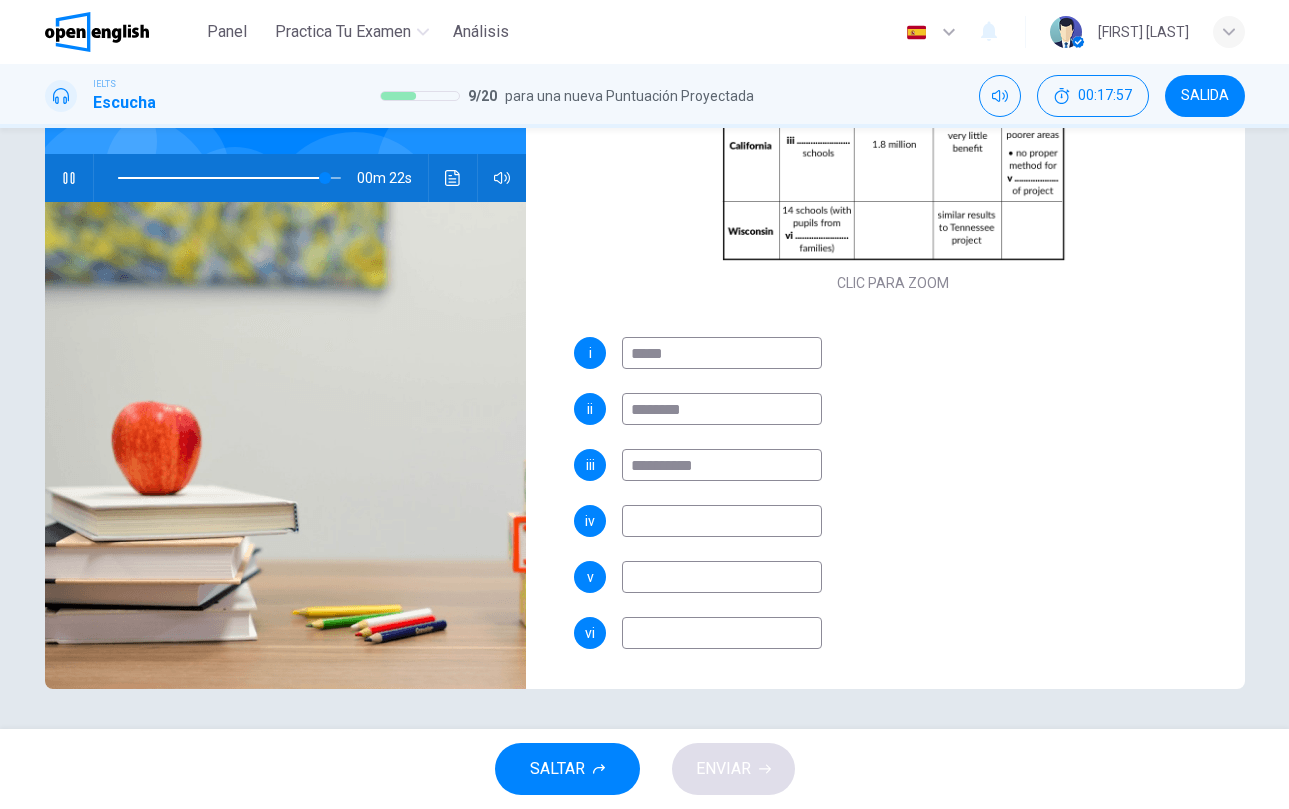 type on "*" 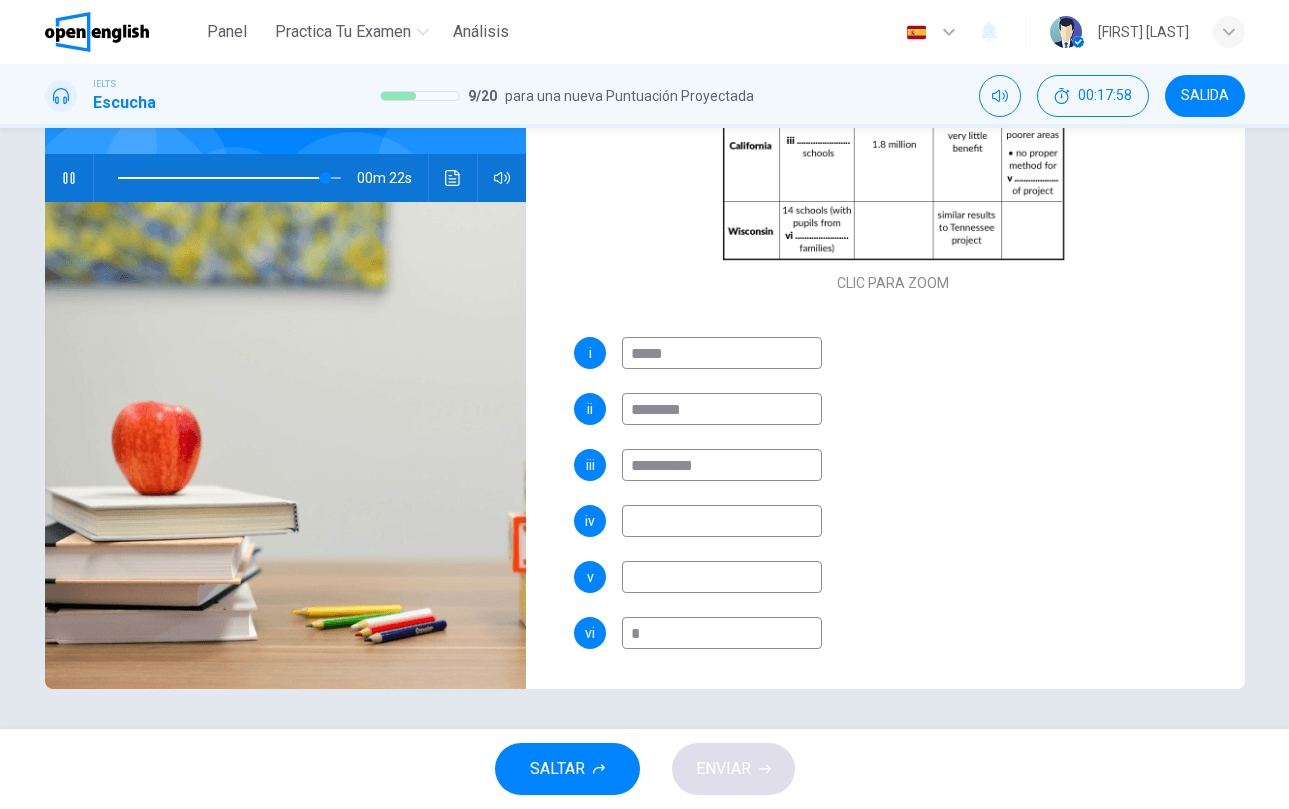 type on "**" 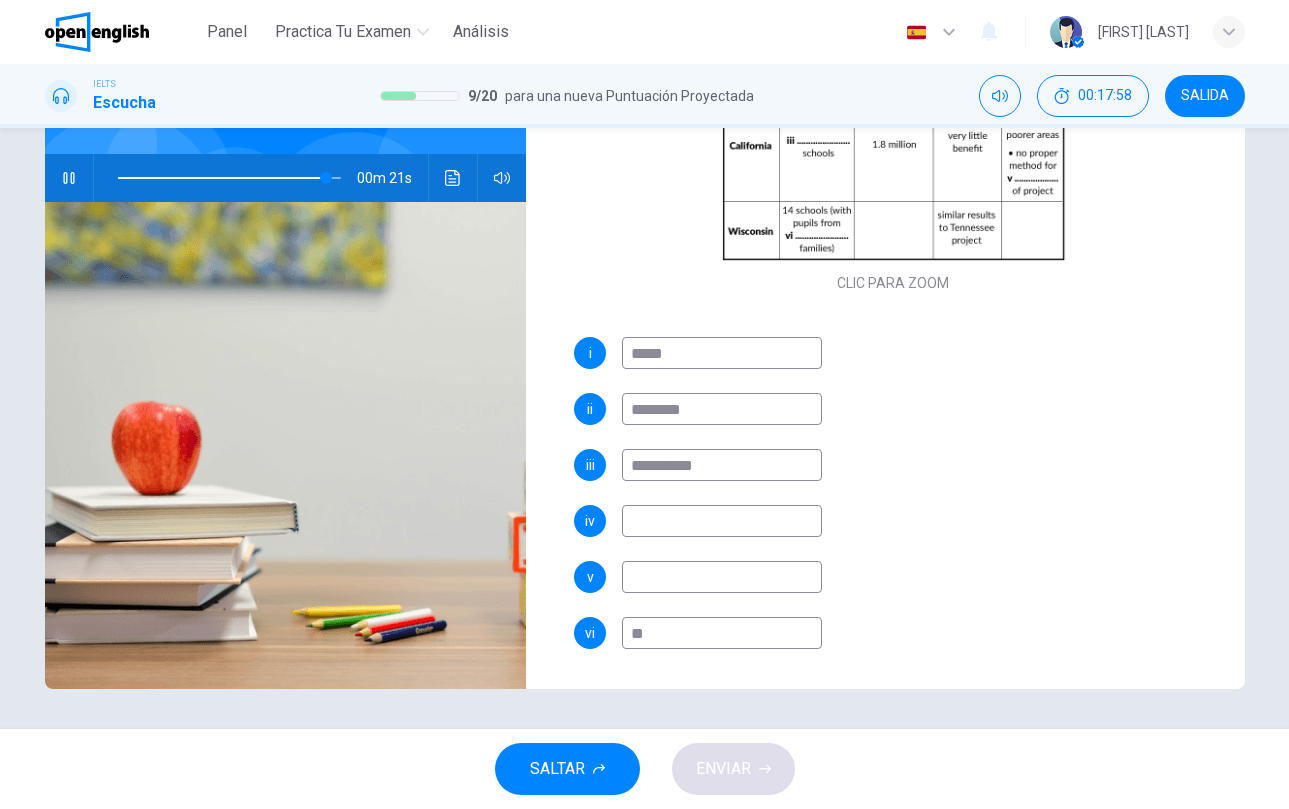 type on "***" 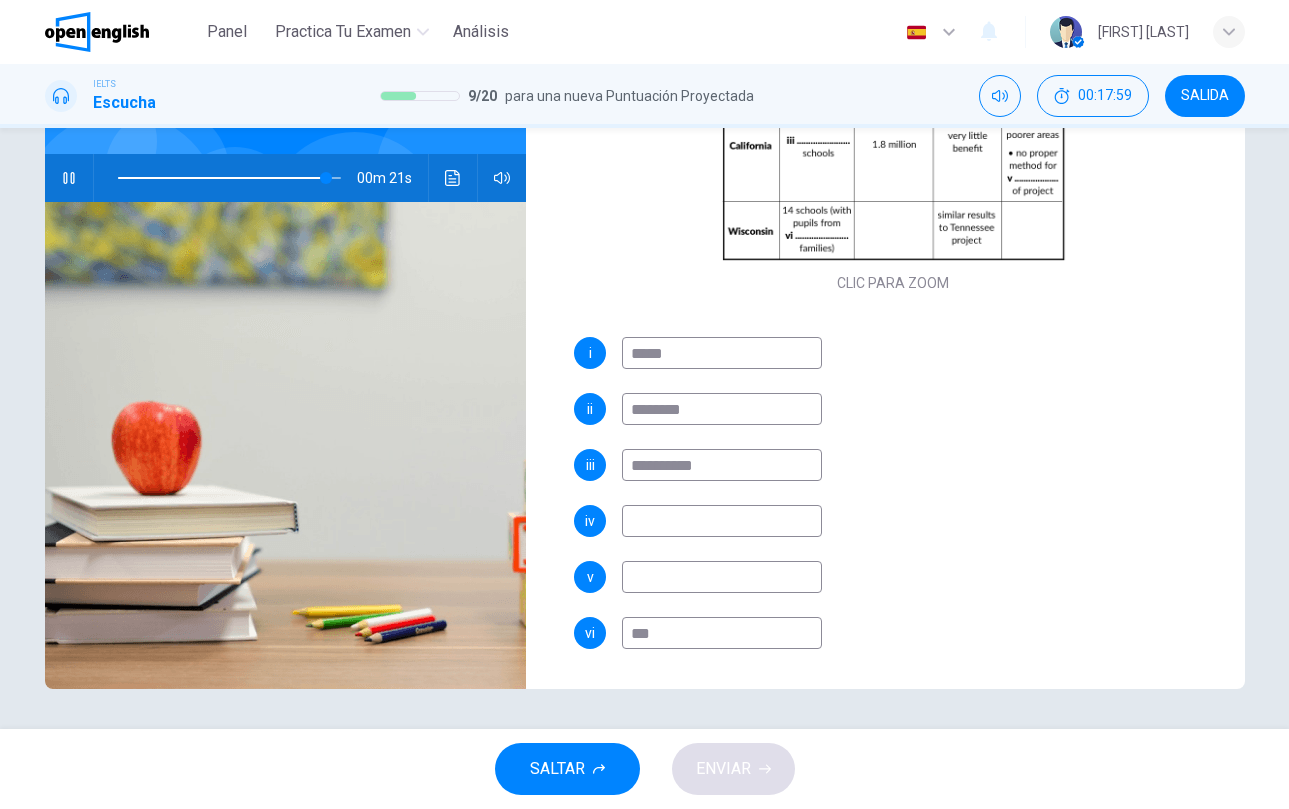 type on "**" 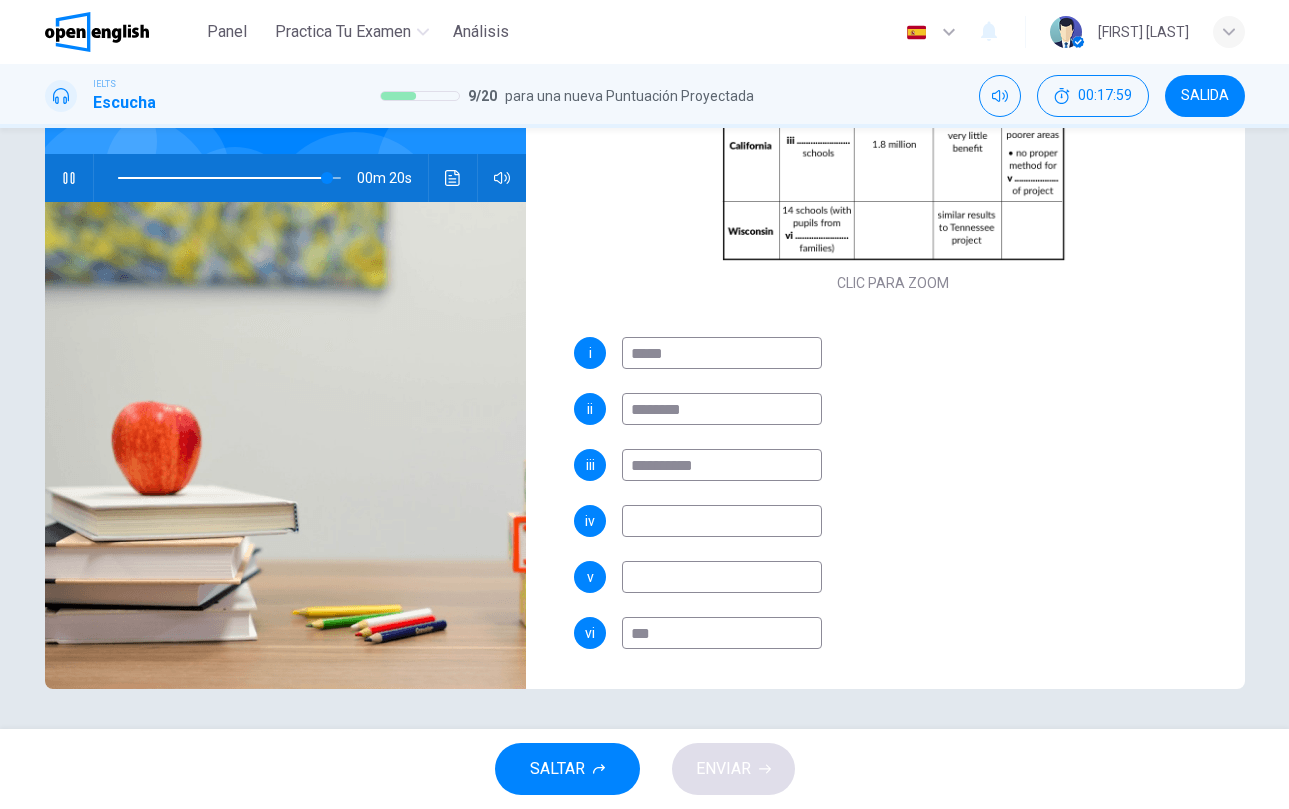 type on "****" 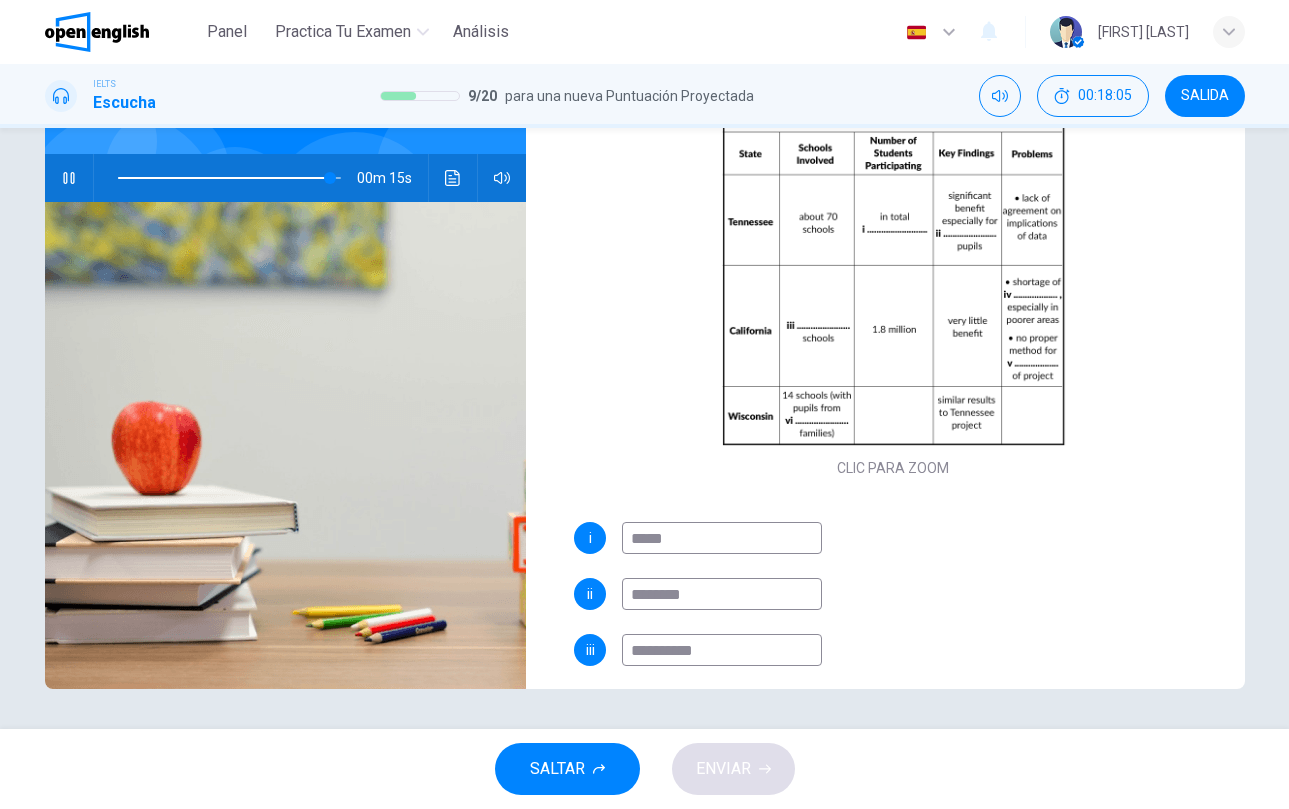 scroll, scrollTop: 98, scrollLeft: 0, axis: vertical 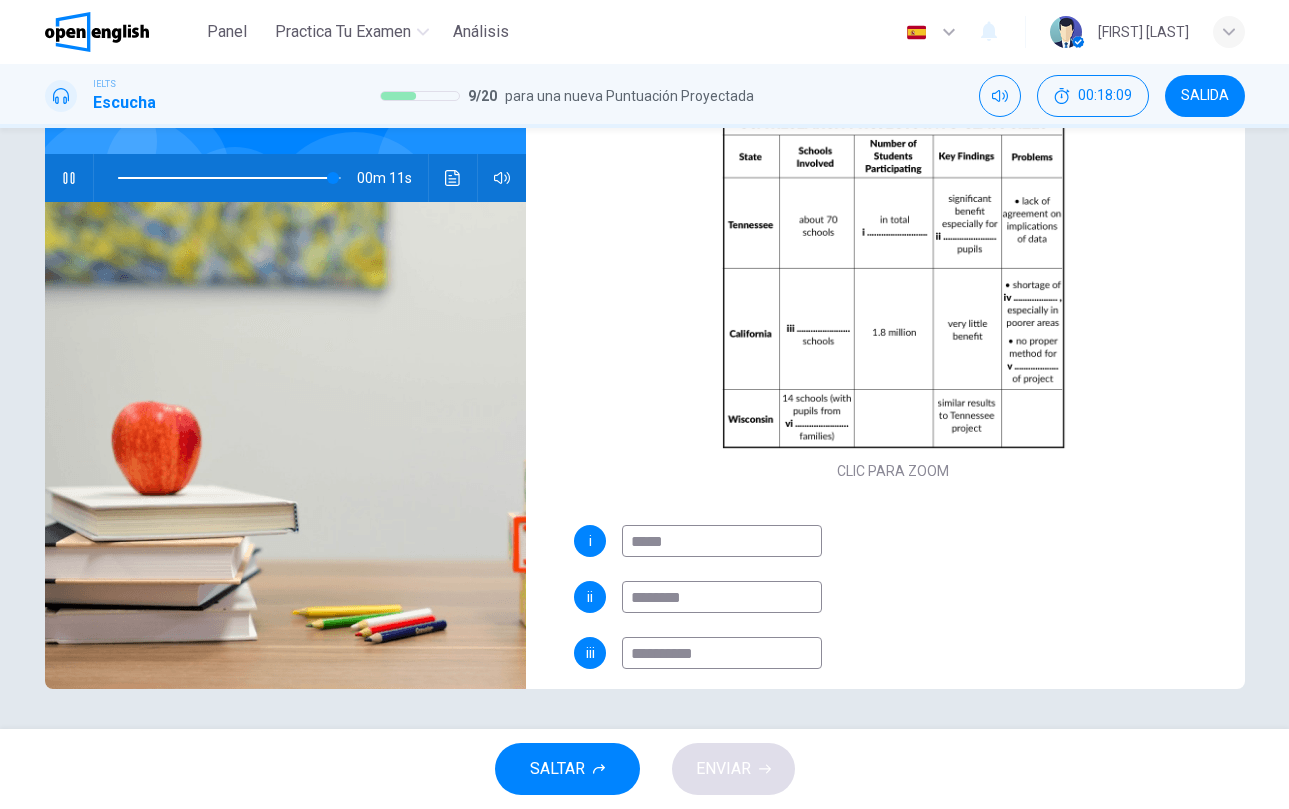 type on "**" 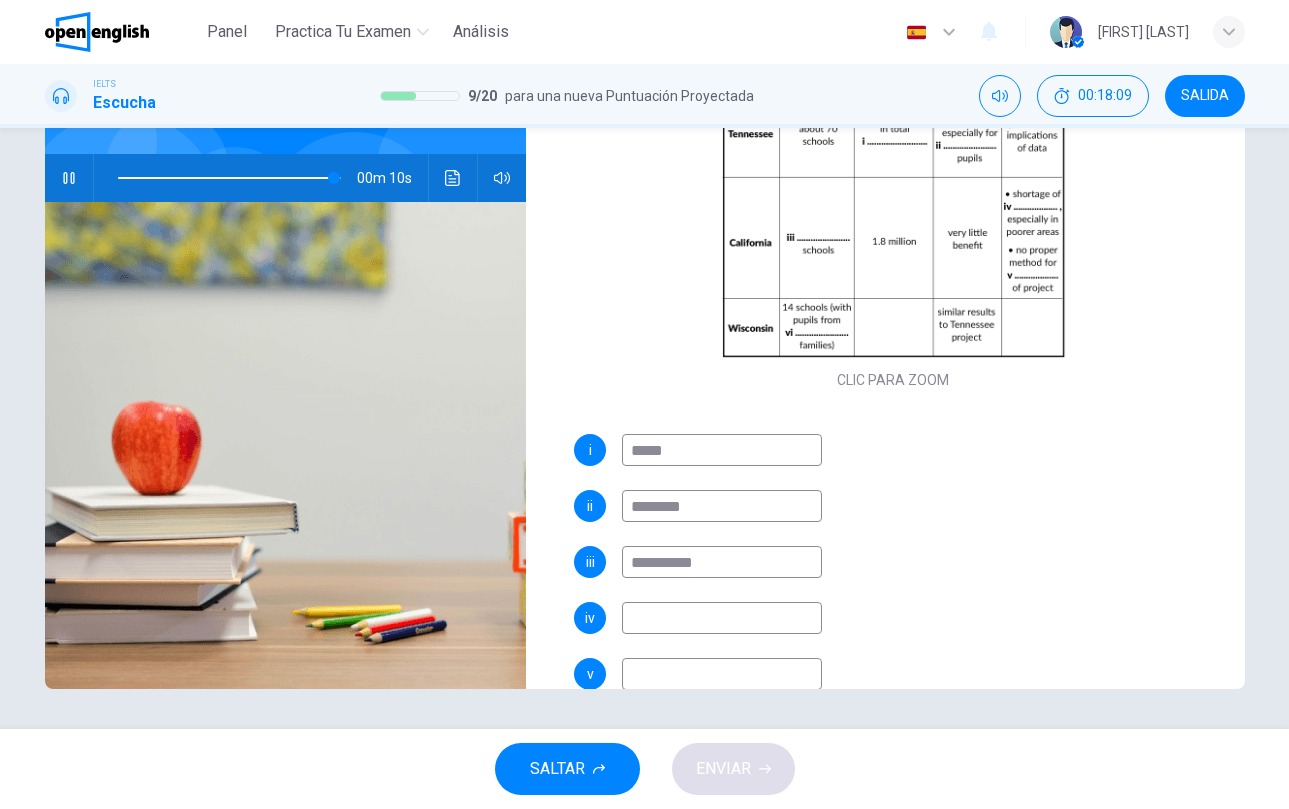 scroll, scrollTop: 230, scrollLeft: 0, axis: vertical 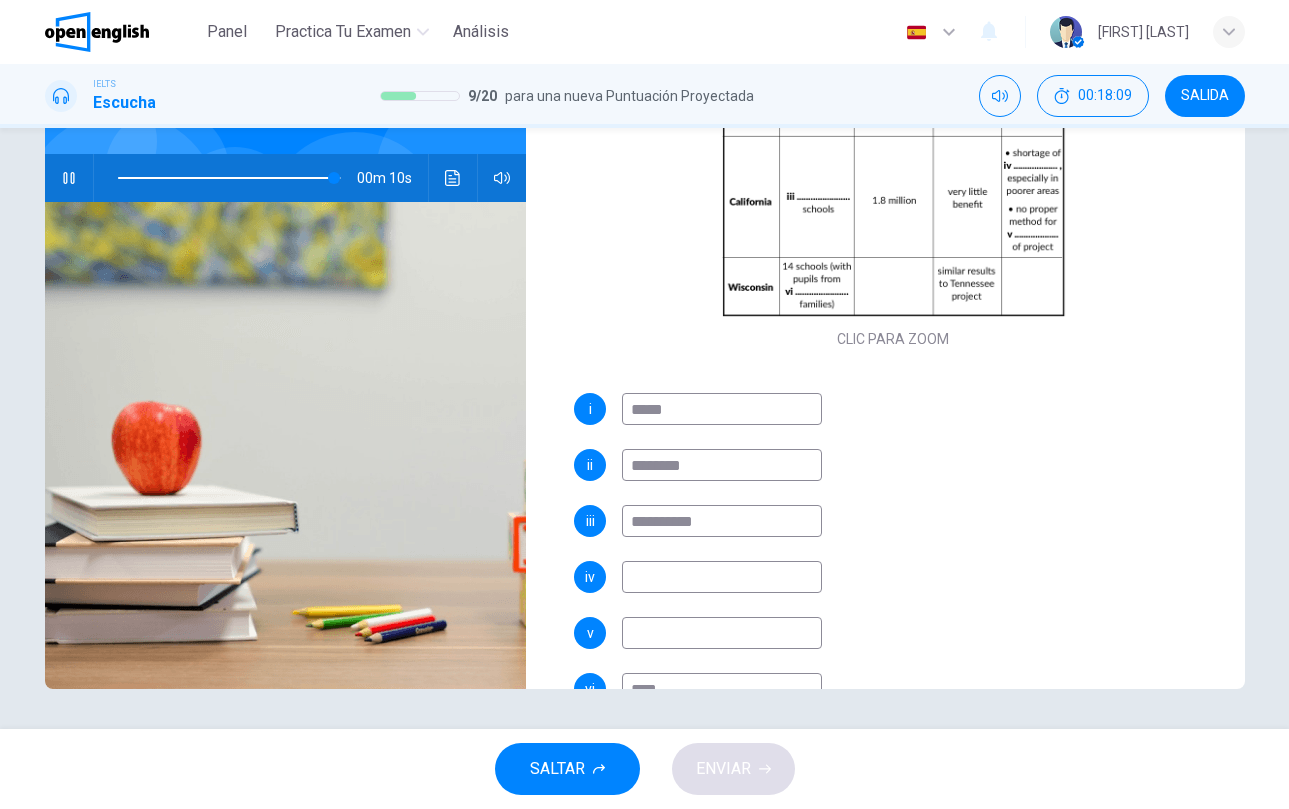 type on "****" 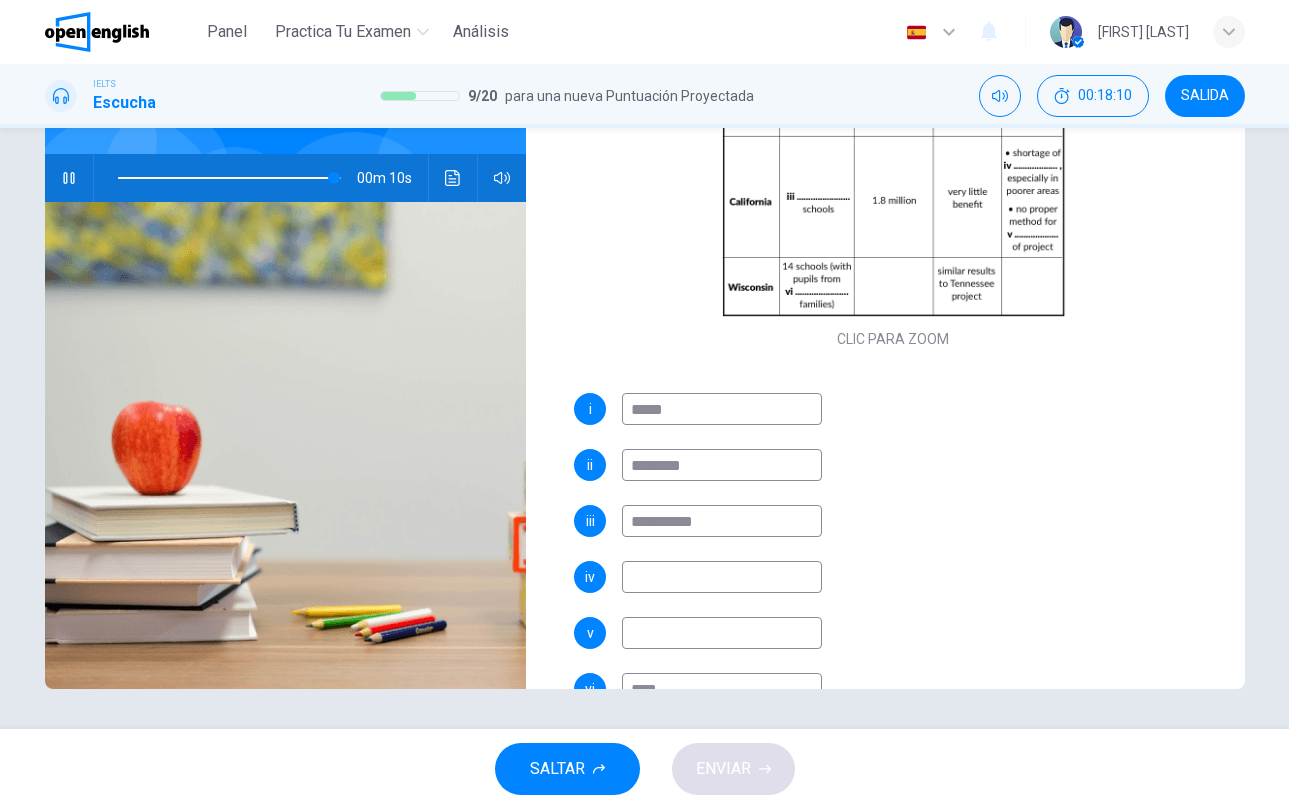 type on "**" 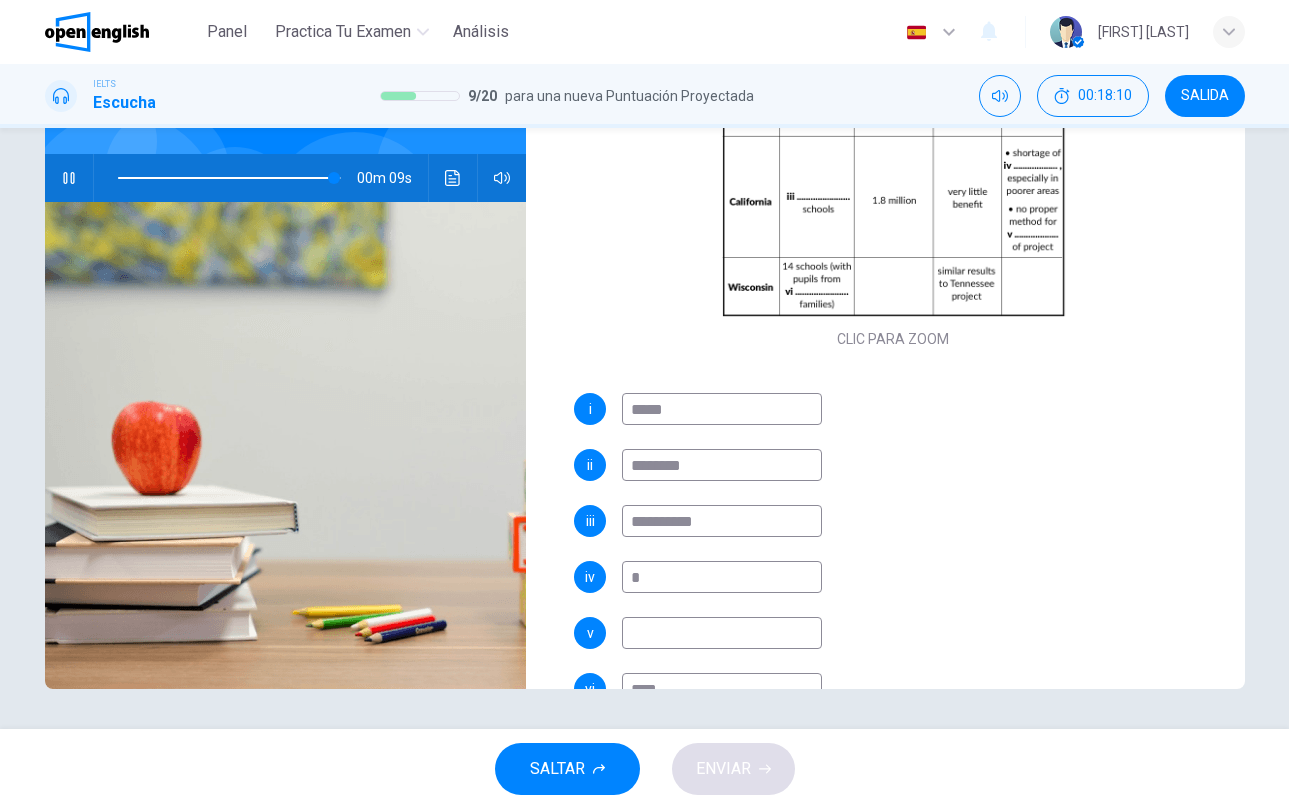 type on "**" 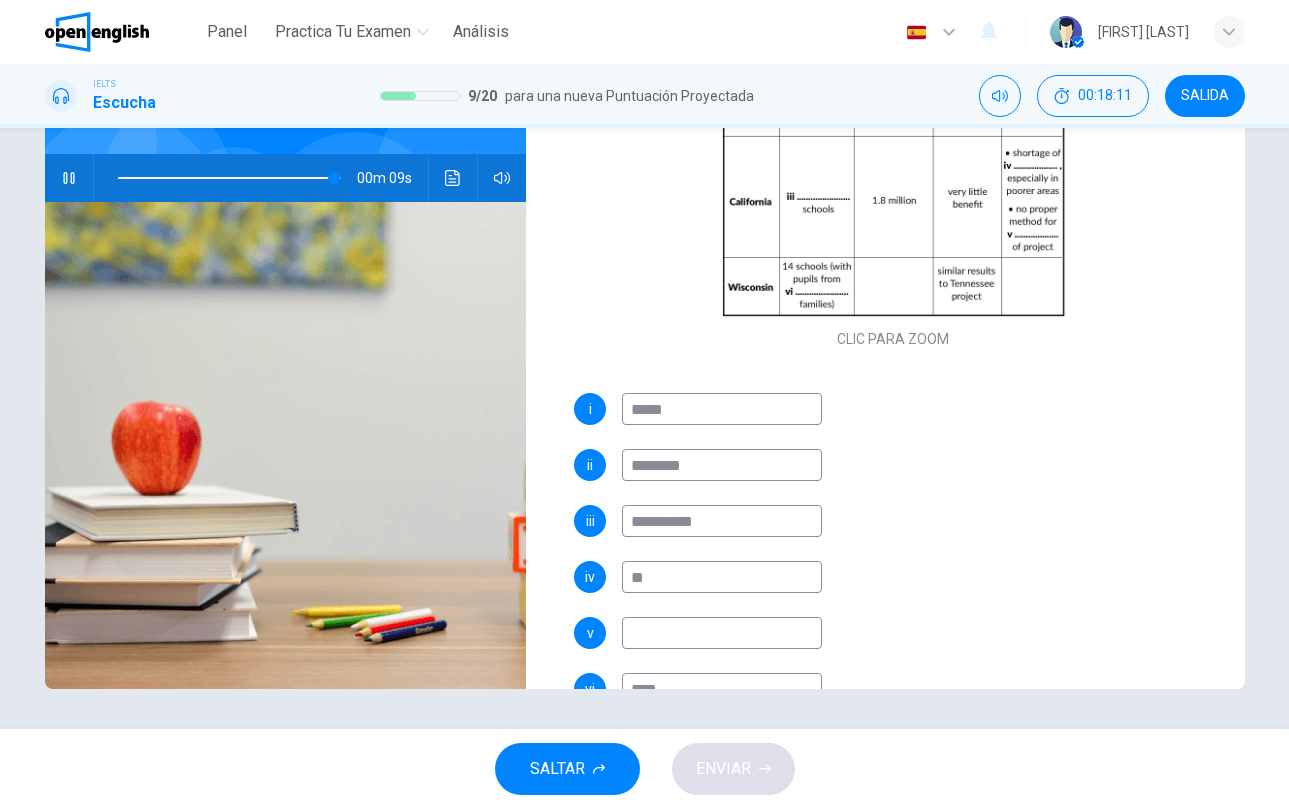 type on "**" 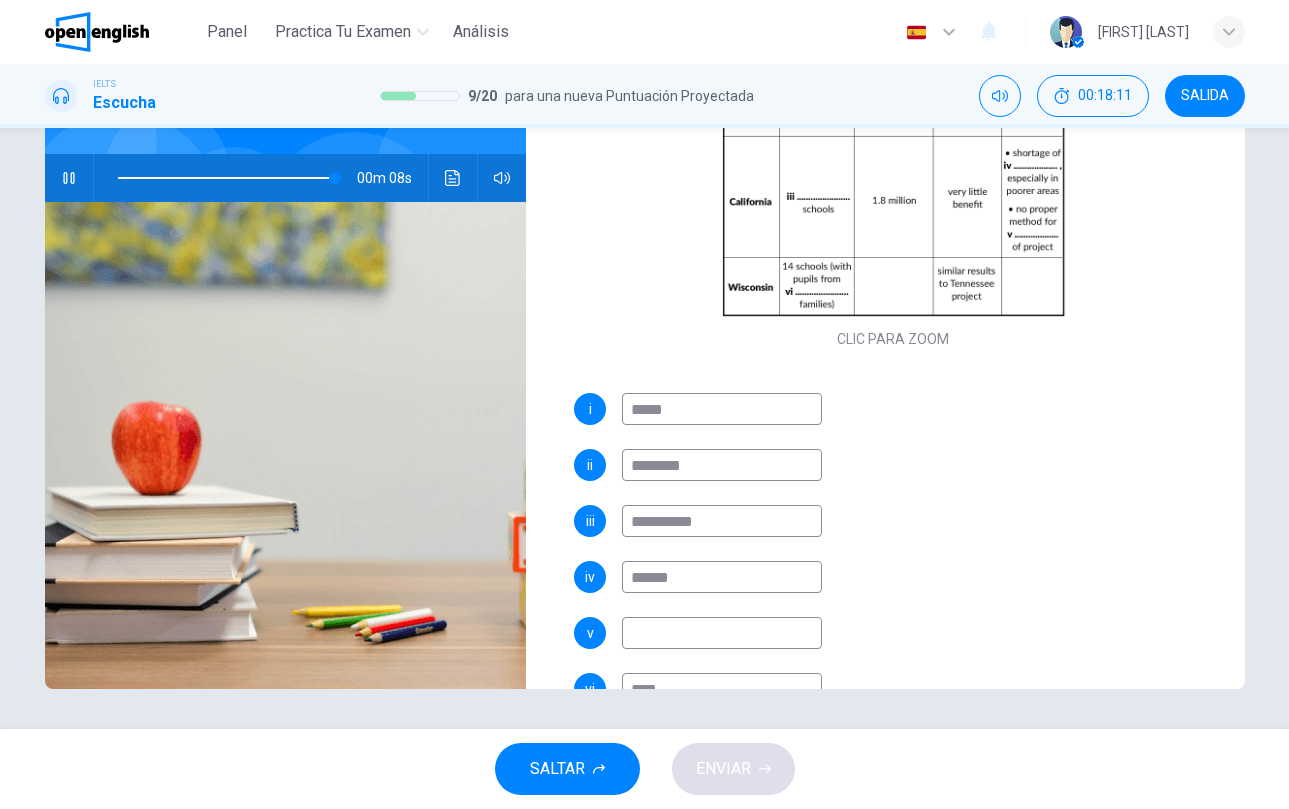type on "*******" 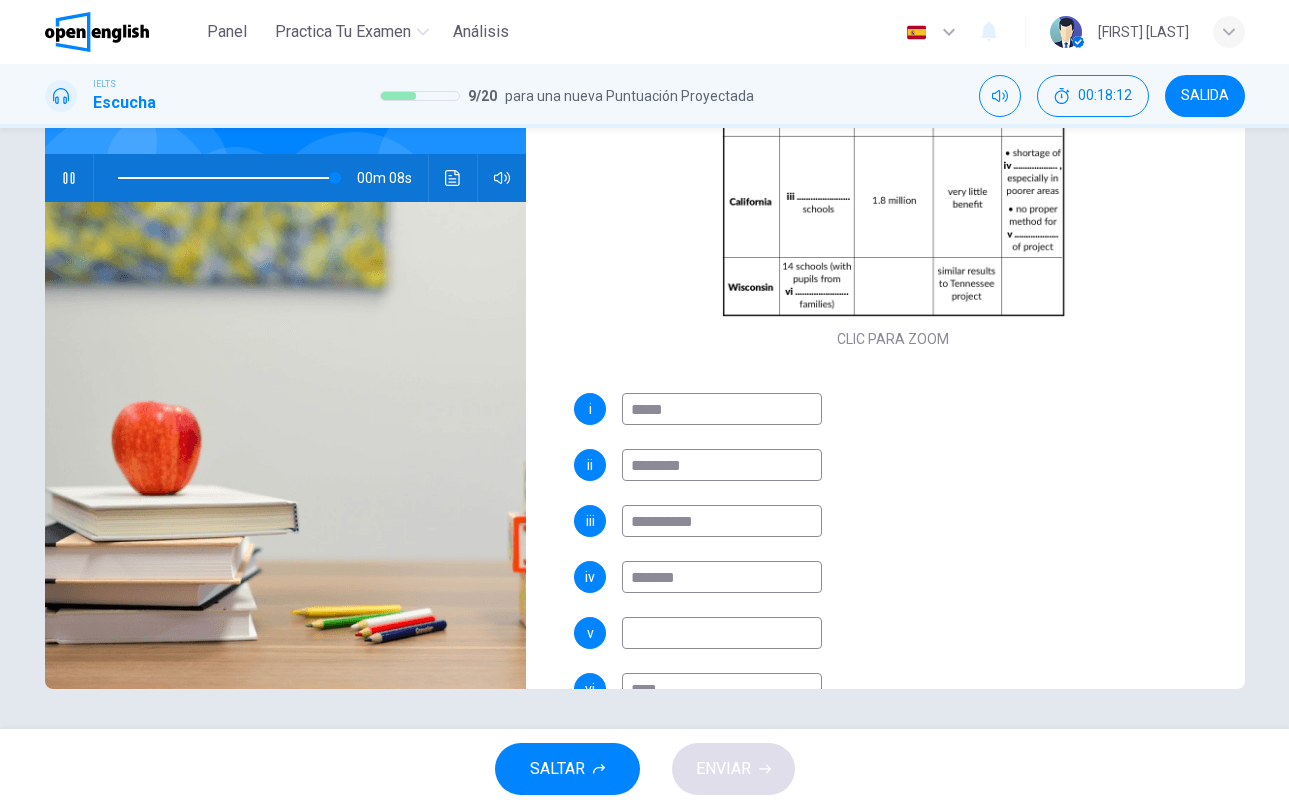 type on "**" 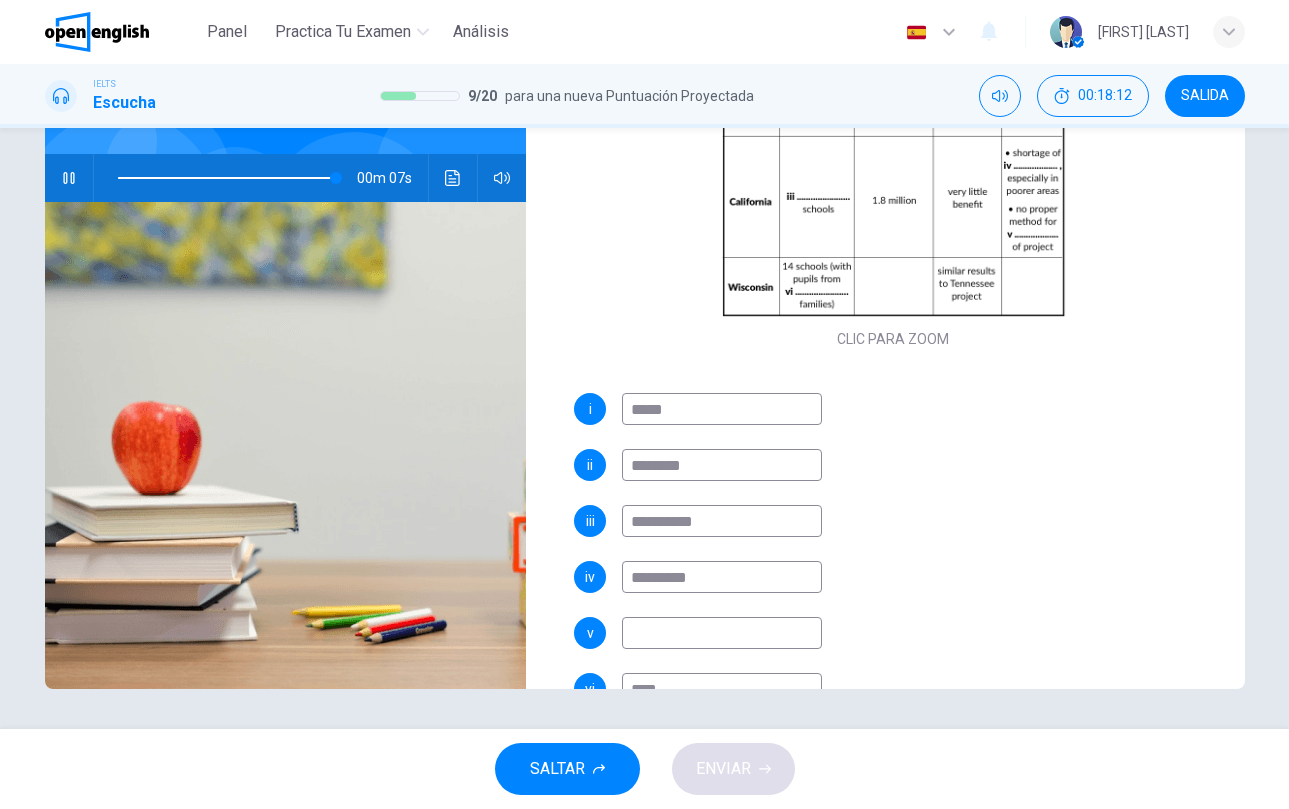 type on "**********" 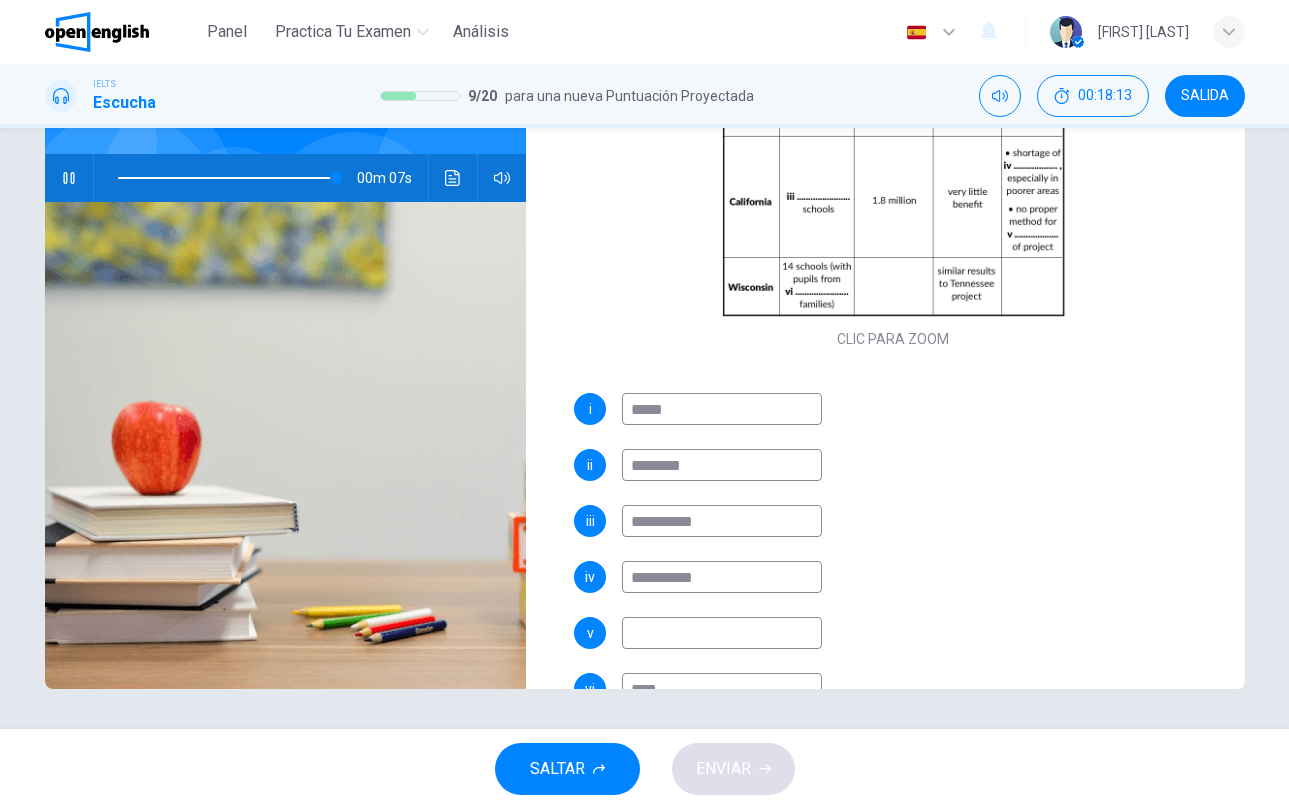 type on "**" 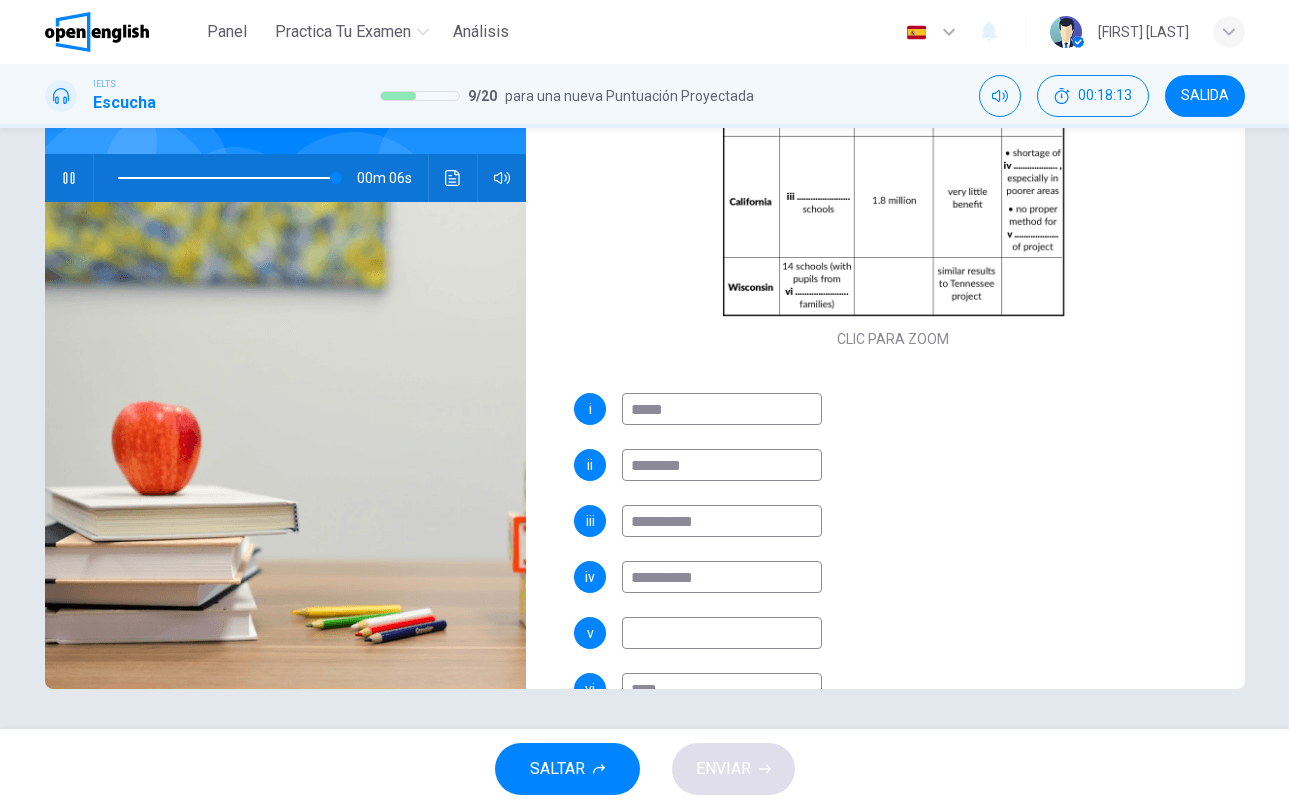 type on "**********" 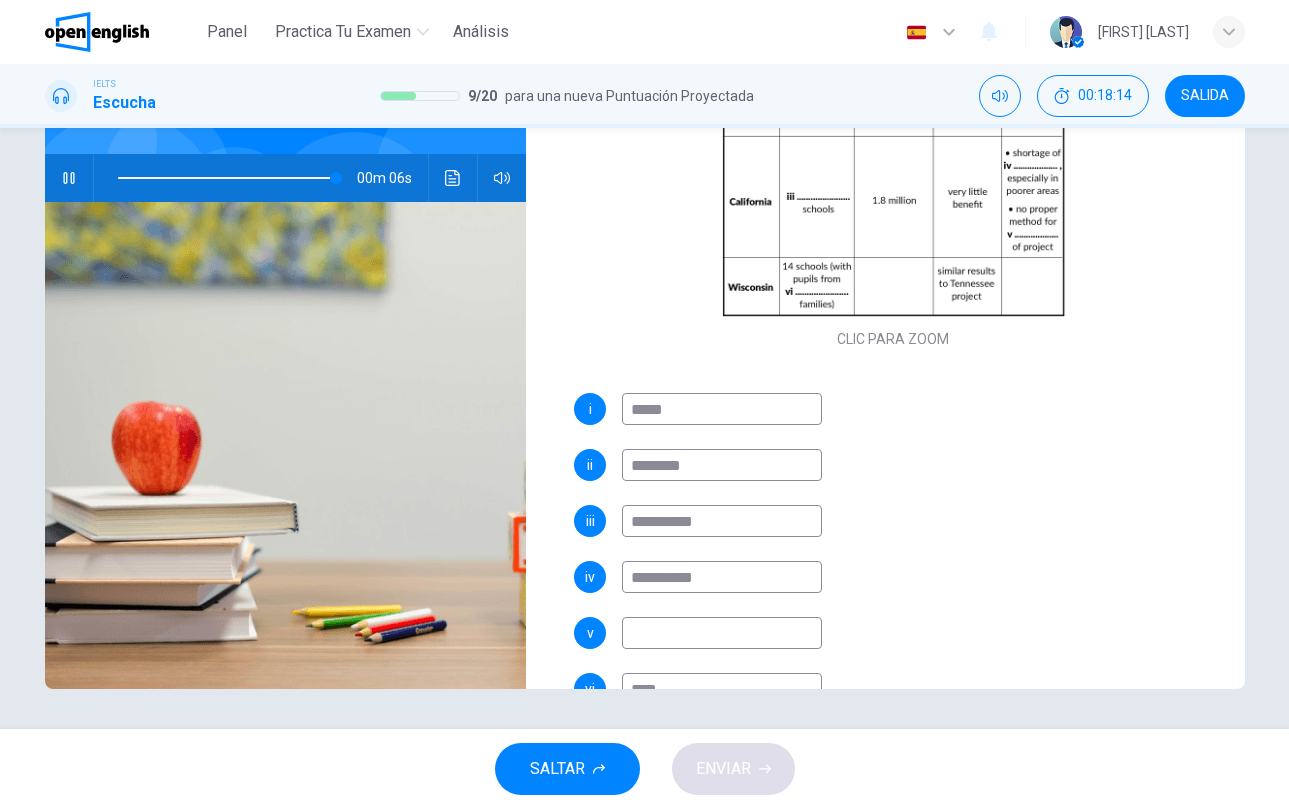 click at bounding box center [722, 633] 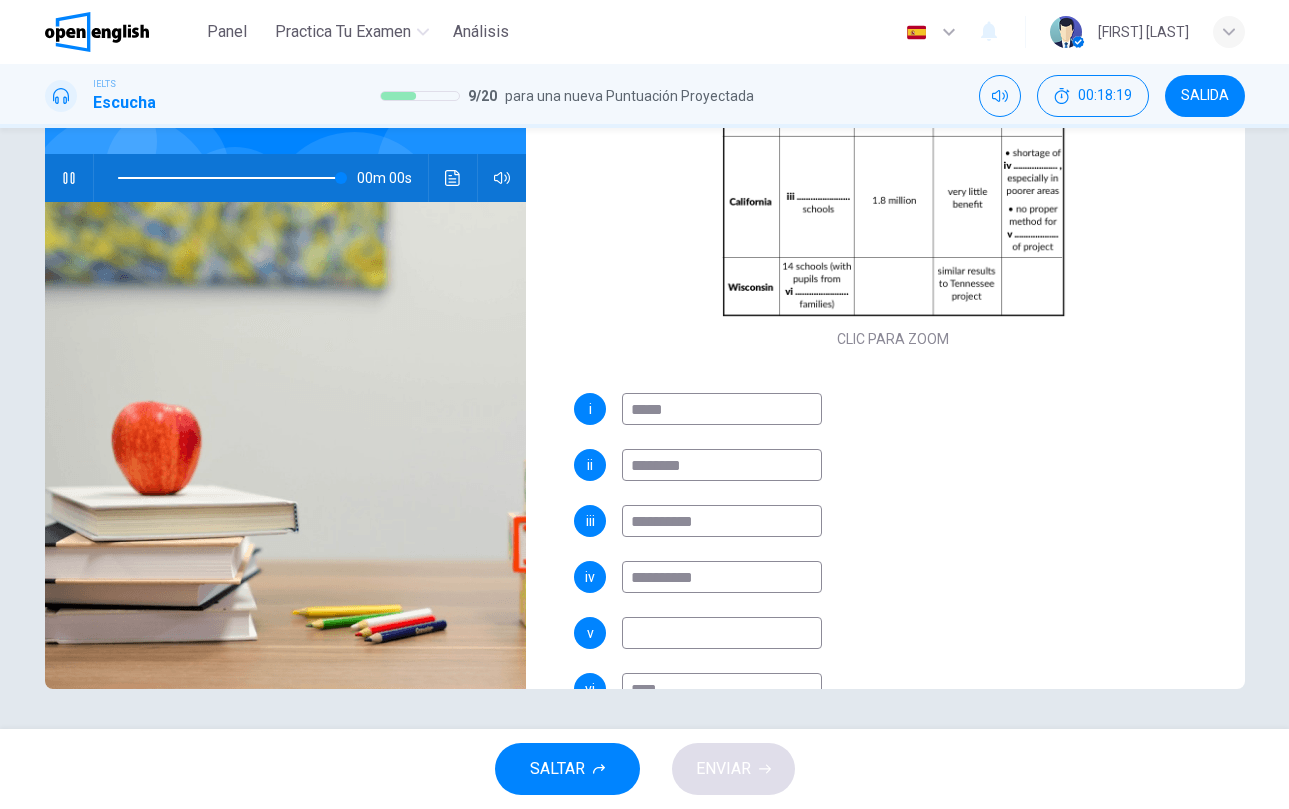 type on "*" 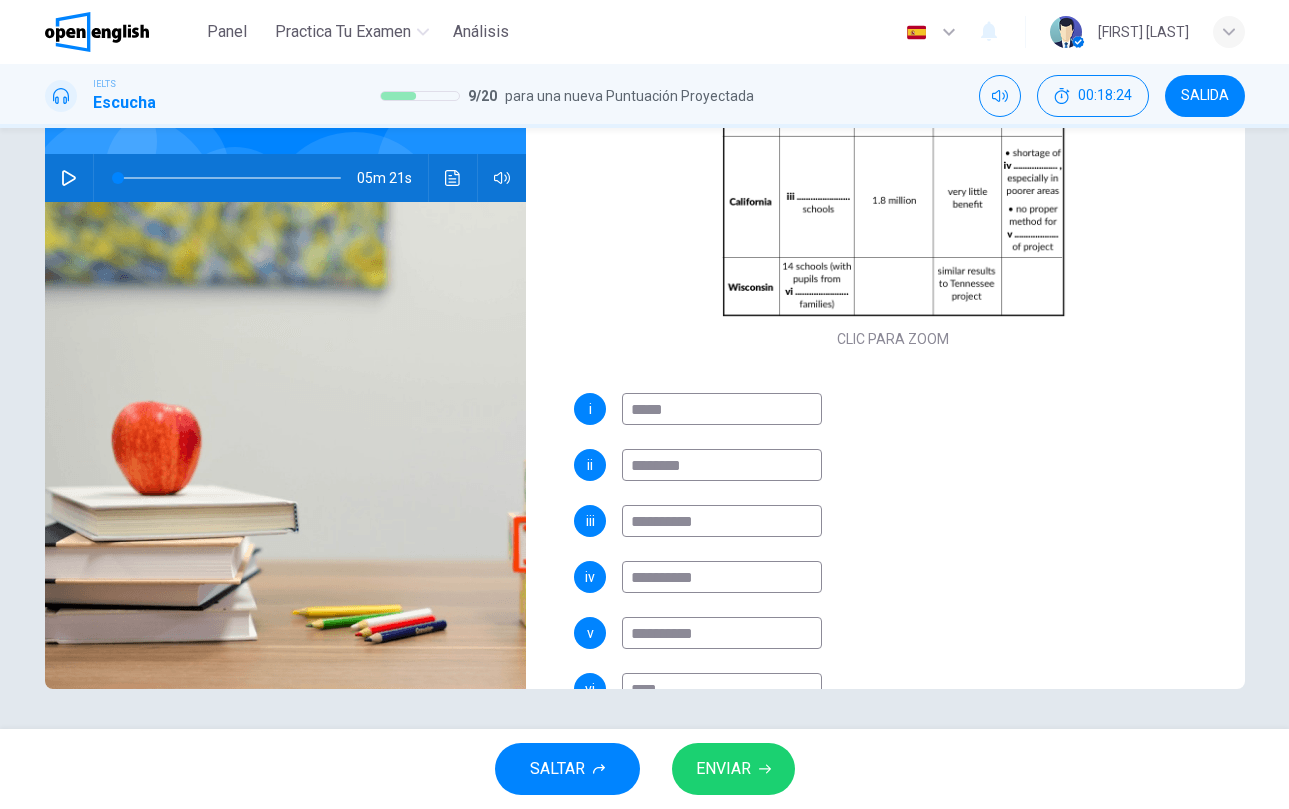 scroll, scrollTop: 286, scrollLeft: 0, axis: vertical 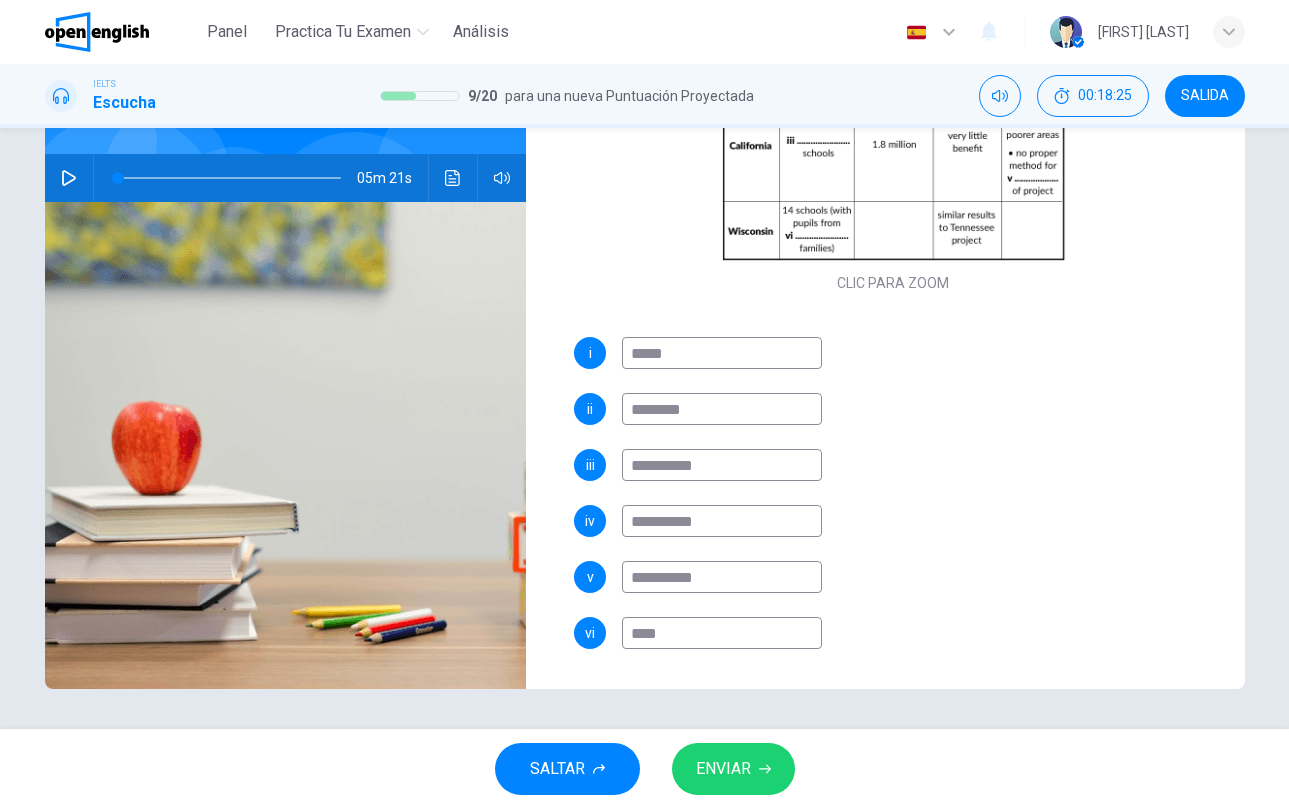 type on "**********" 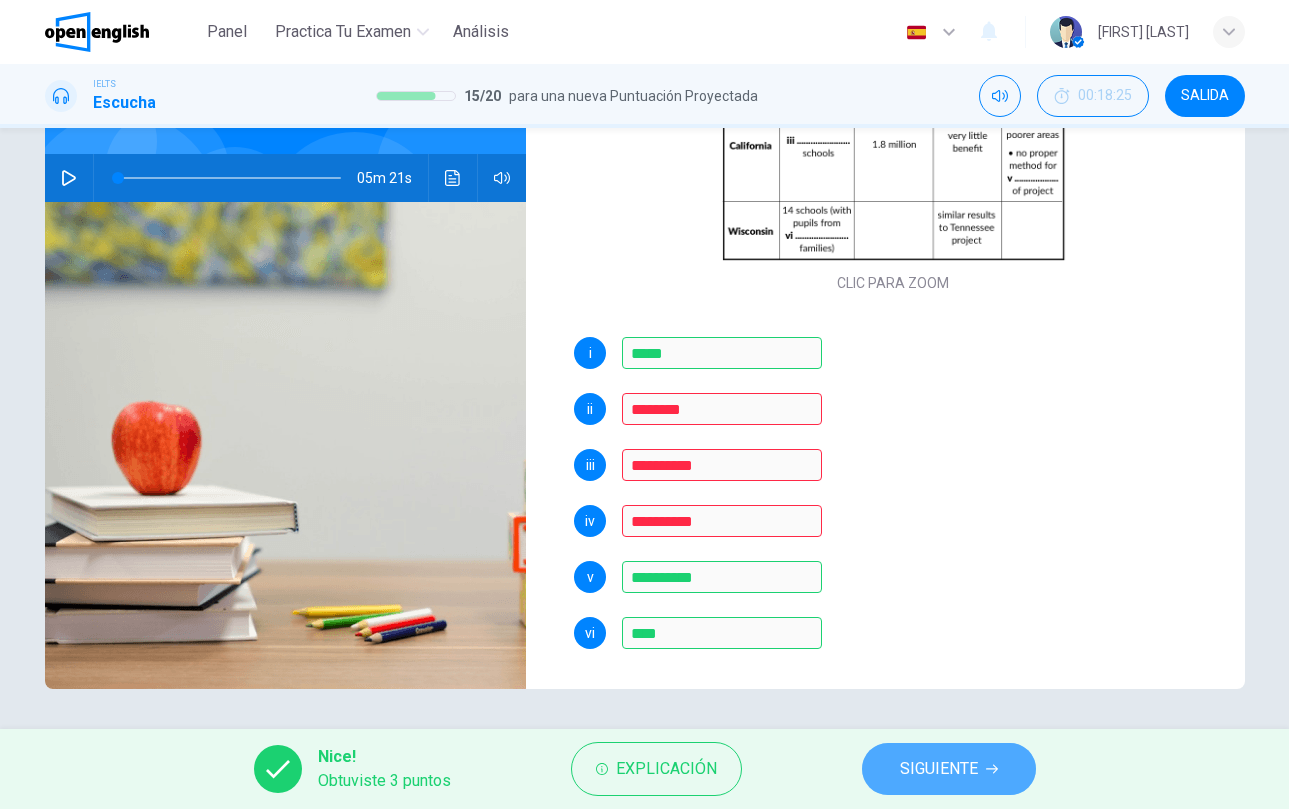 click on "SIGUIENTE" at bounding box center (939, 769) 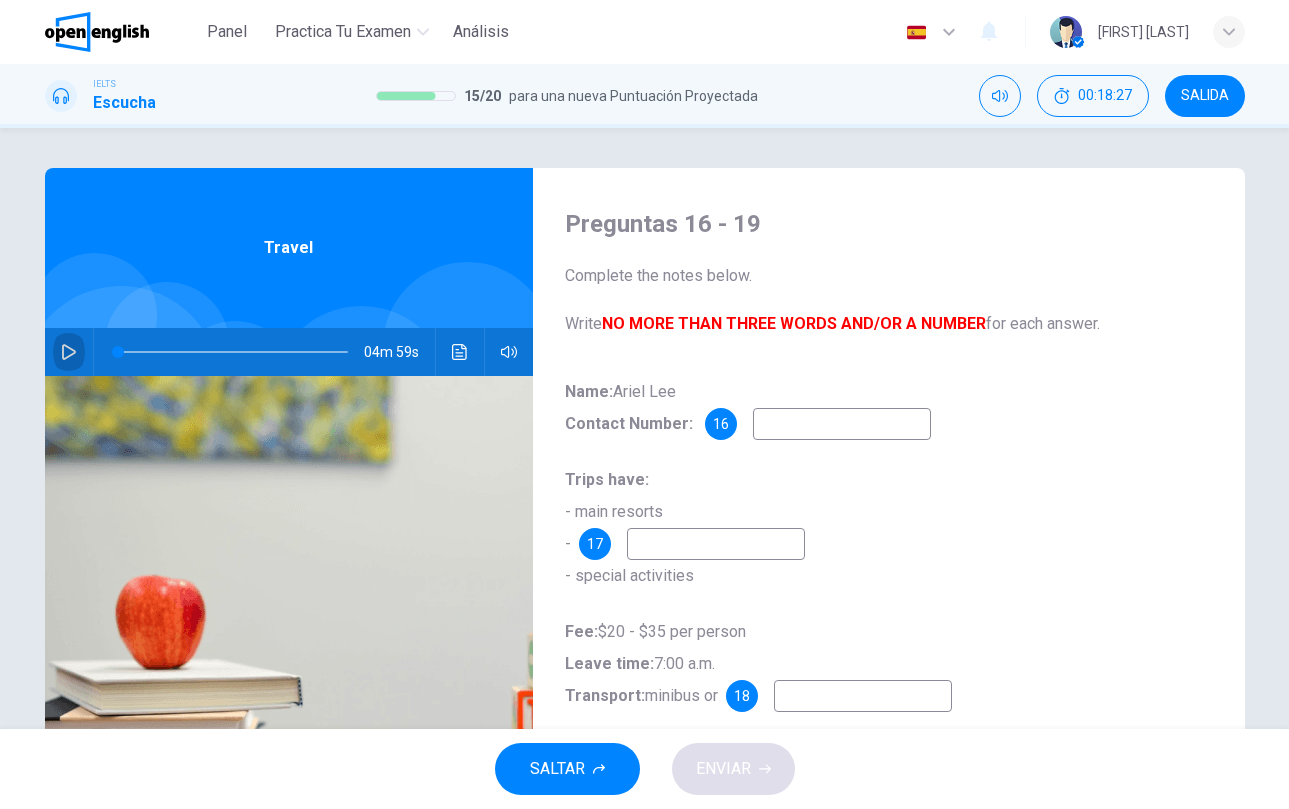 click 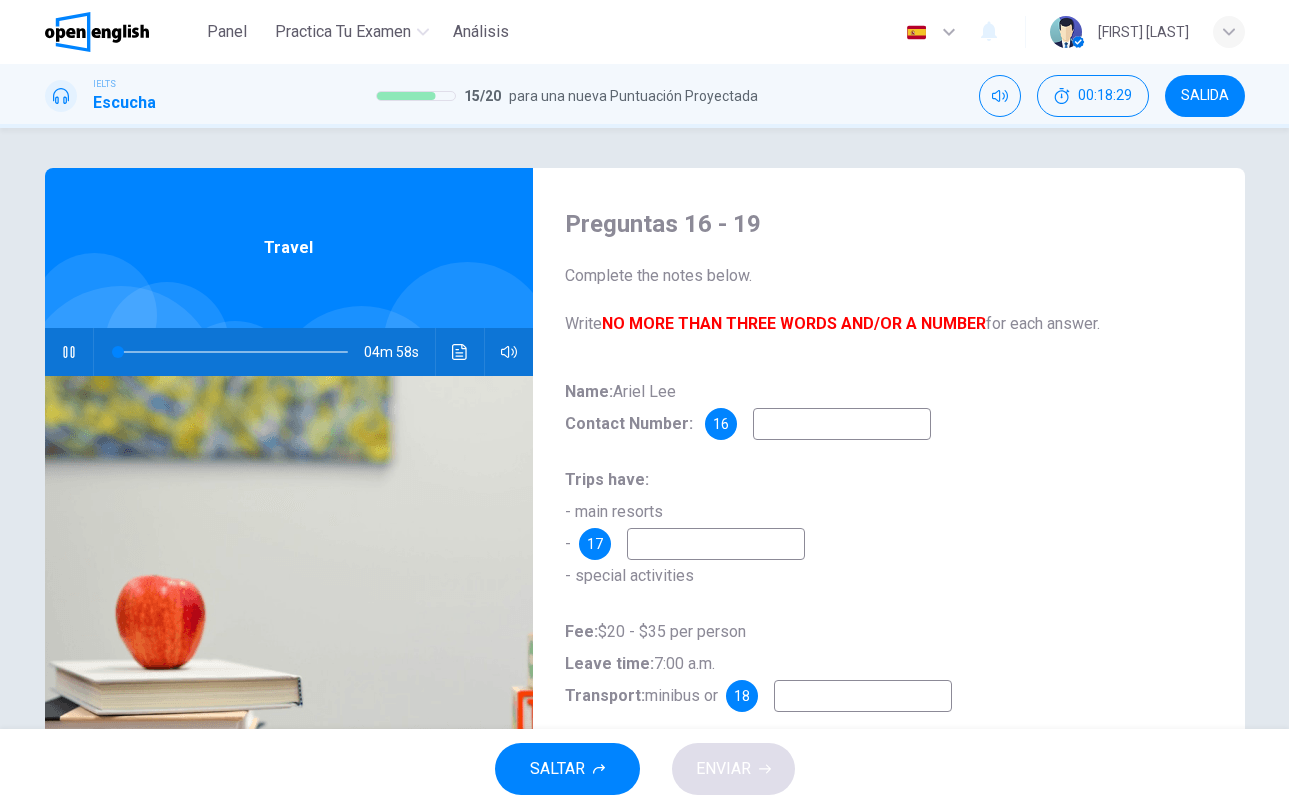 click at bounding box center (842, 424) 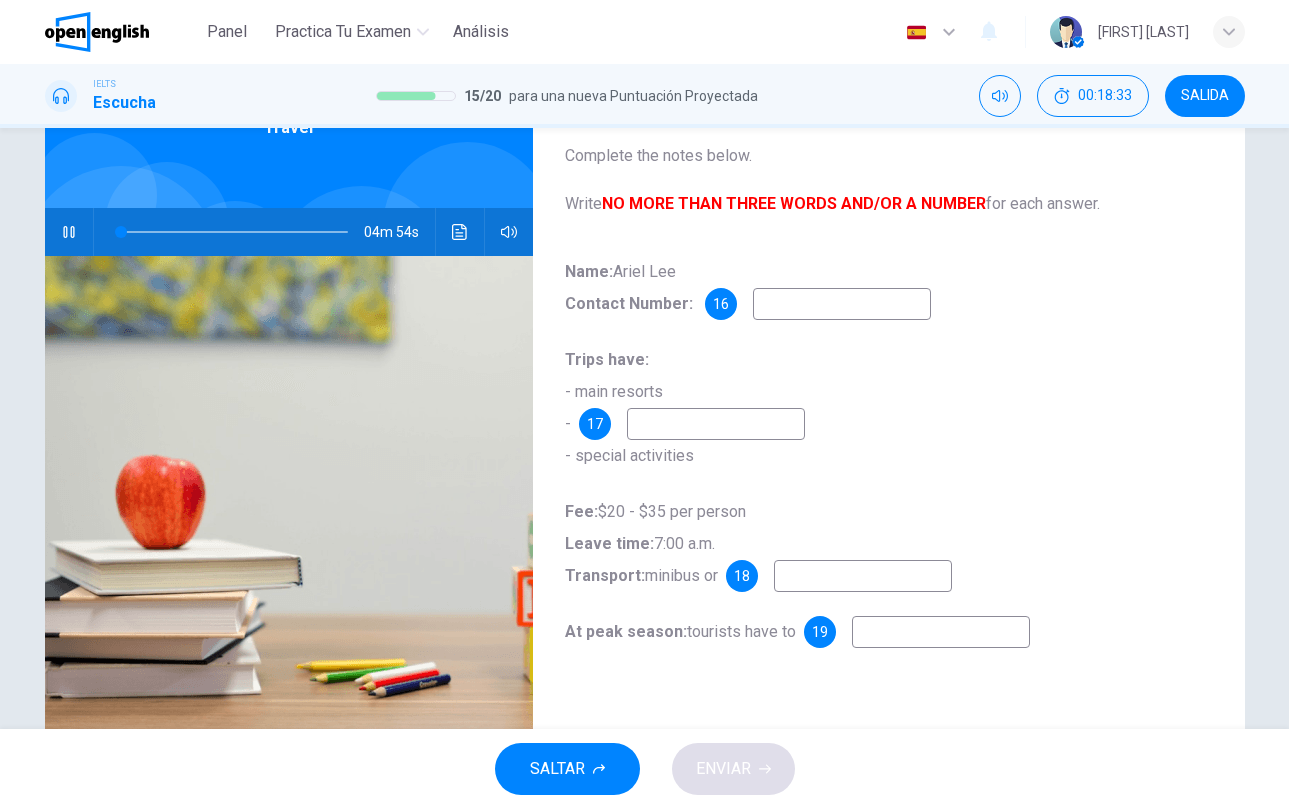 scroll, scrollTop: 124, scrollLeft: 0, axis: vertical 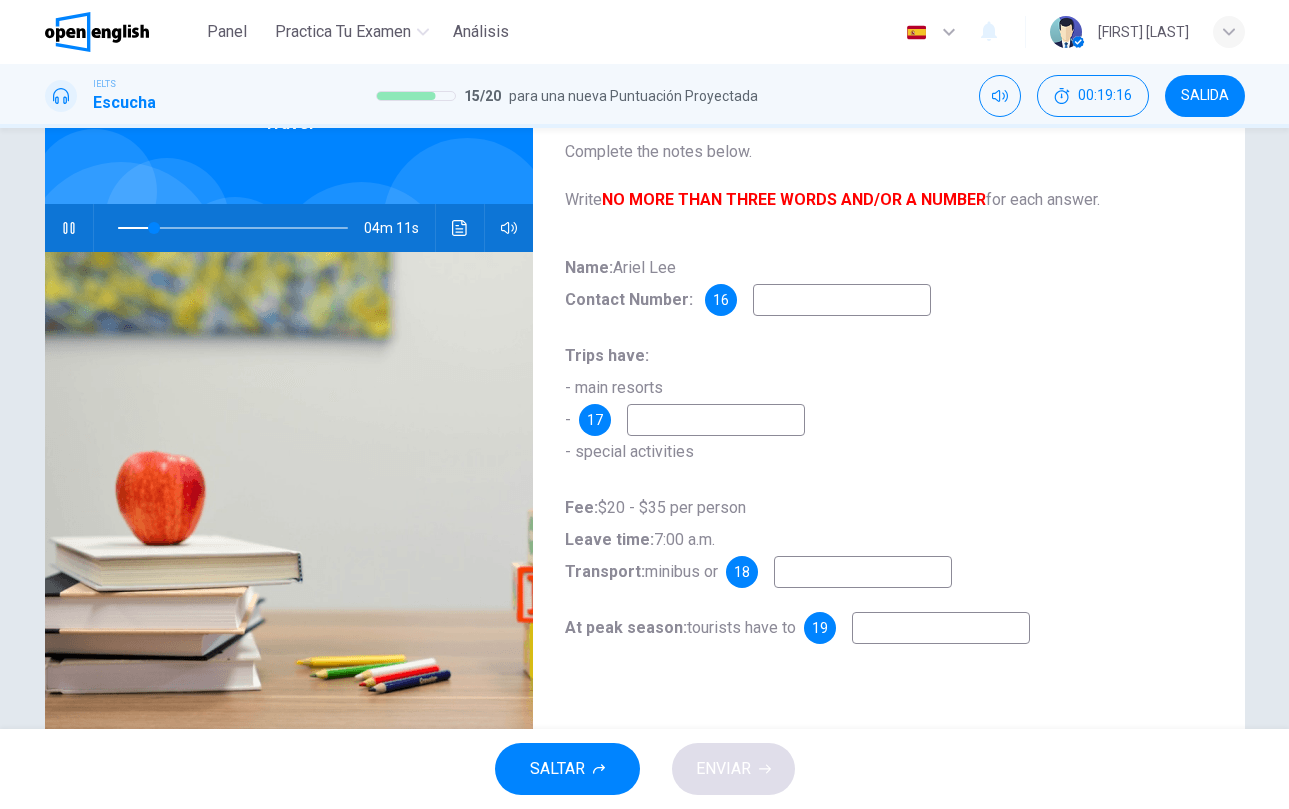 type on "**" 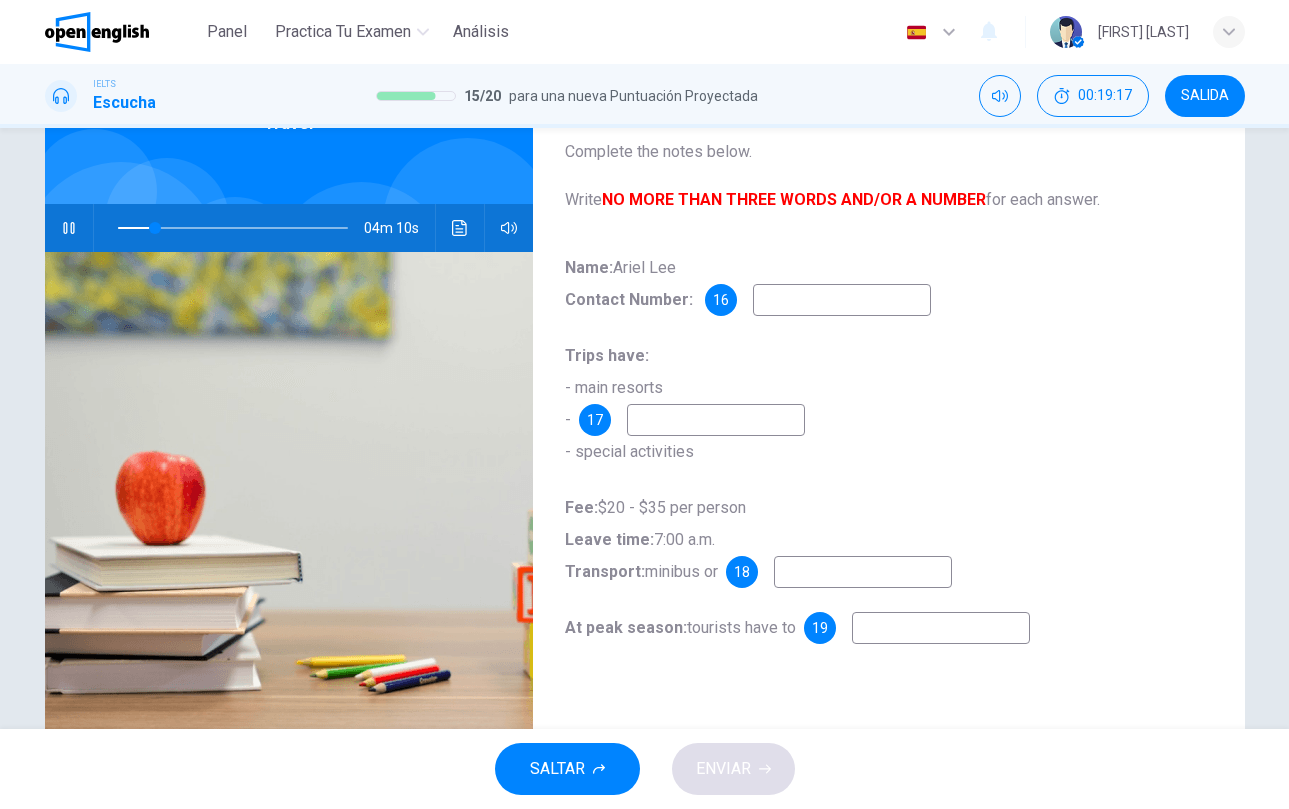 type on "*" 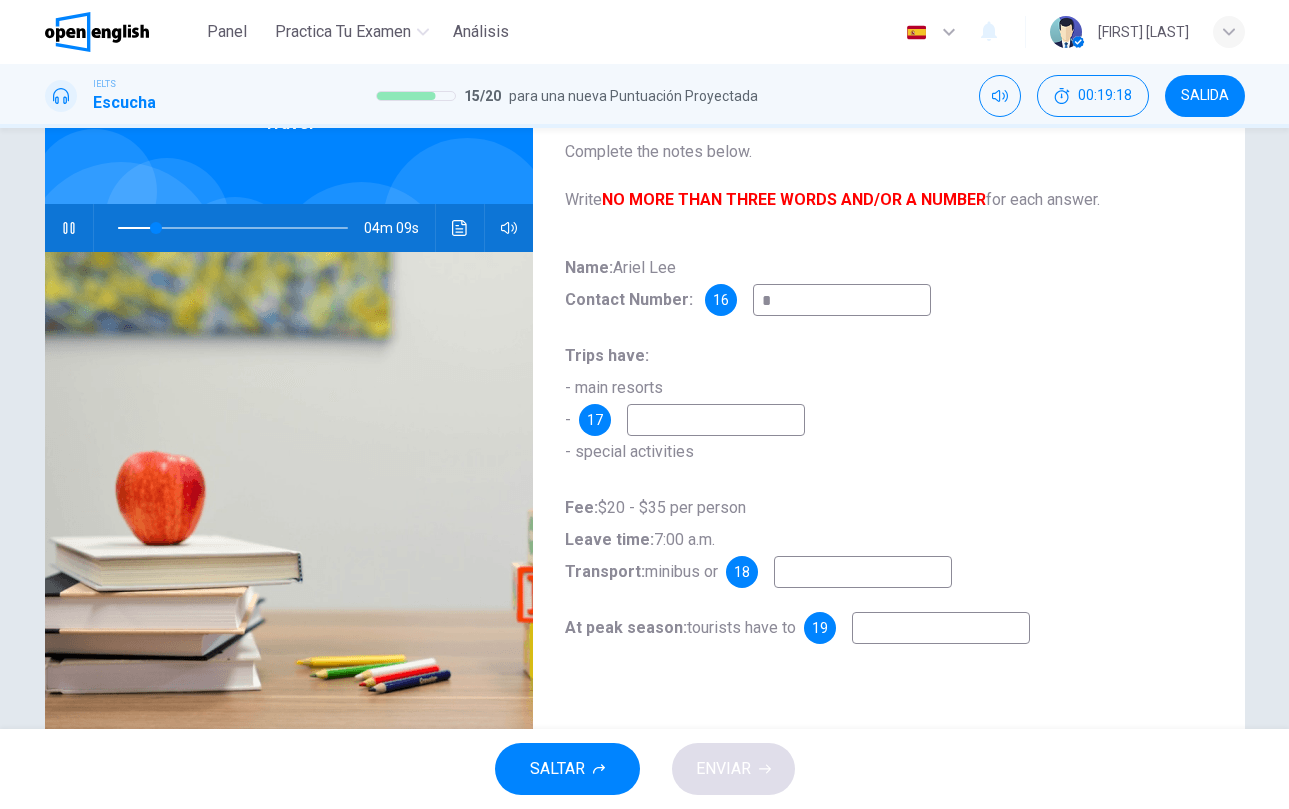 type on "**" 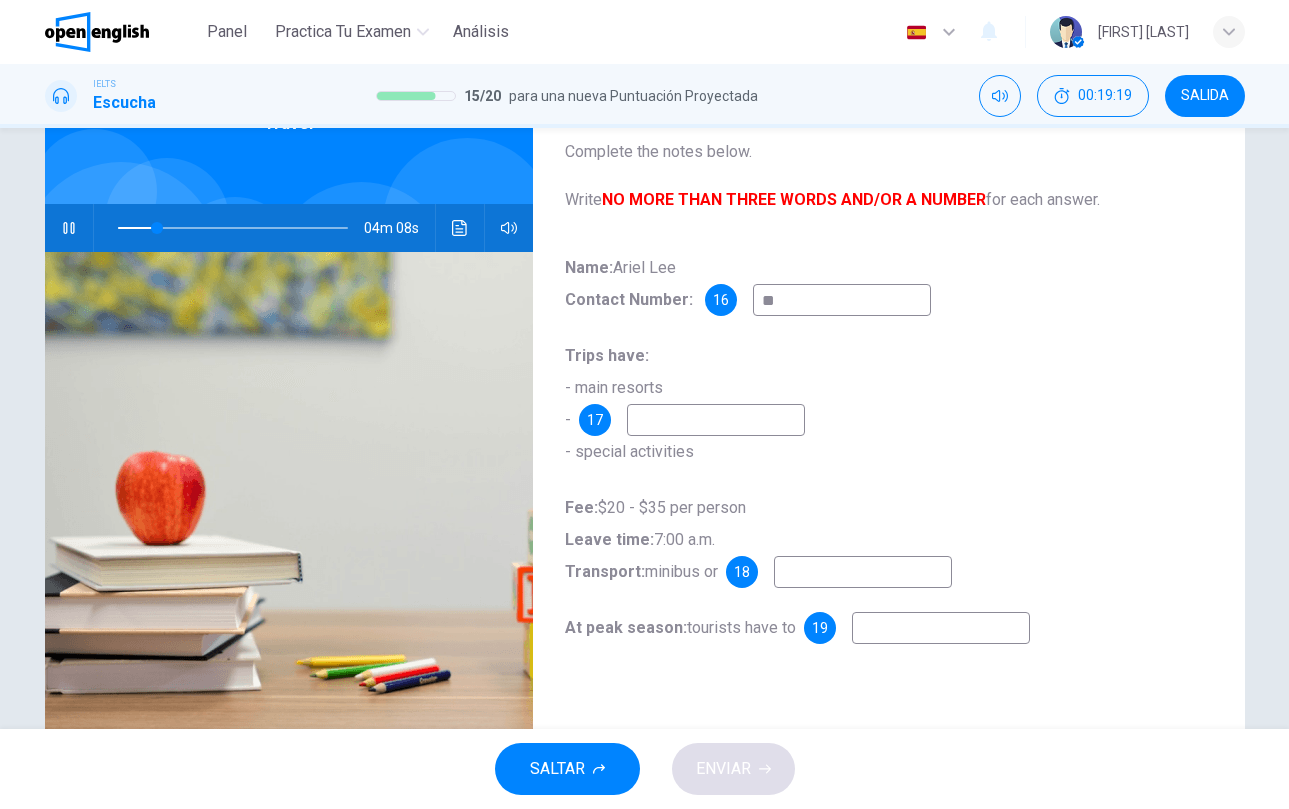 type on "***" 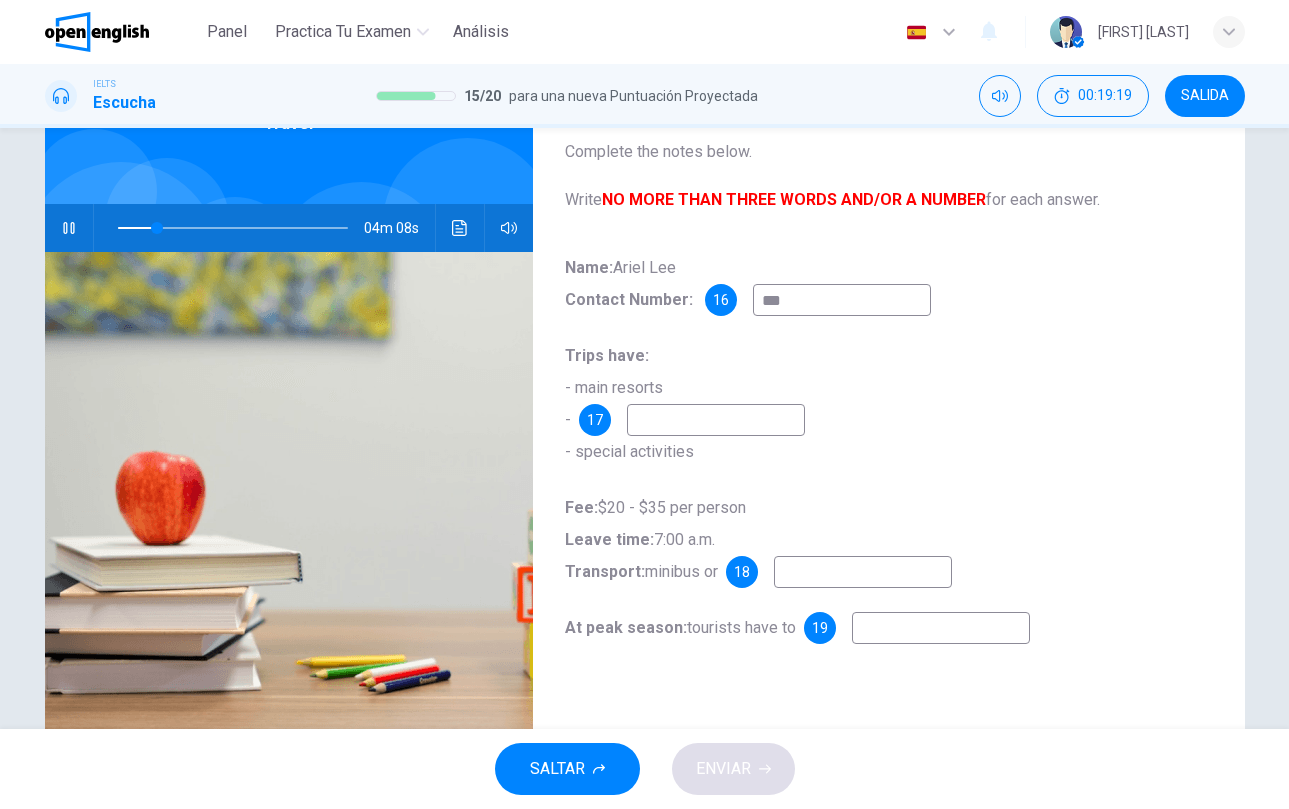 type on "**" 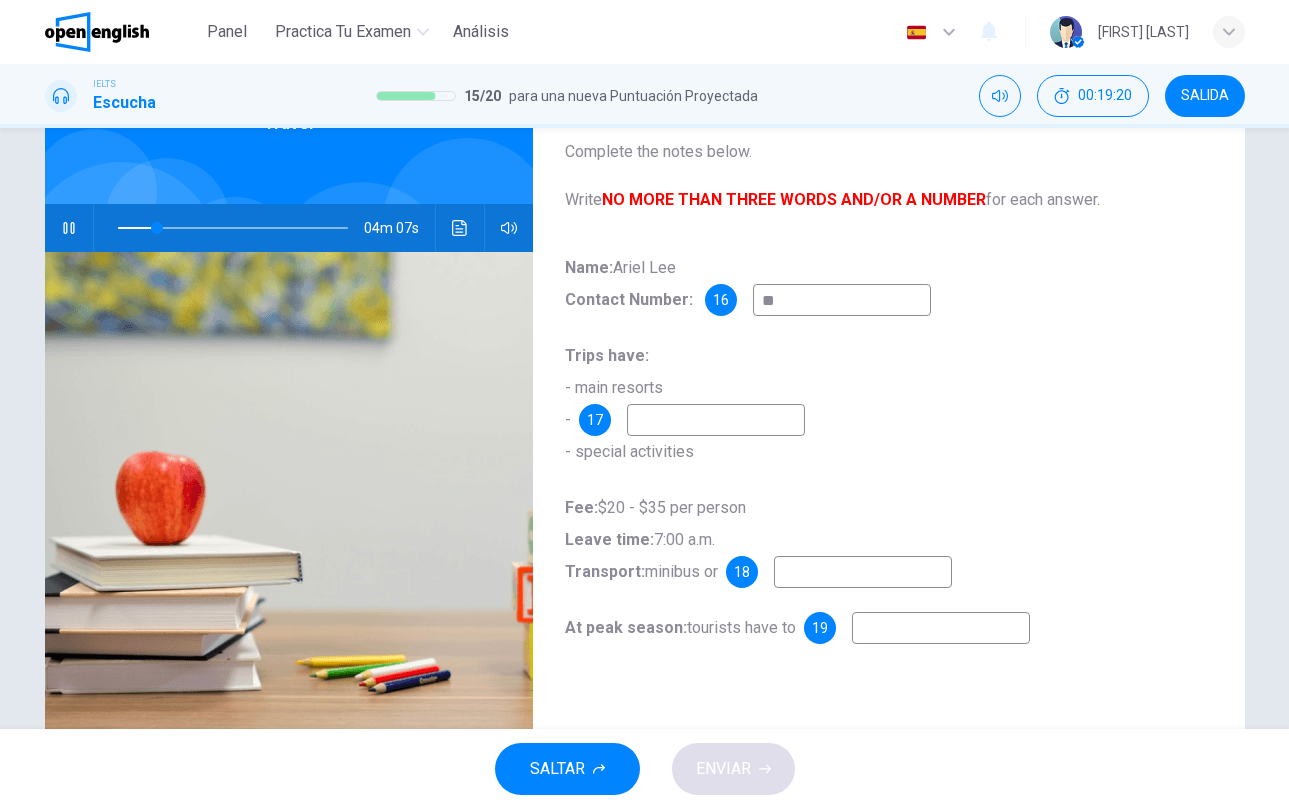 type on "***" 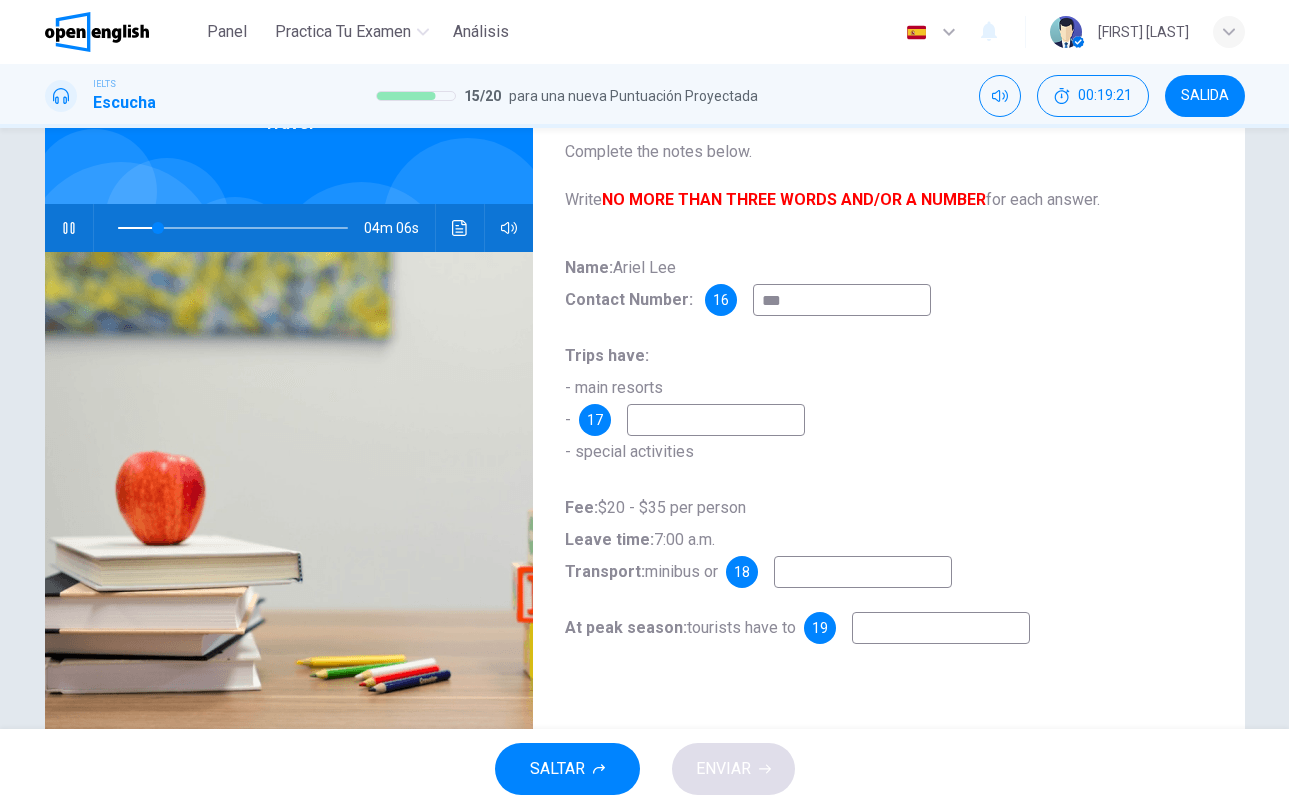 type on "**" 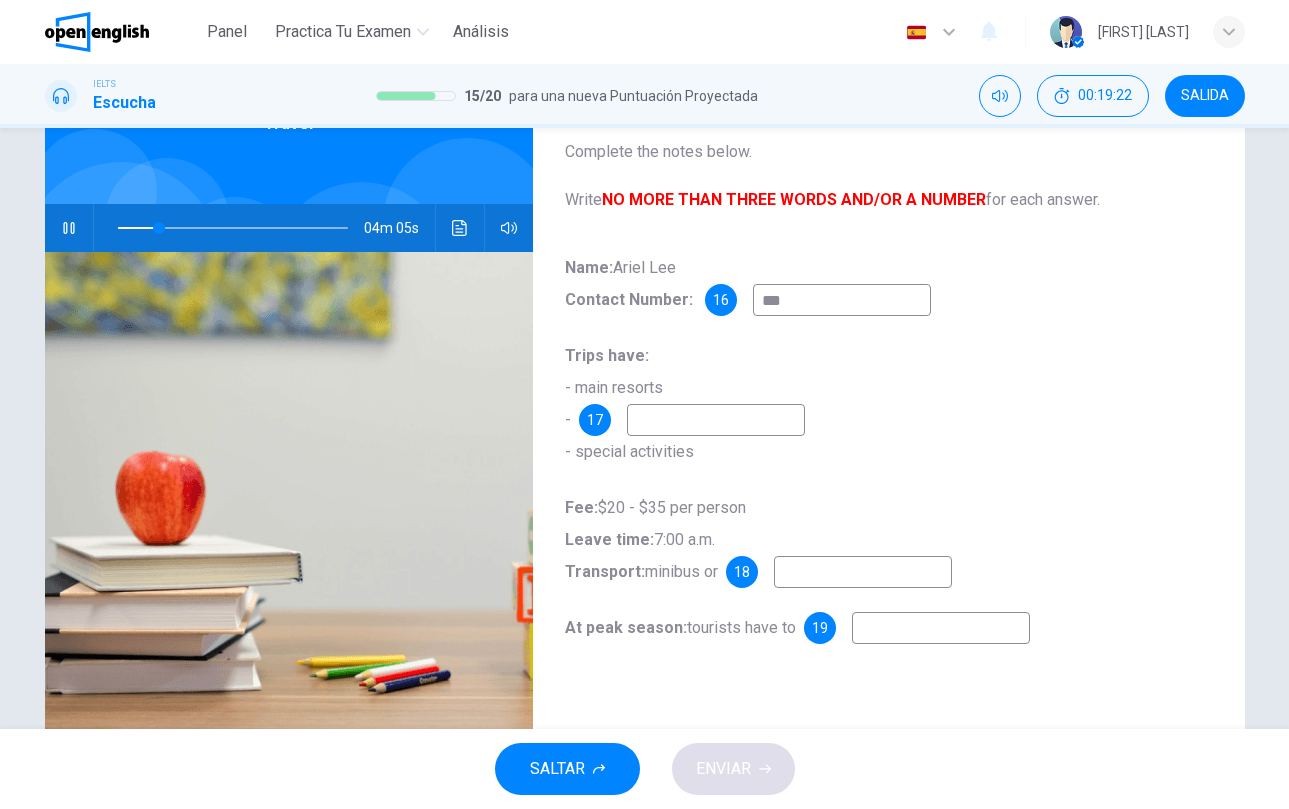 type on "****" 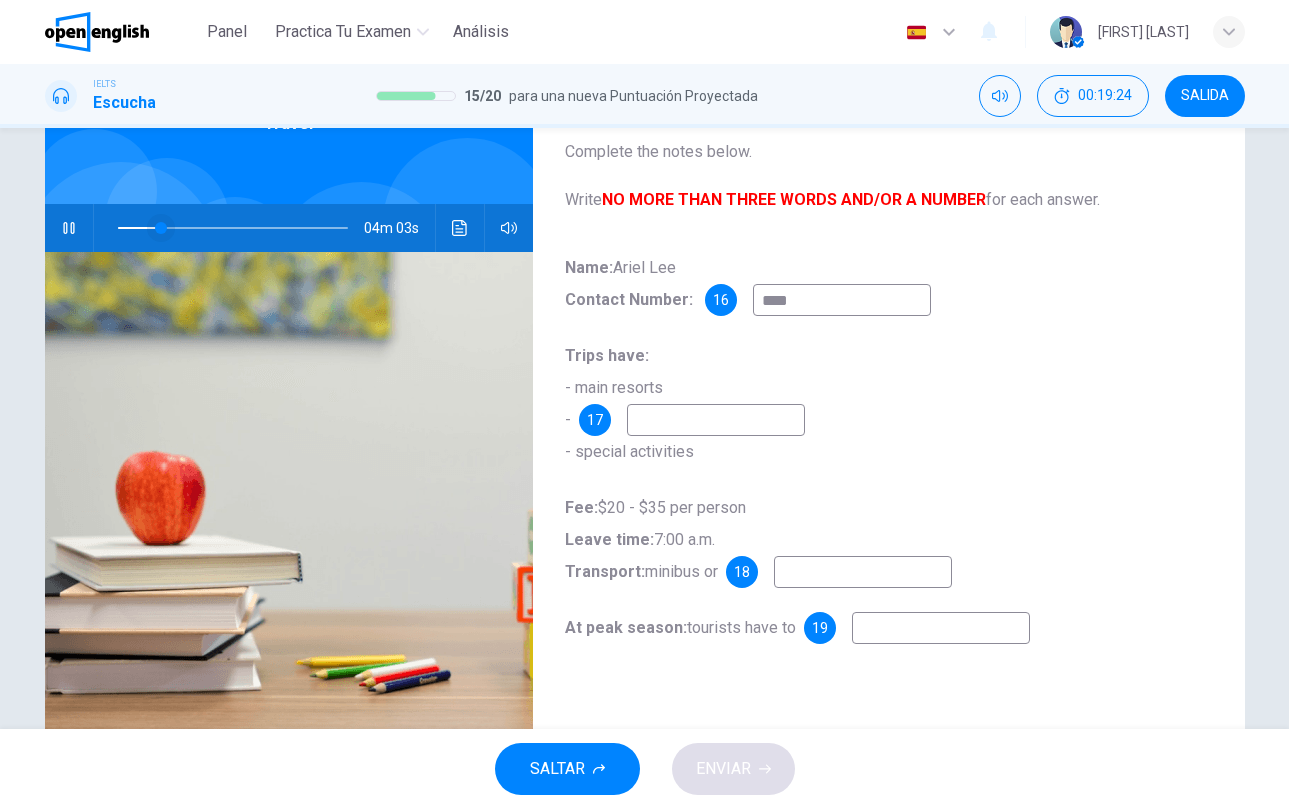 type on "**" 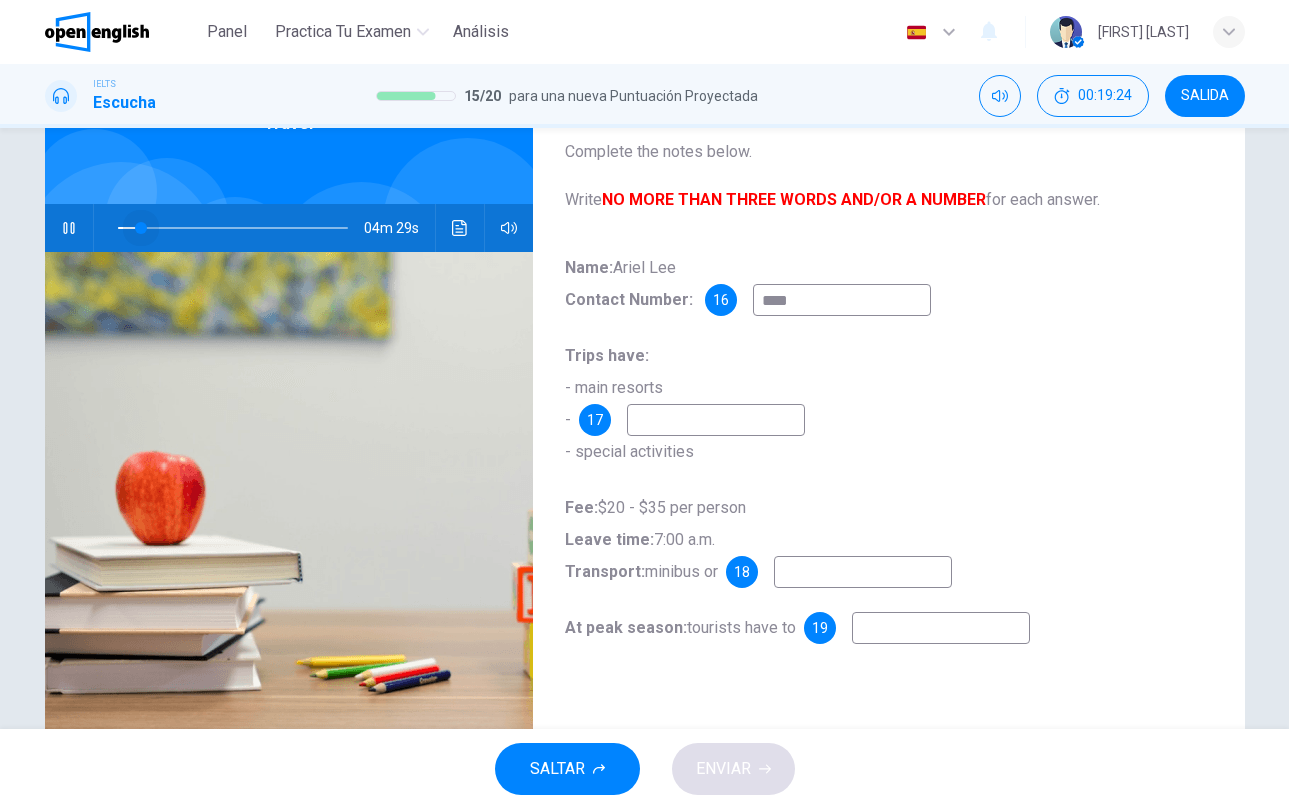 drag, startPoint x: 157, startPoint y: 228, endPoint x: 137, endPoint y: 226, distance: 20.09975 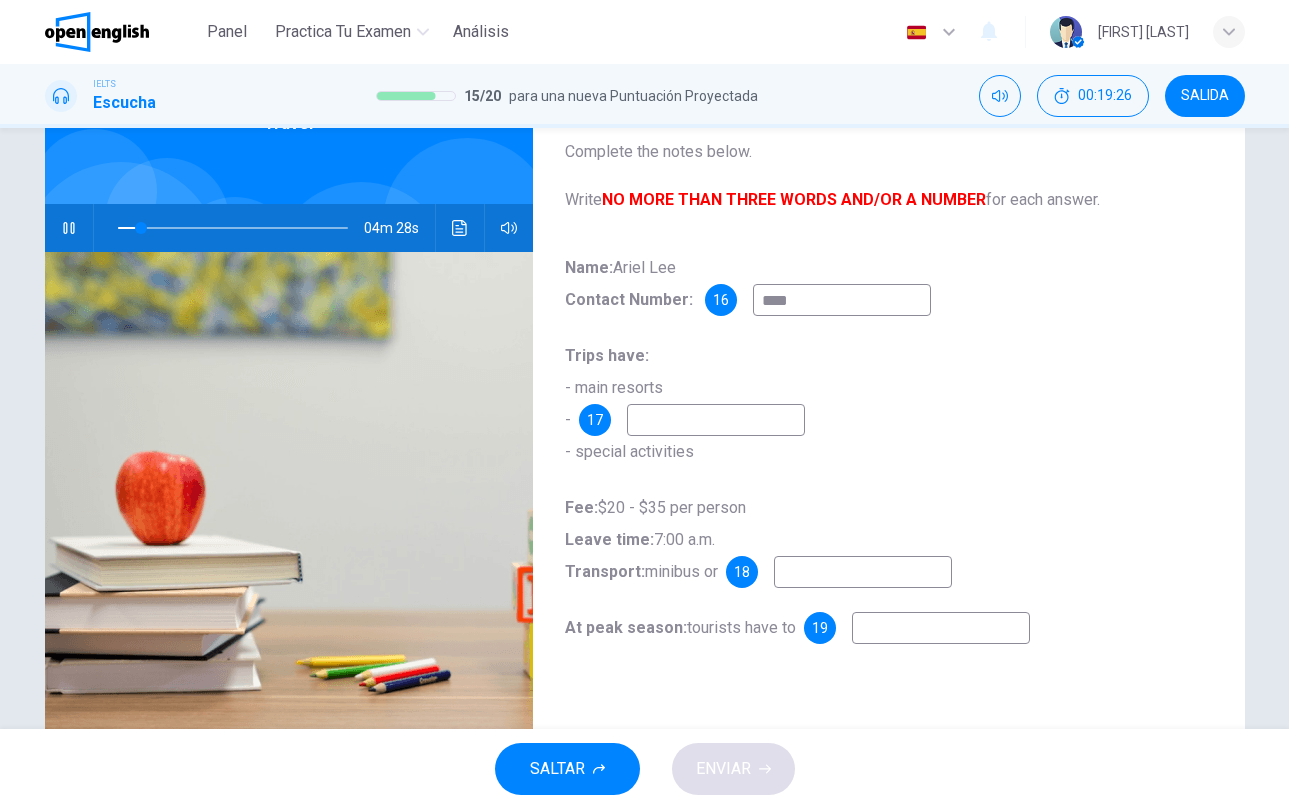 click on "****" at bounding box center [842, 300] 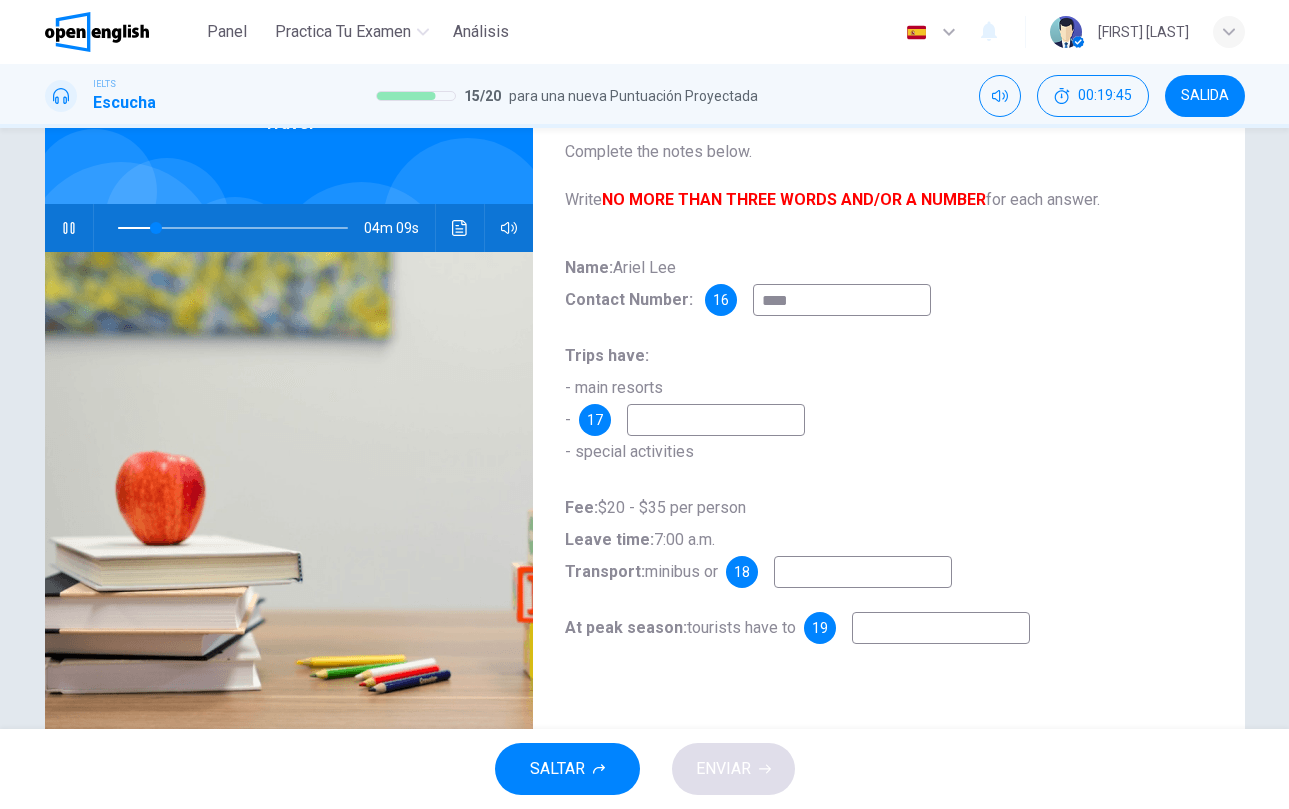 type on "**" 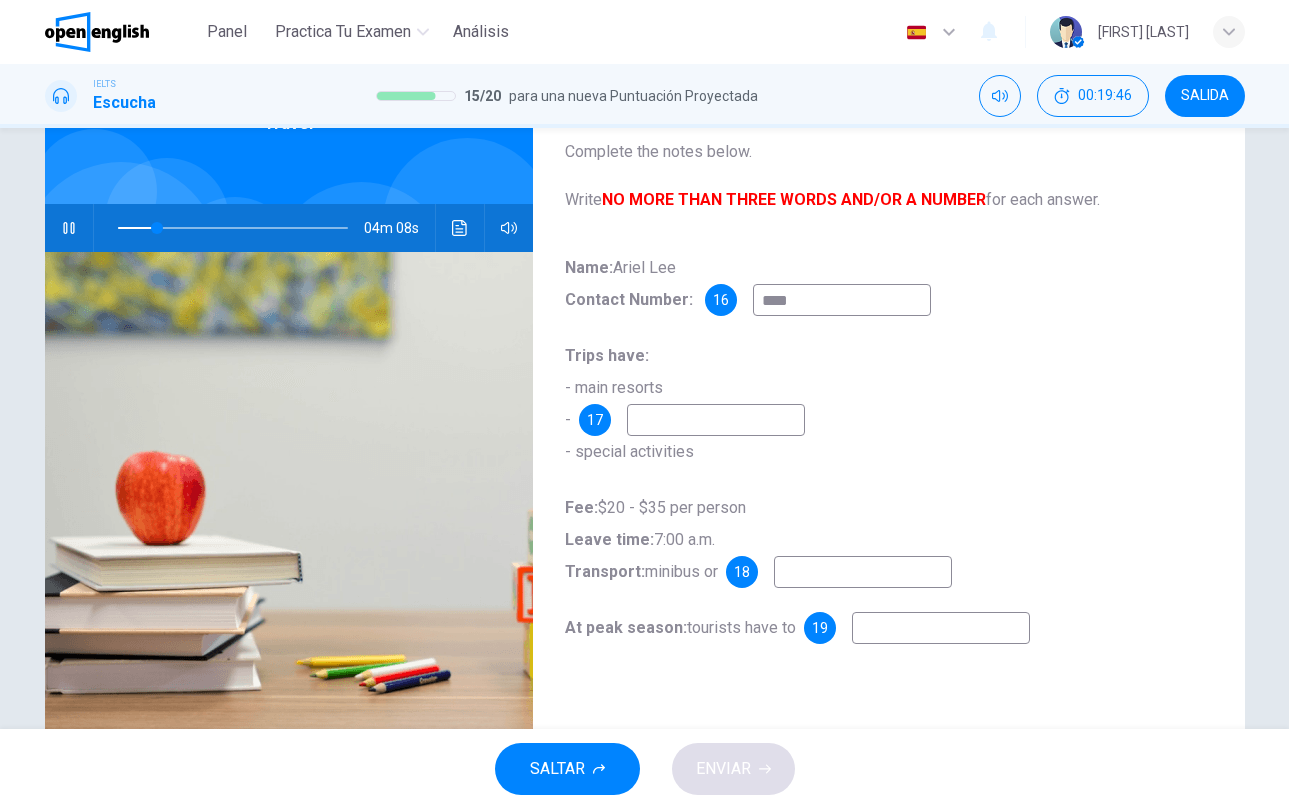 type on "*****" 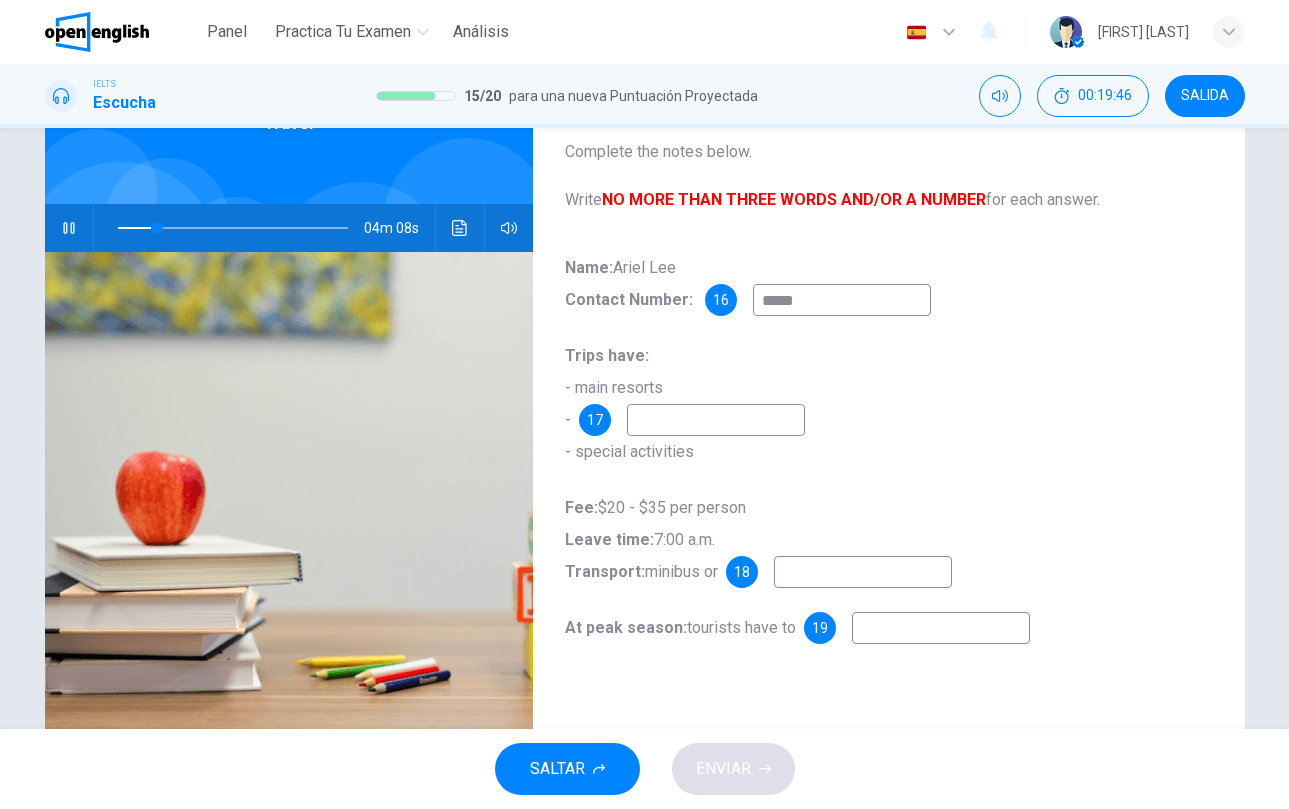 type on "**" 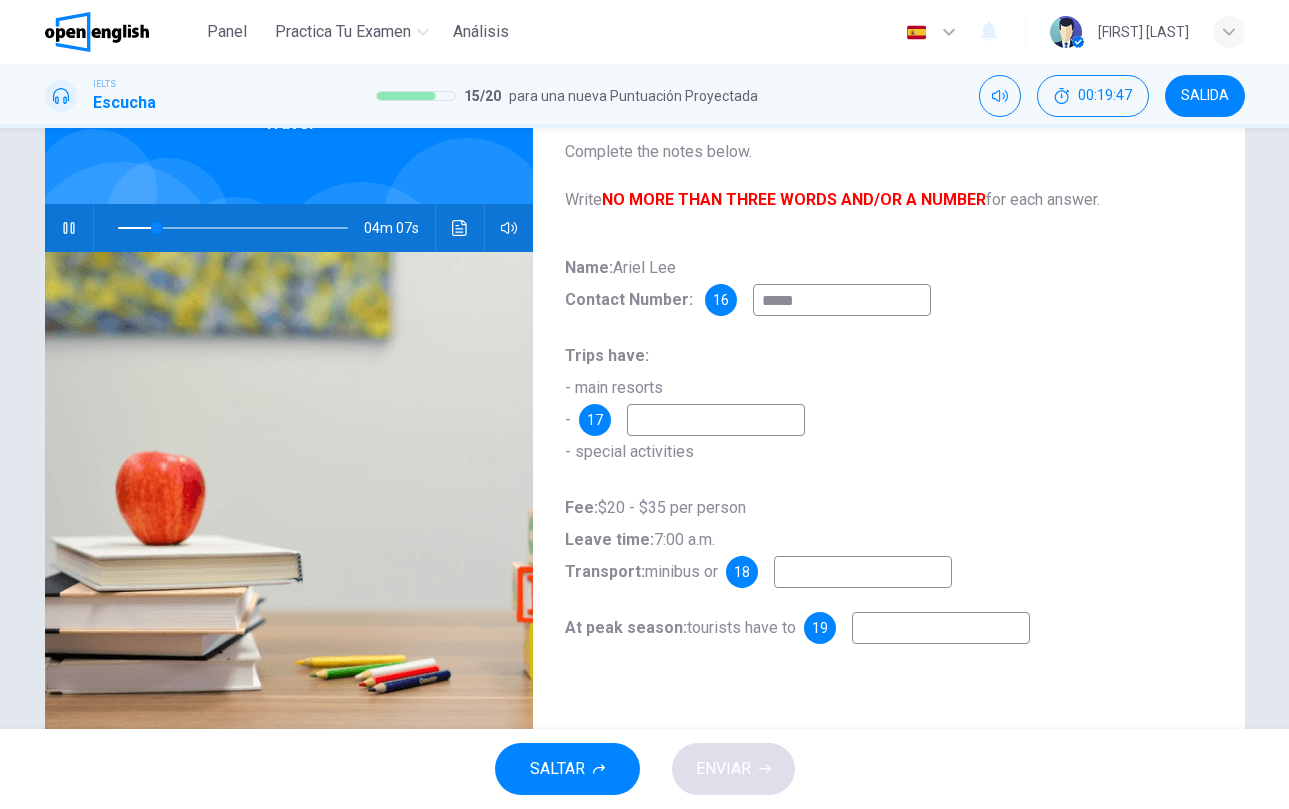 type on "******" 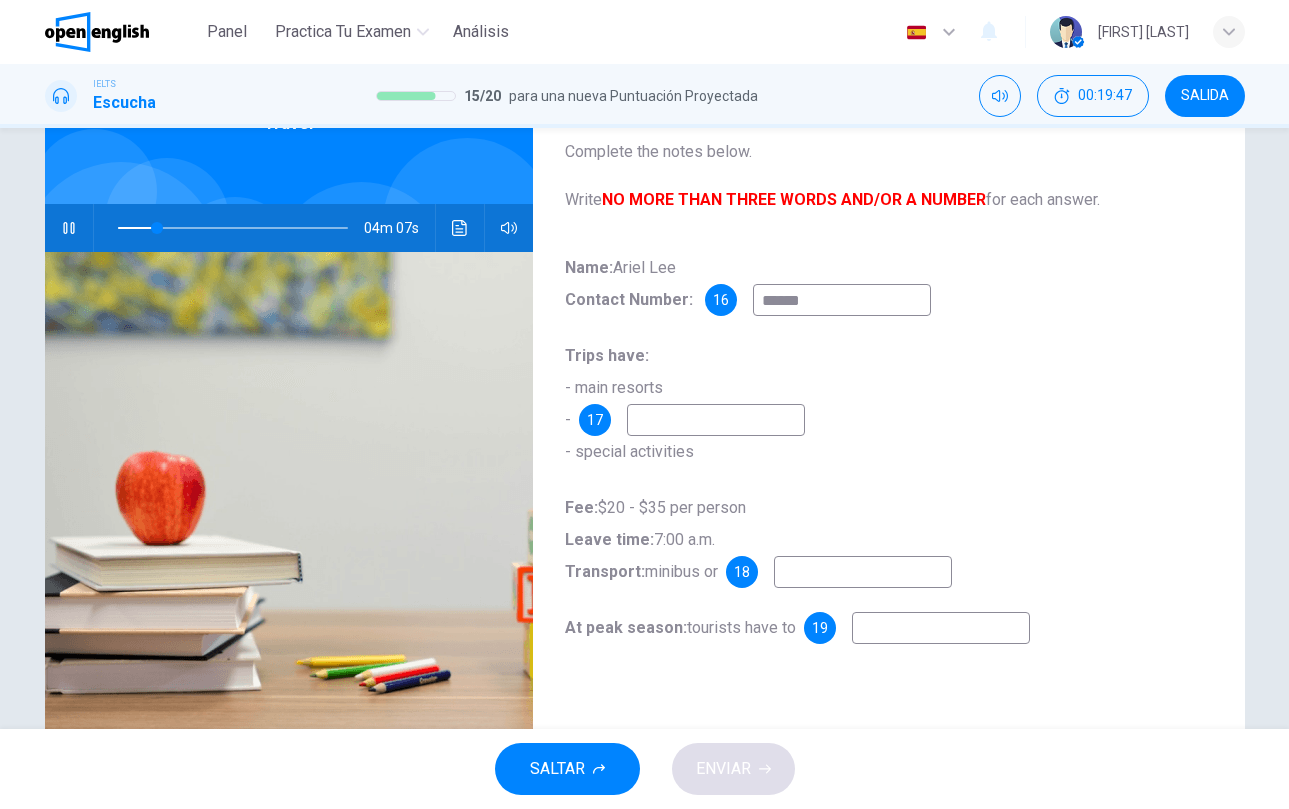 type on "**" 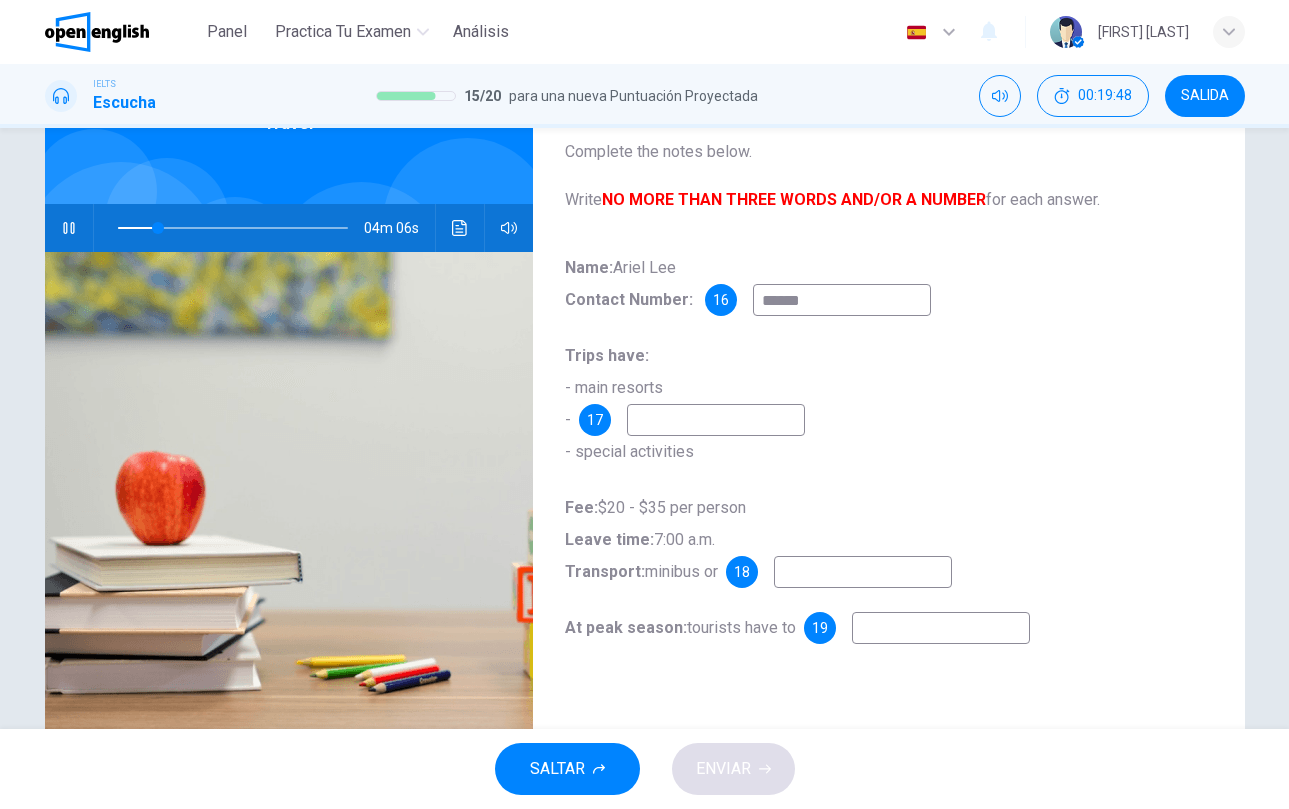 type on "*******" 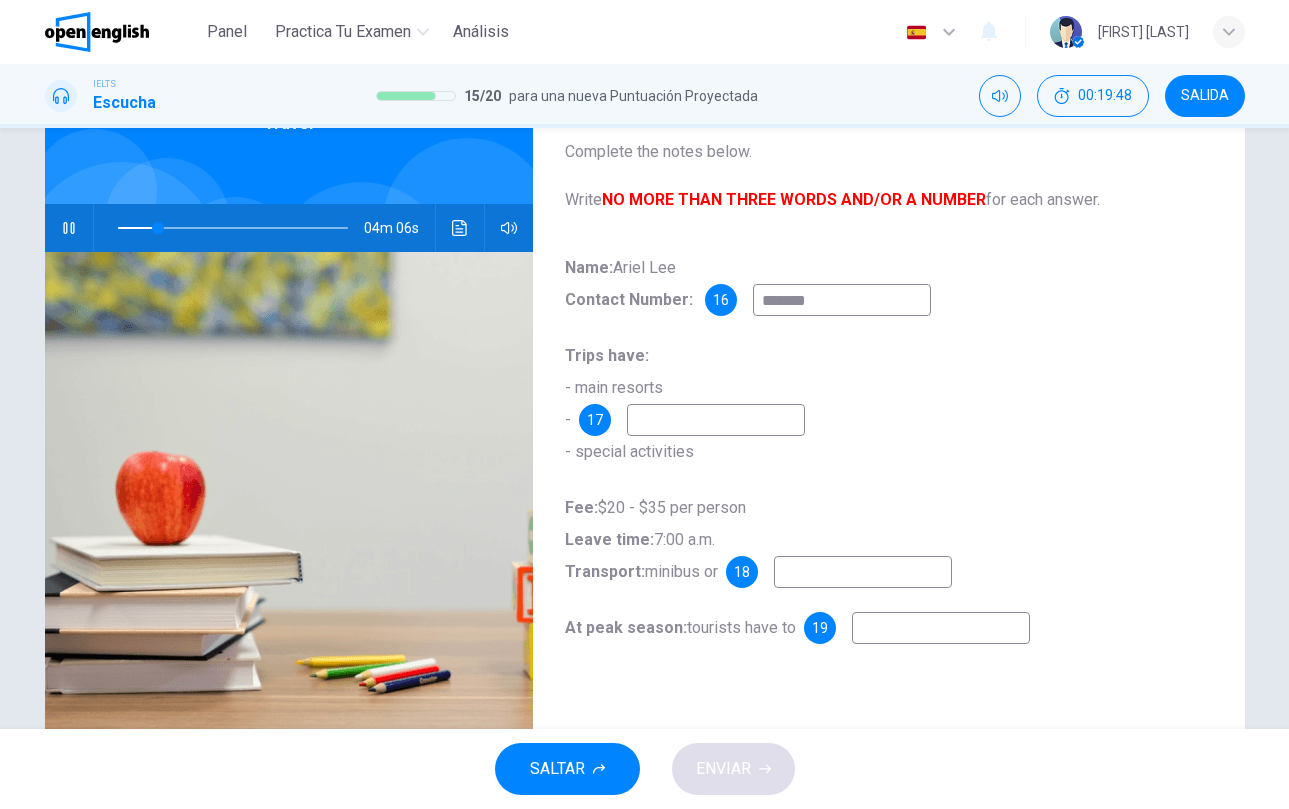 type on "**" 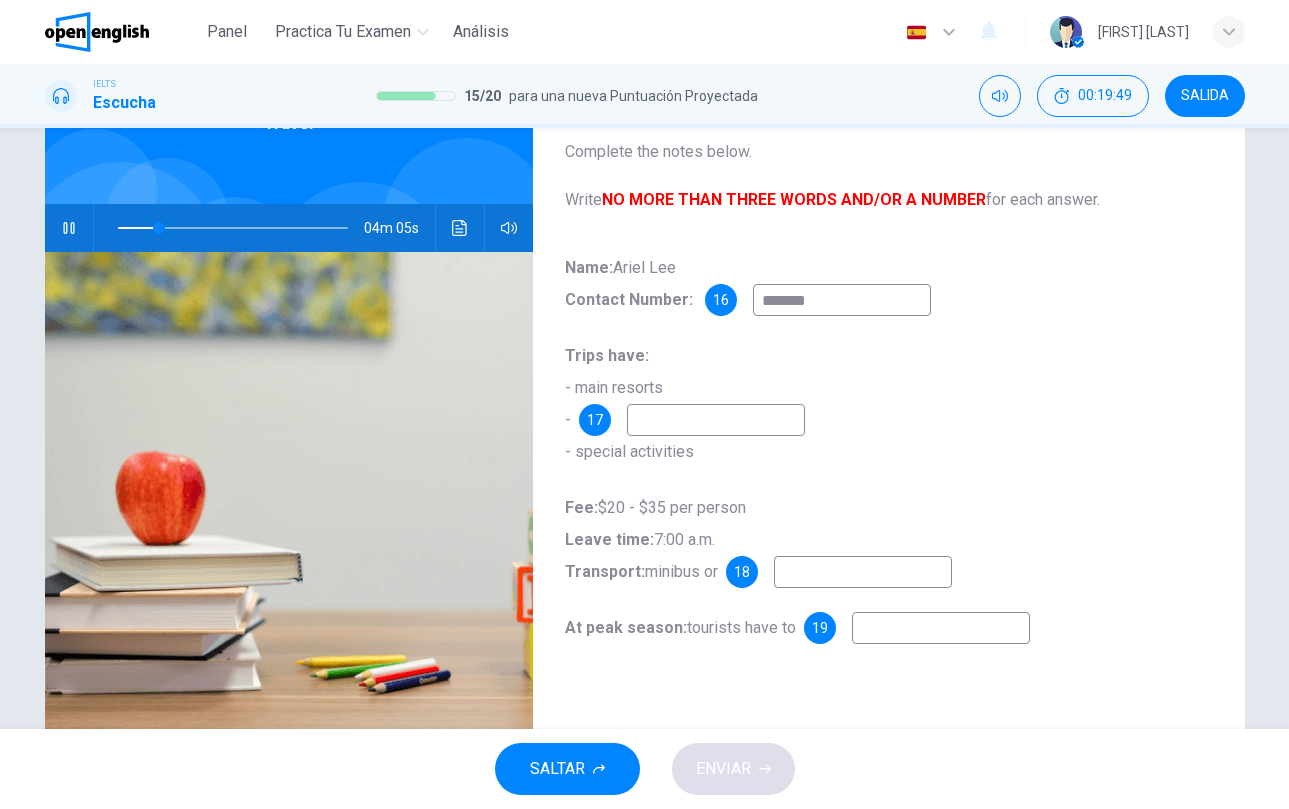 type on "********" 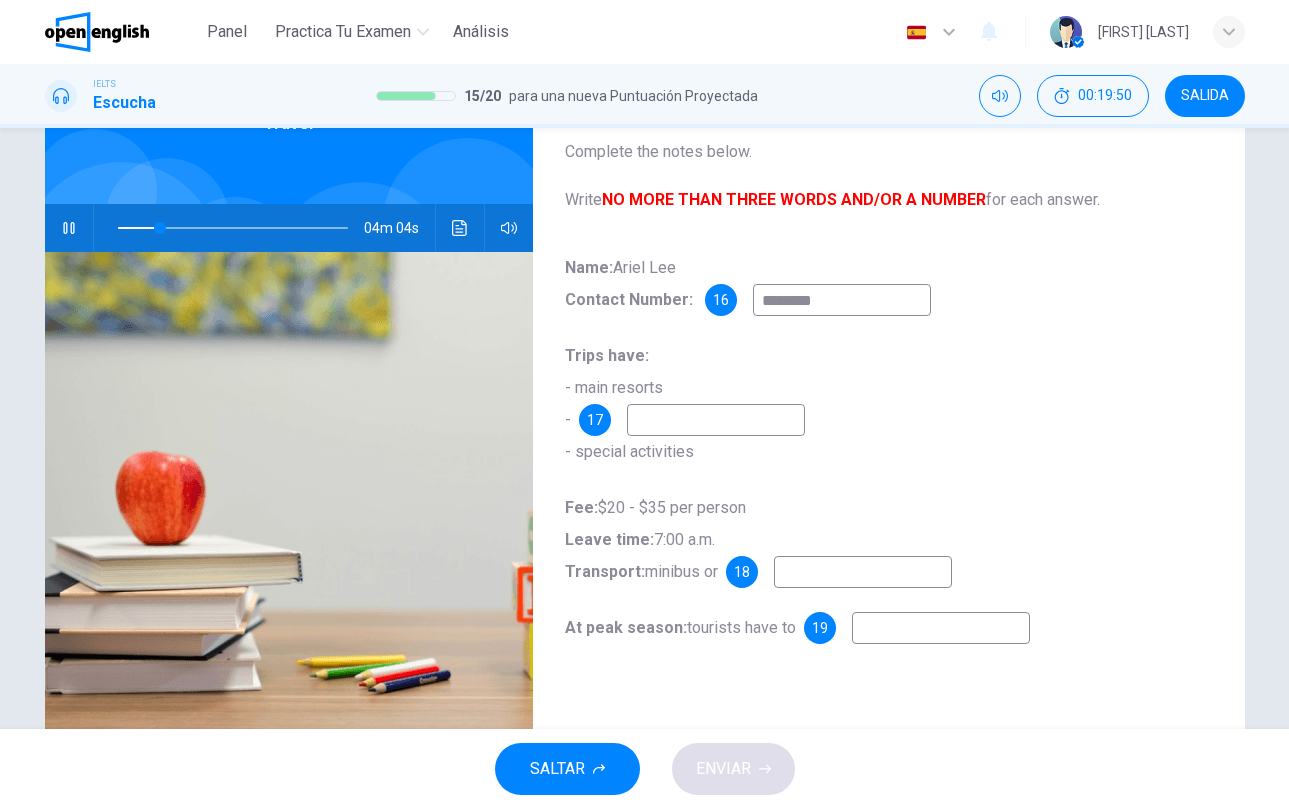 type on "**" 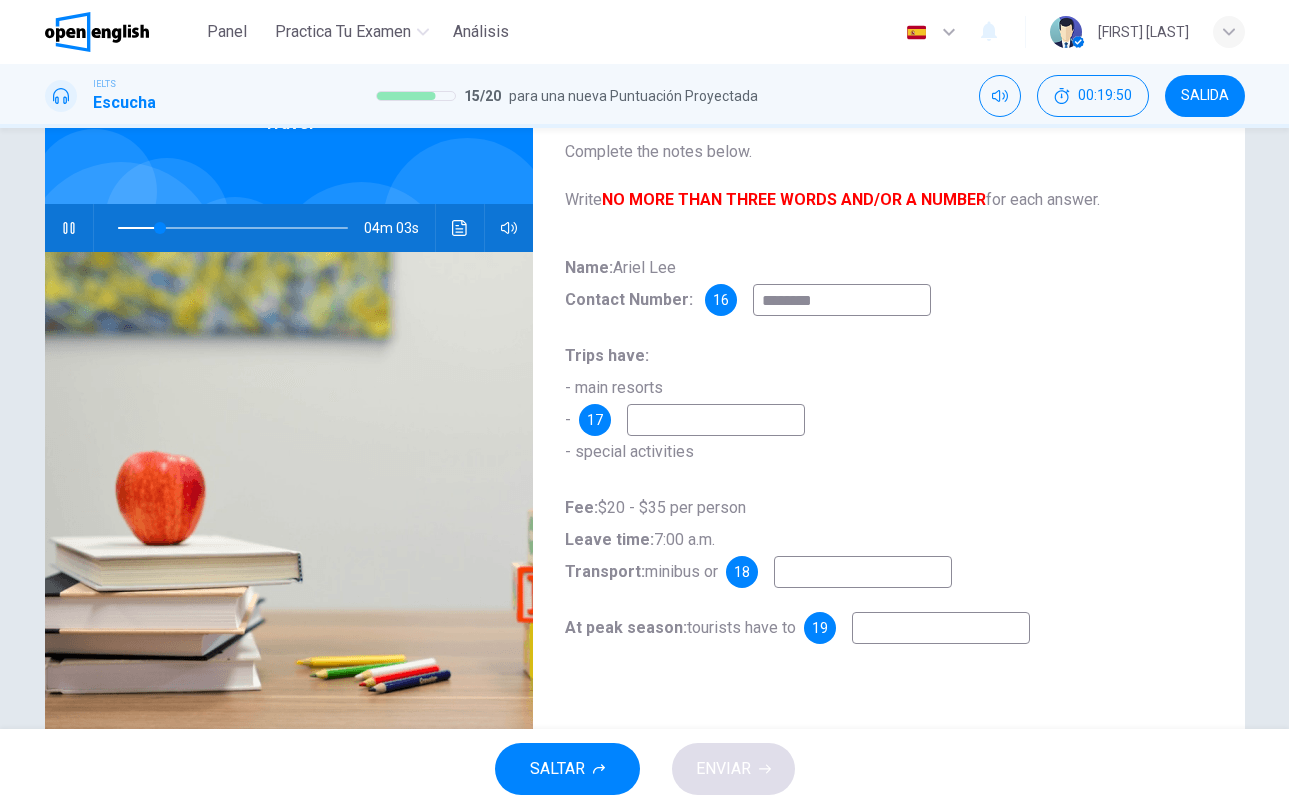 type on "********" 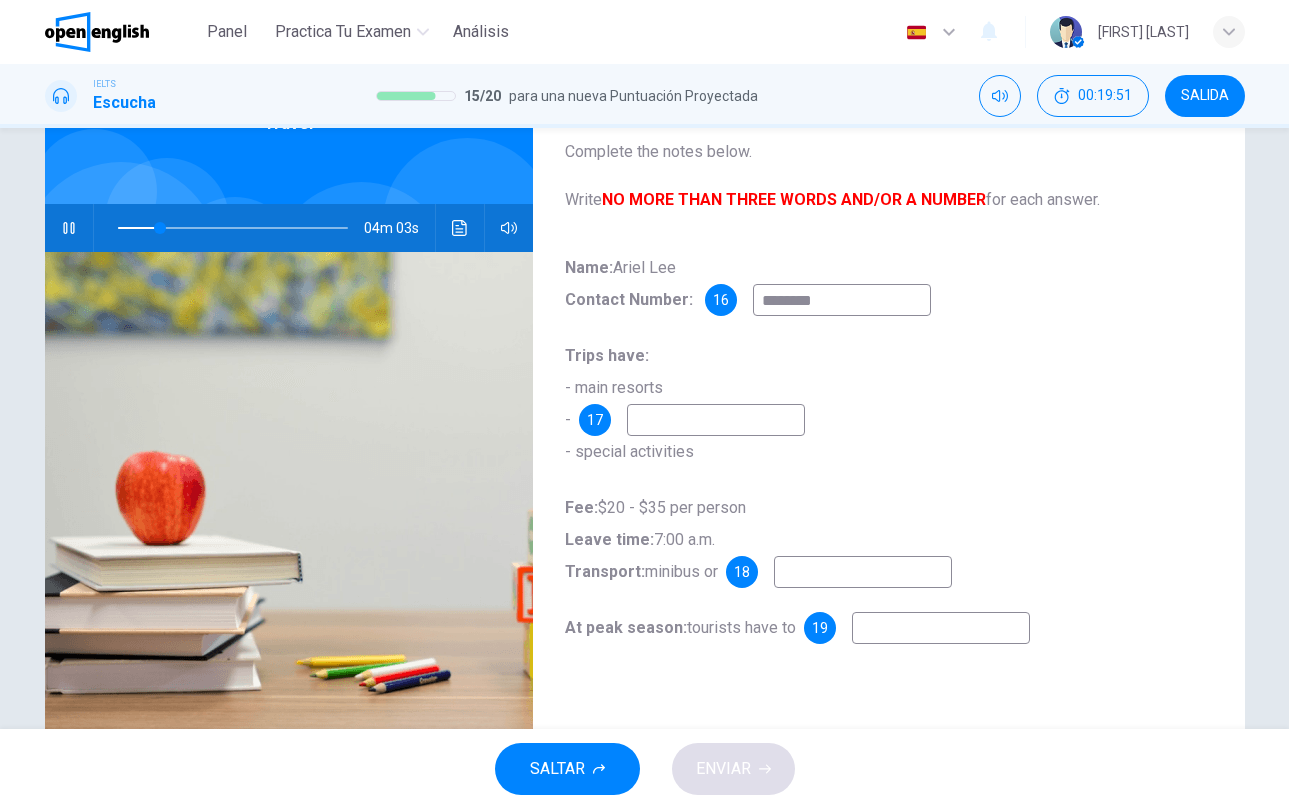click at bounding box center (716, 420) 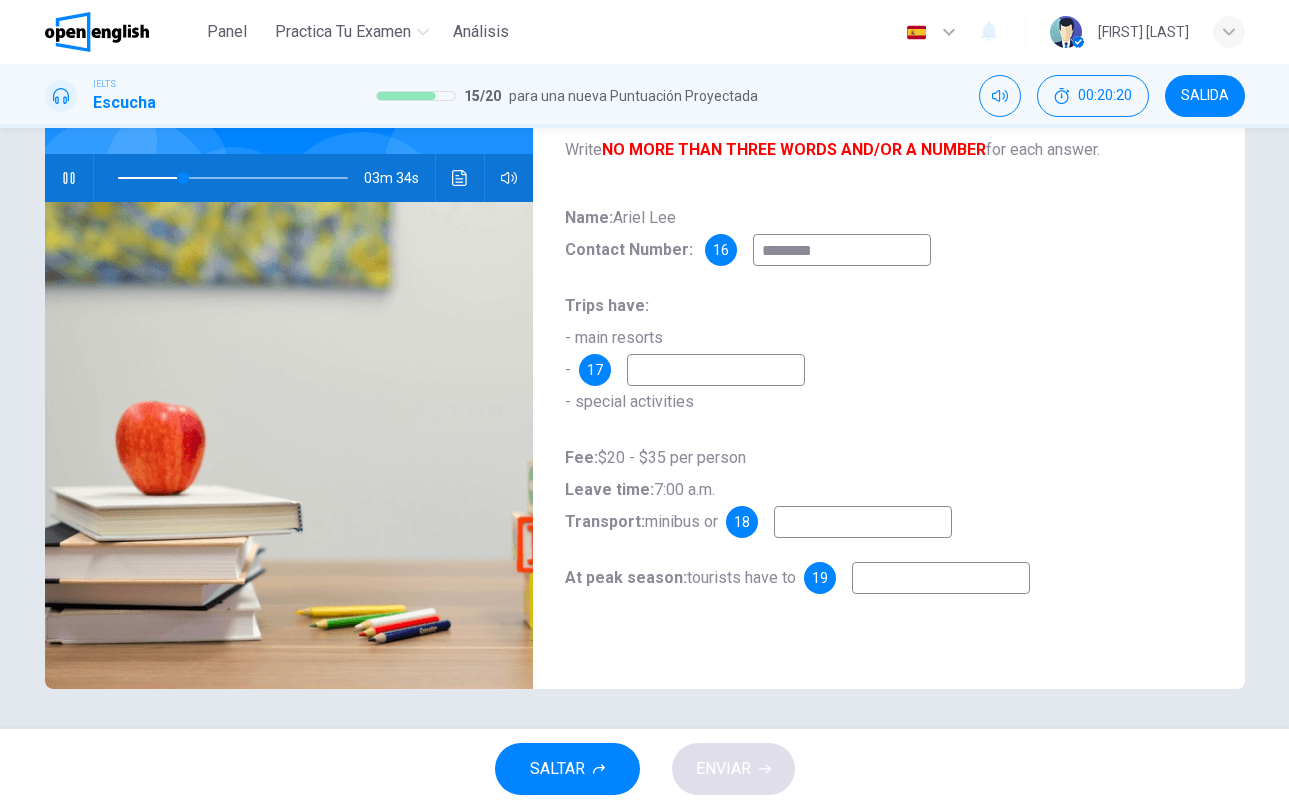 type on "**" 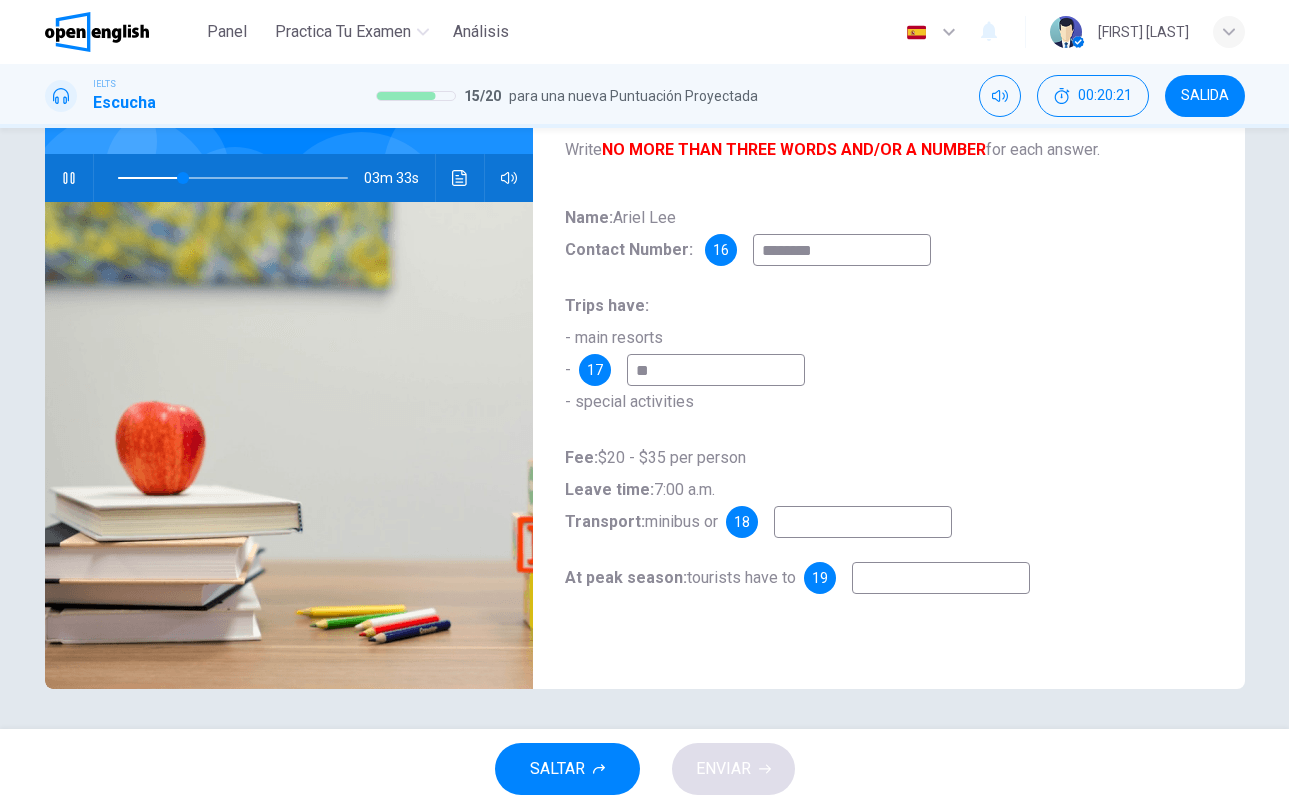 type on "***" 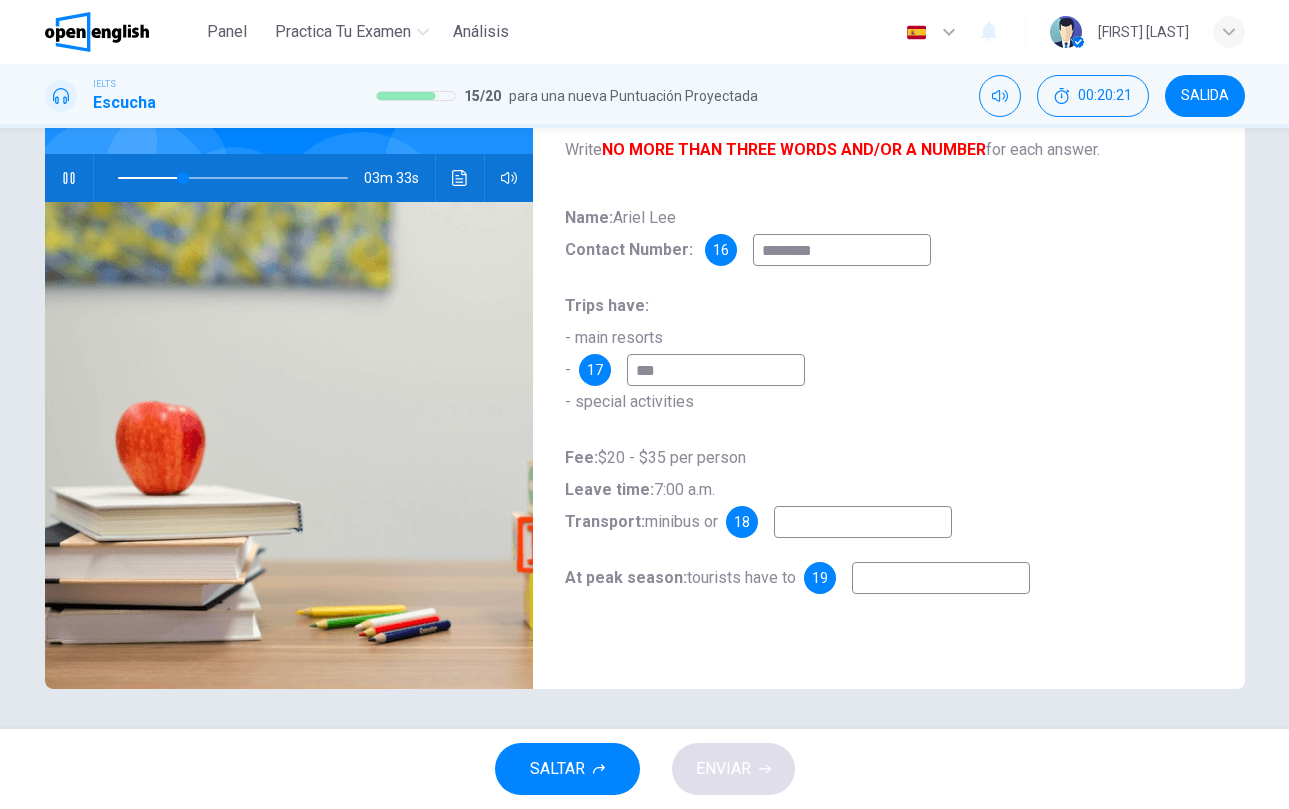 type on "**" 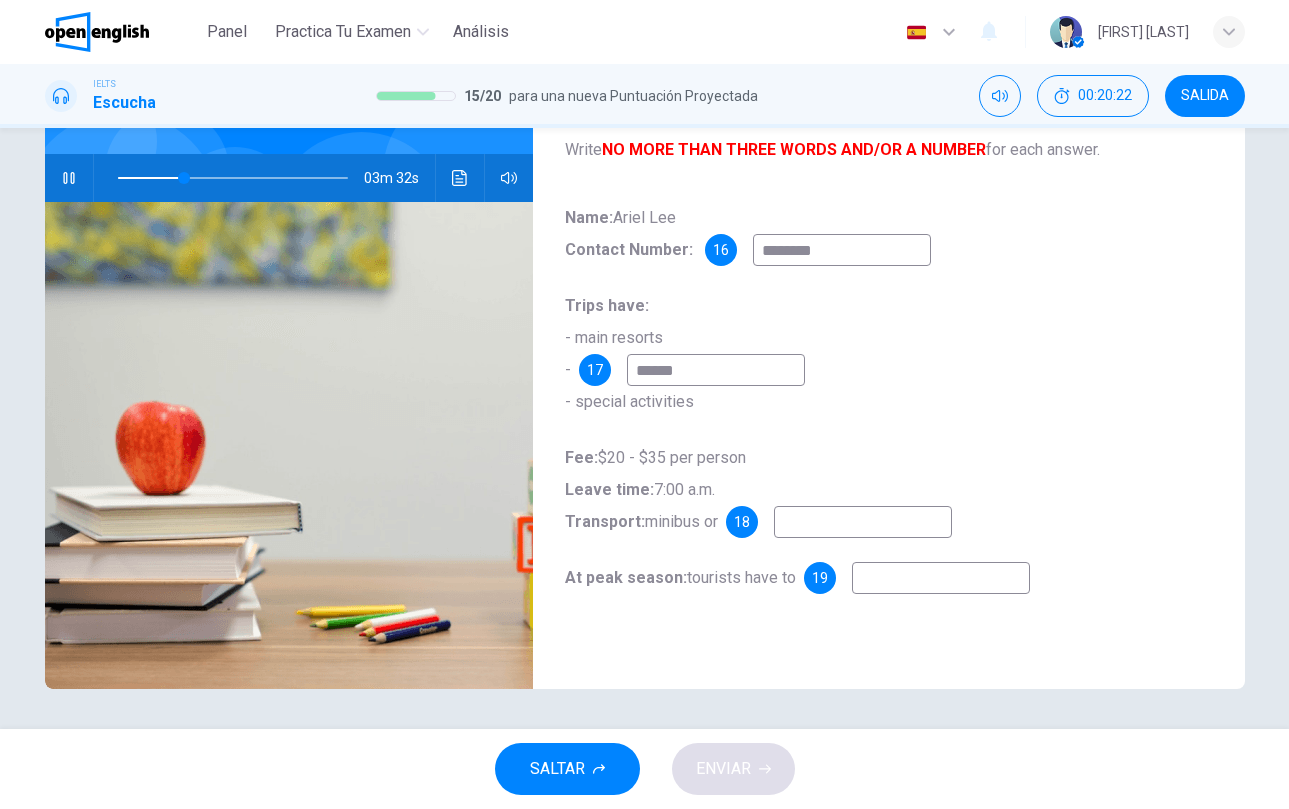 type on "*******" 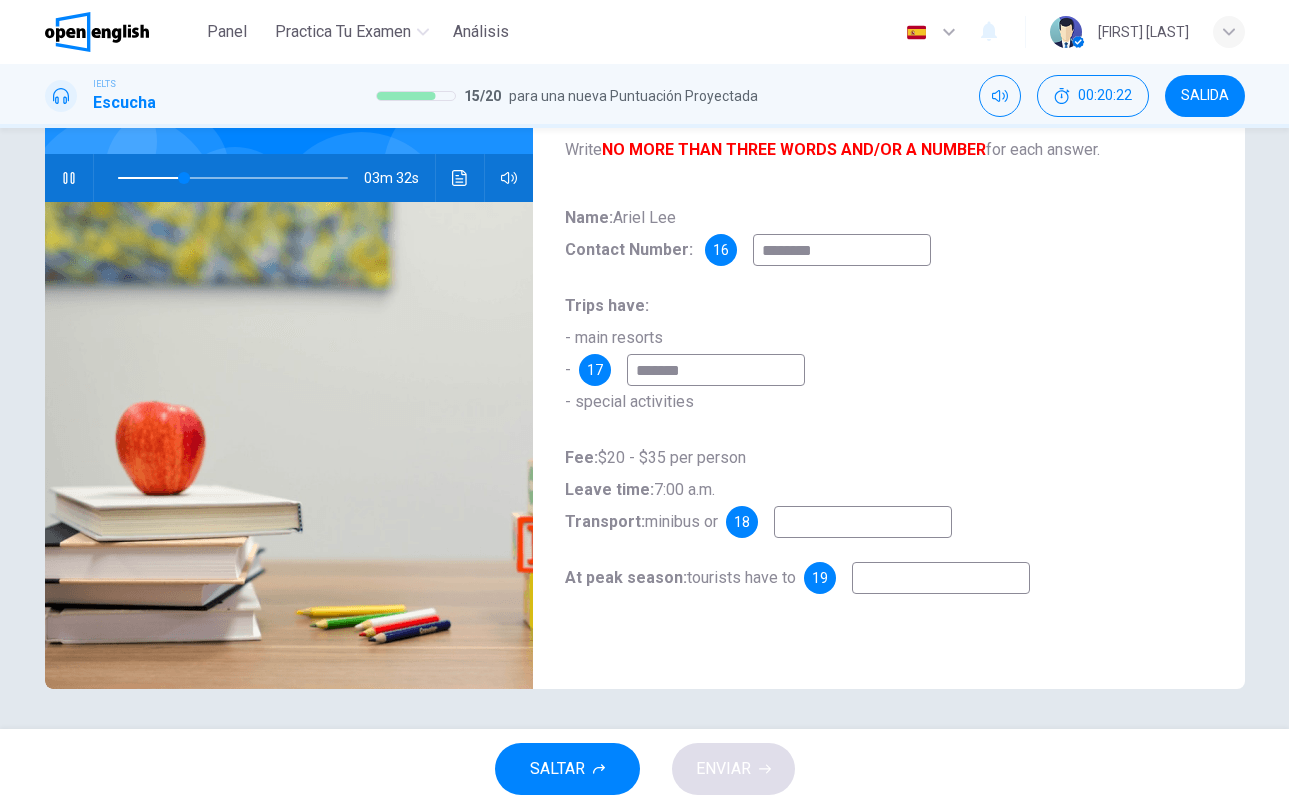 type on "**" 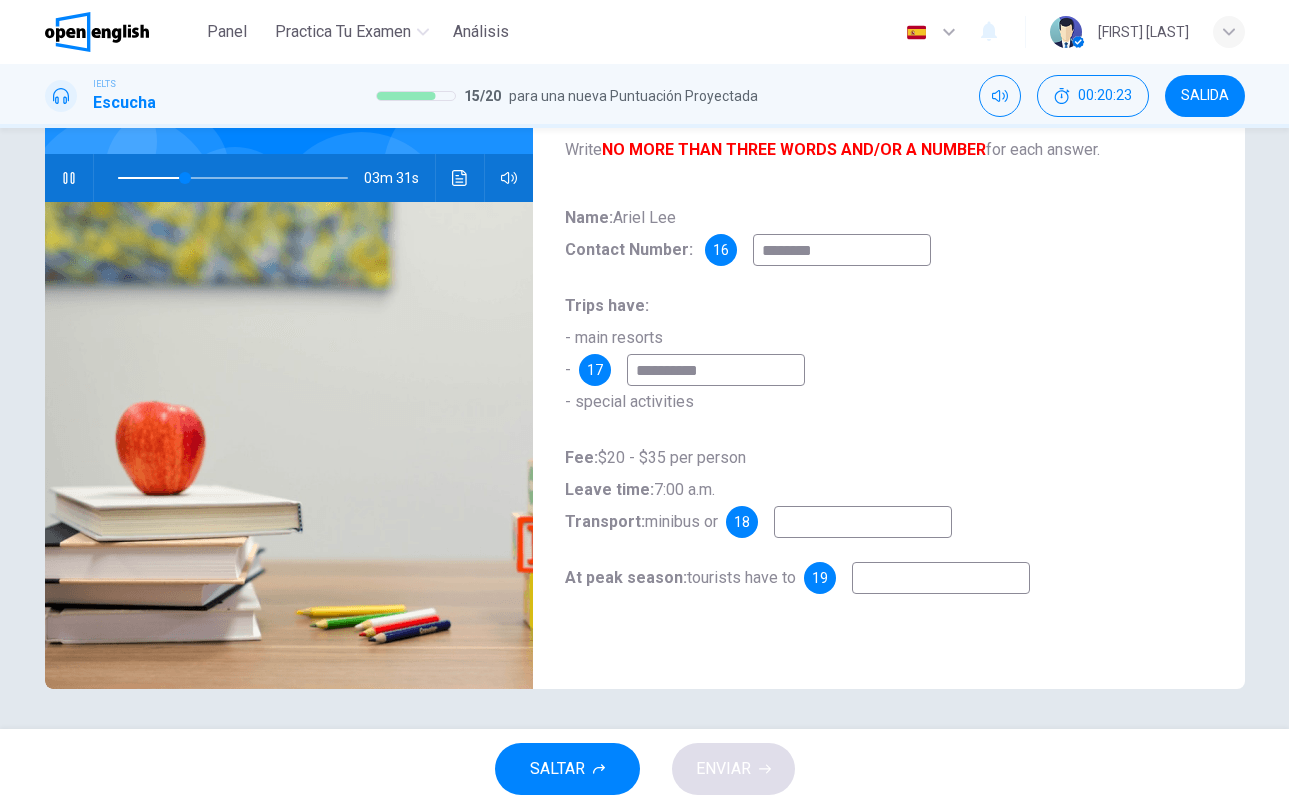 type on "**********" 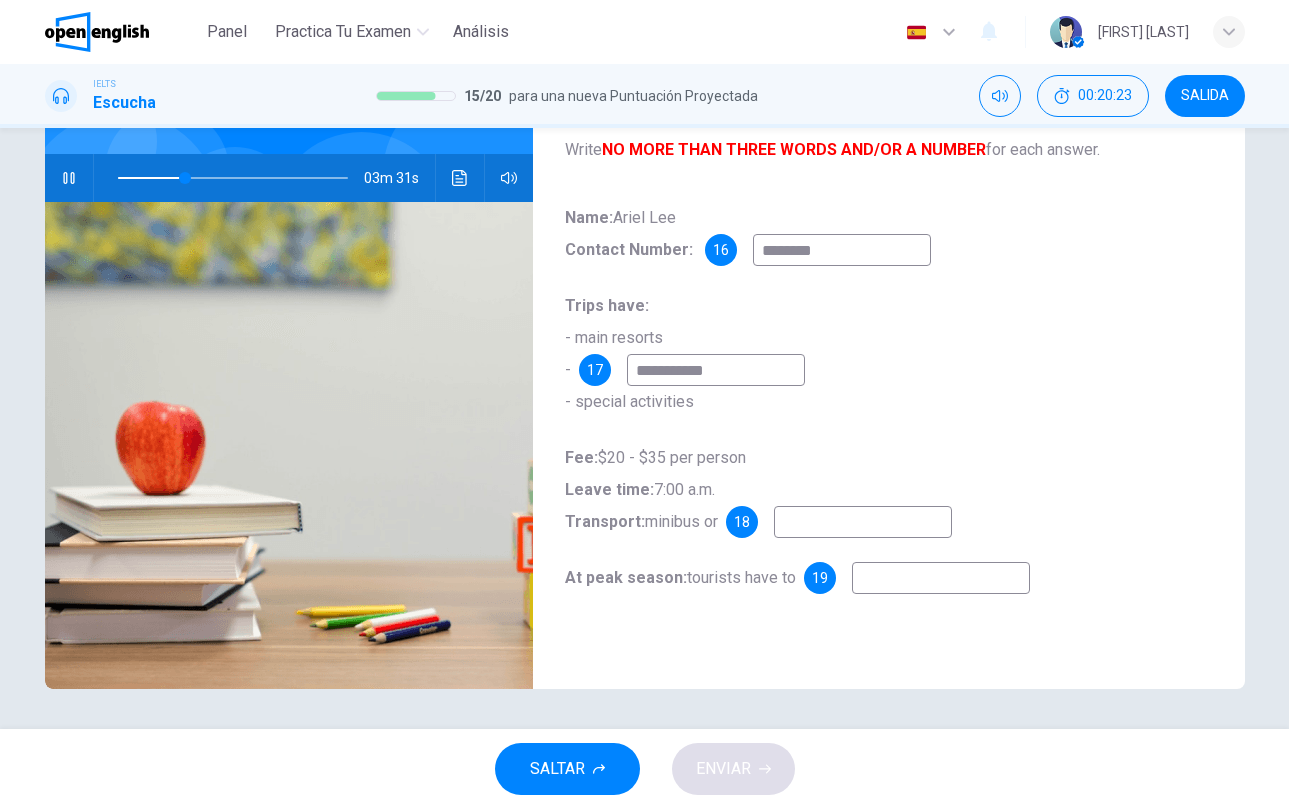 type on "**" 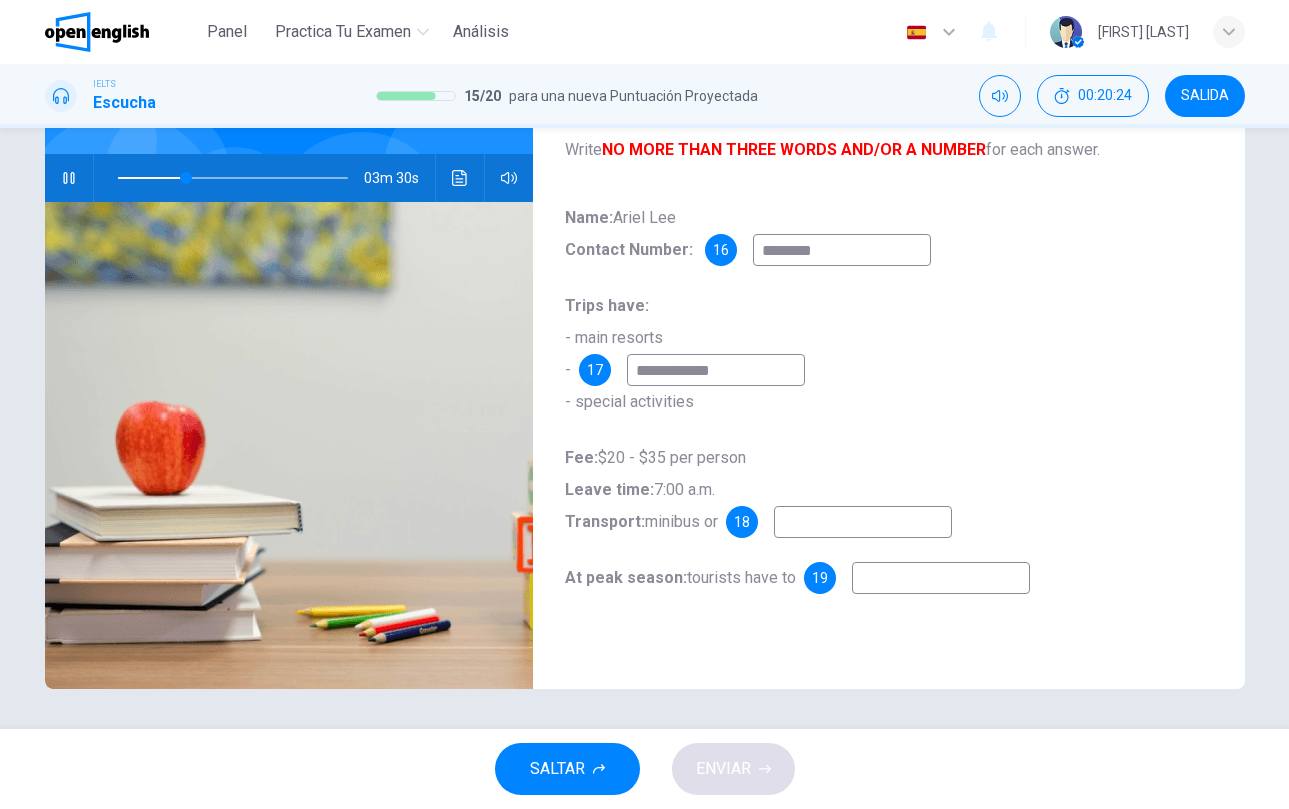 type on "**********" 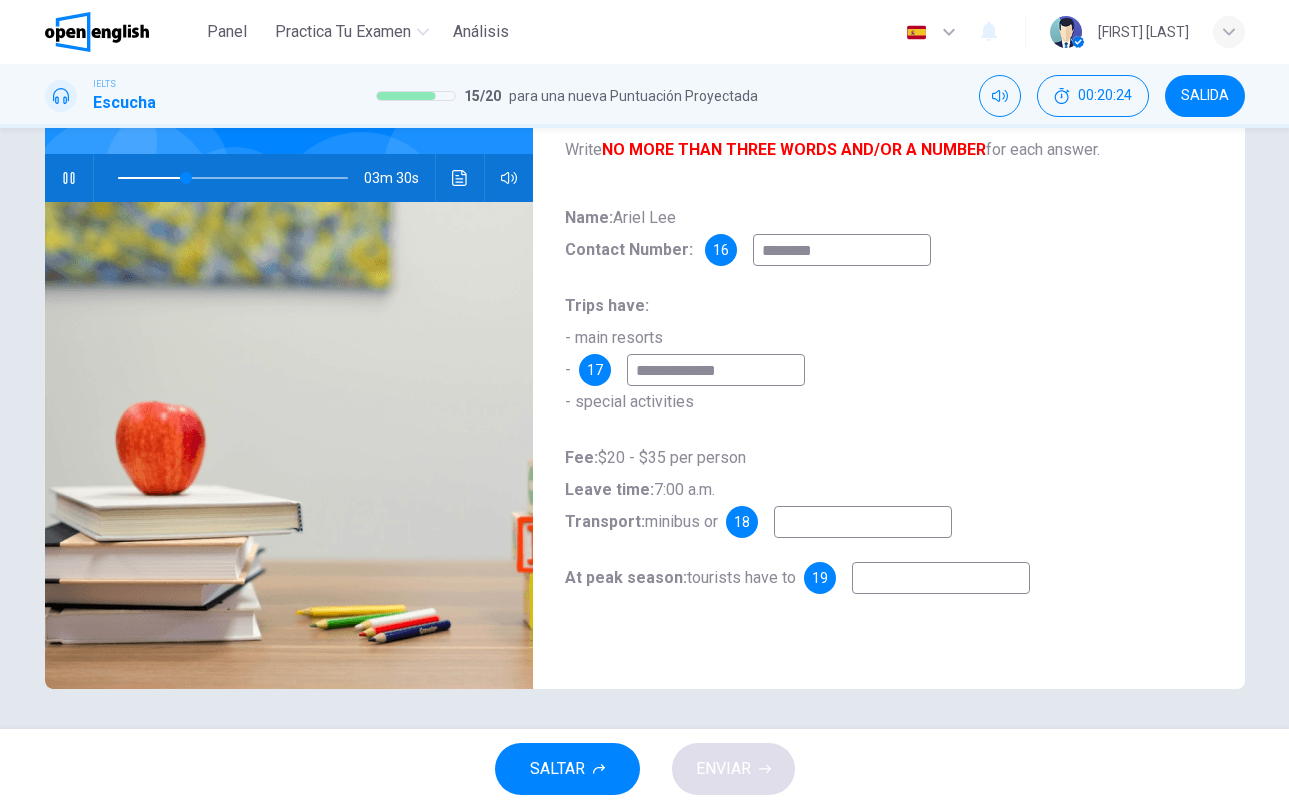 type on "**" 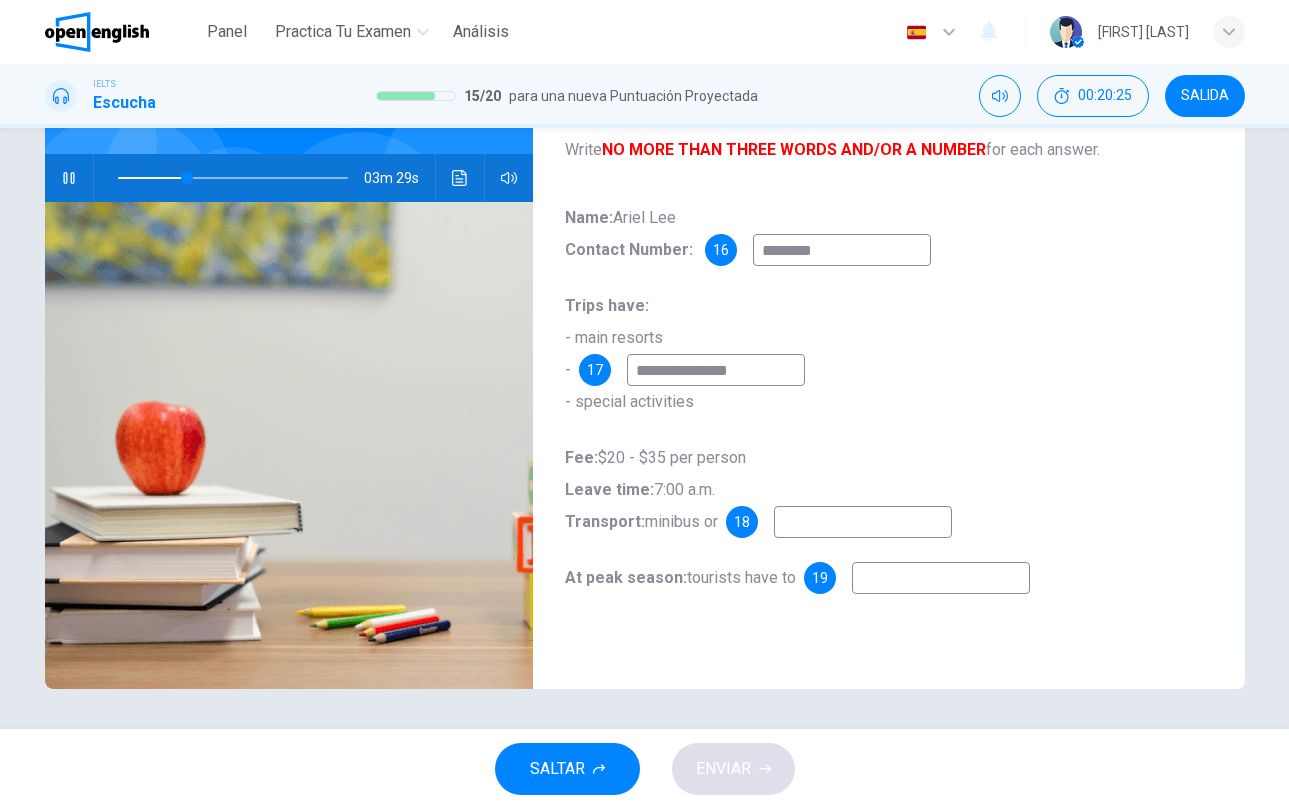type on "**********" 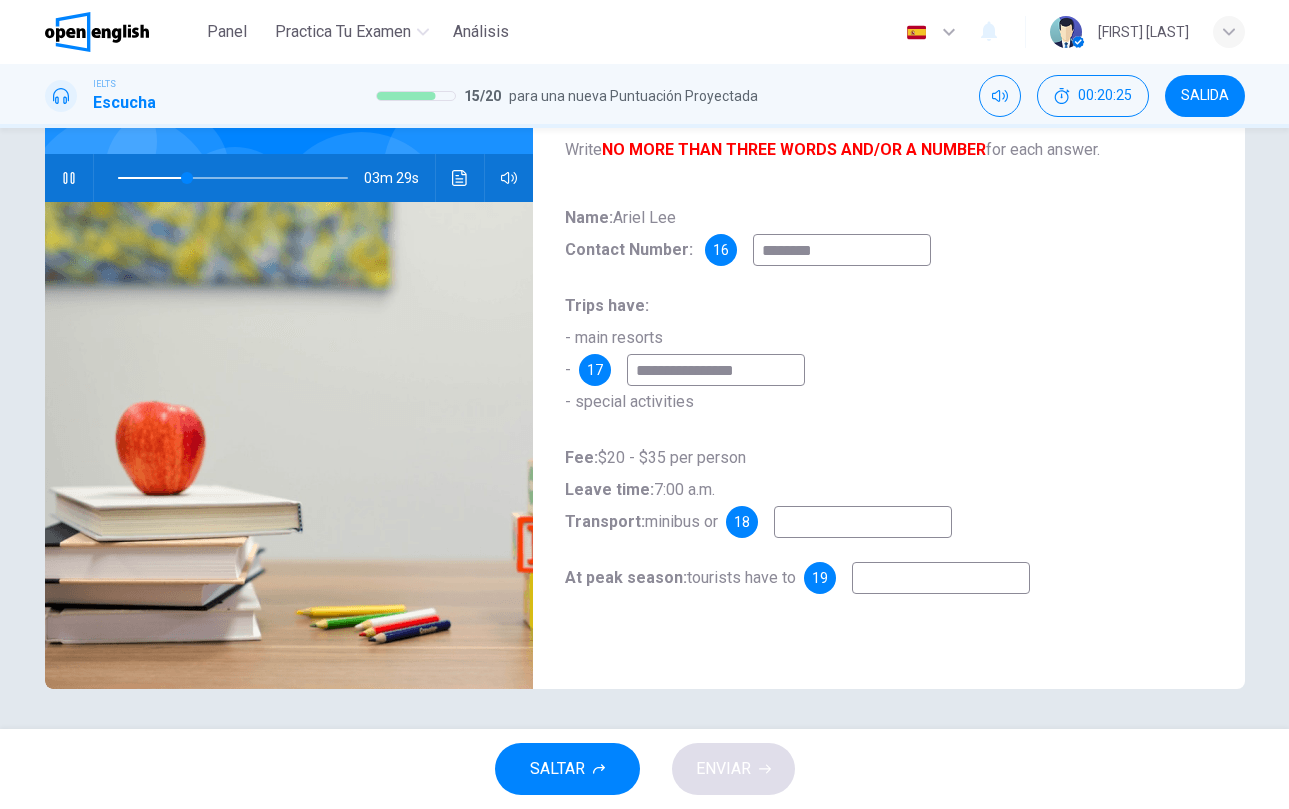 type on "**" 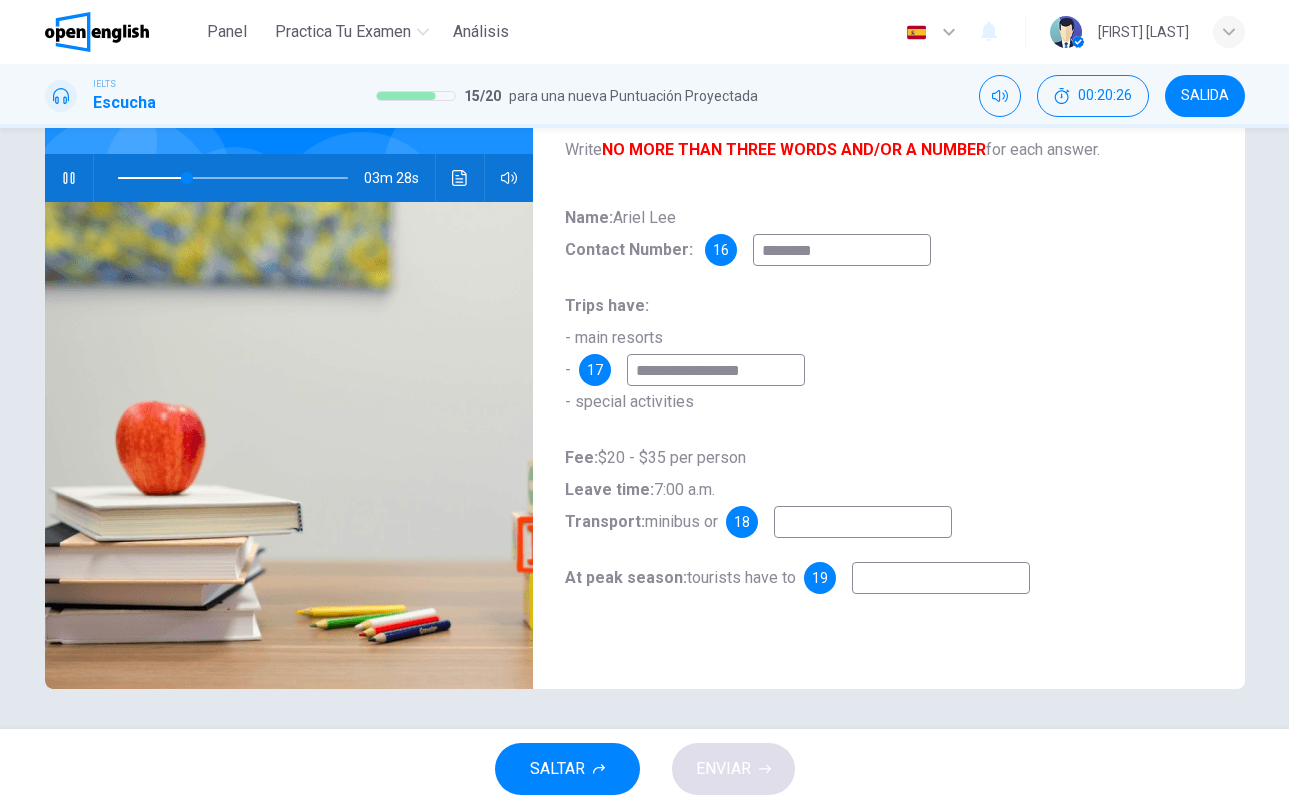 type on "**" 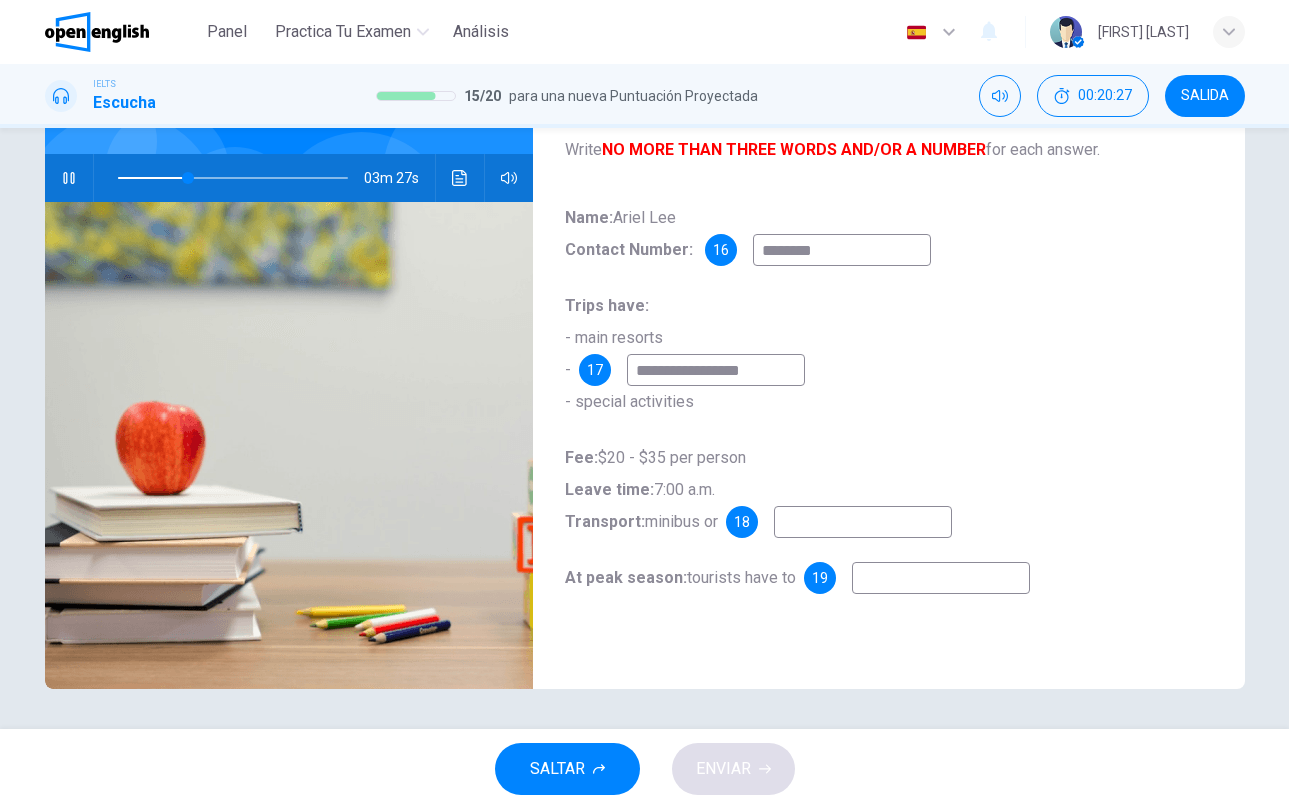 type on "**********" 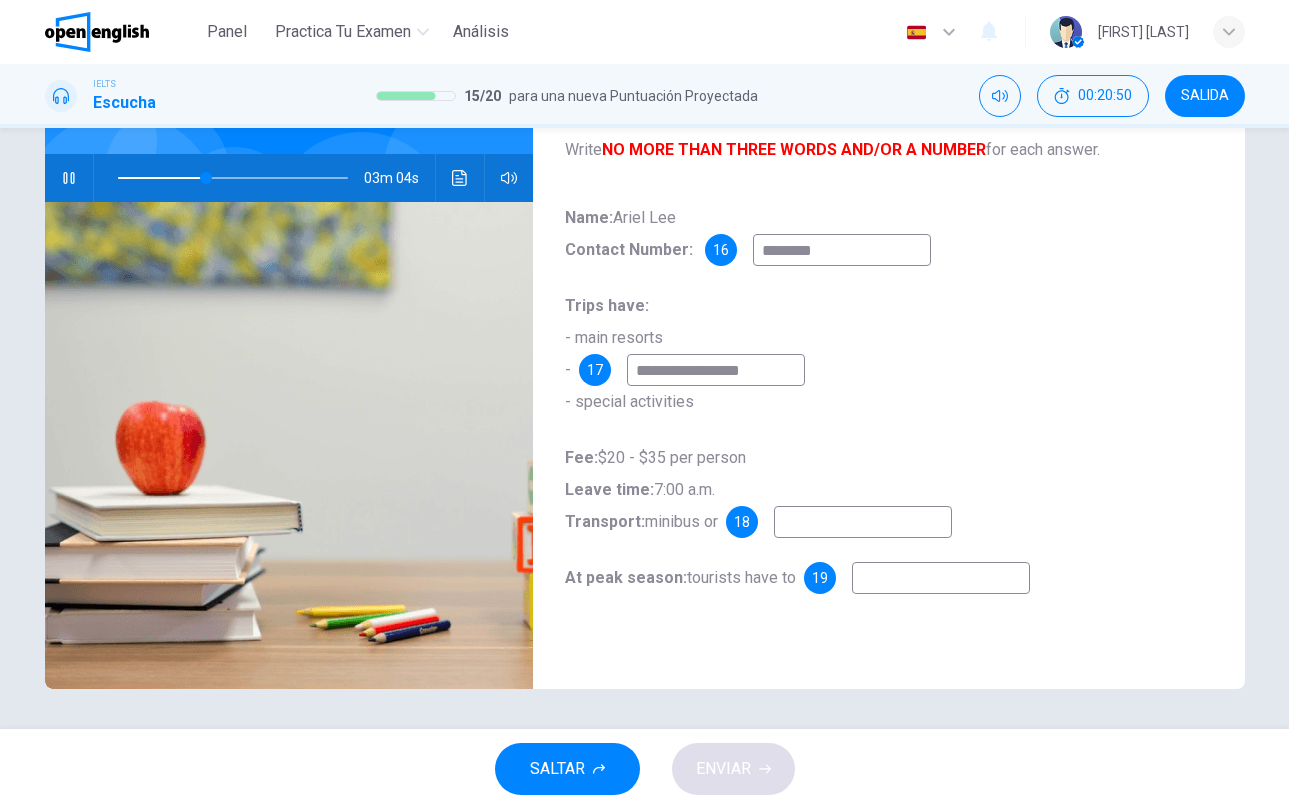 type on "**" 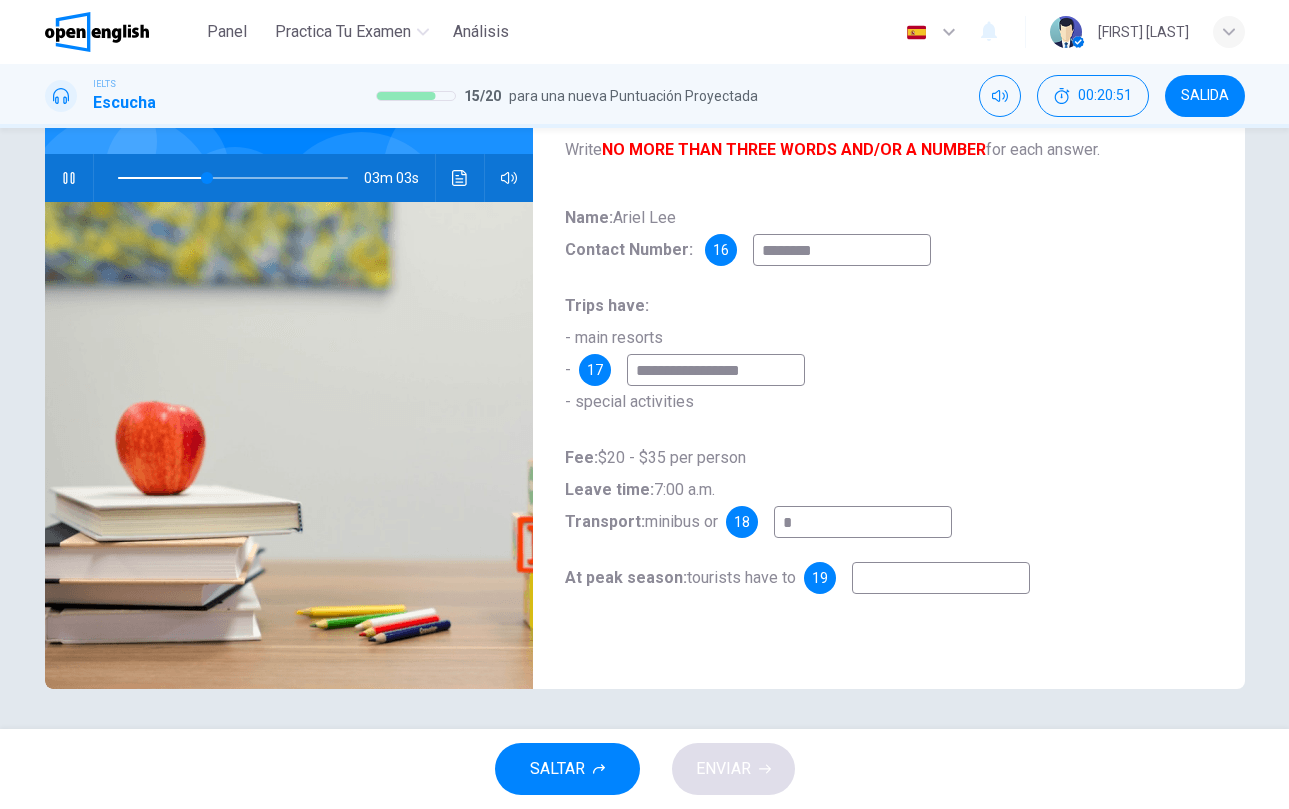 type on "**" 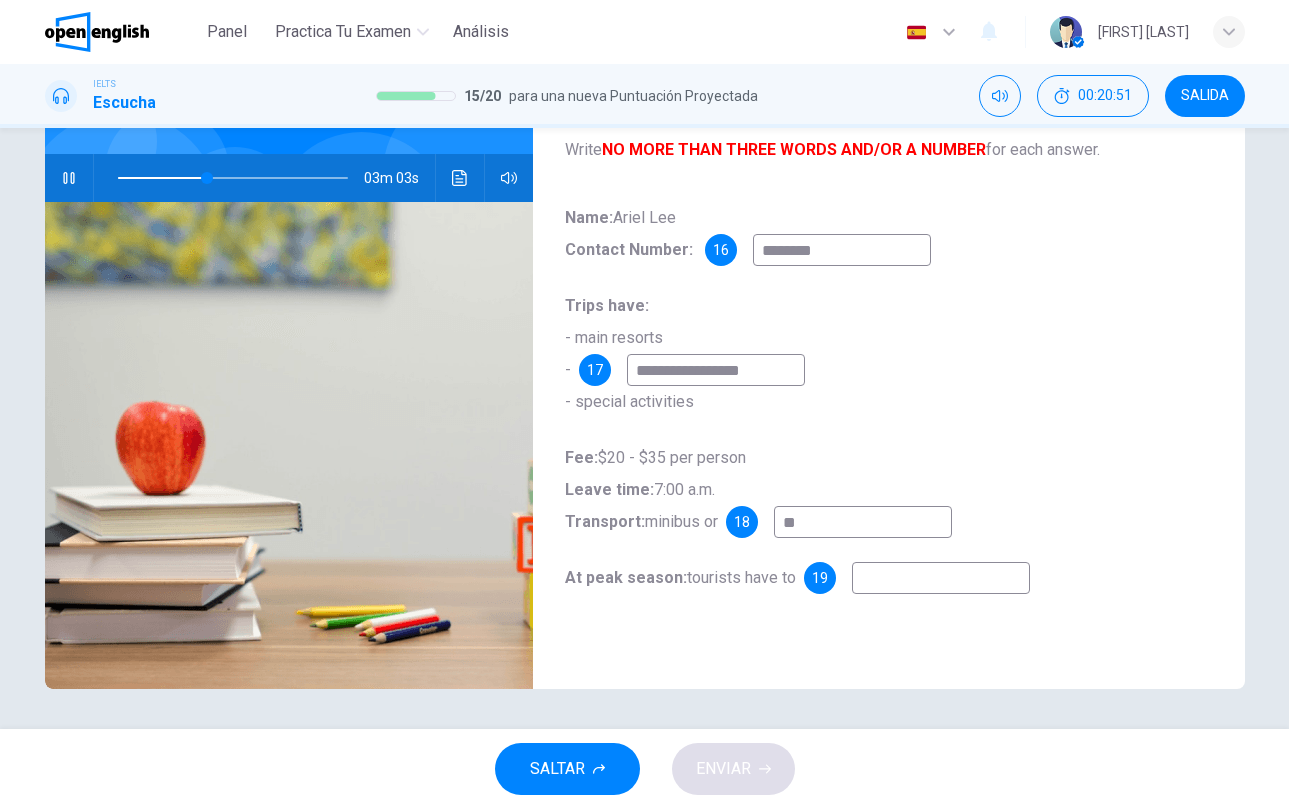 type on "**" 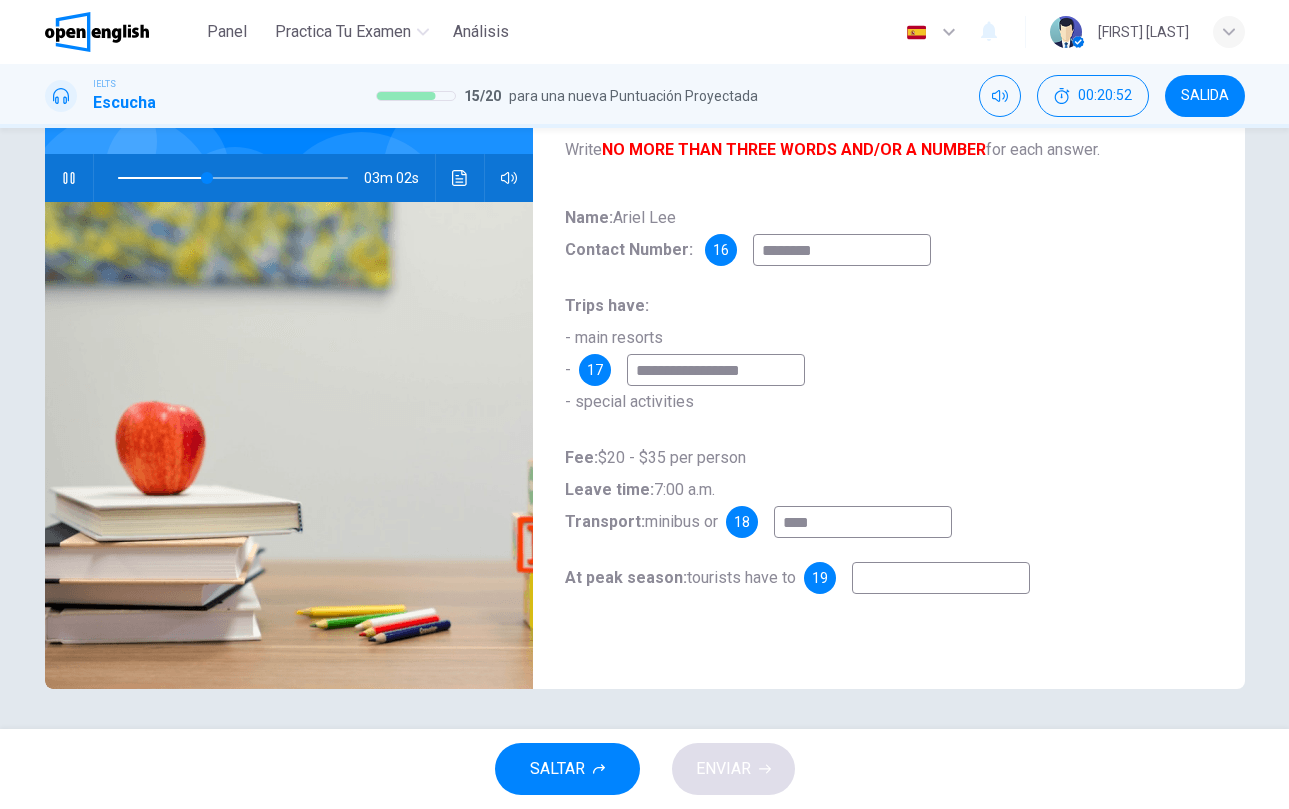 type on "*****" 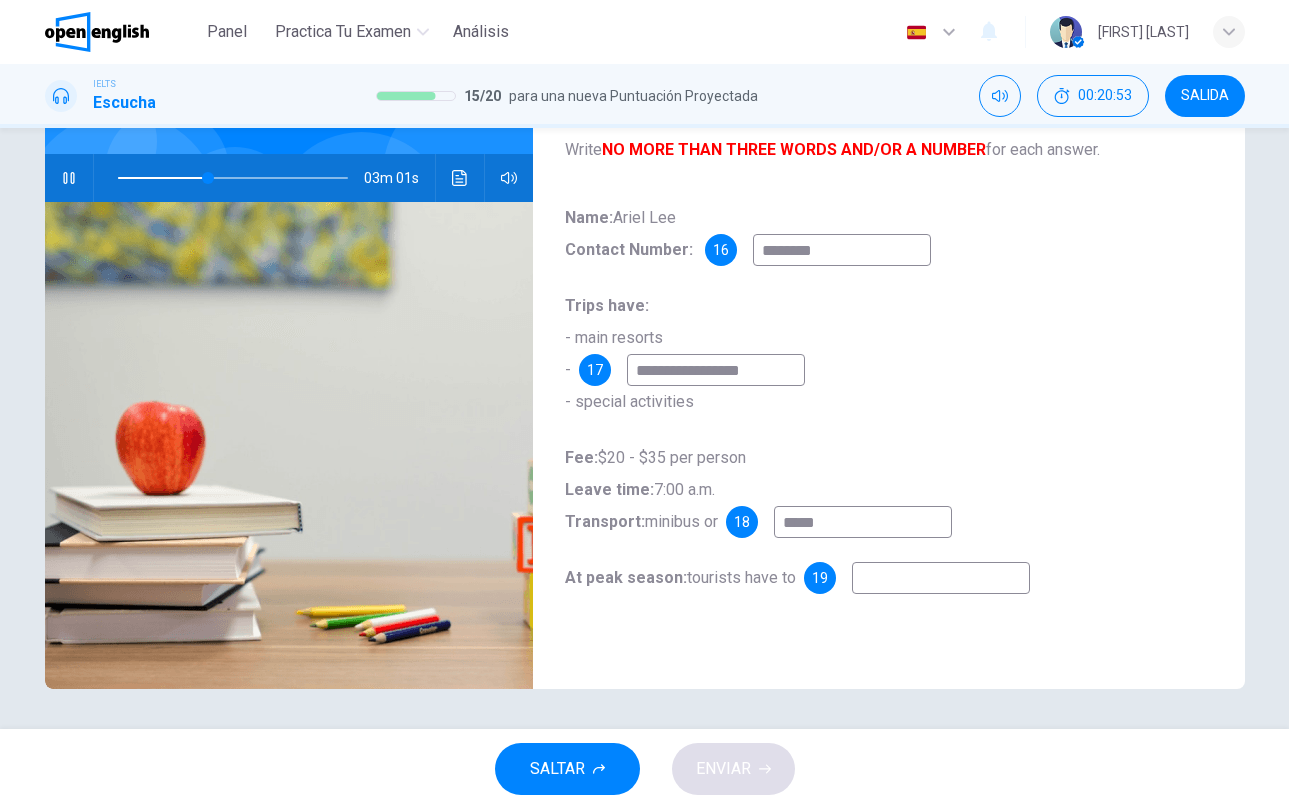 type on "**" 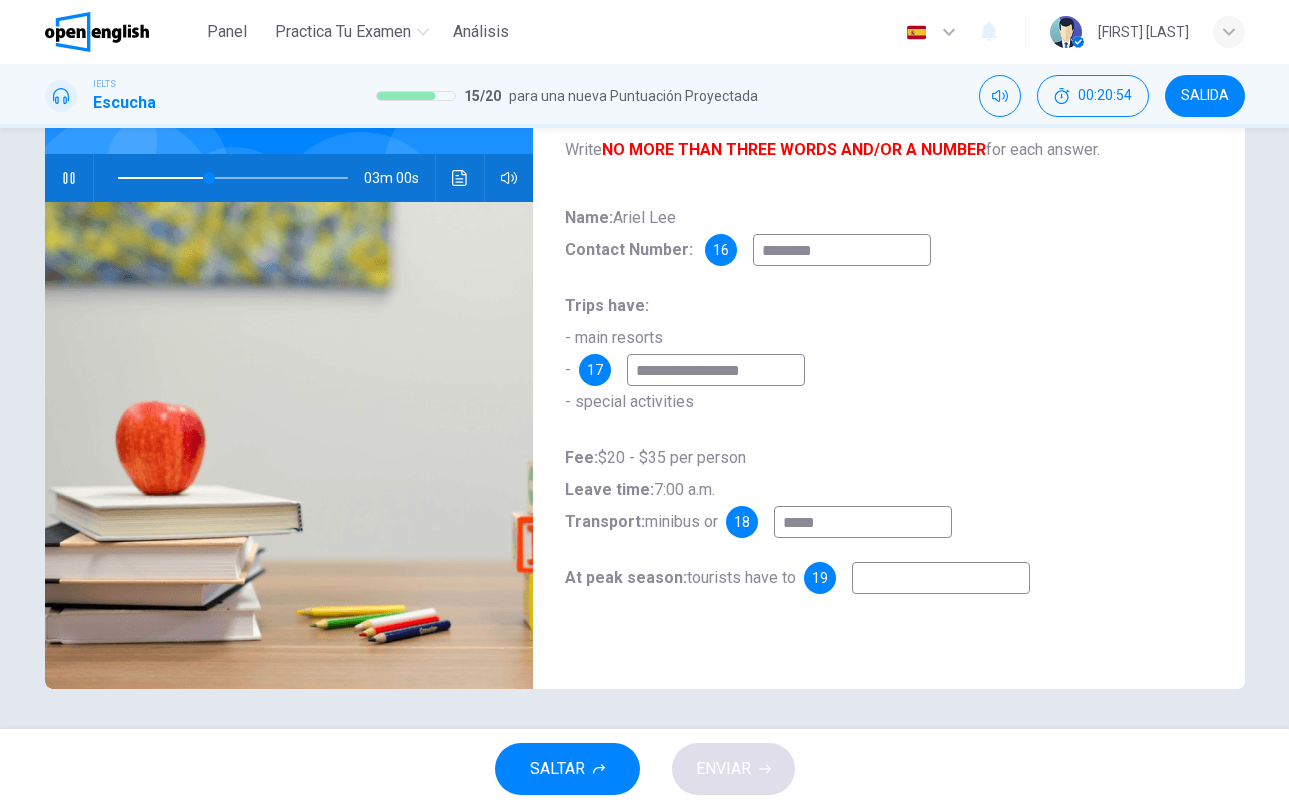 type on "*****" 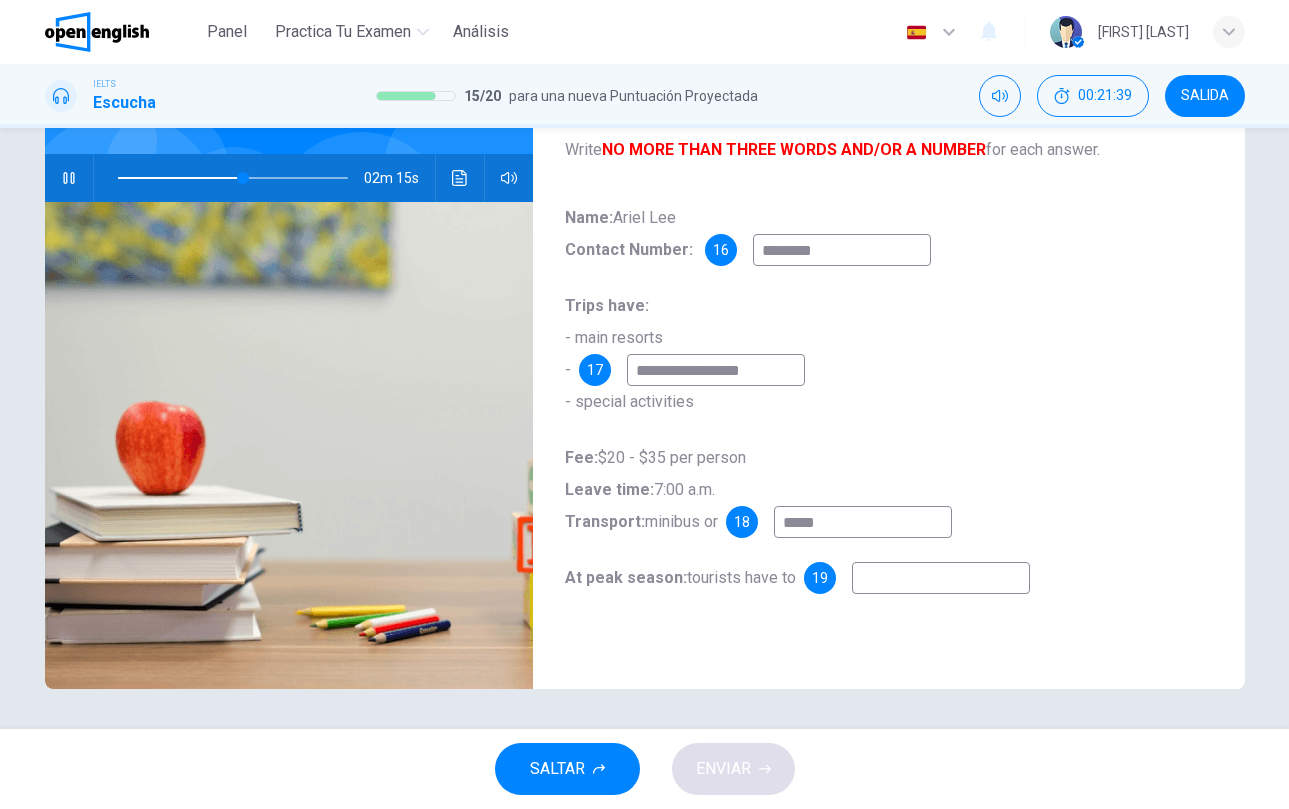 type on "**" 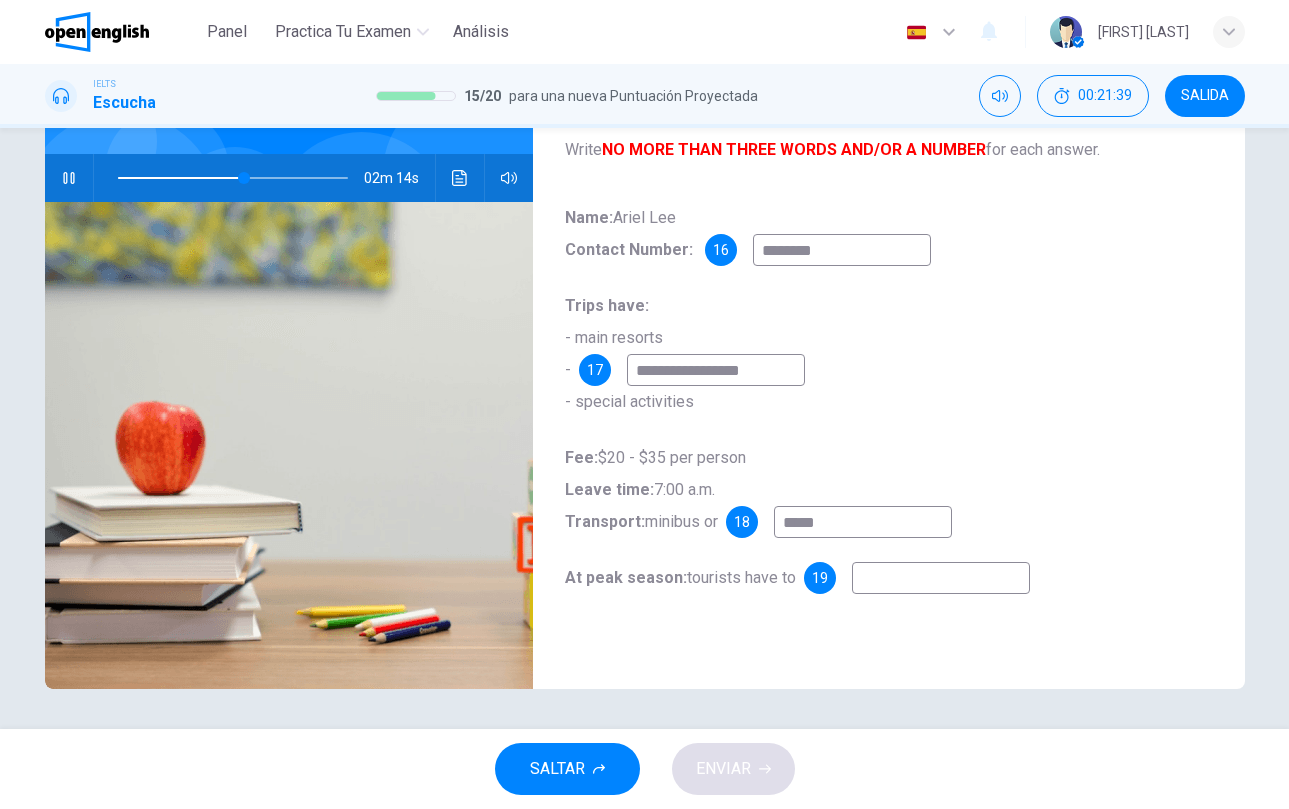 type on "*" 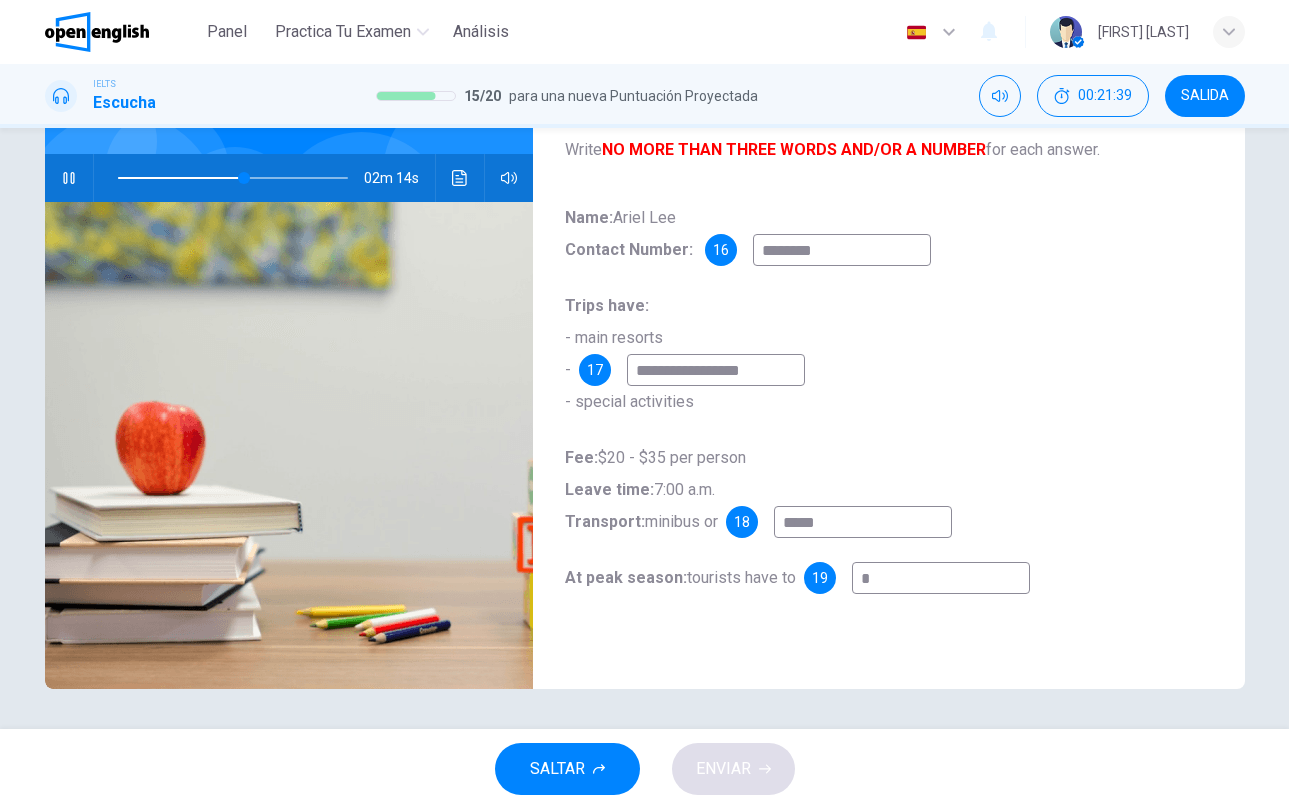 type on "**" 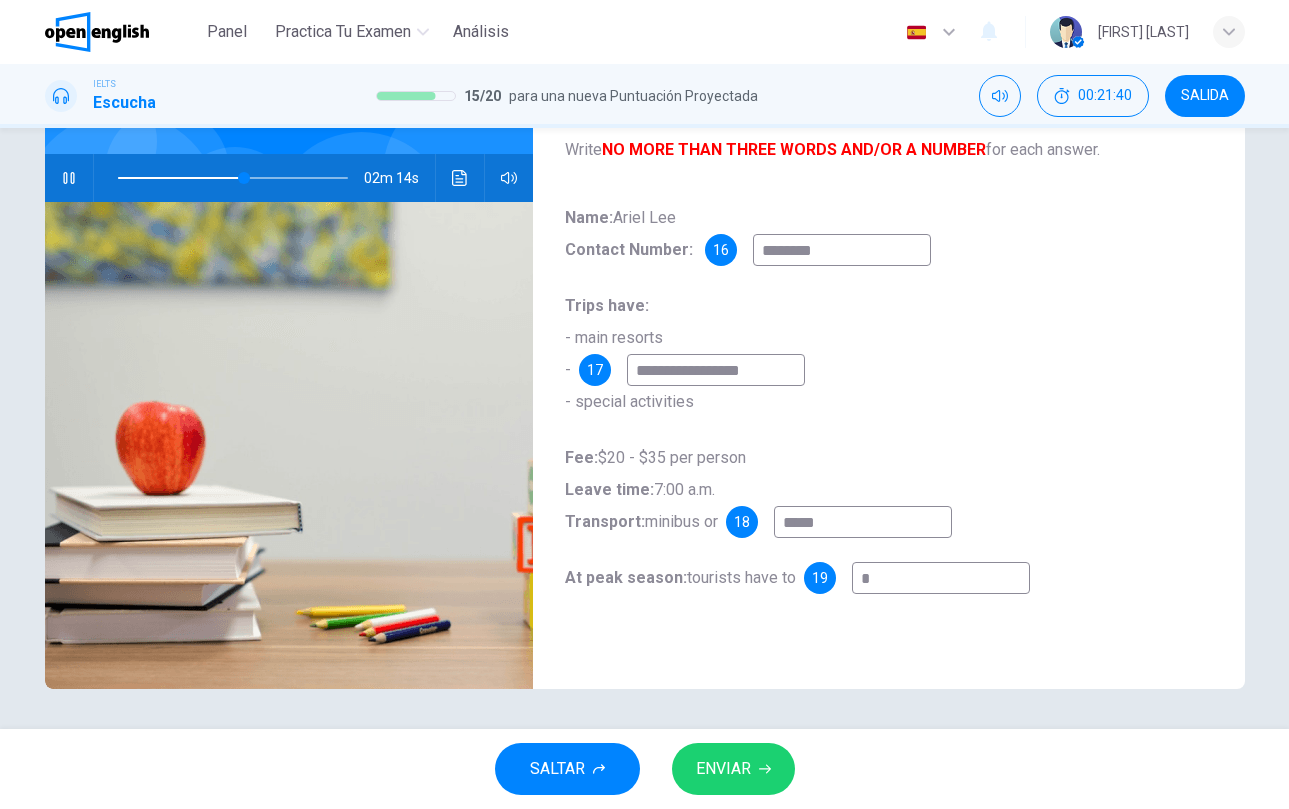 type on "**" 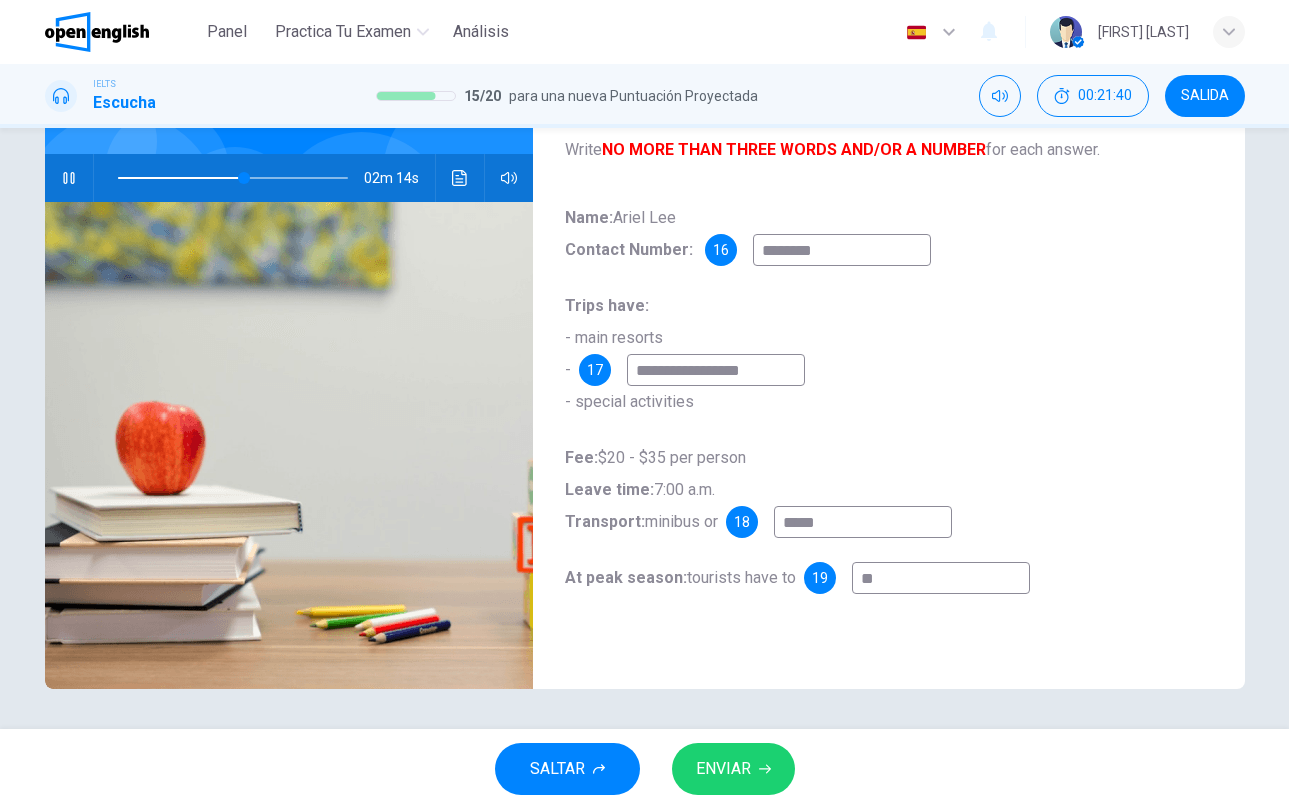 type on "**" 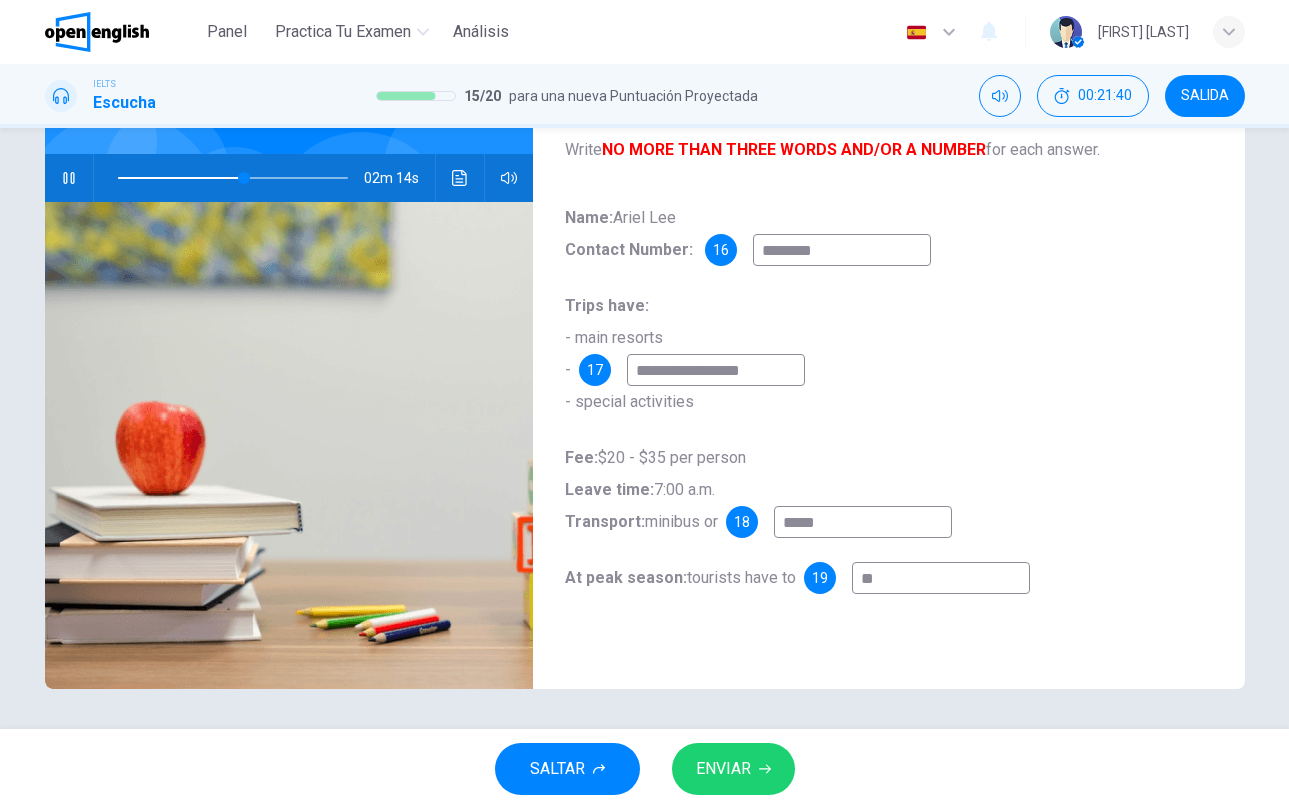 type on "***" 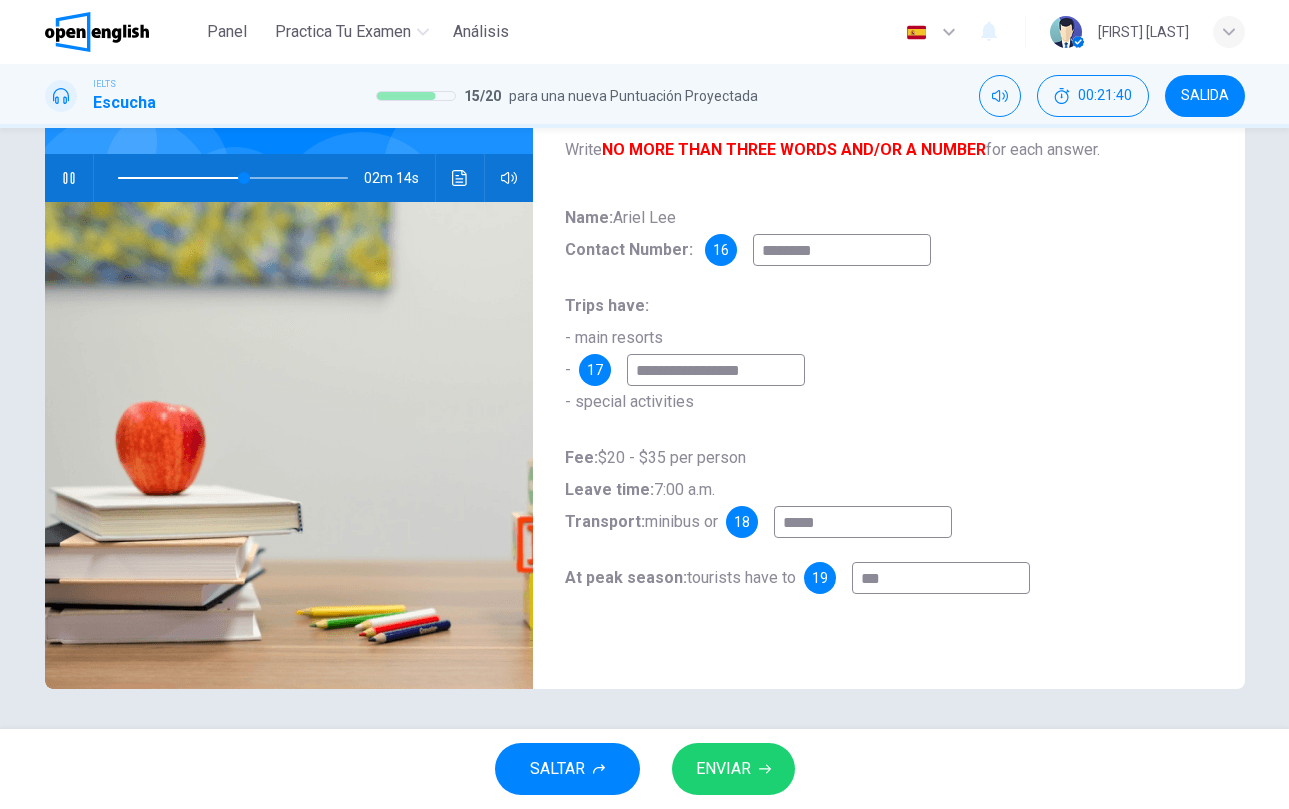 type on "**" 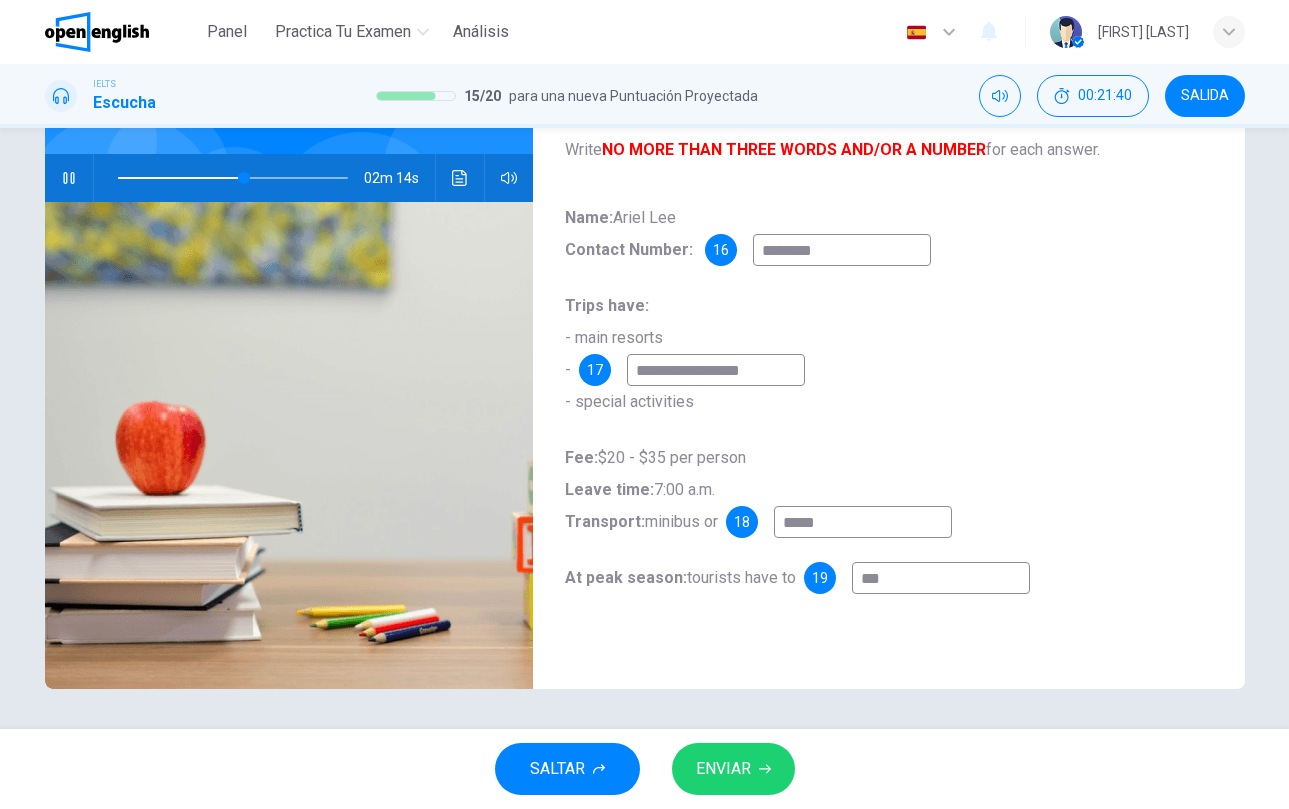 type on "****" 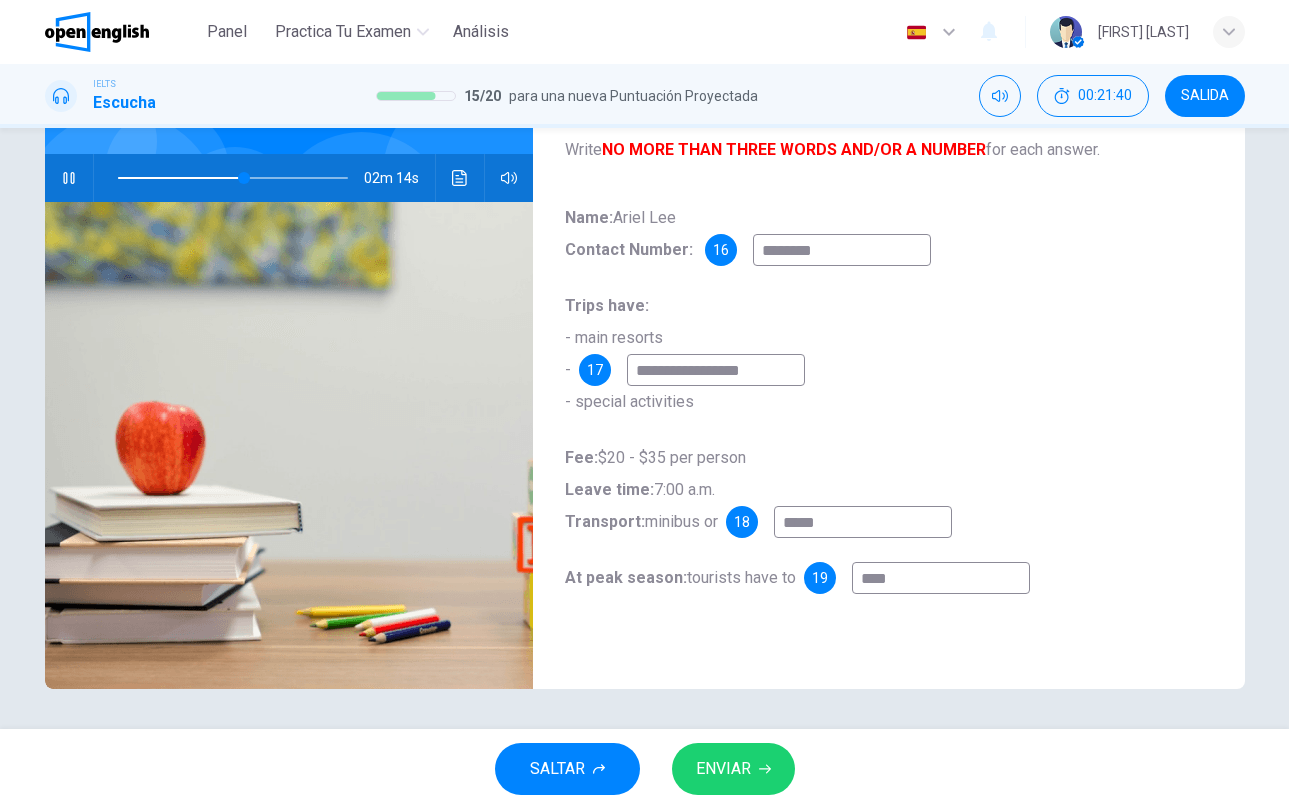 type on "**" 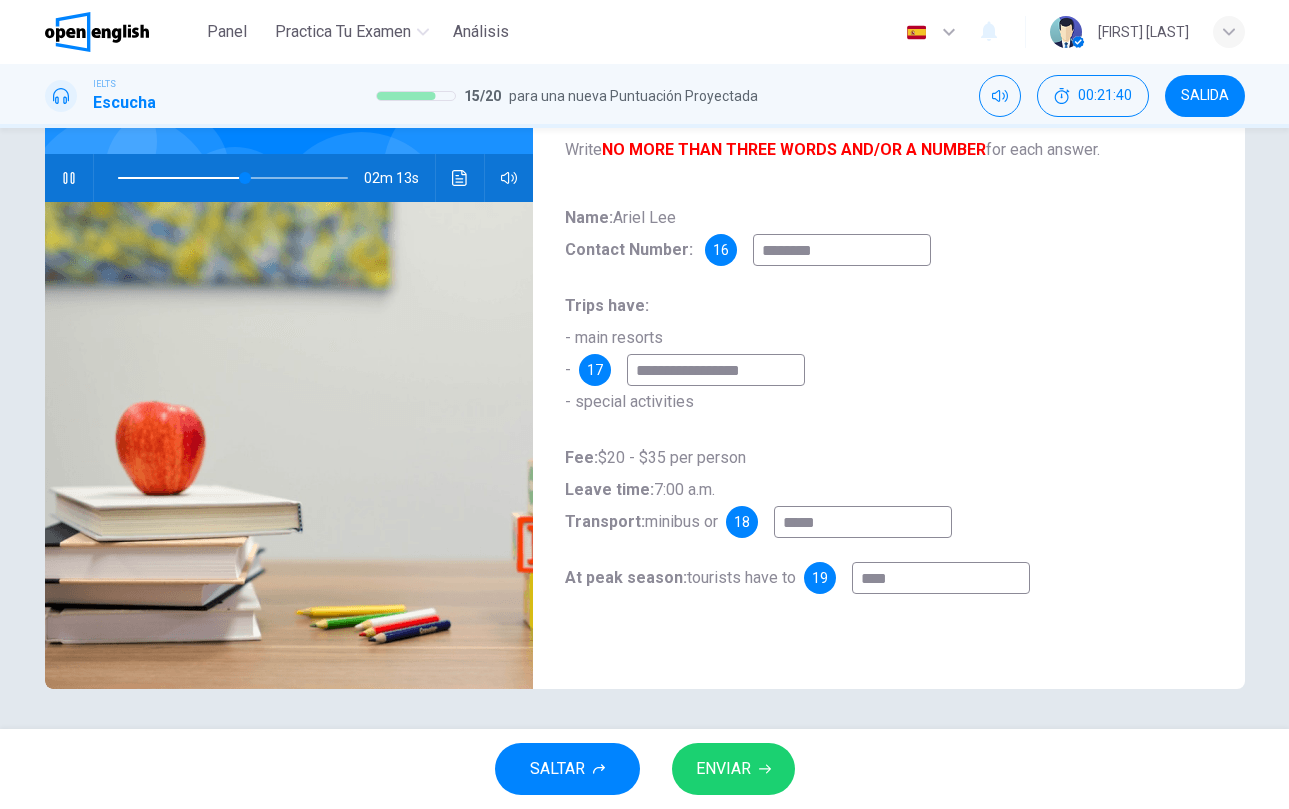 type on "*****" 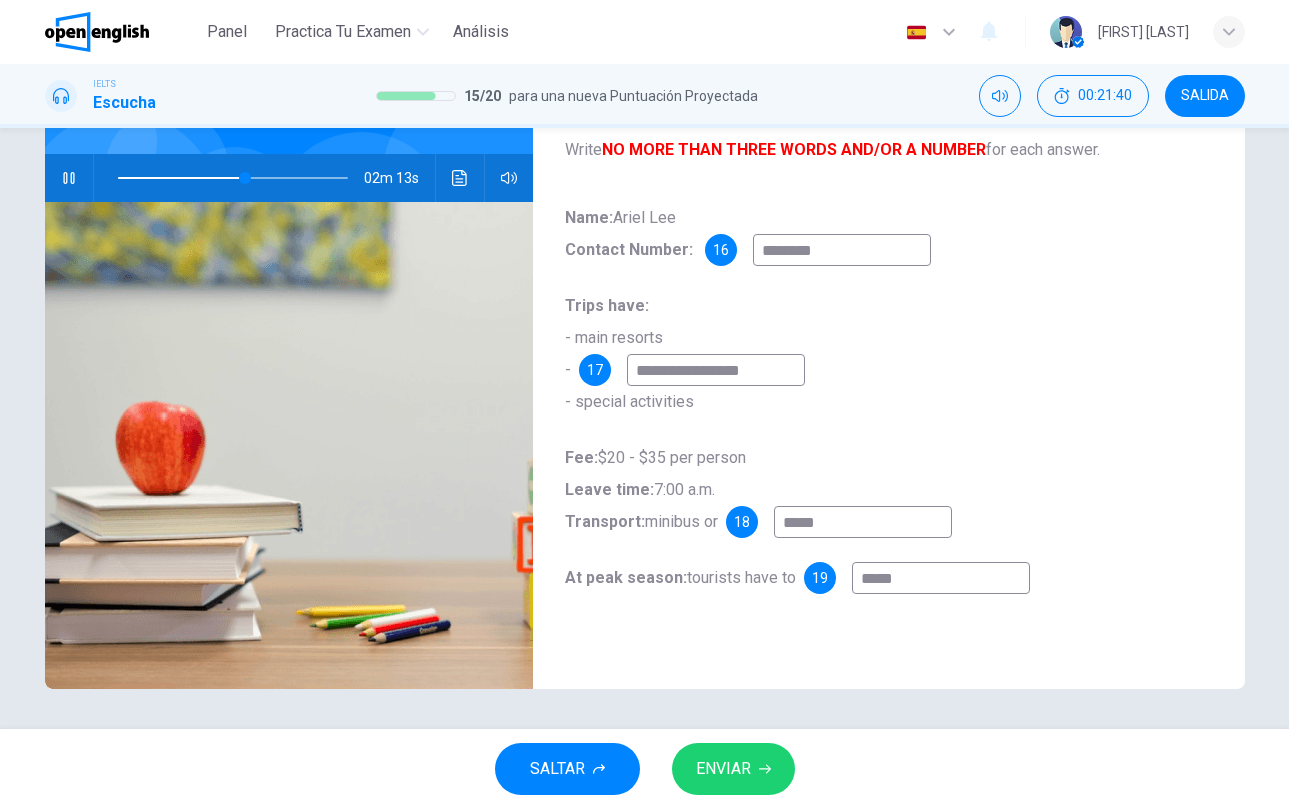 type on "**" 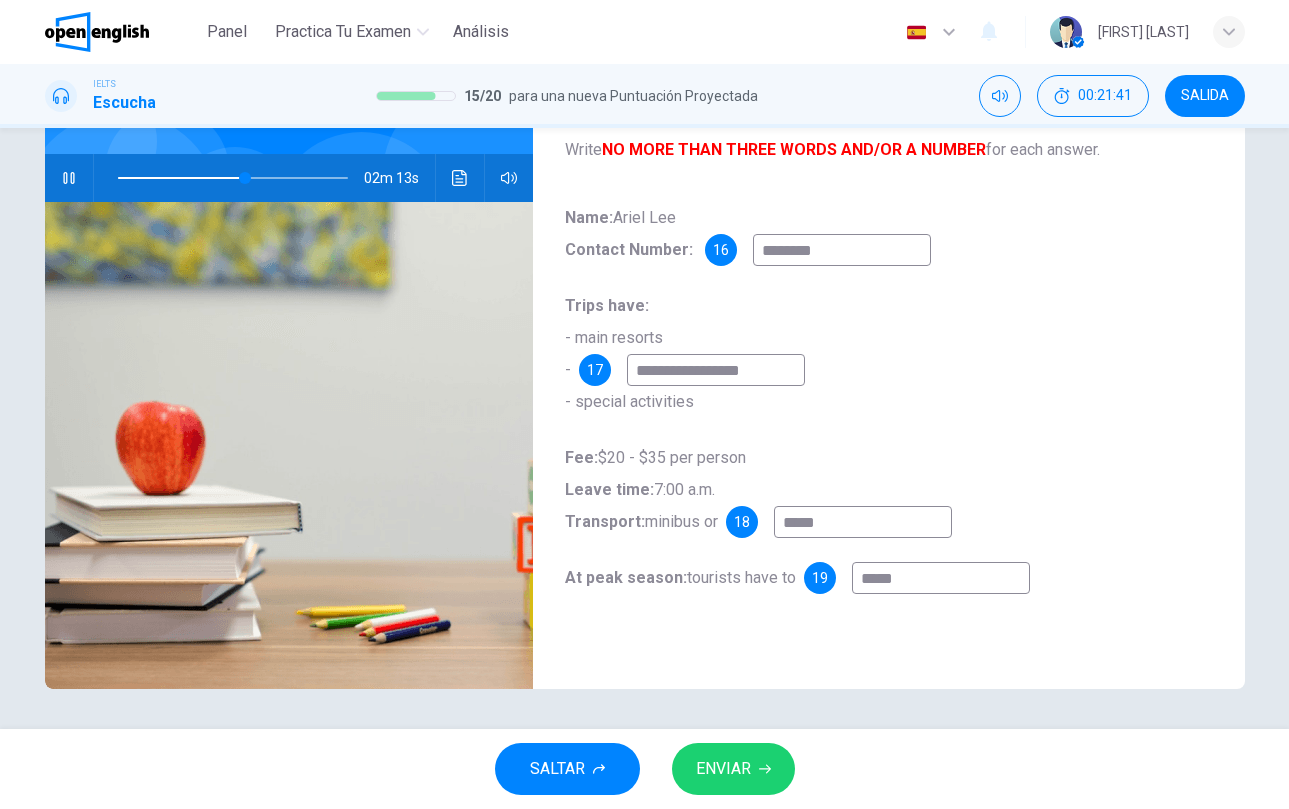 type on "******" 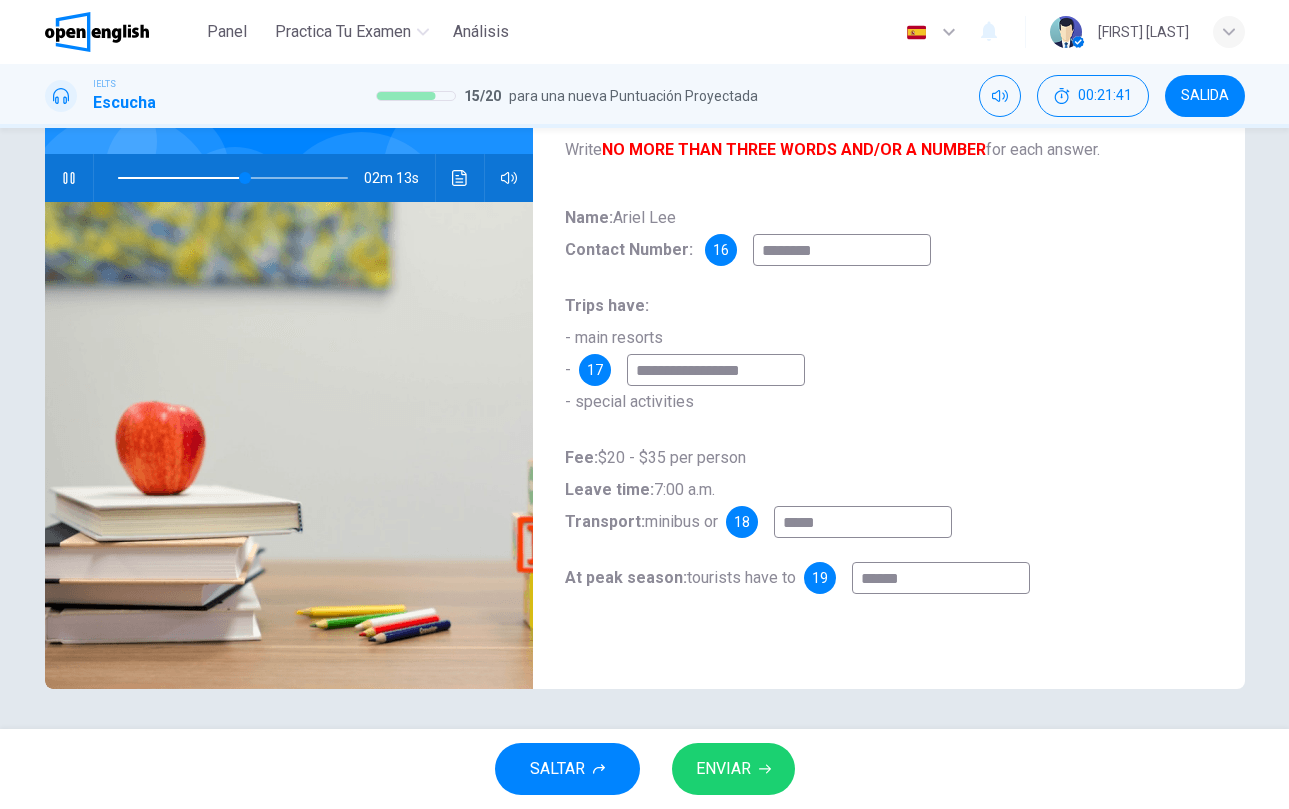 type on "**" 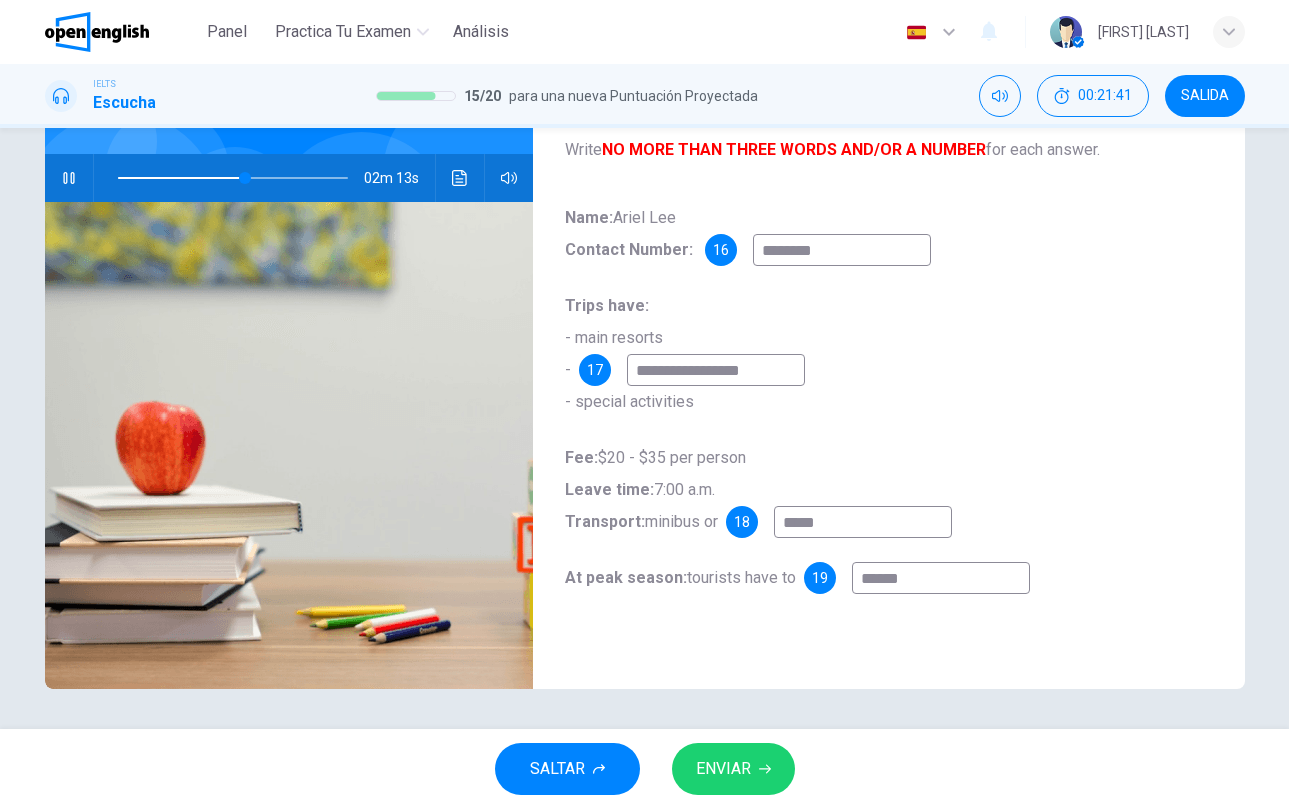 type on "*******" 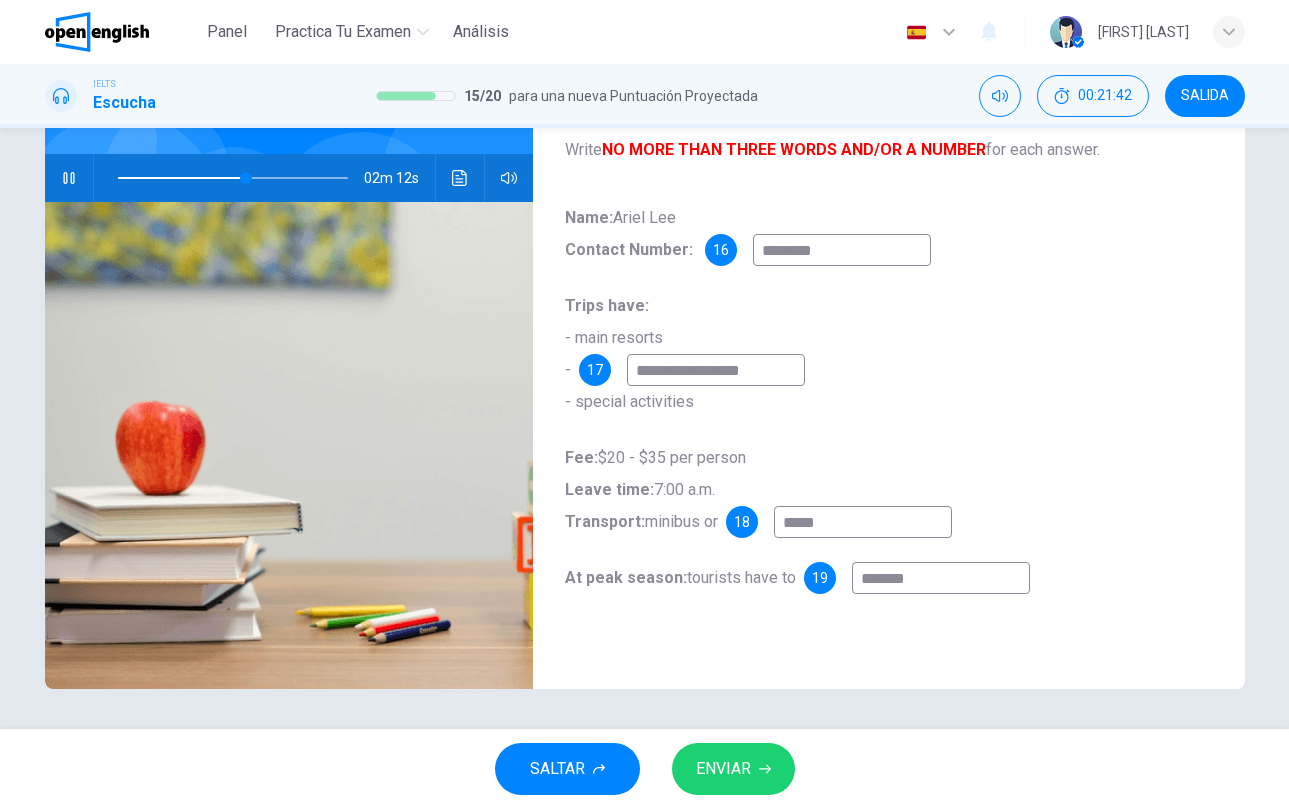 type on "**" 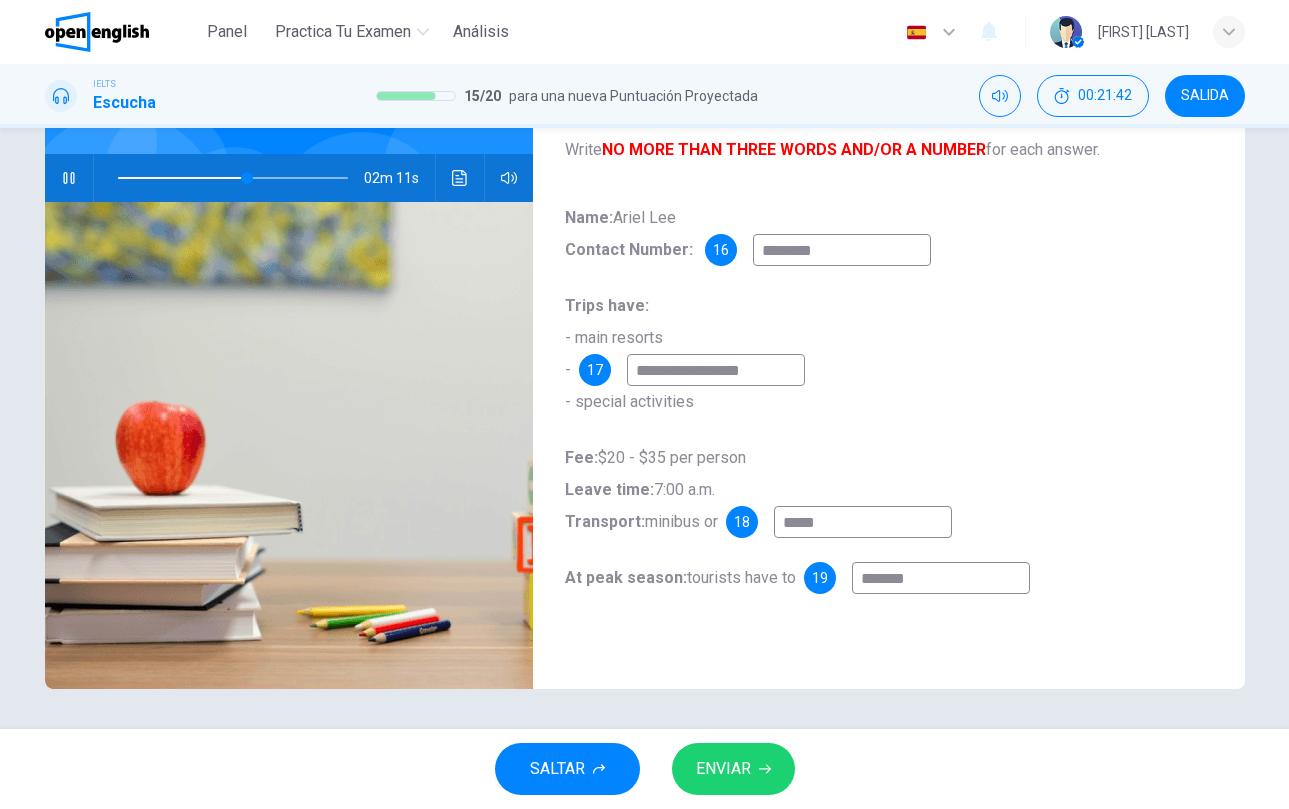 type on "*******" 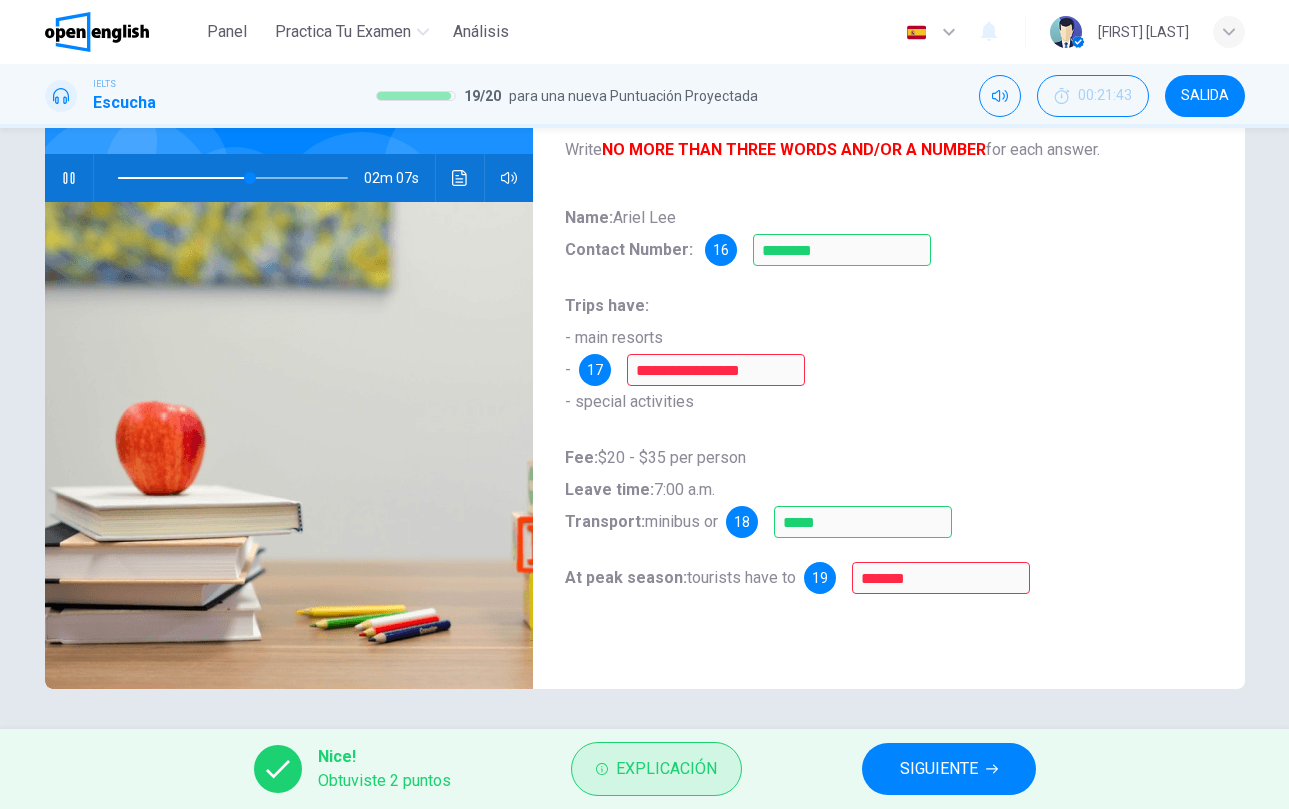 click on "Explicación" at bounding box center [666, 769] 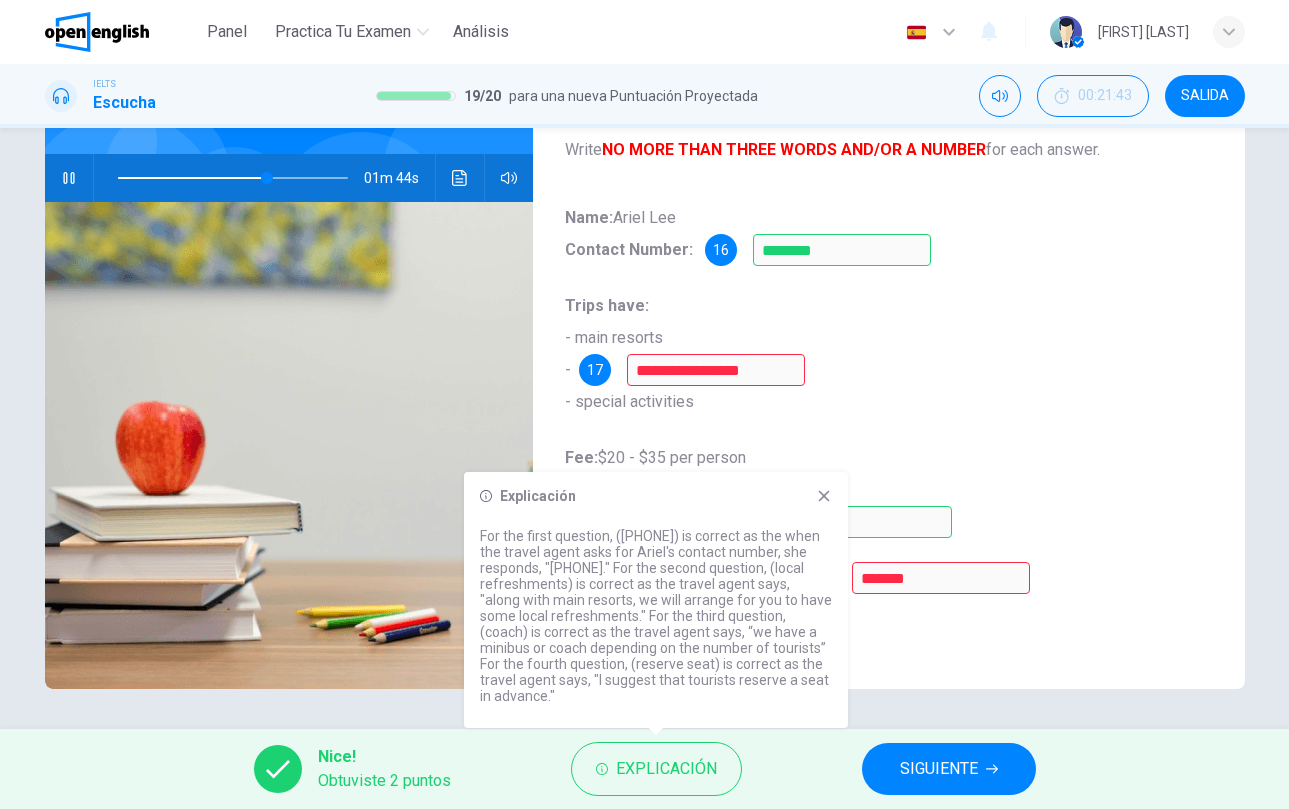 drag, startPoint x: 933, startPoint y: 766, endPoint x: 920, endPoint y: 760, distance: 14.3178215 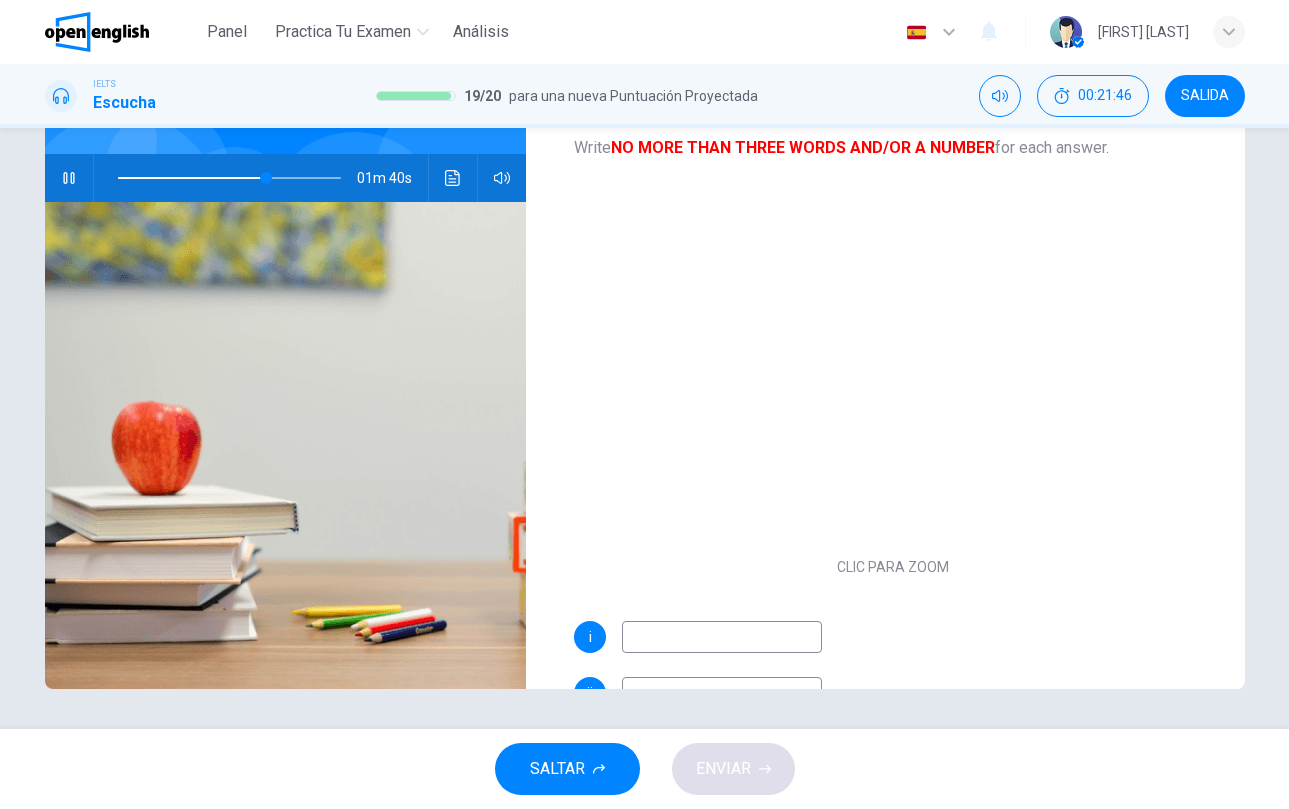 scroll, scrollTop: 0, scrollLeft: 0, axis: both 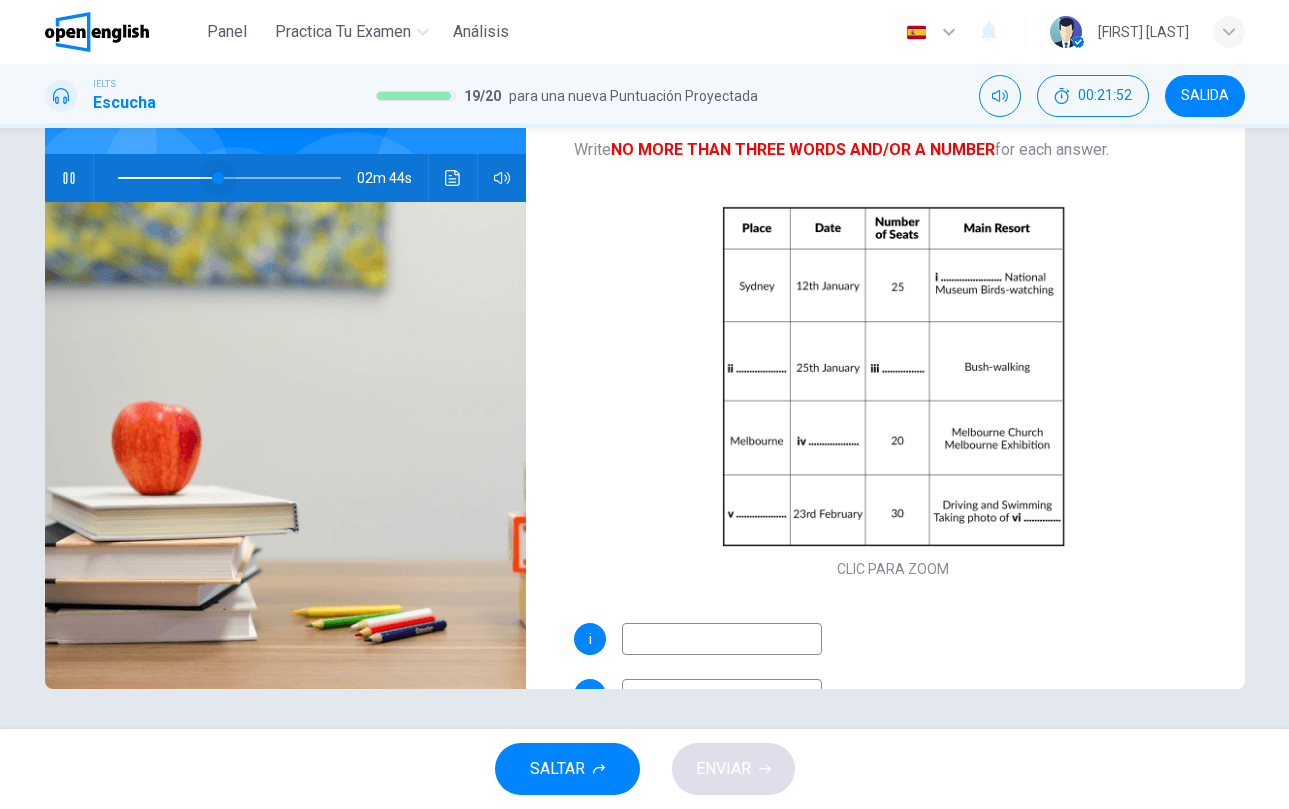 drag, startPoint x: 267, startPoint y: 178, endPoint x: 216, endPoint y: 177, distance: 51.009804 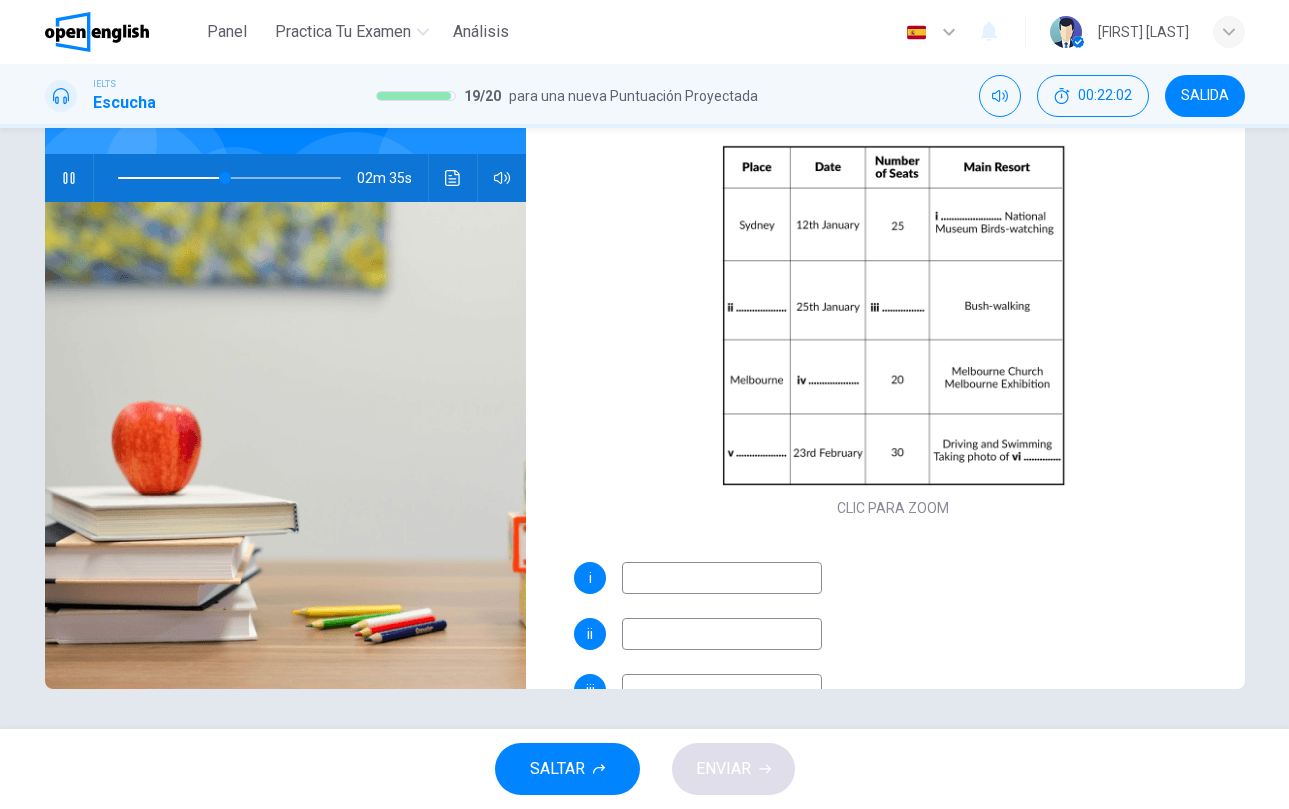 scroll, scrollTop: 67, scrollLeft: 0, axis: vertical 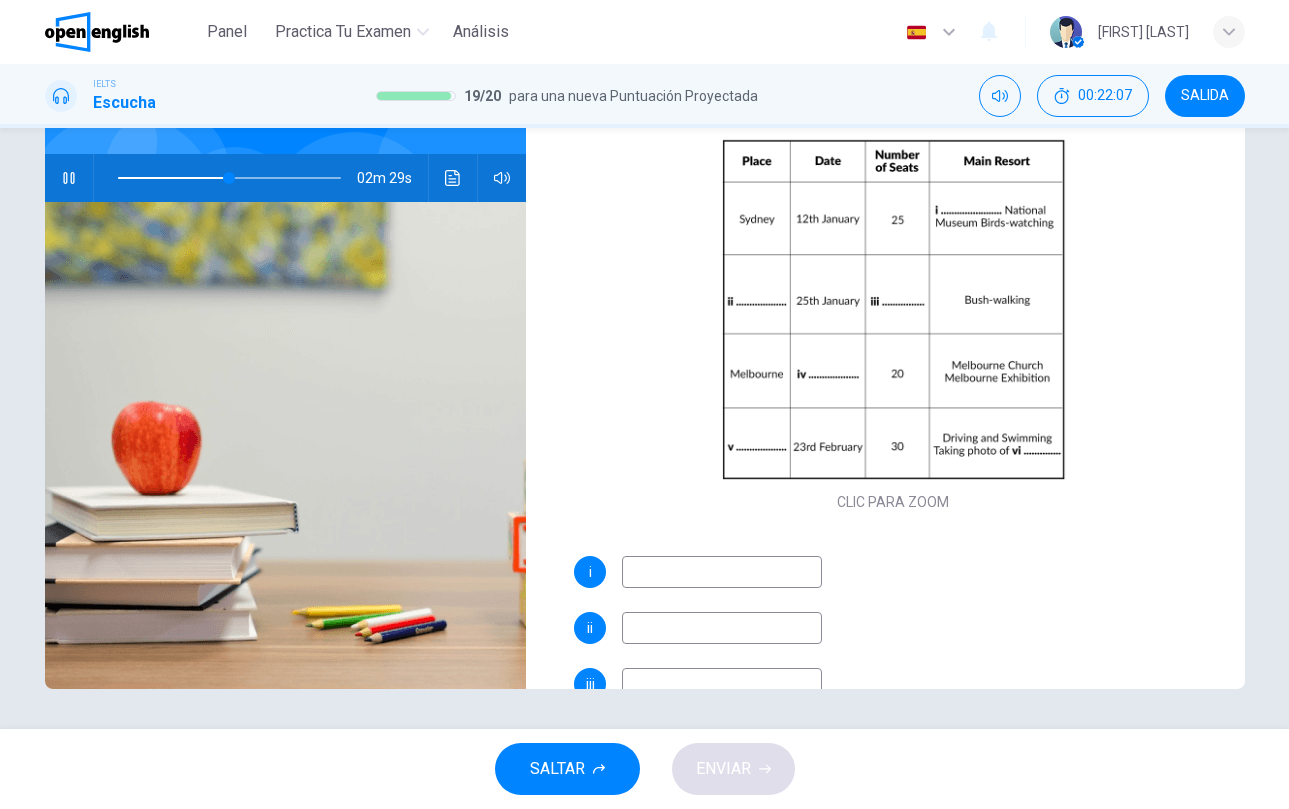 click at bounding box center [722, 572] 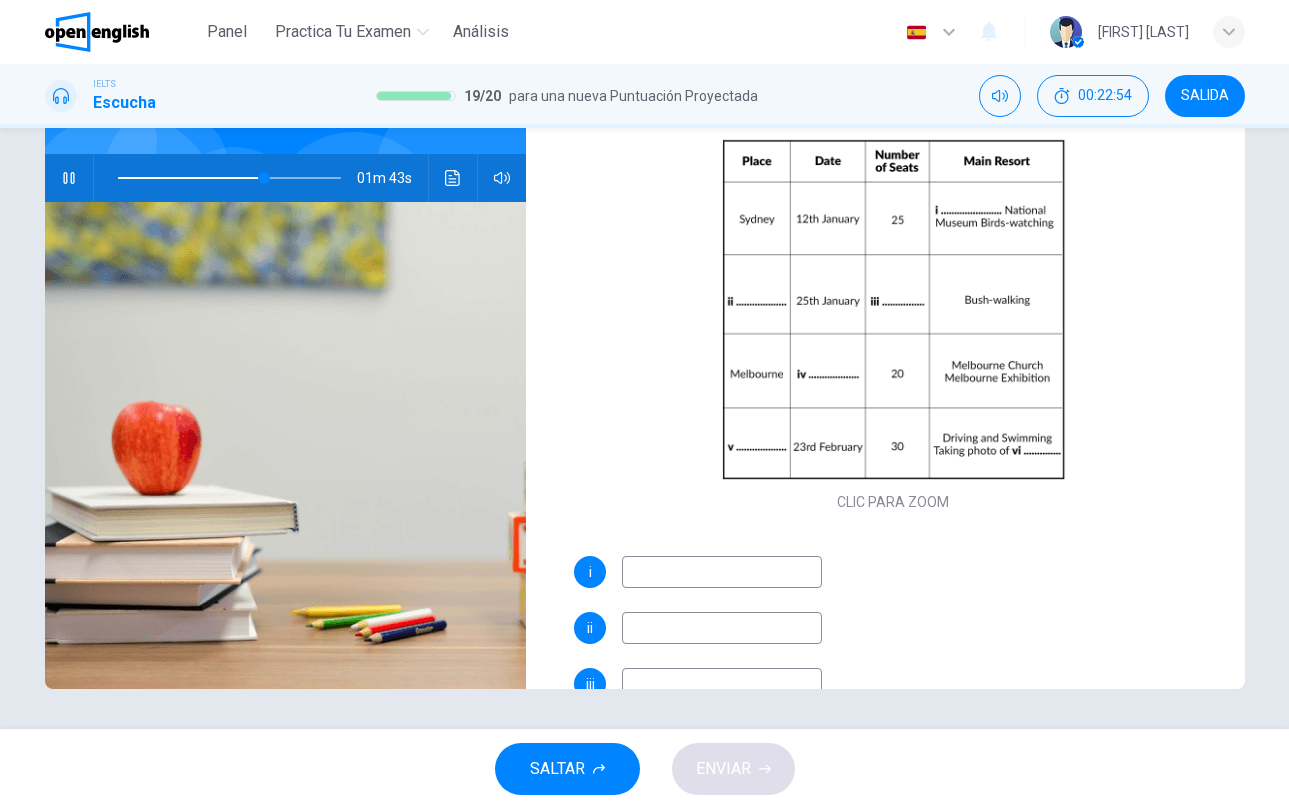 click at bounding box center (722, 628) 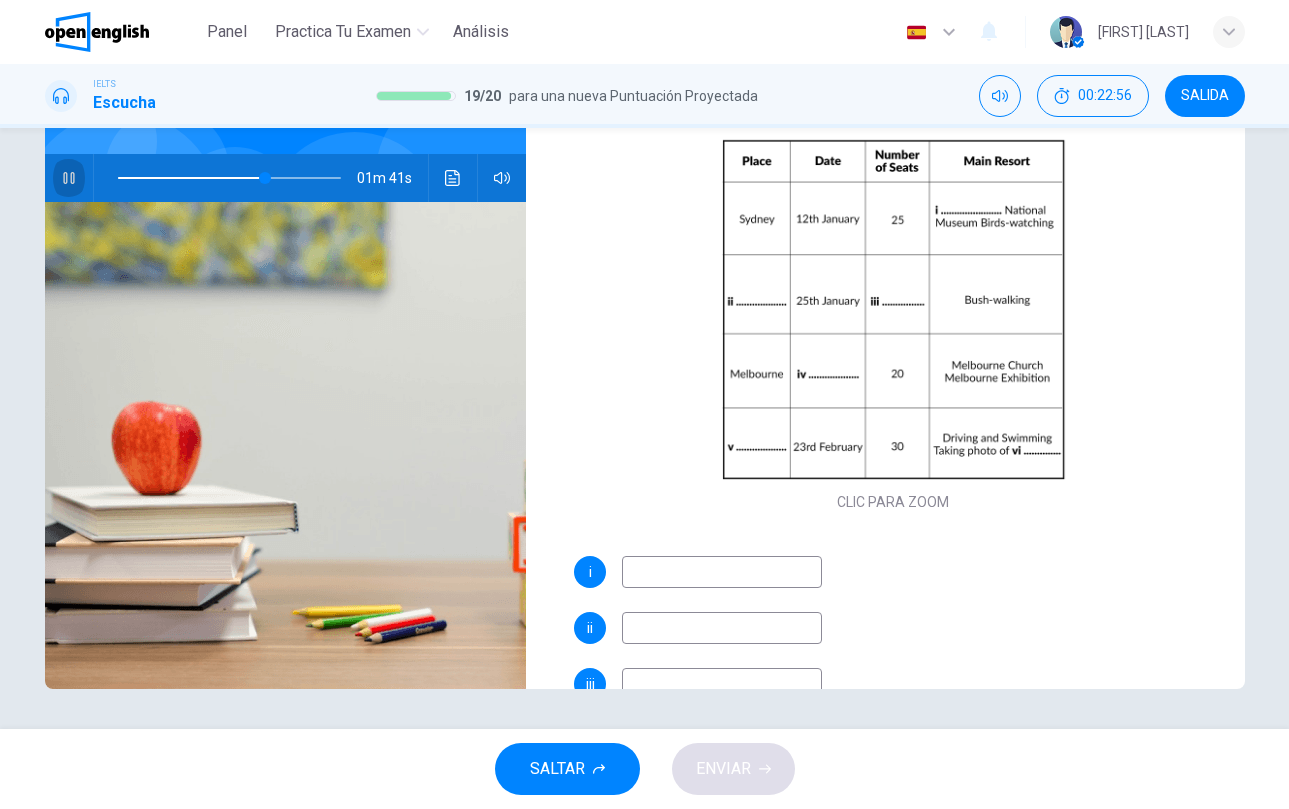click 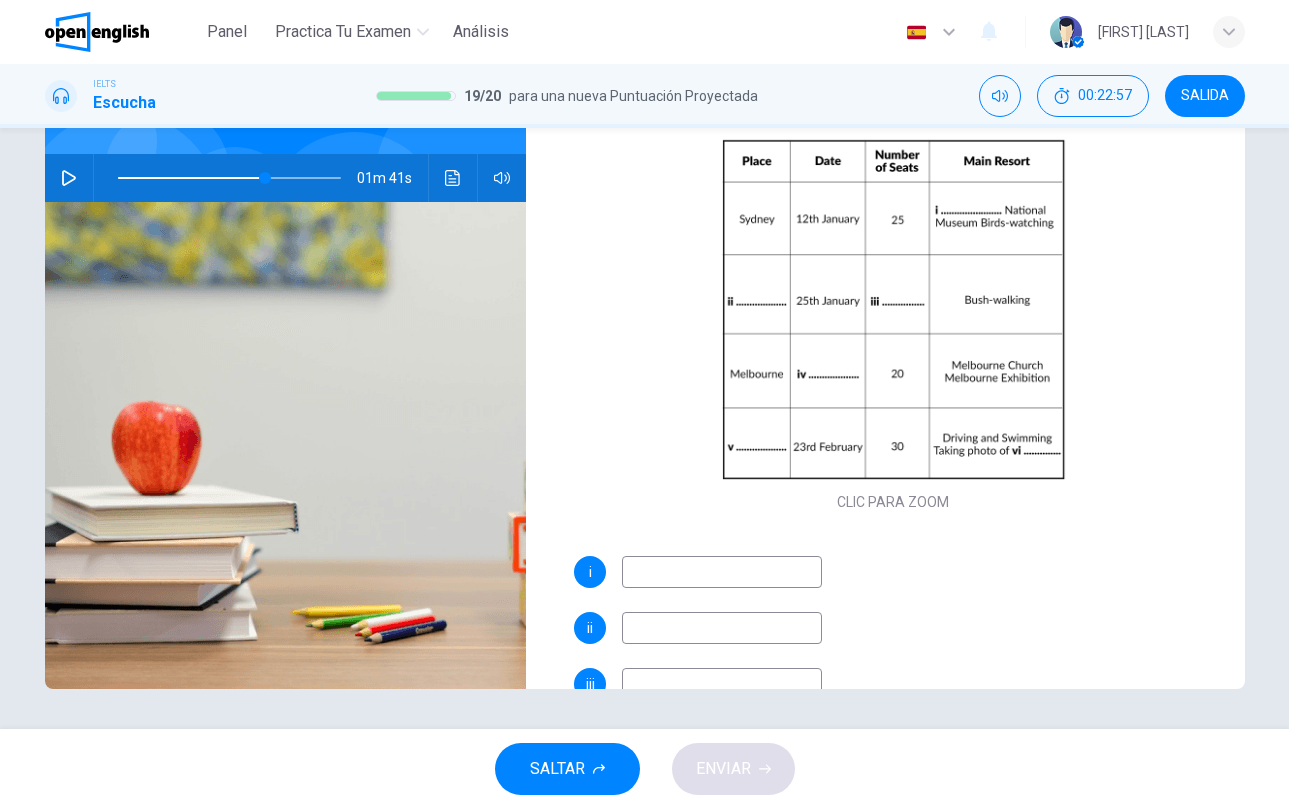 click at bounding box center [722, 628] 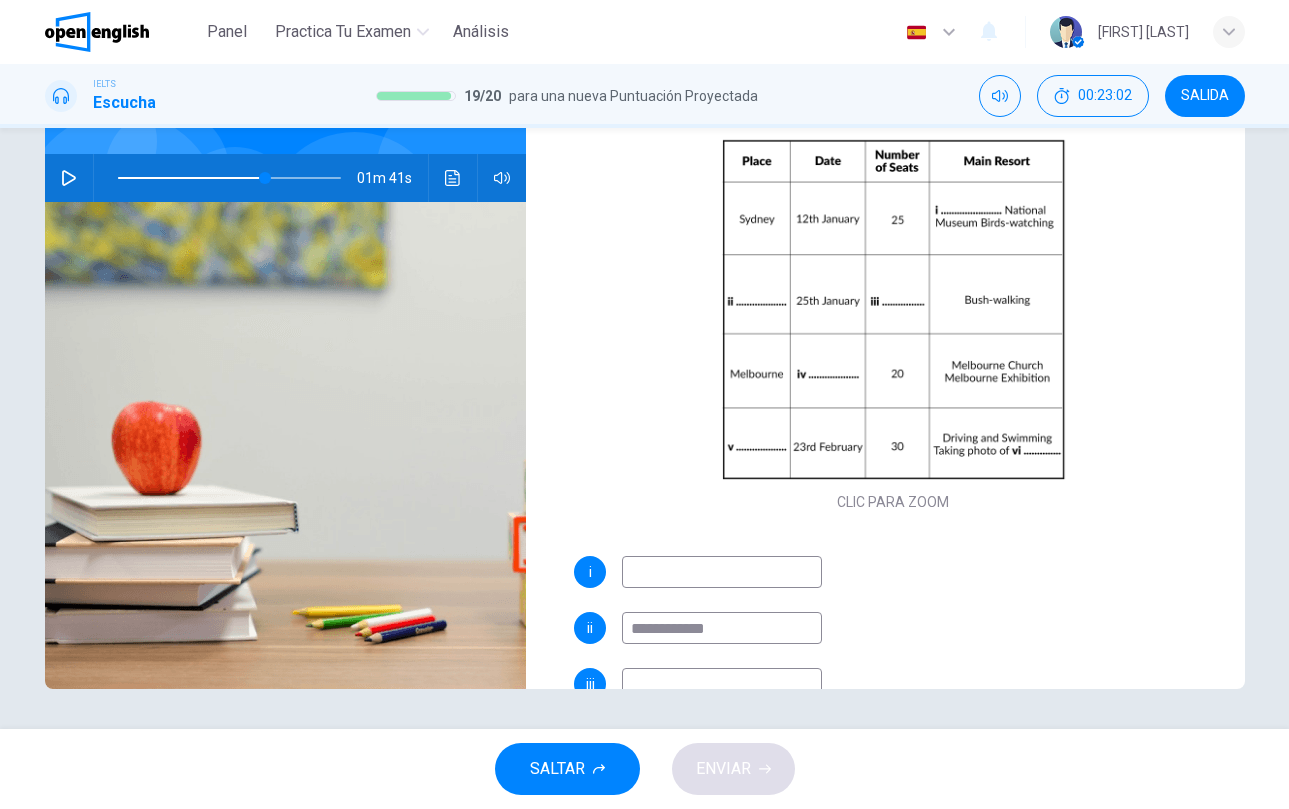 type on "**********" 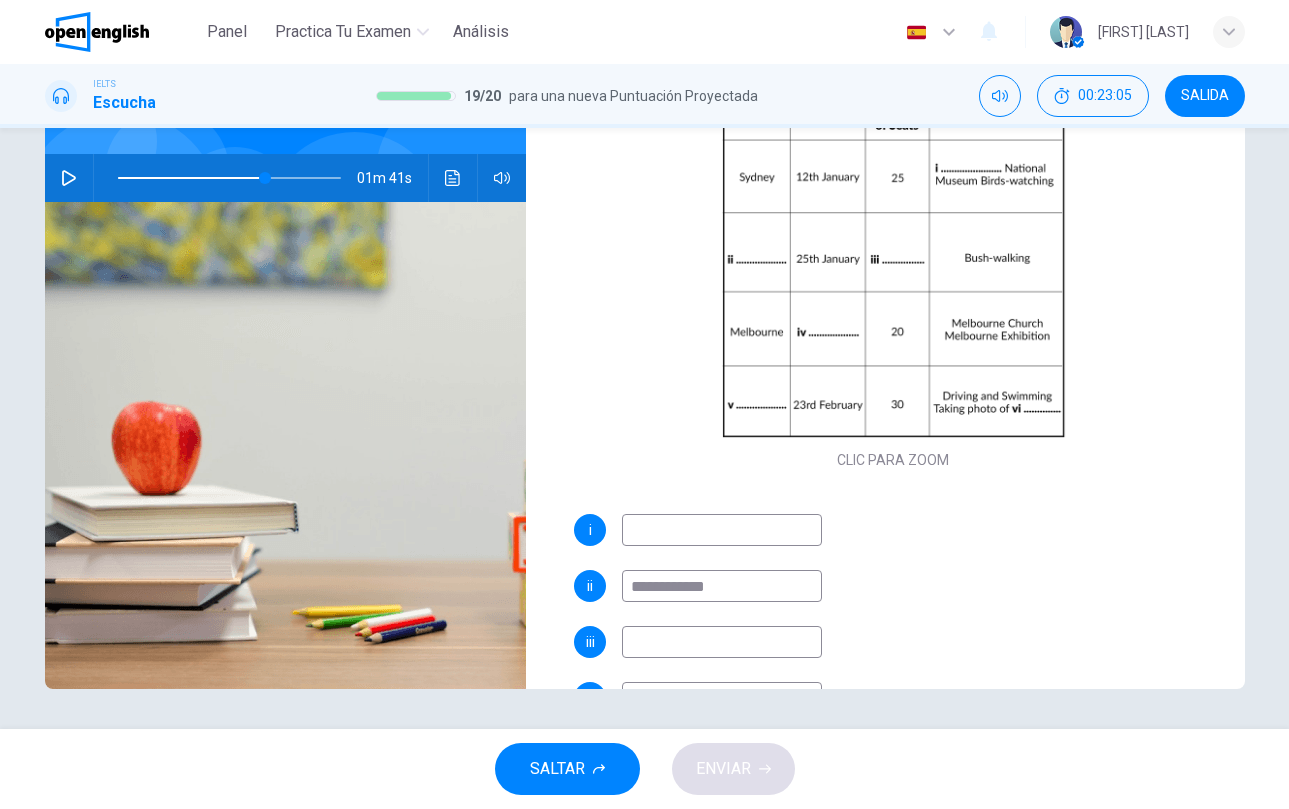 scroll, scrollTop: 111, scrollLeft: 0, axis: vertical 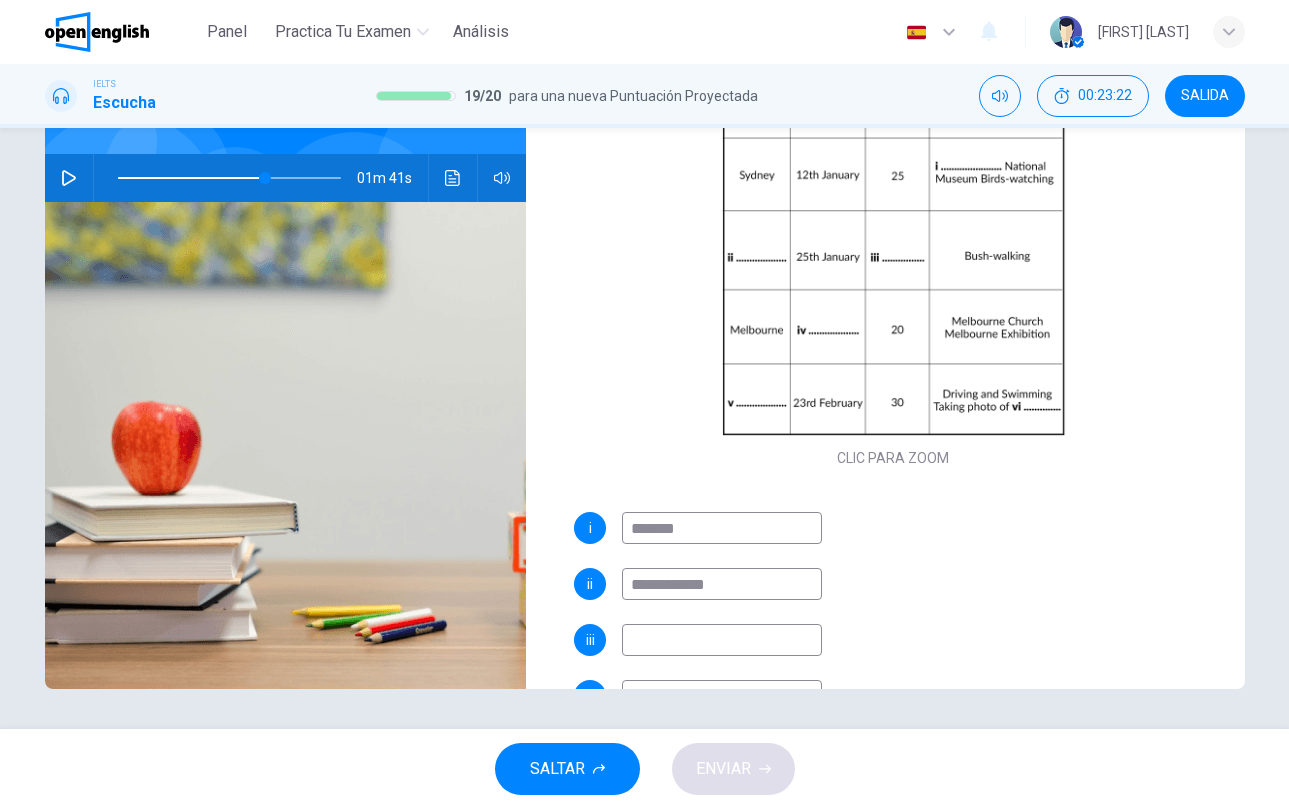 type on "*******" 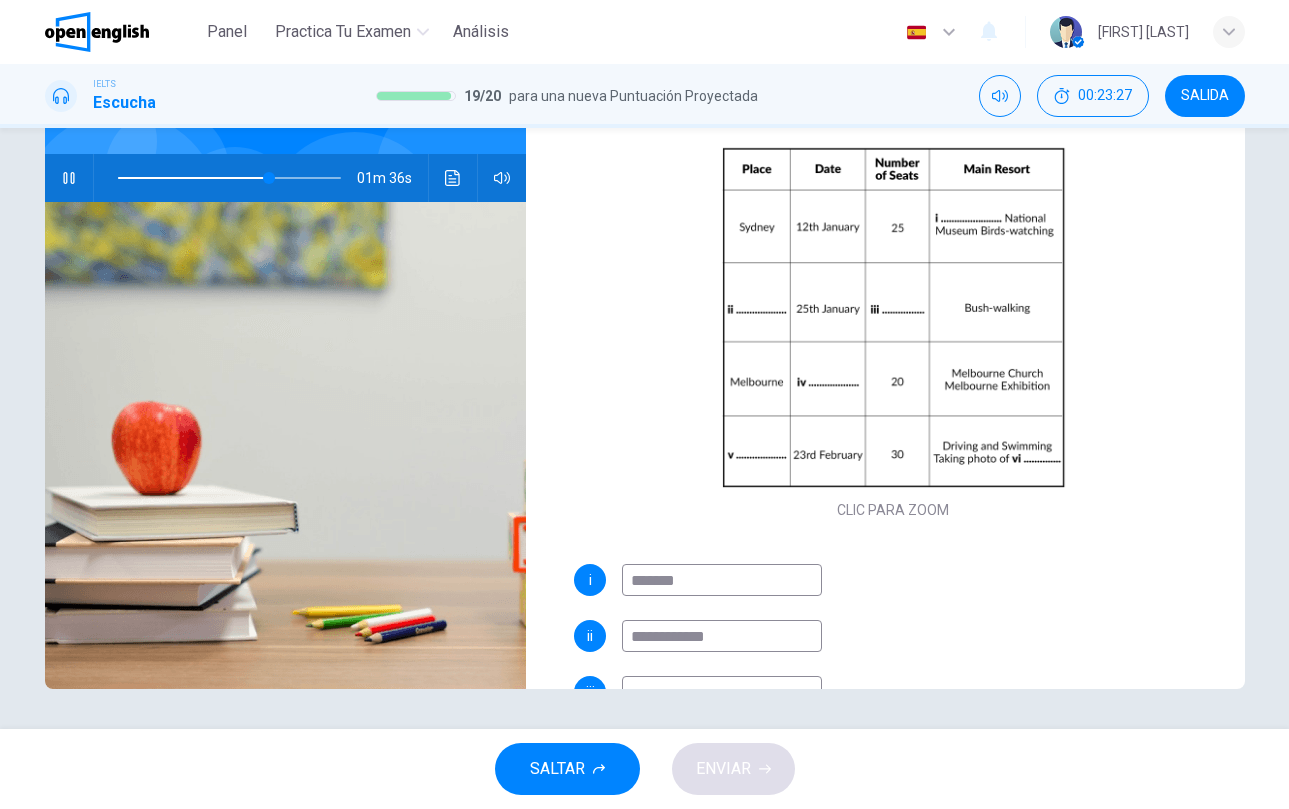 scroll, scrollTop: 60, scrollLeft: 0, axis: vertical 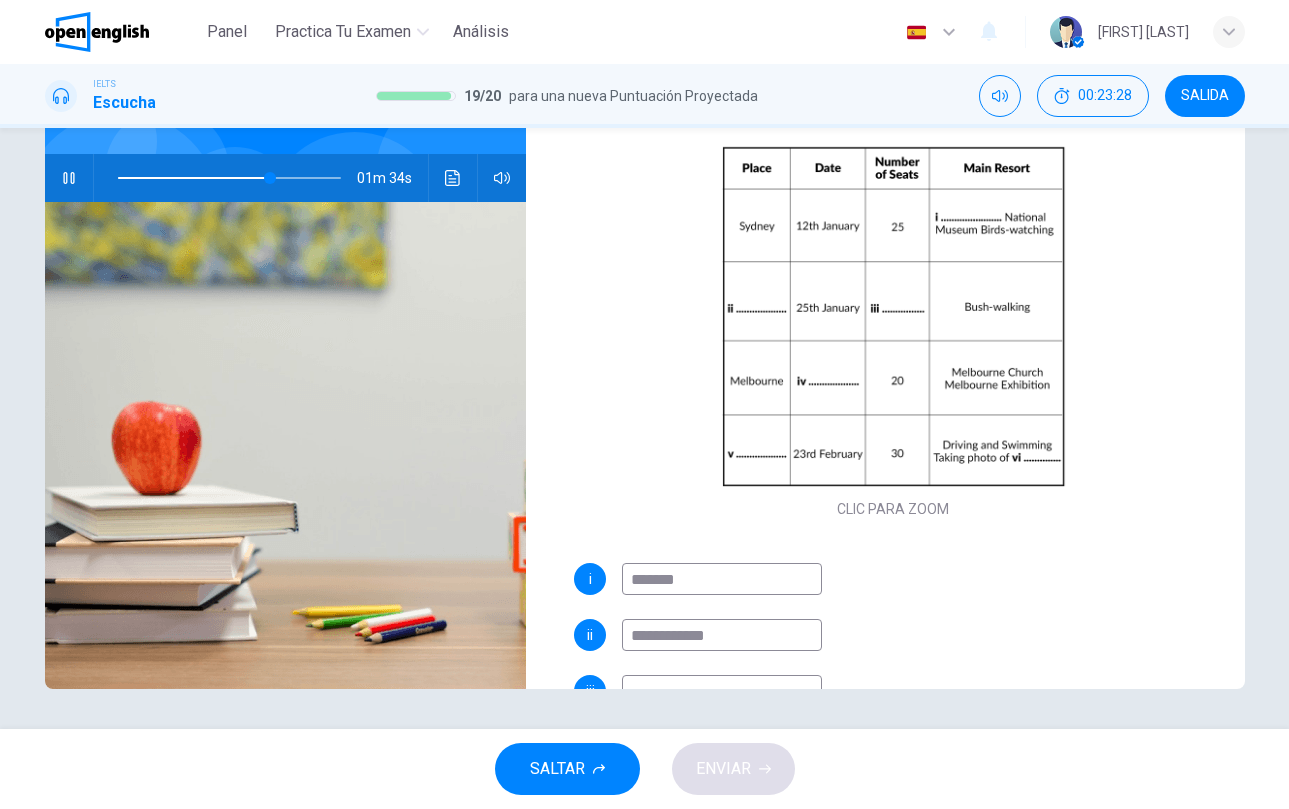 click at bounding box center (722, 691) 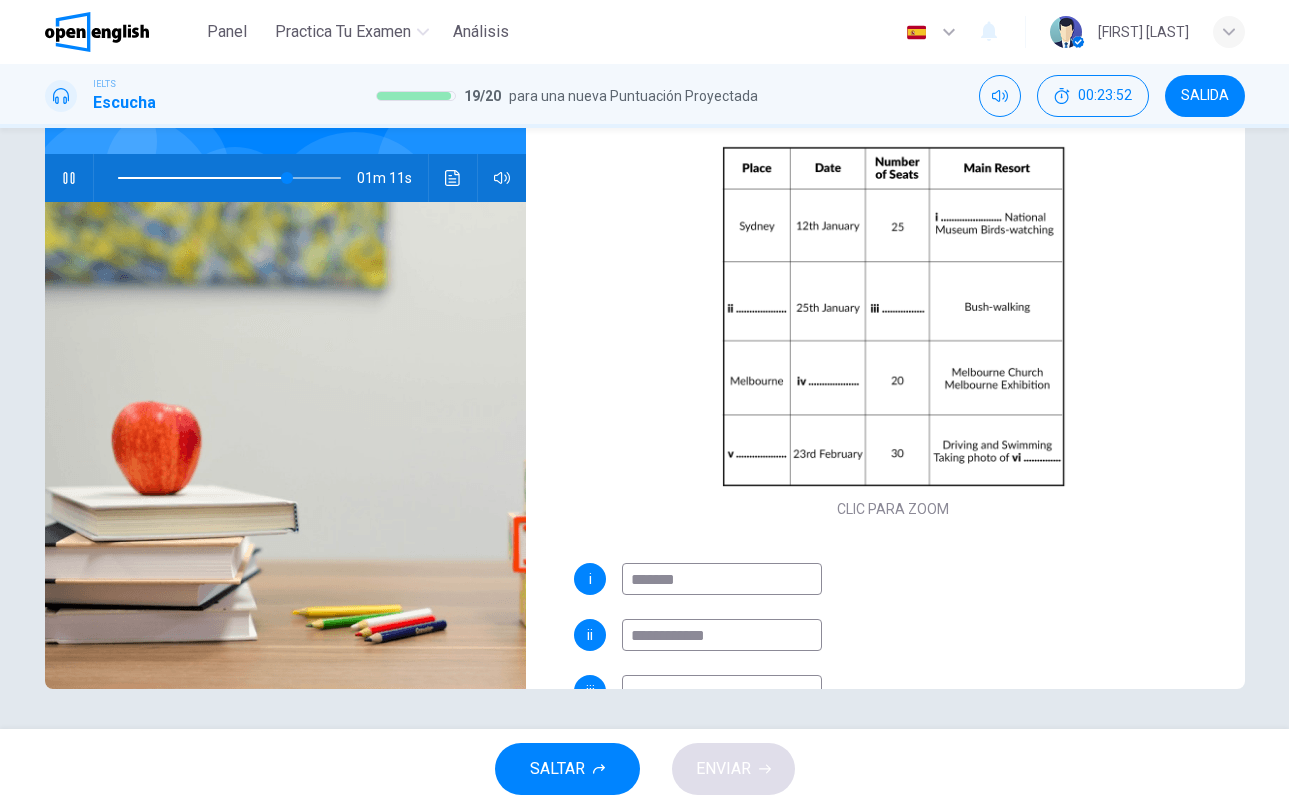 type on "**" 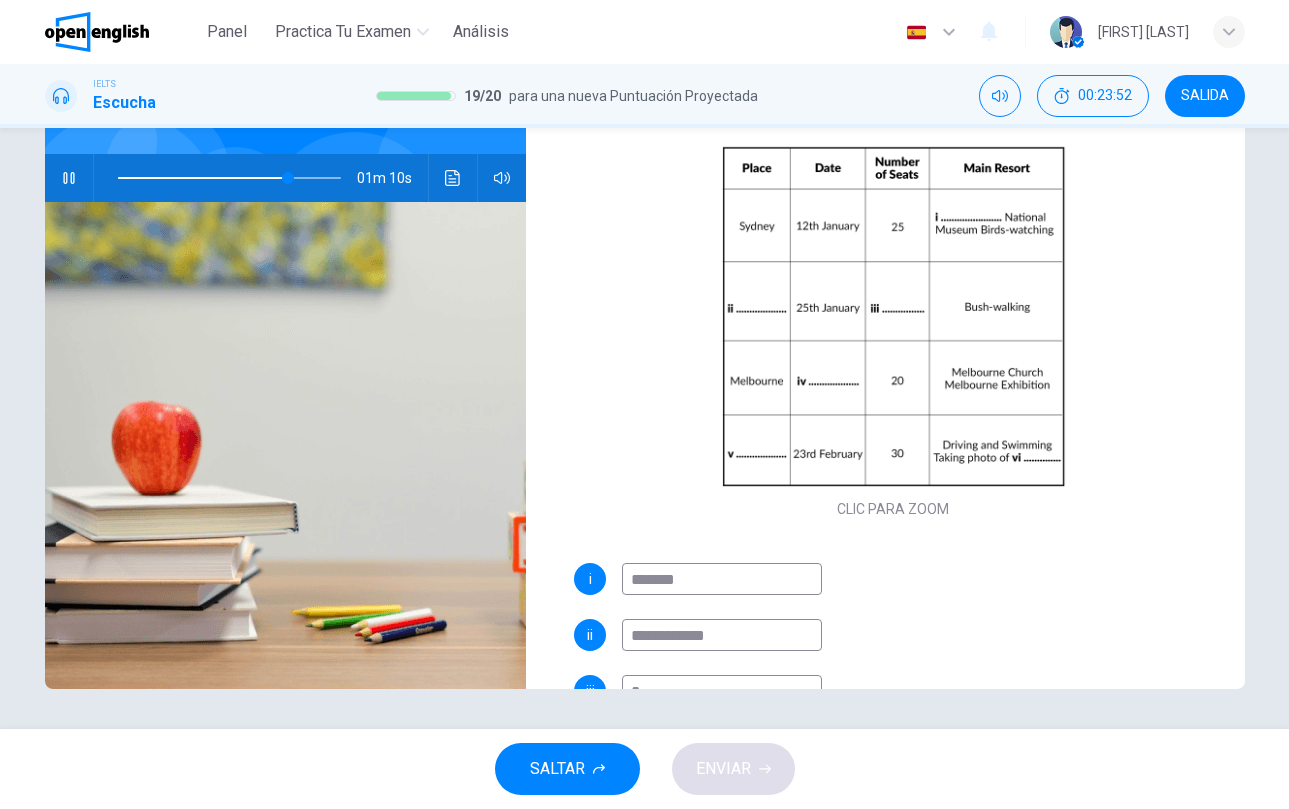 scroll, scrollTop: 70, scrollLeft: 0, axis: vertical 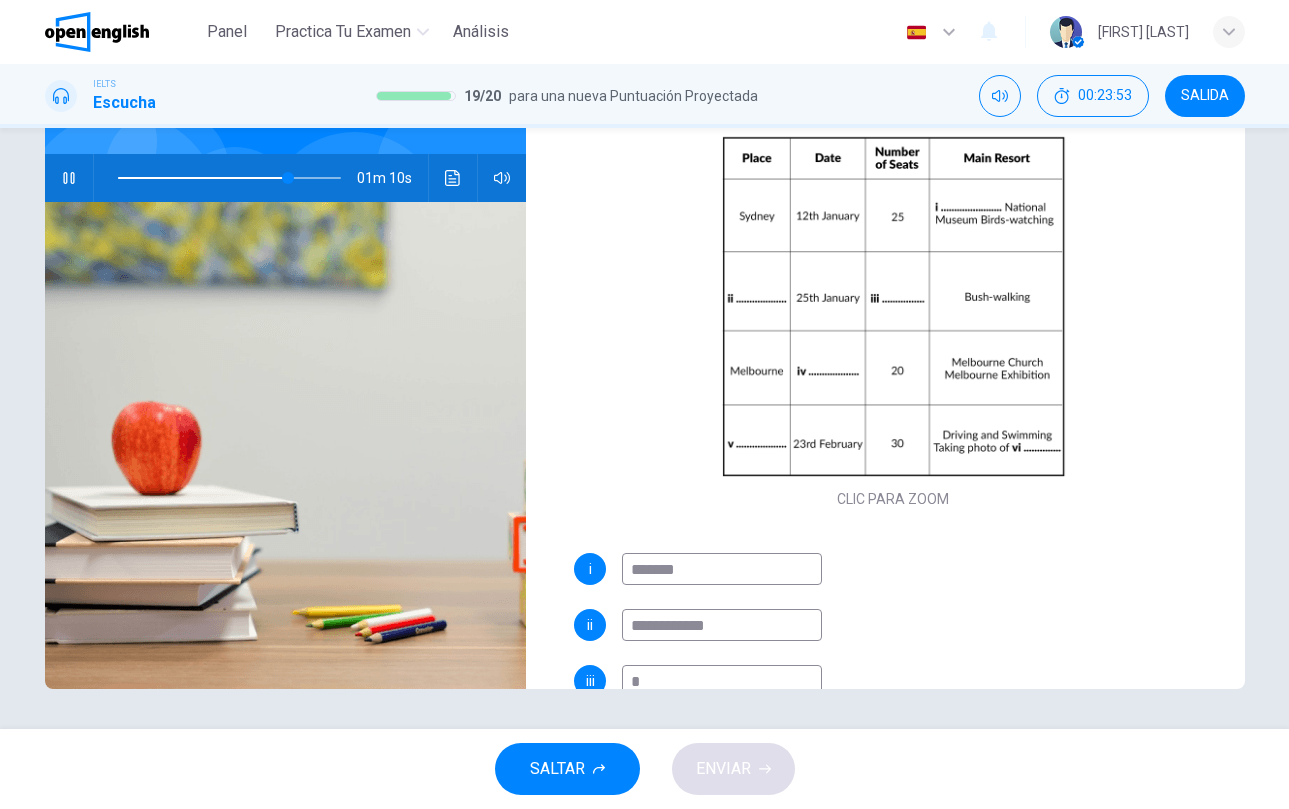 type on "**" 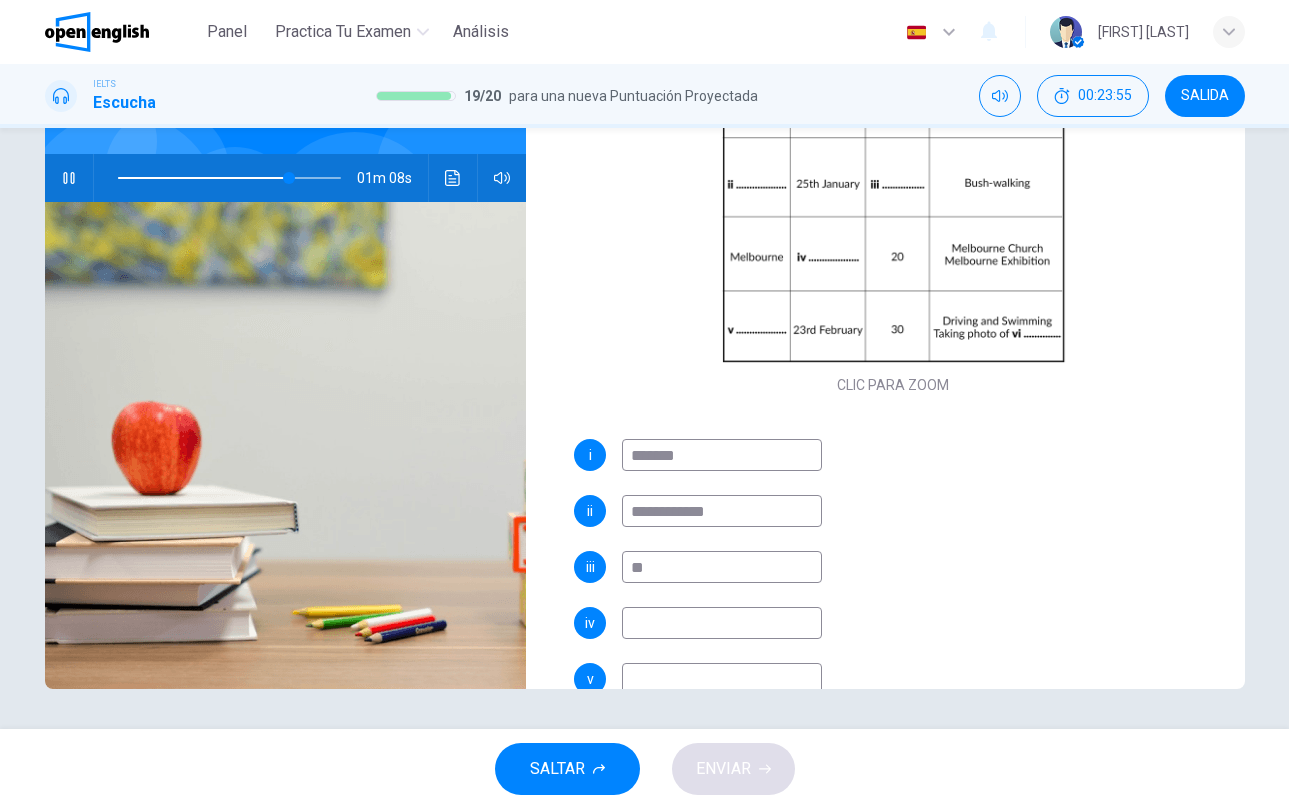 scroll, scrollTop: 185, scrollLeft: 0, axis: vertical 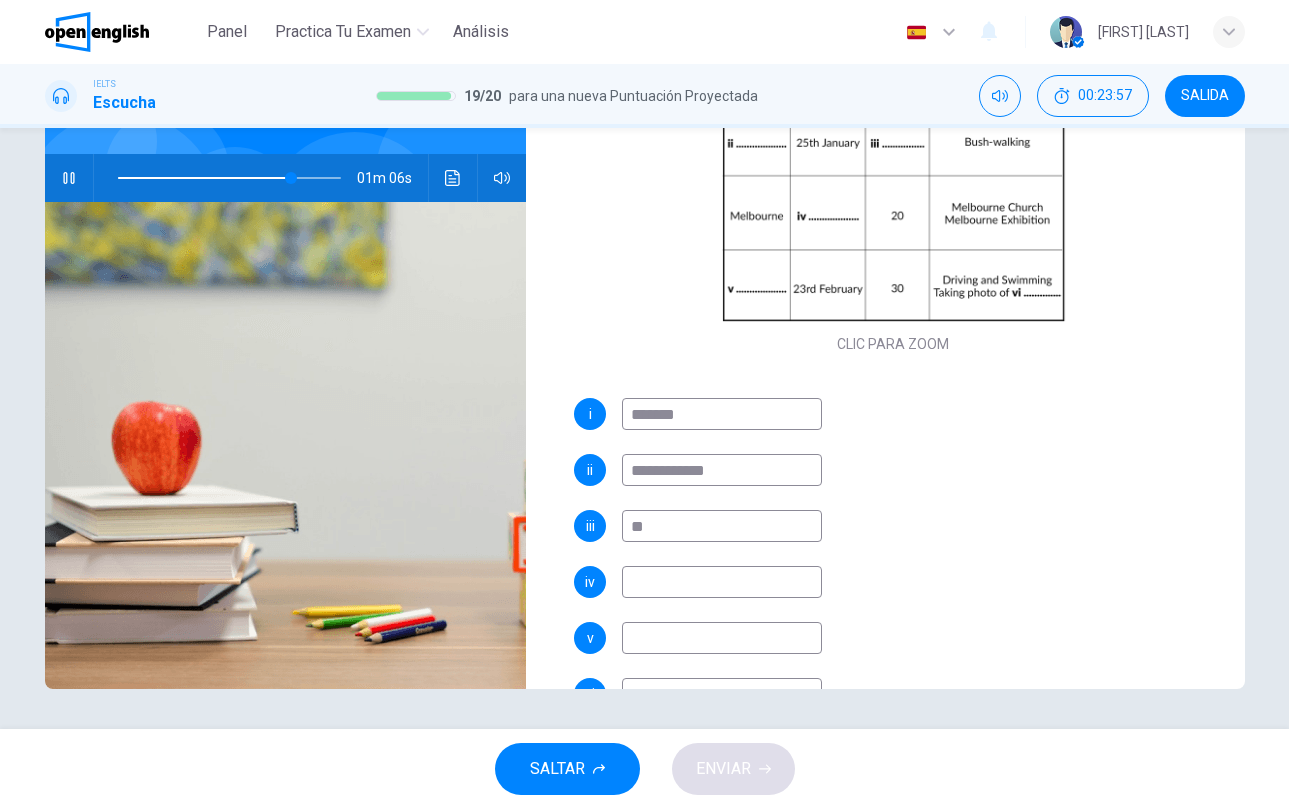 type on "**" 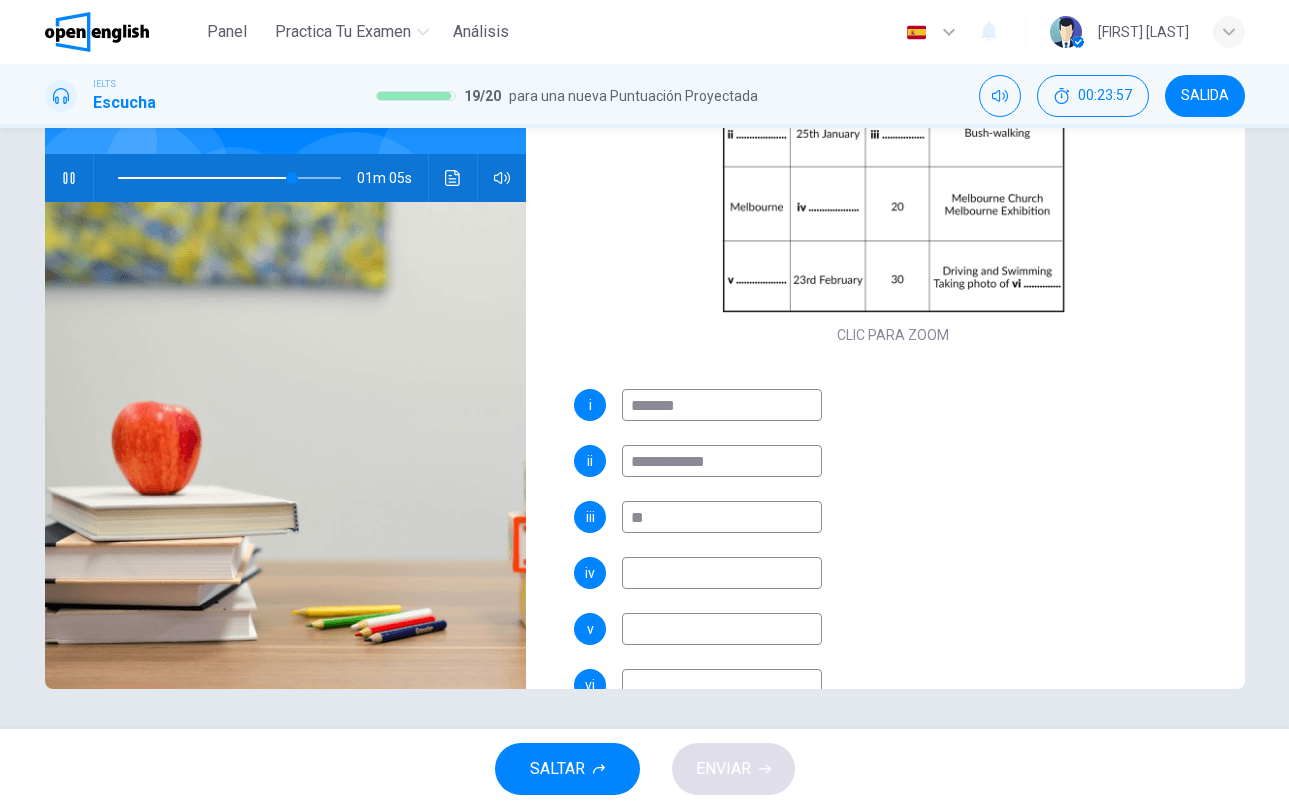 scroll, scrollTop: 236, scrollLeft: 0, axis: vertical 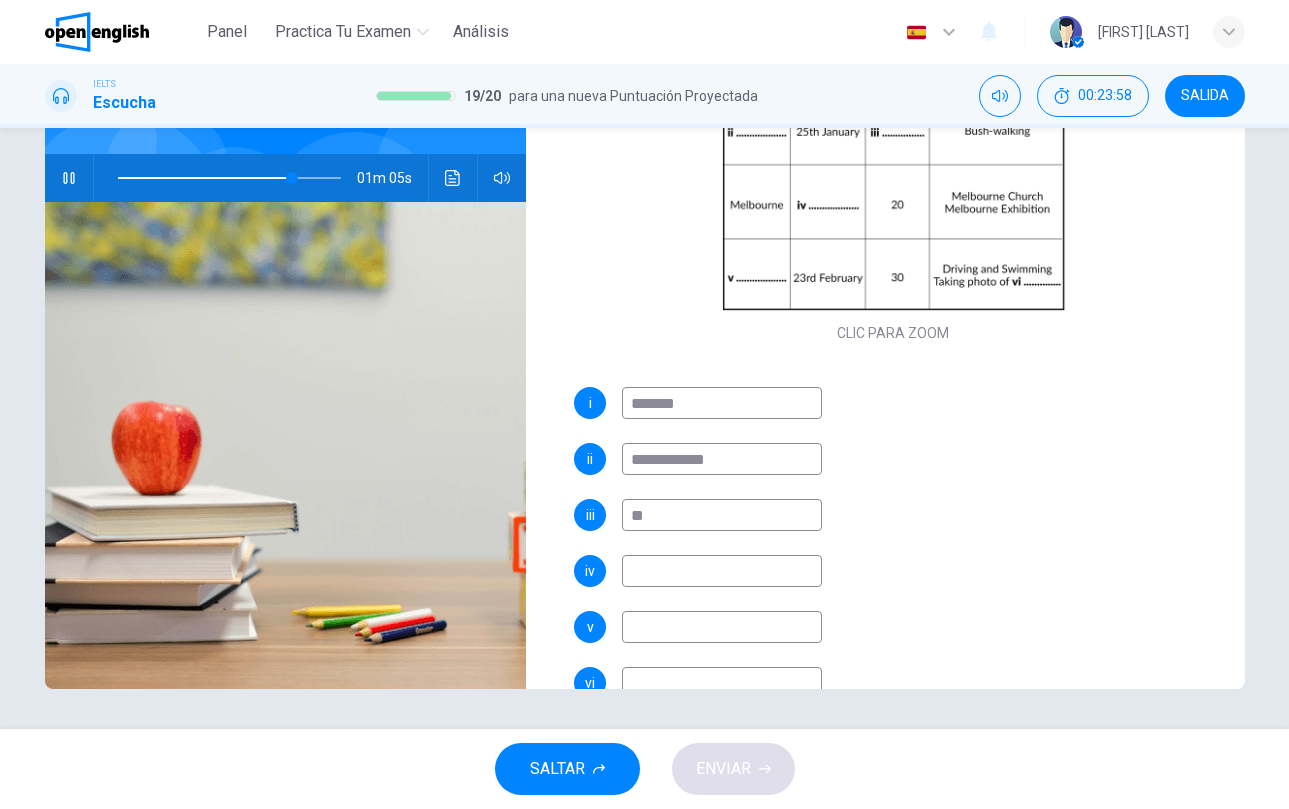 type on "**" 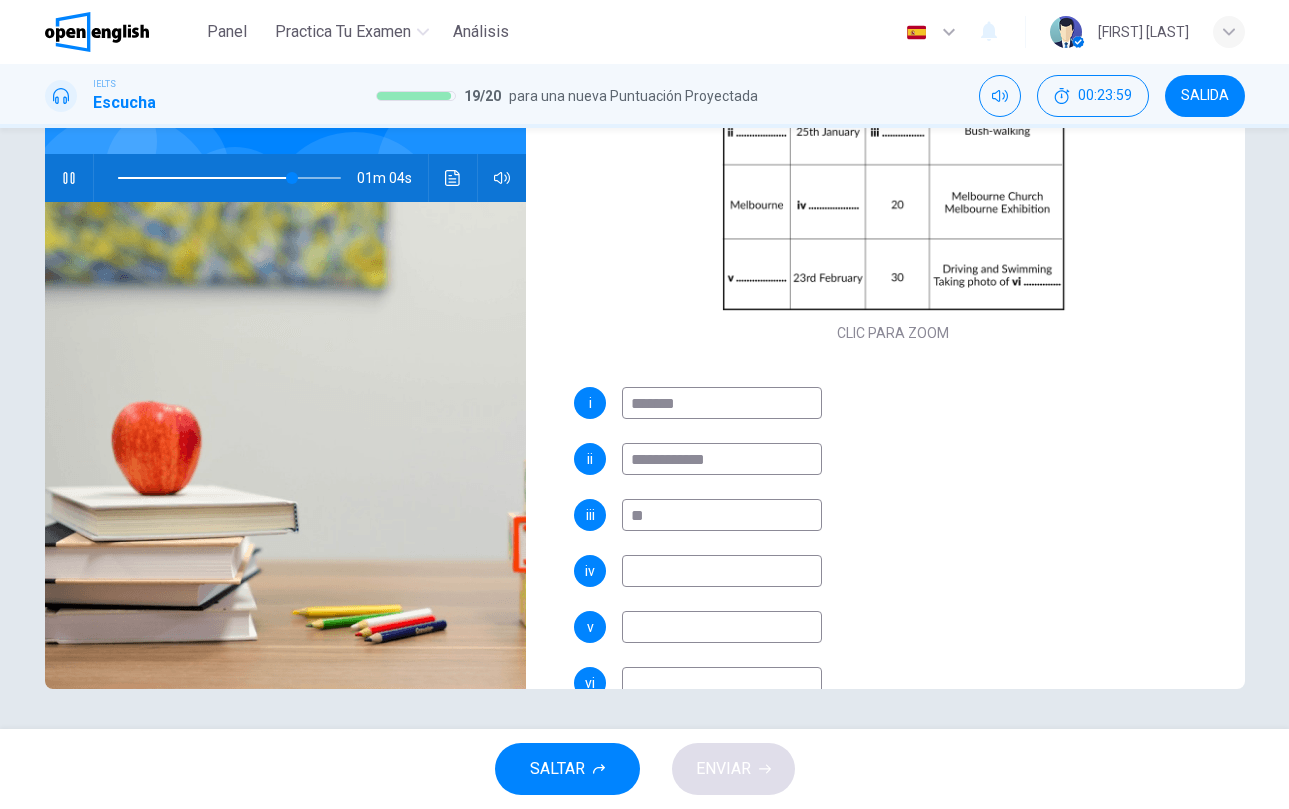 type on "*" 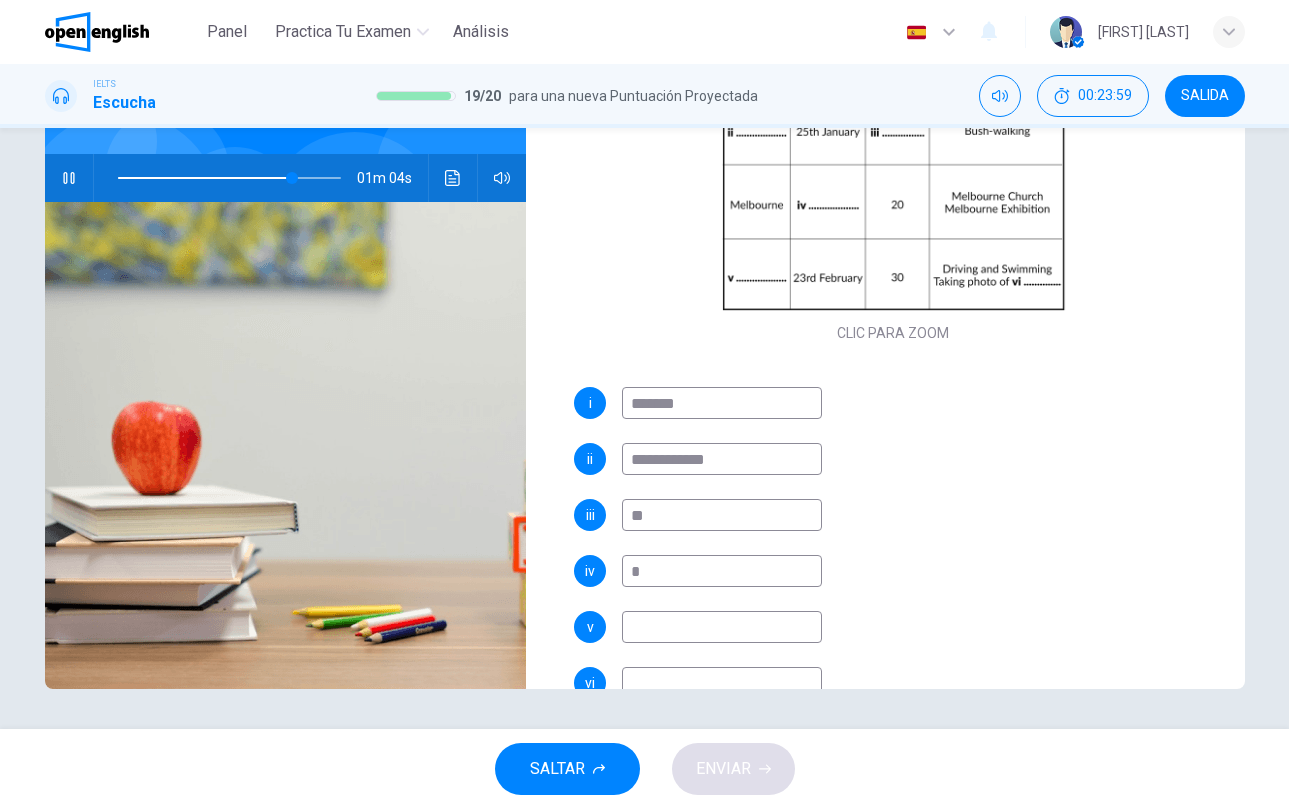 type on "**" 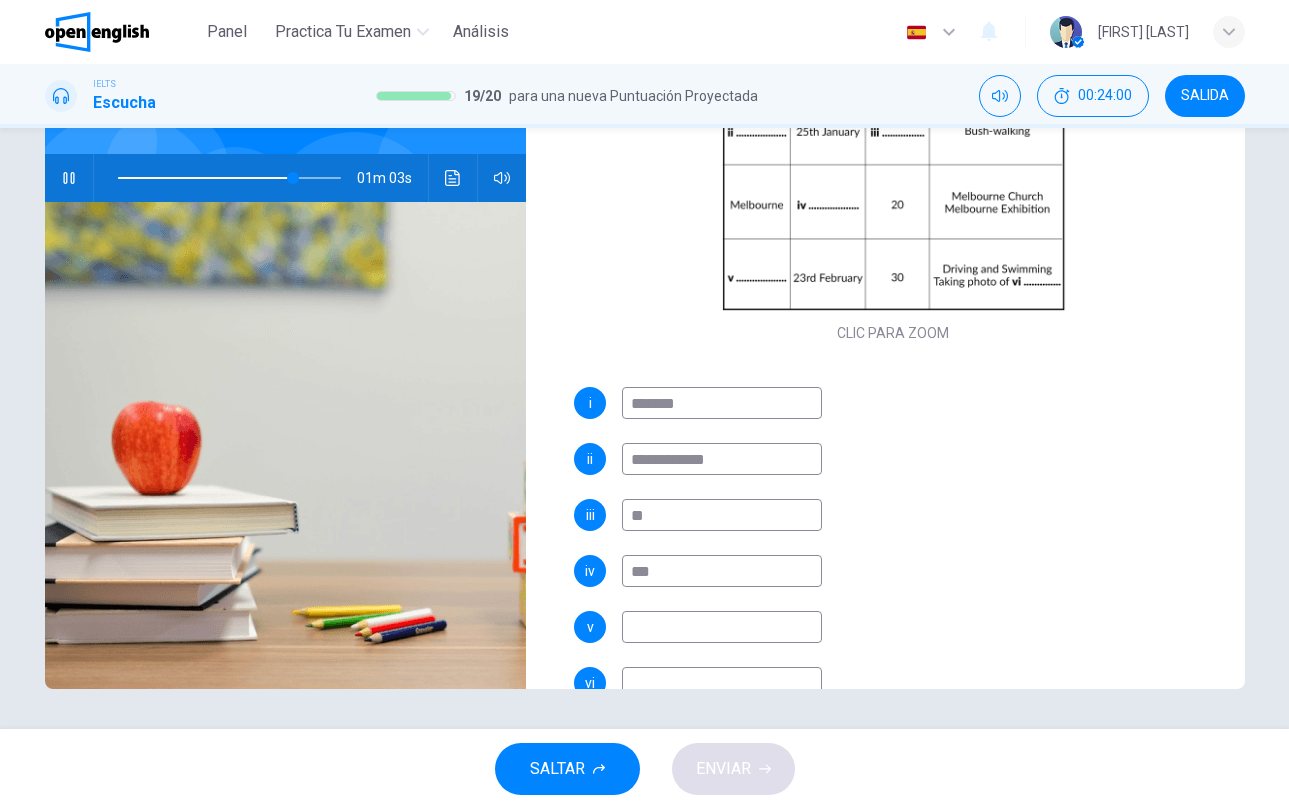 type on "****" 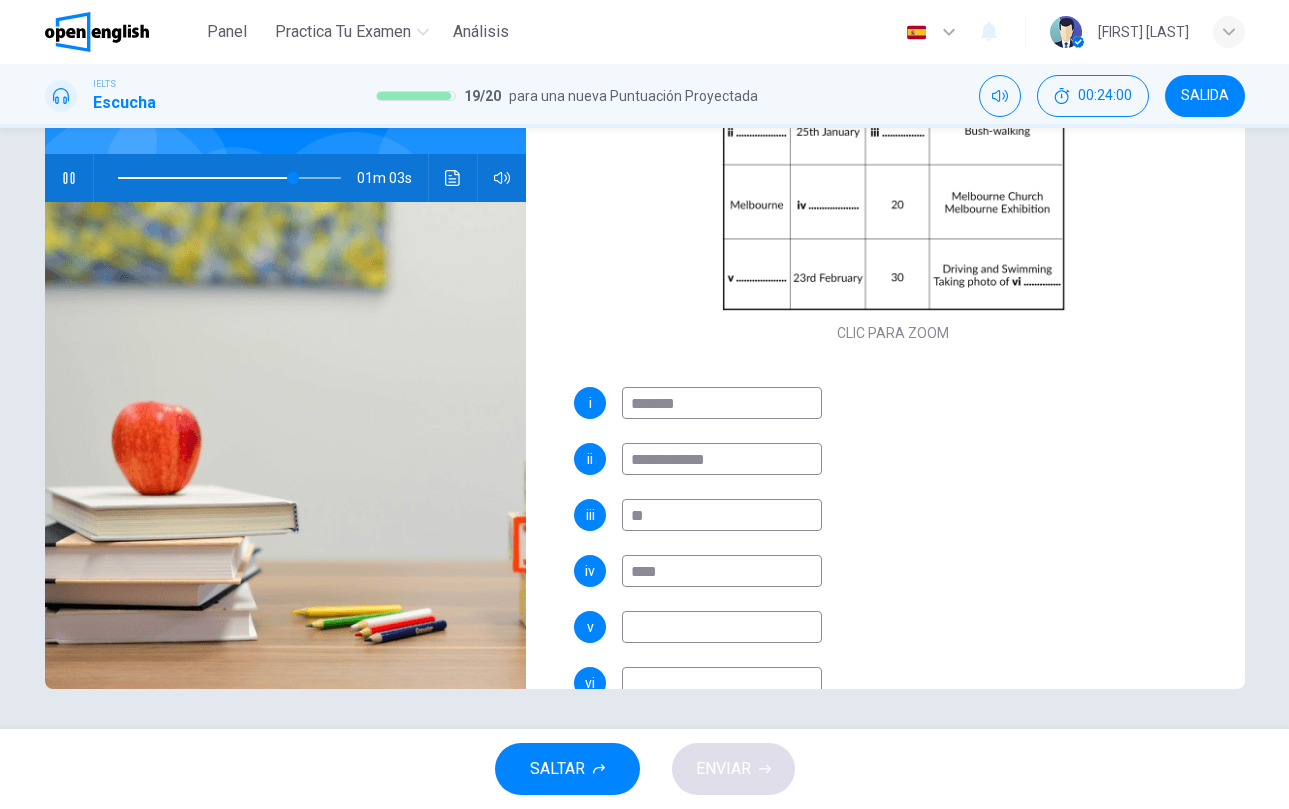 type on "**" 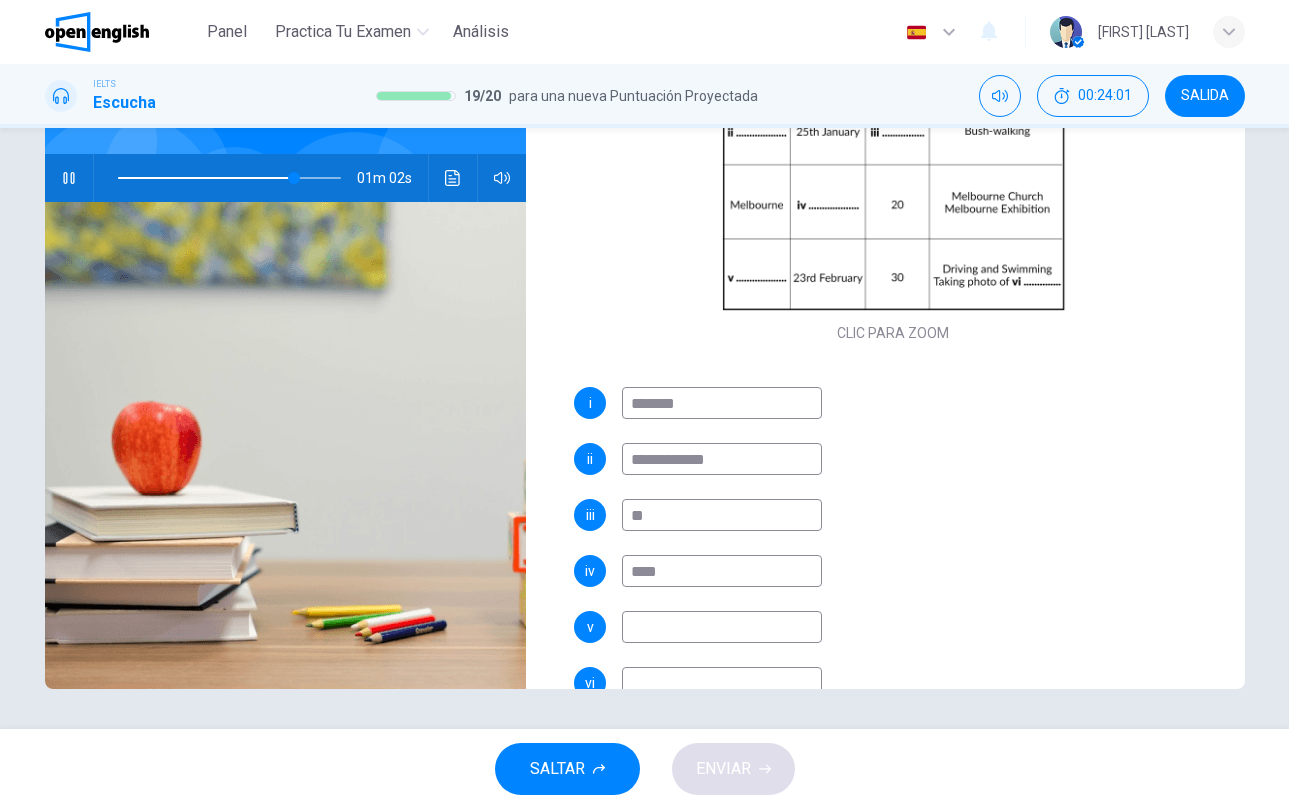 type on "**" 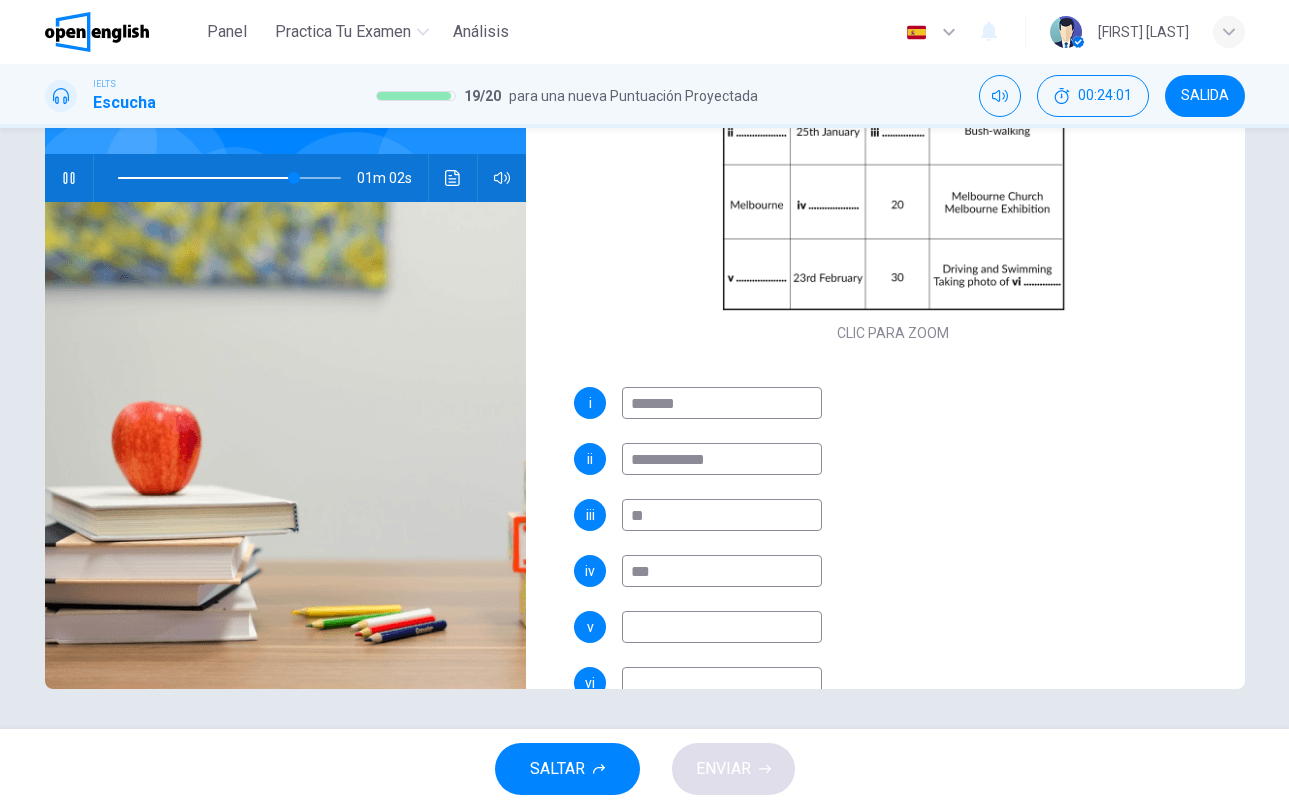 type on "**" 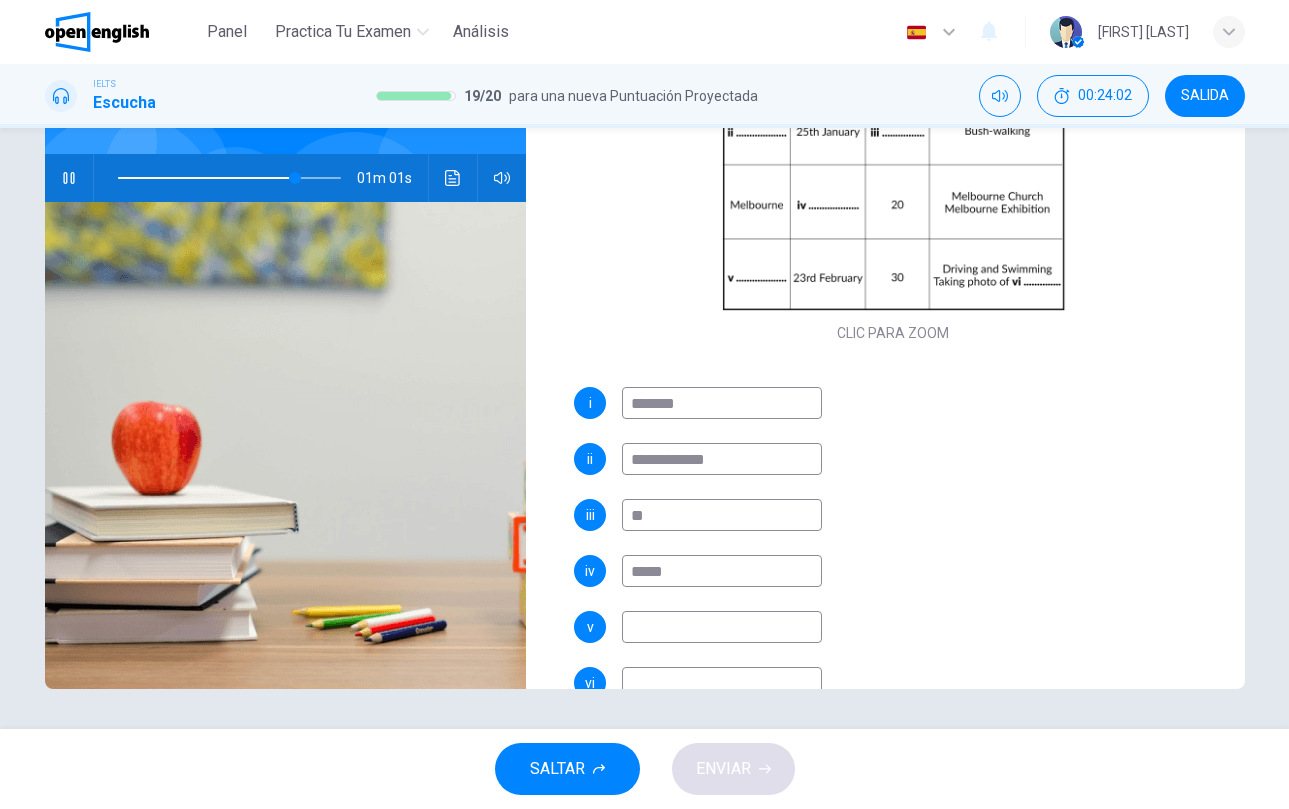 type on "****" 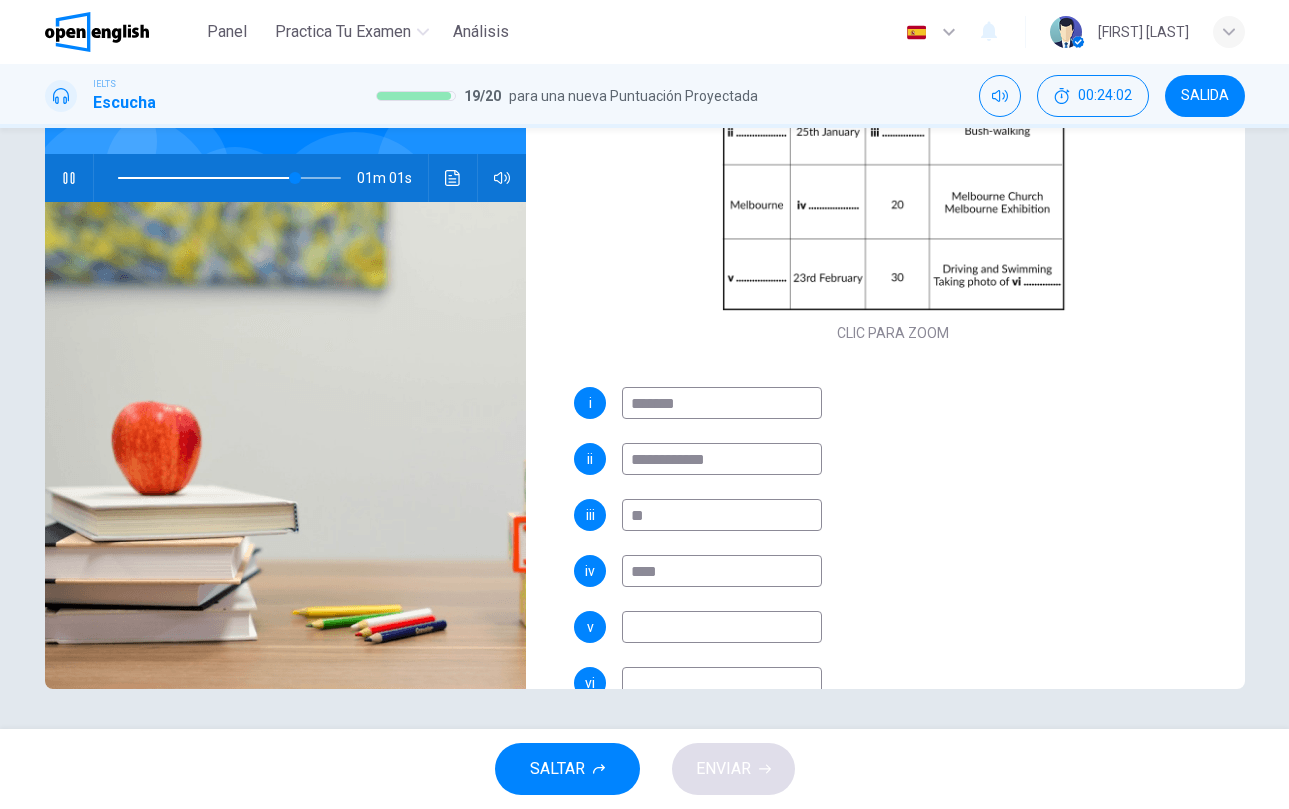 type on "**" 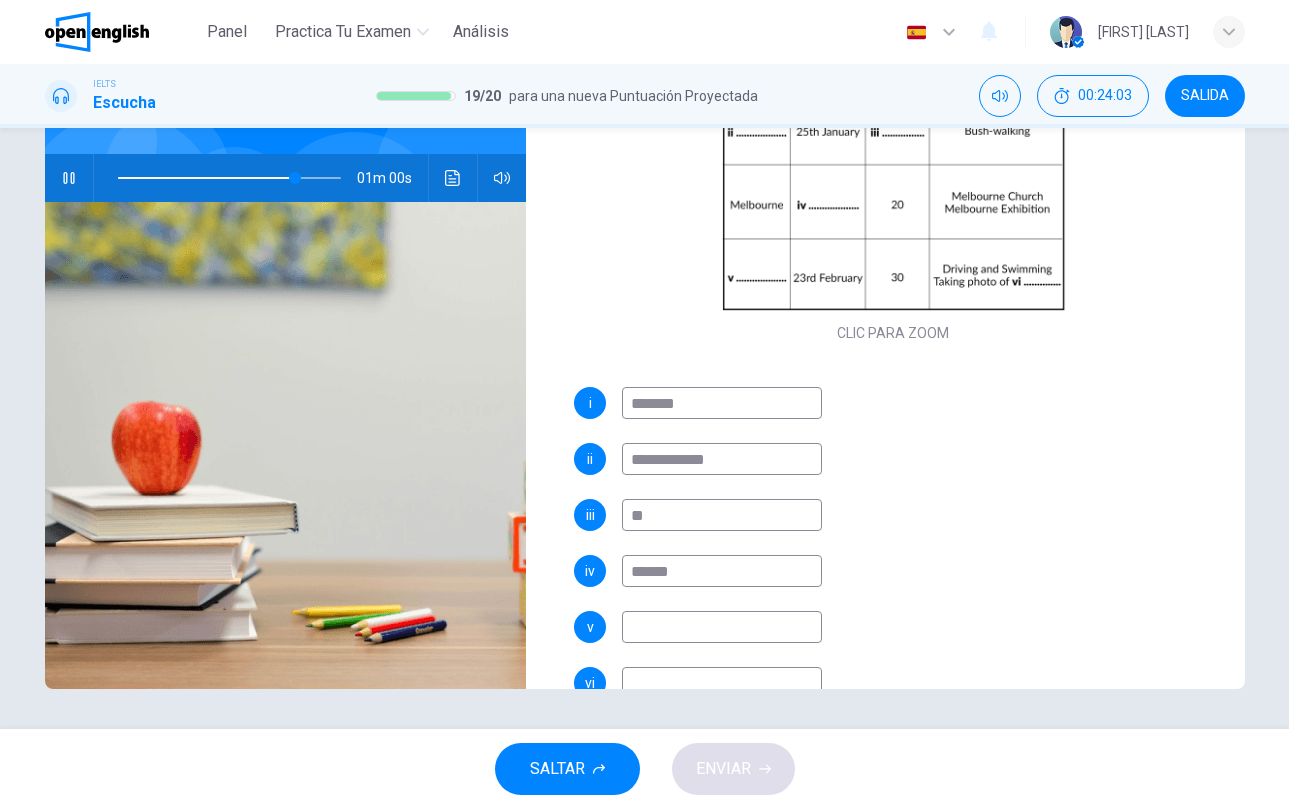 type on "*******" 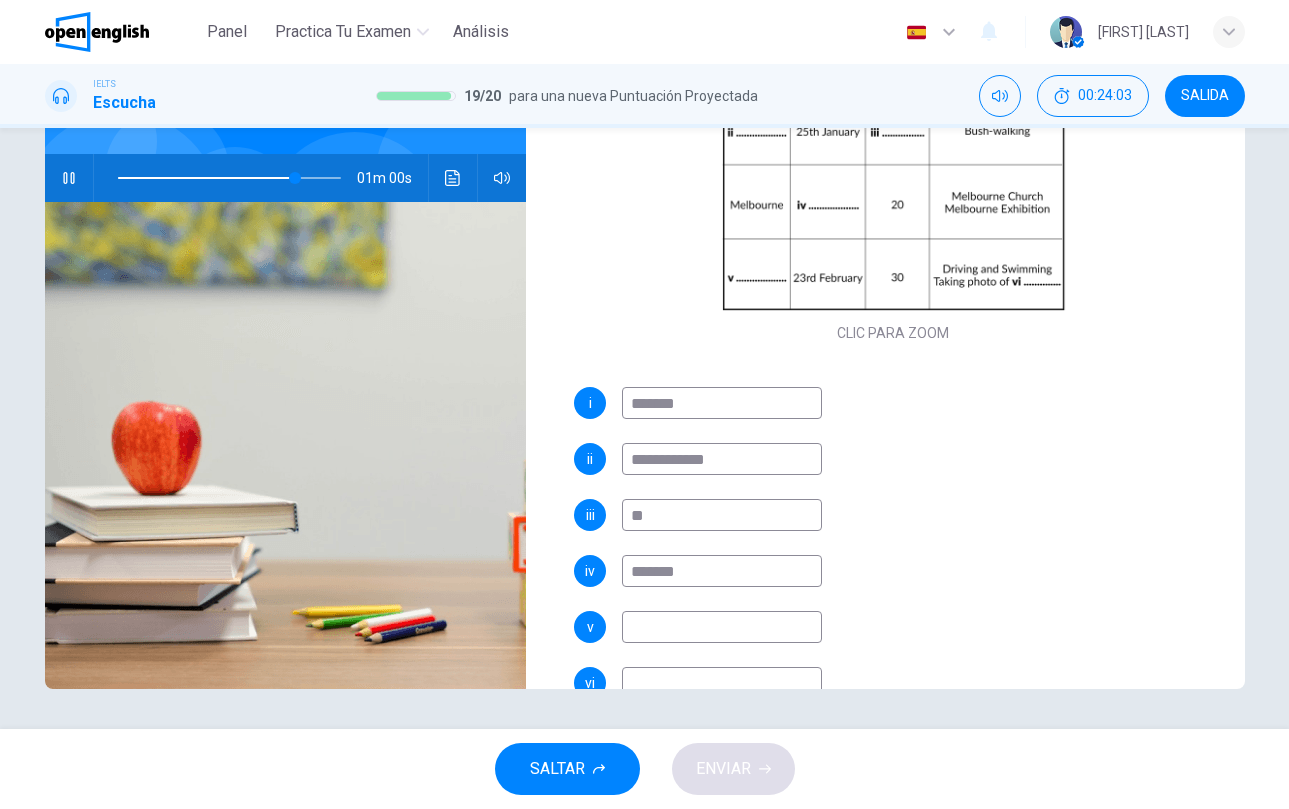 type on "**" 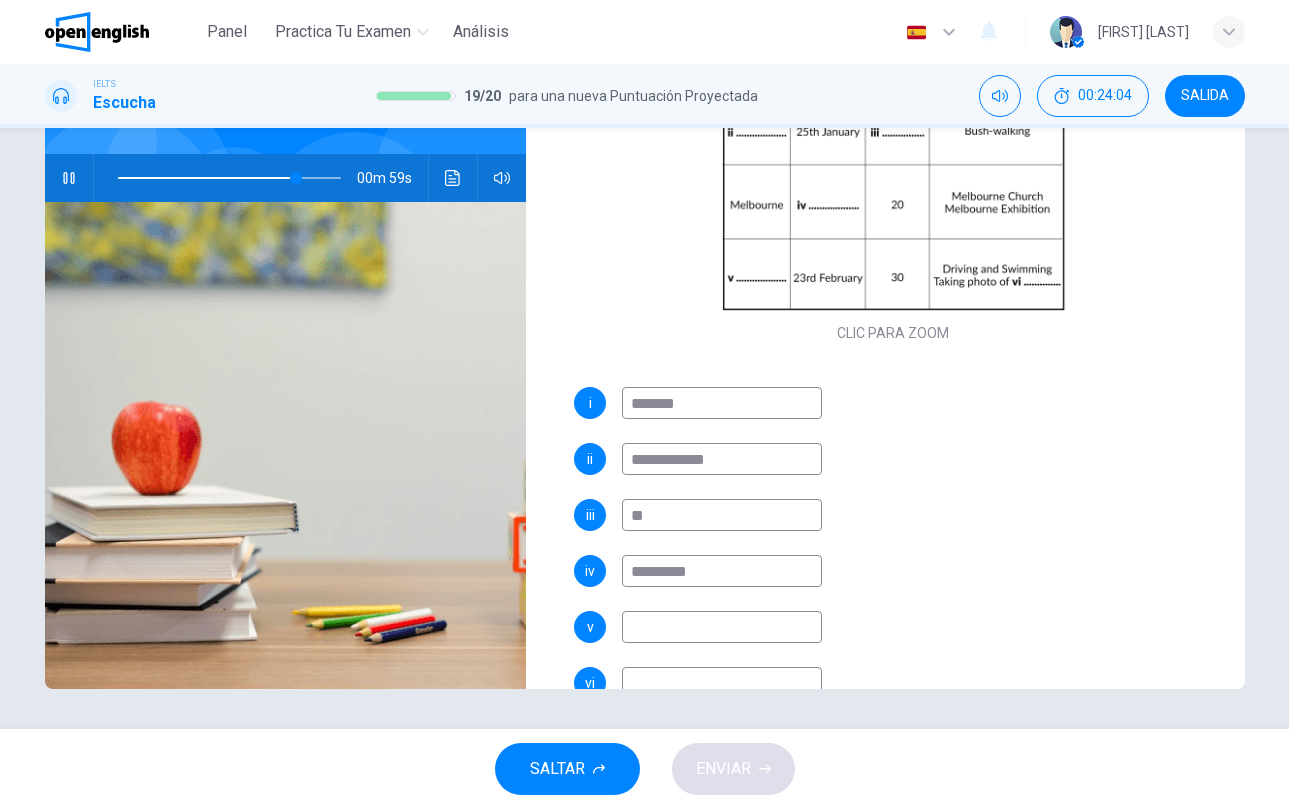 type on "**********" 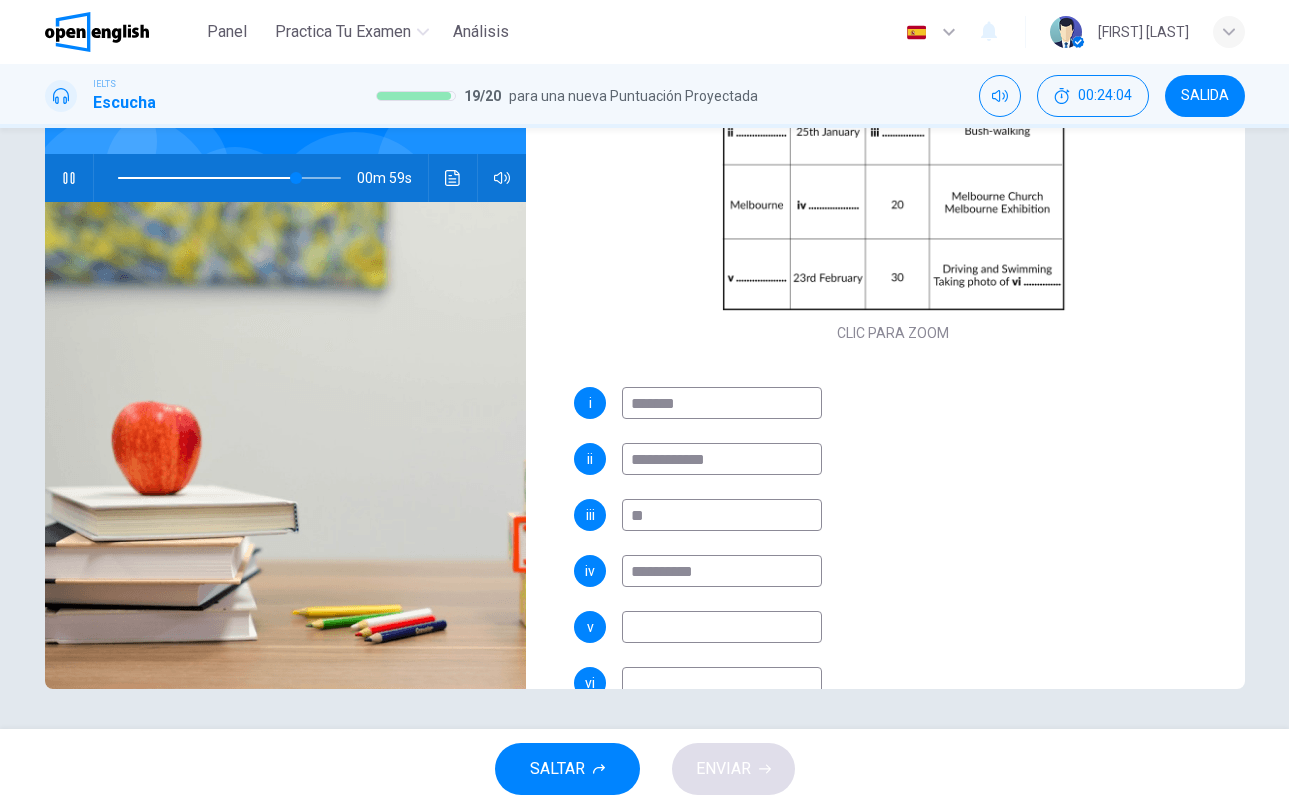 type on "**" 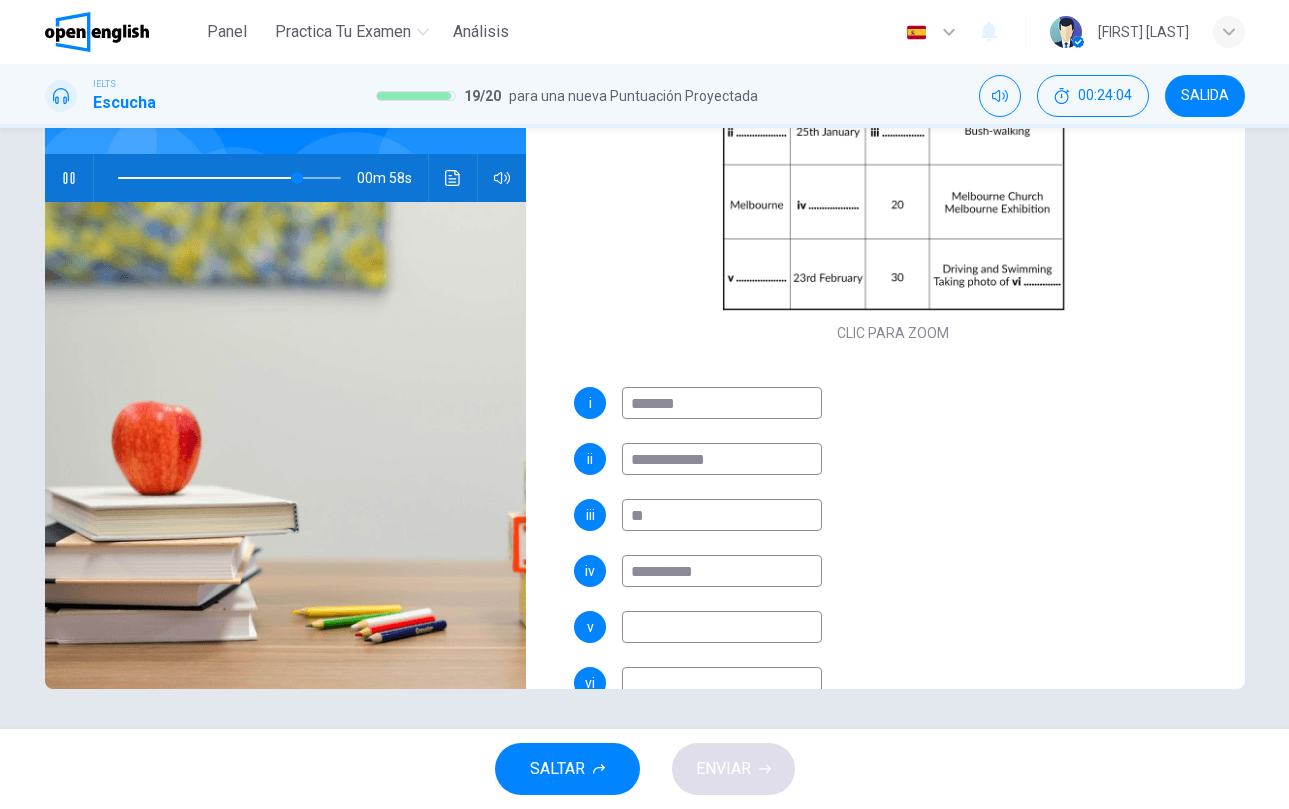 type on "**********" 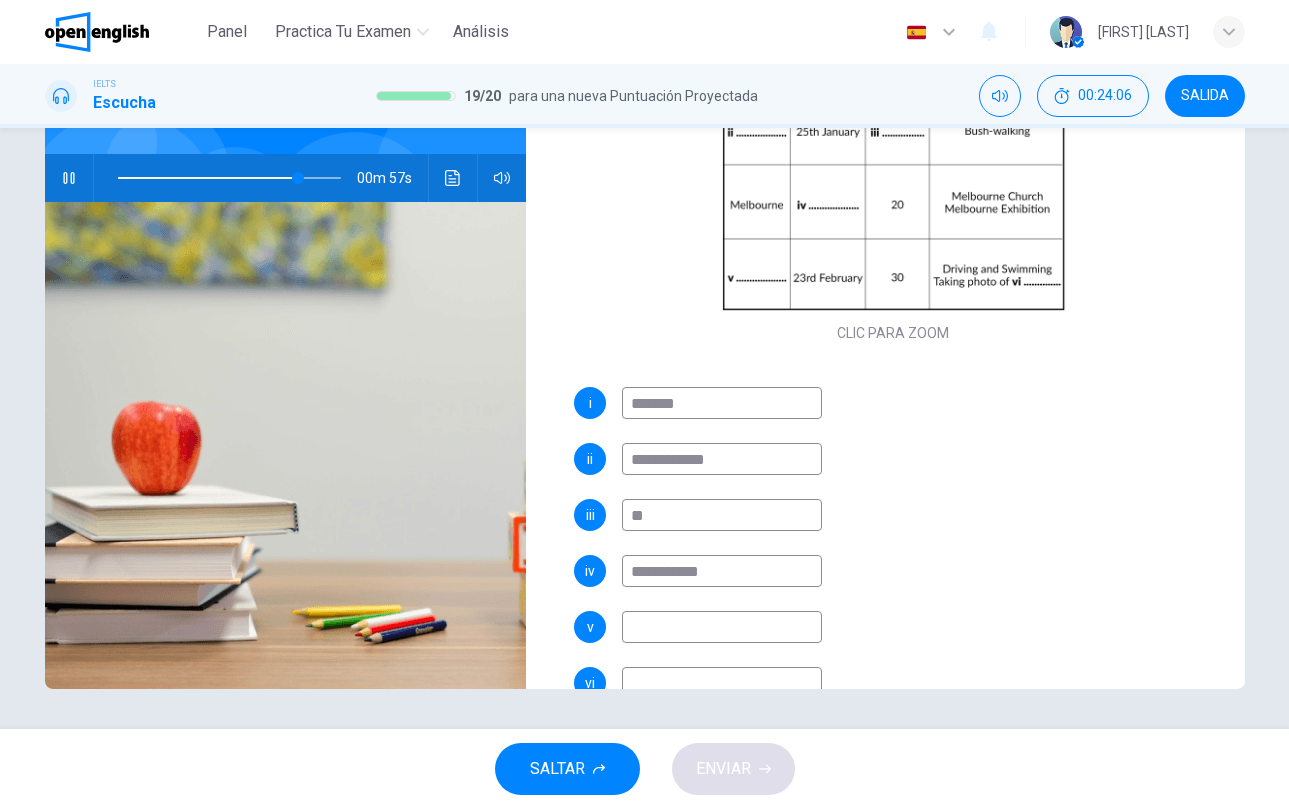 type on "**" 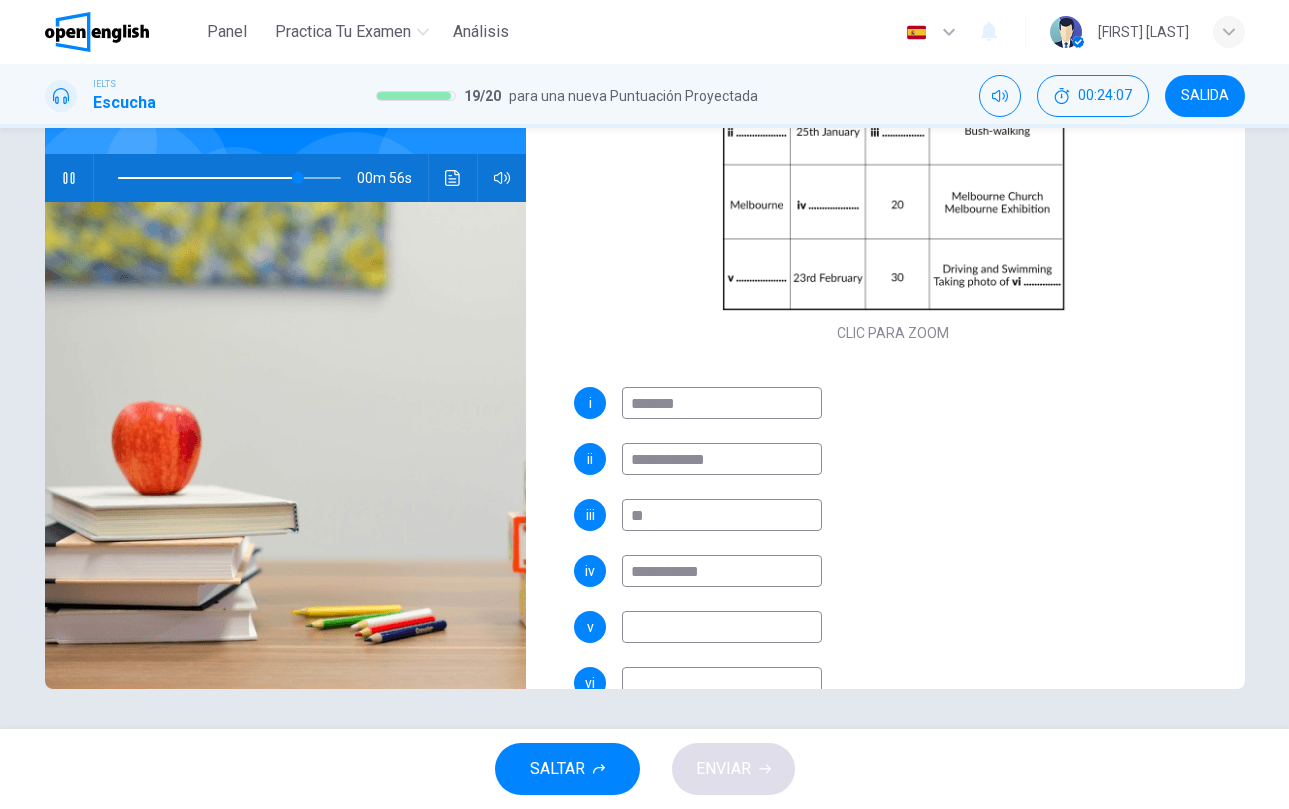 type on "**********" 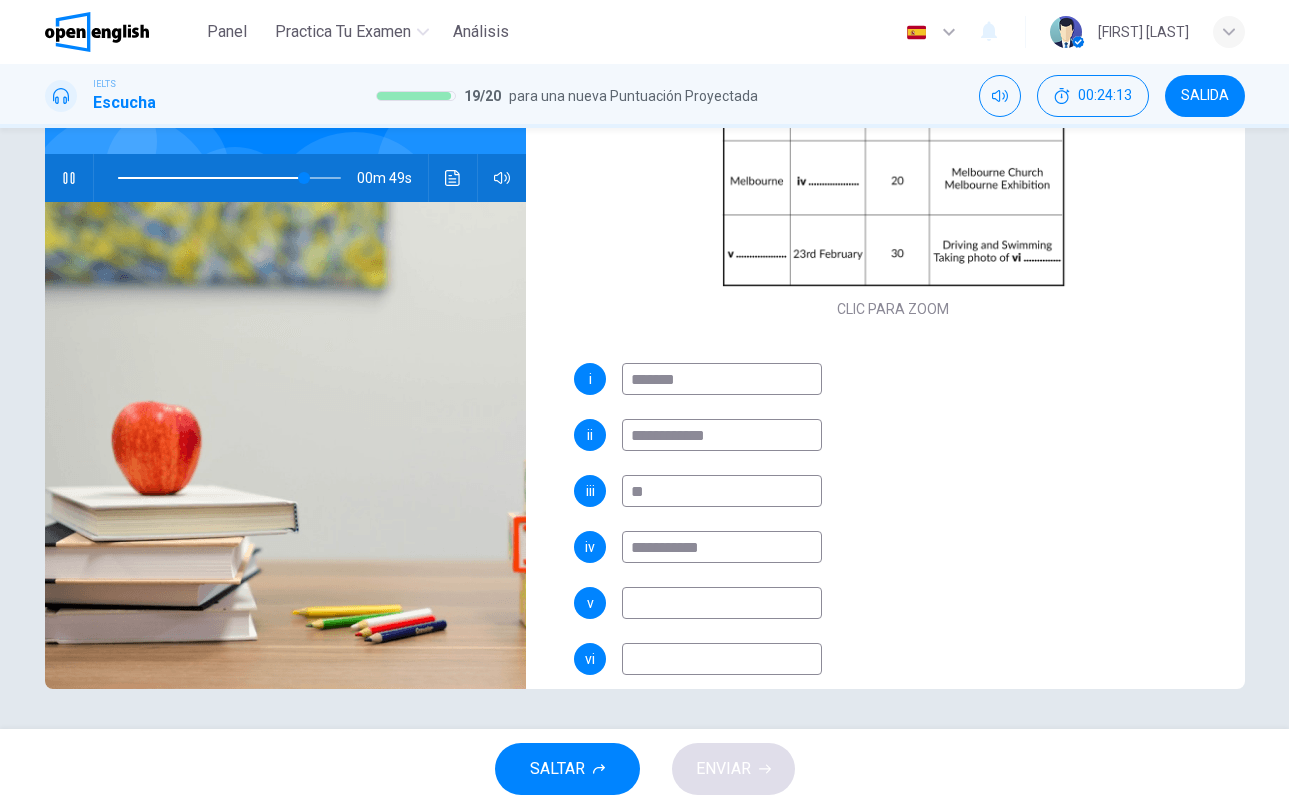 scroll, scrollTop: 264, scrollLeft: 0, axis: vertical 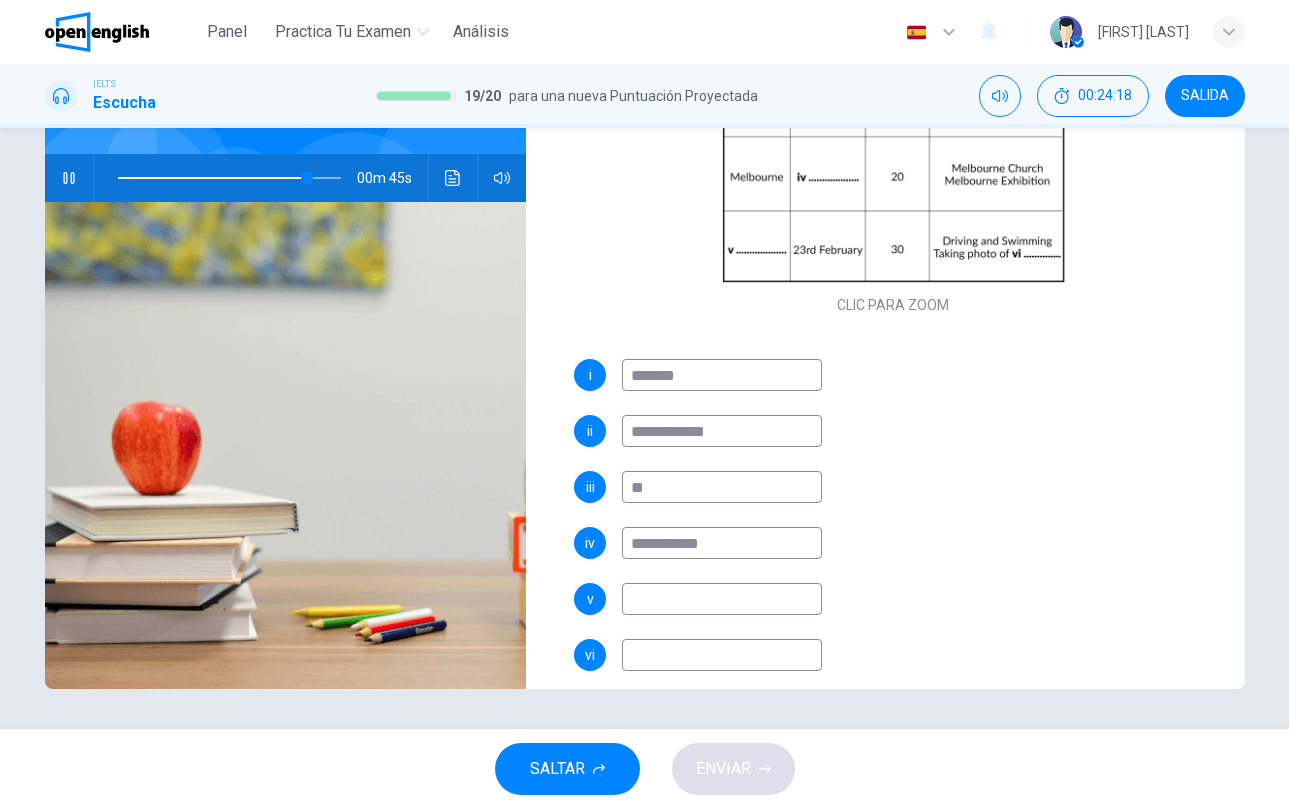 click at bounding box center [722, 599] 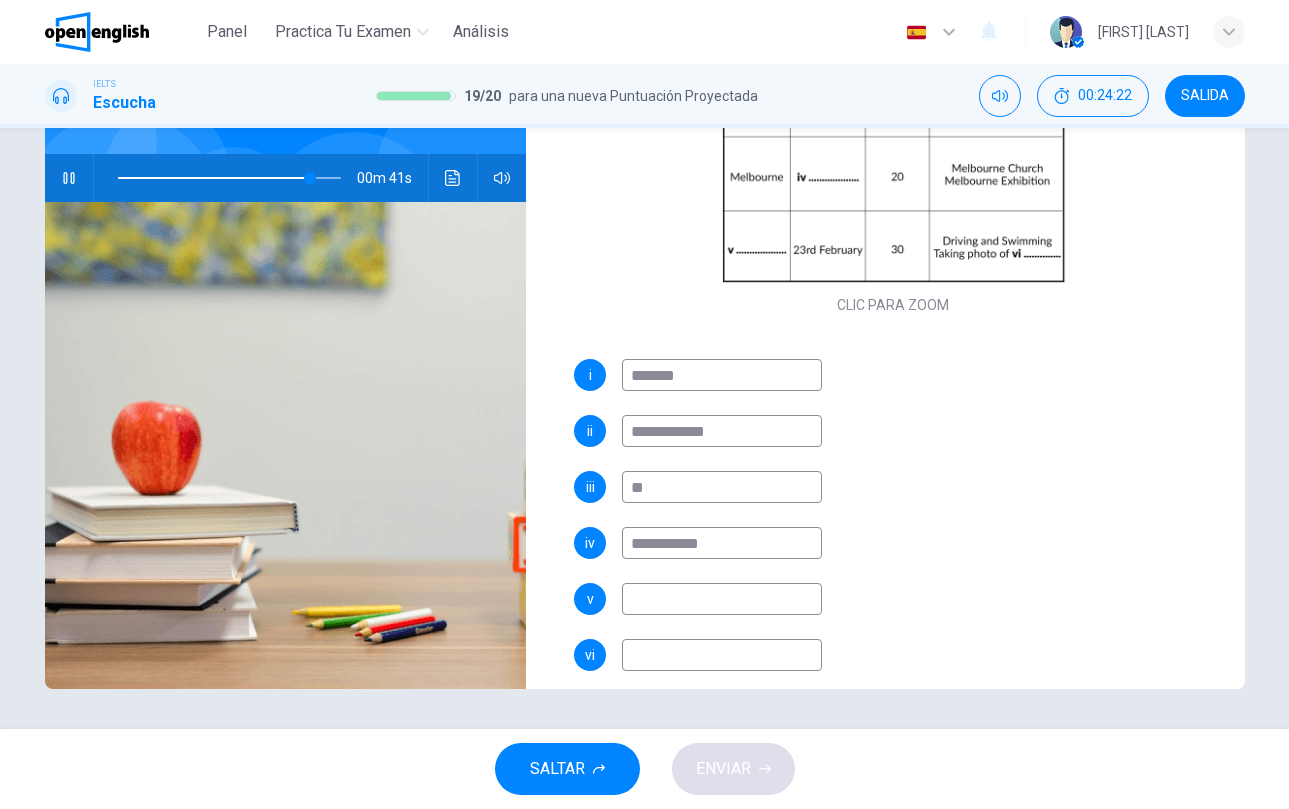 type on "**" 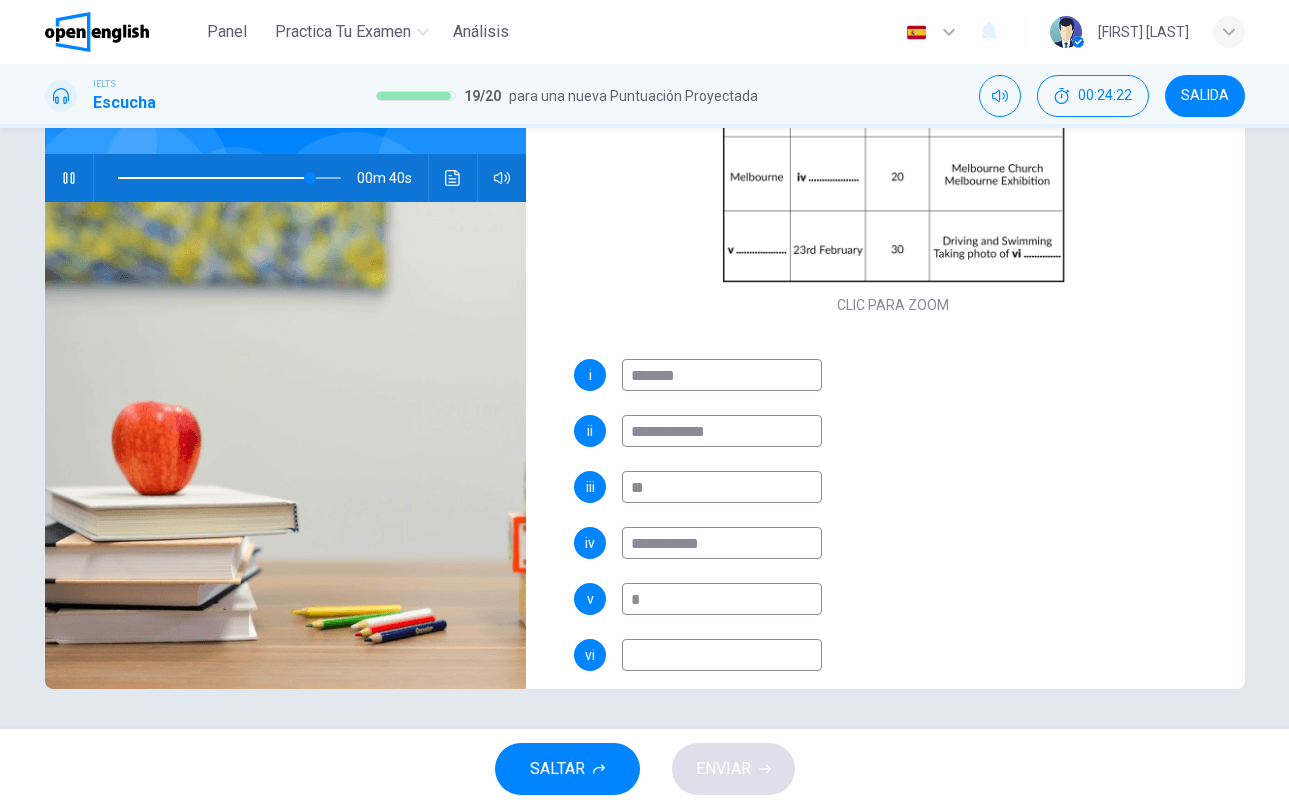 type on "**" 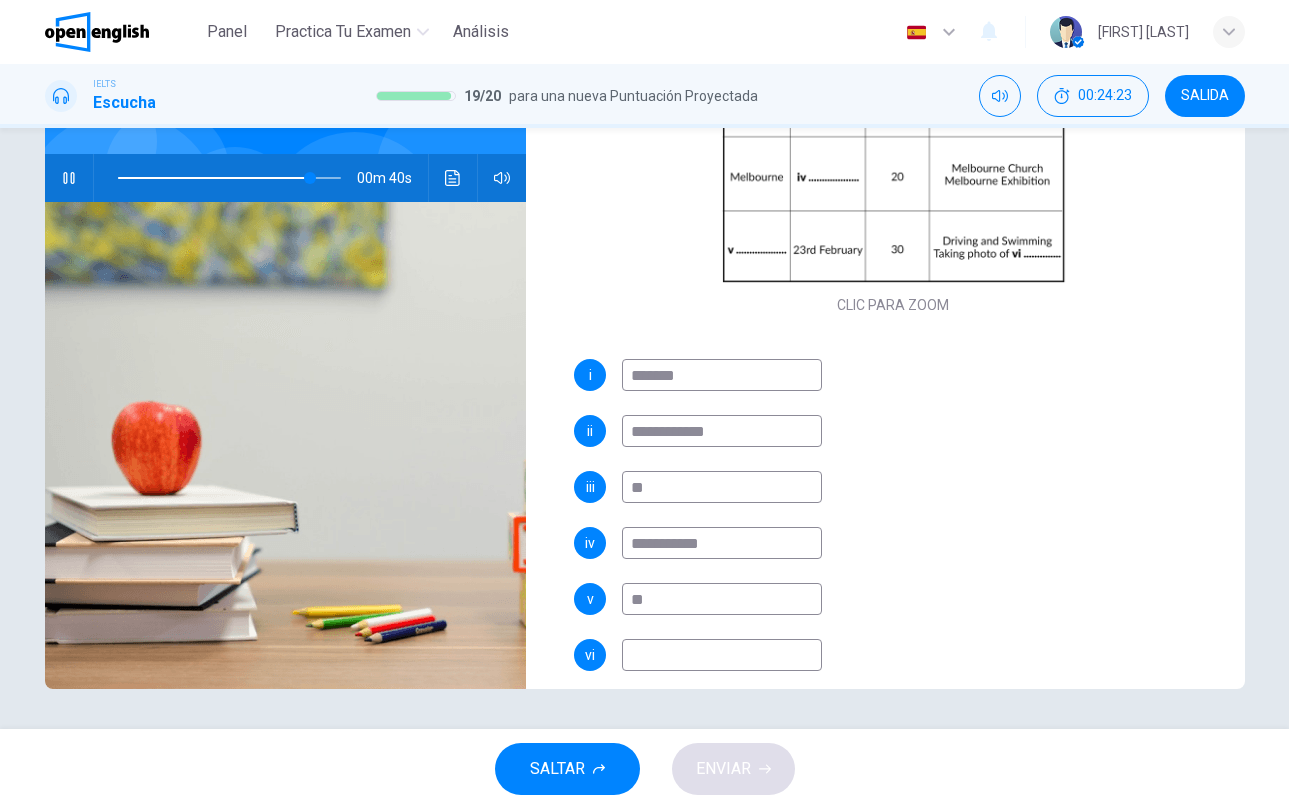 type on "**" 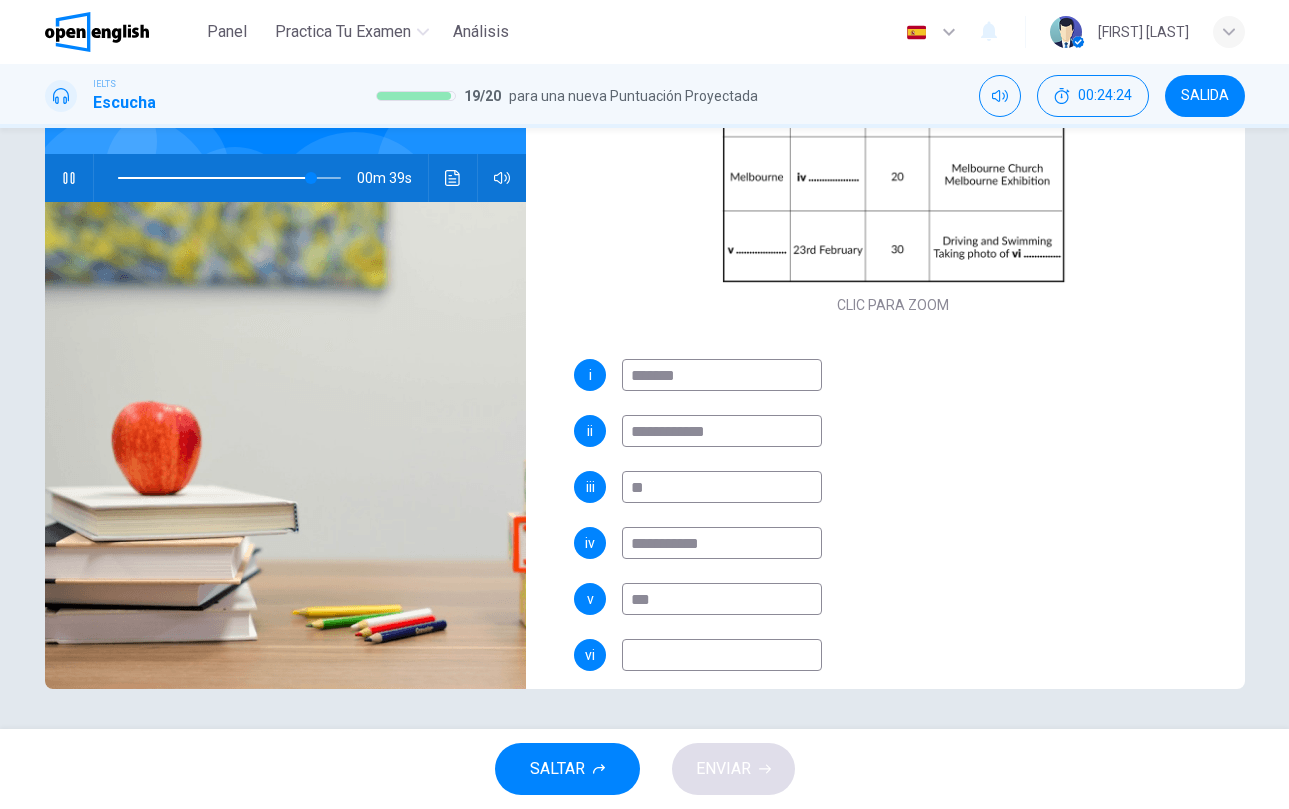 type on "****" 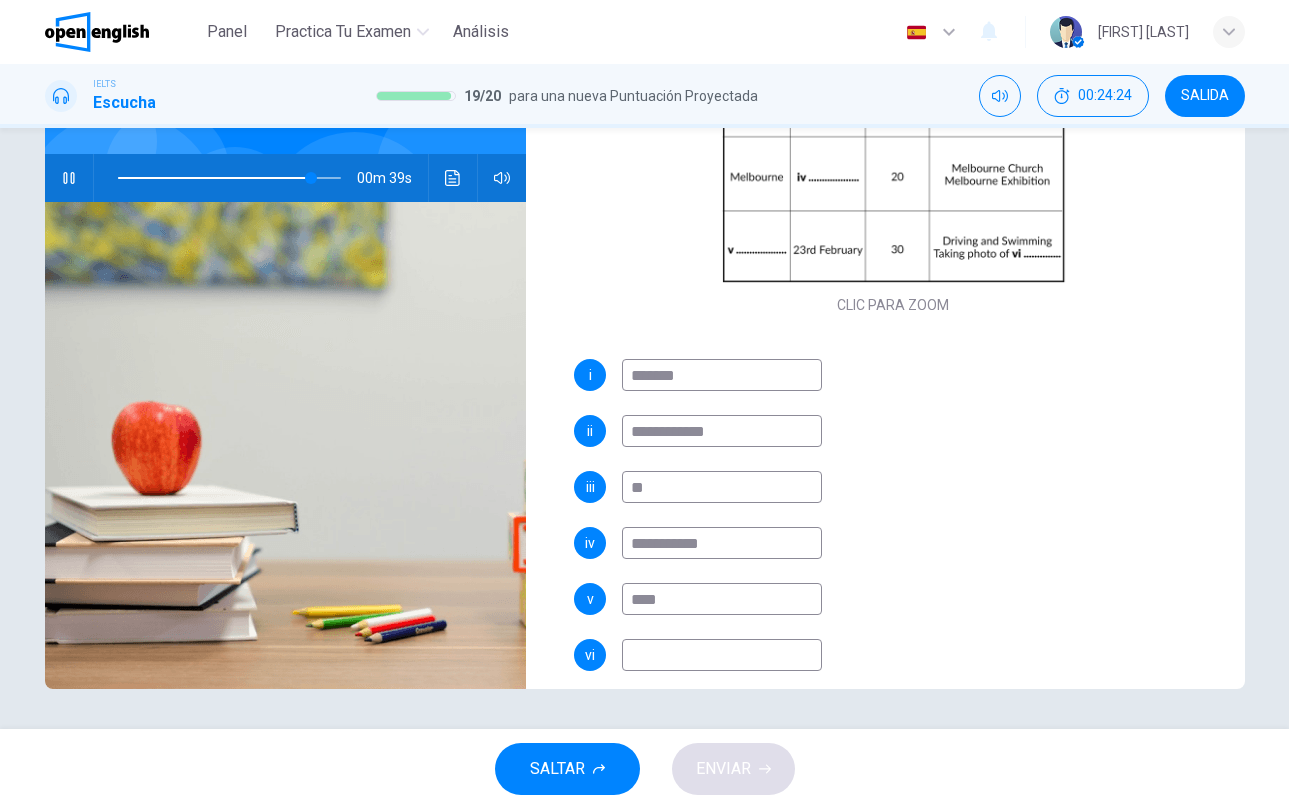 type on "**" 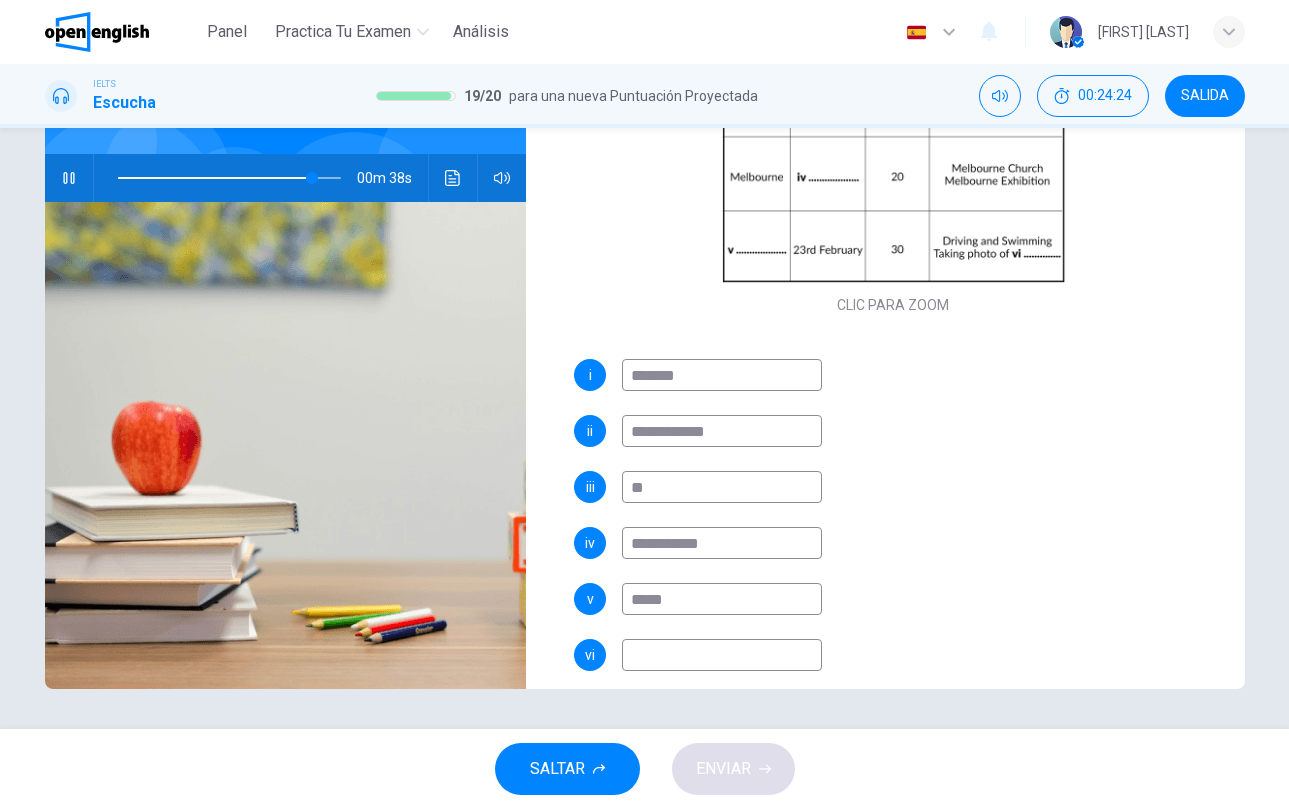 type on "*****" 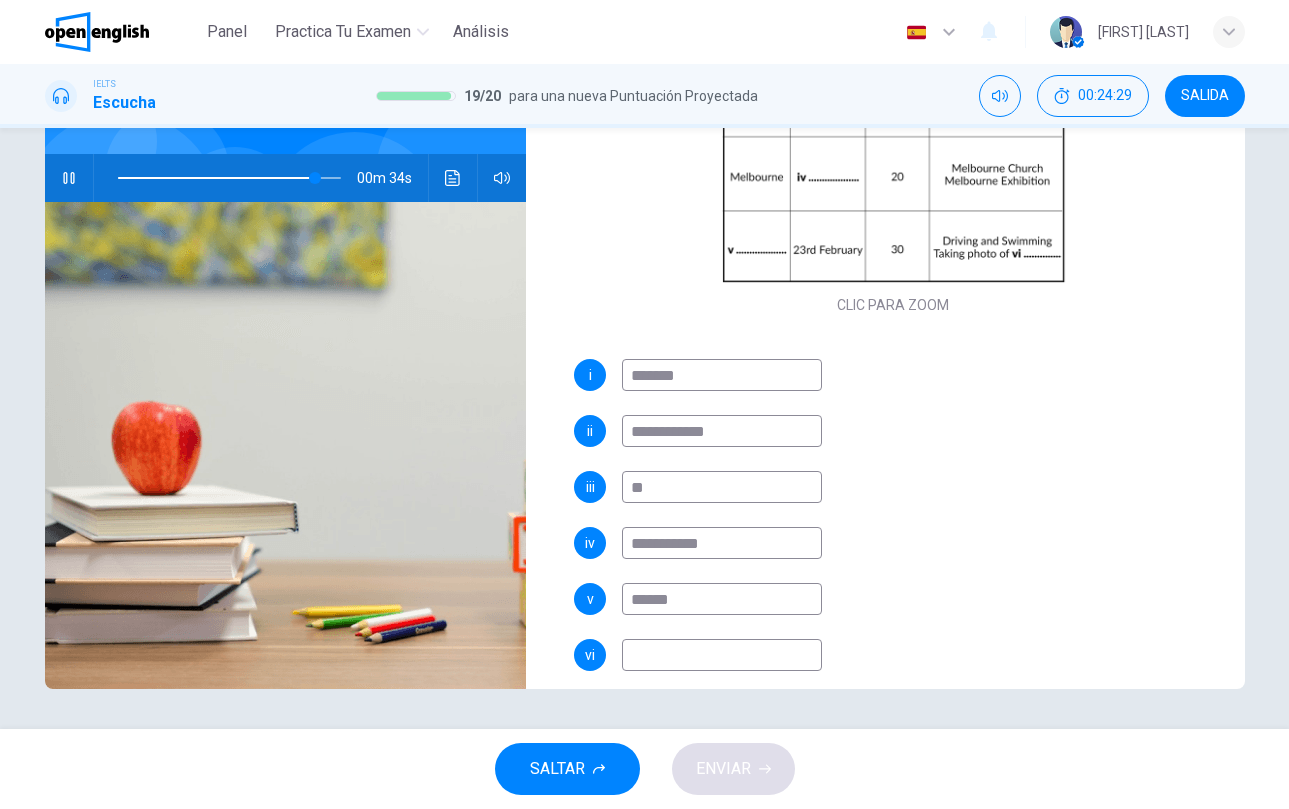 type on "**" 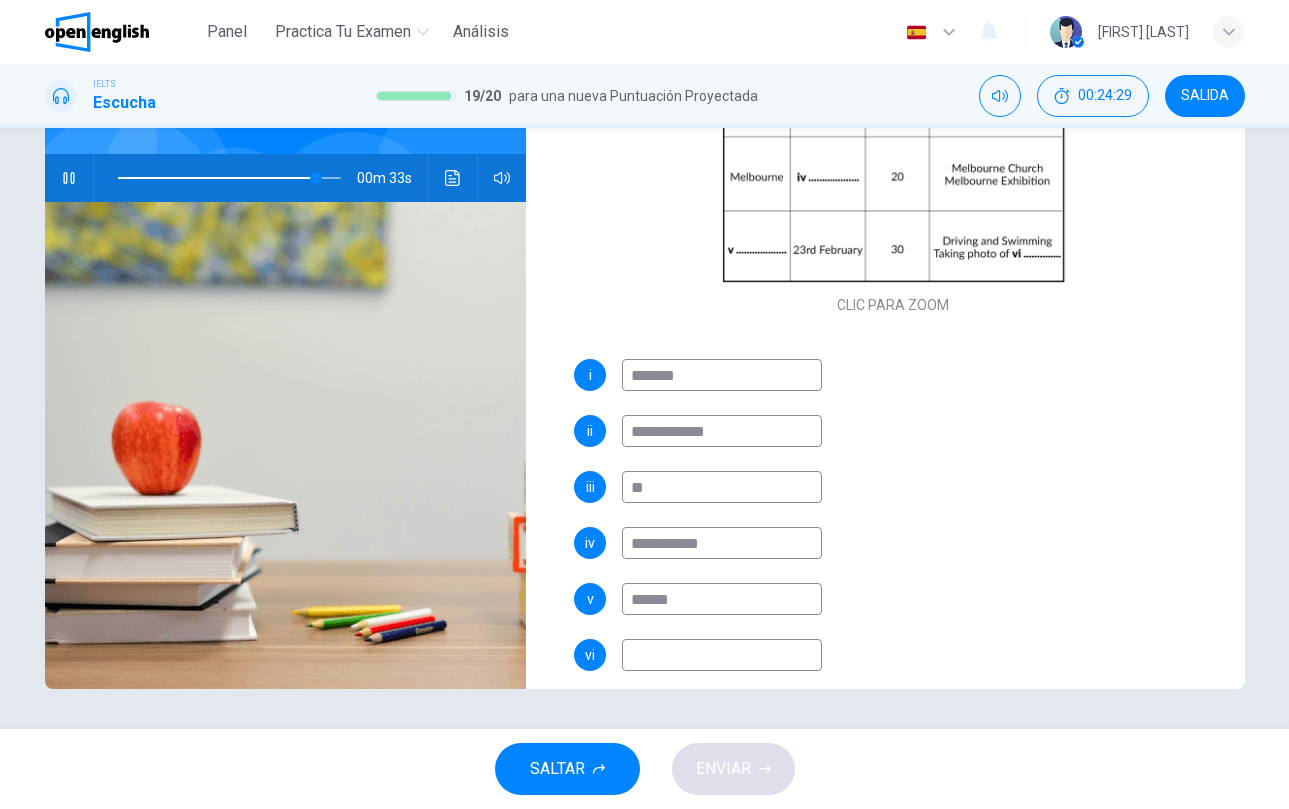 type on "*****" 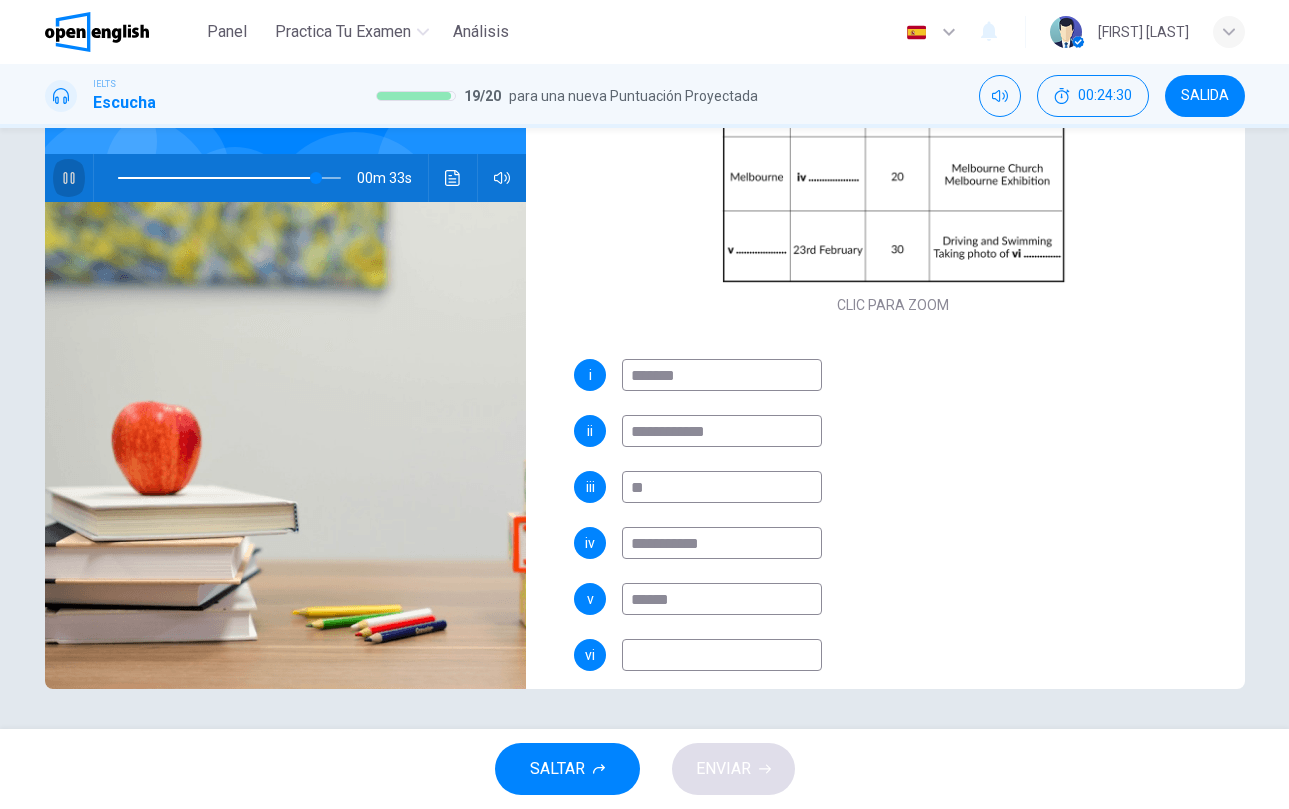 click 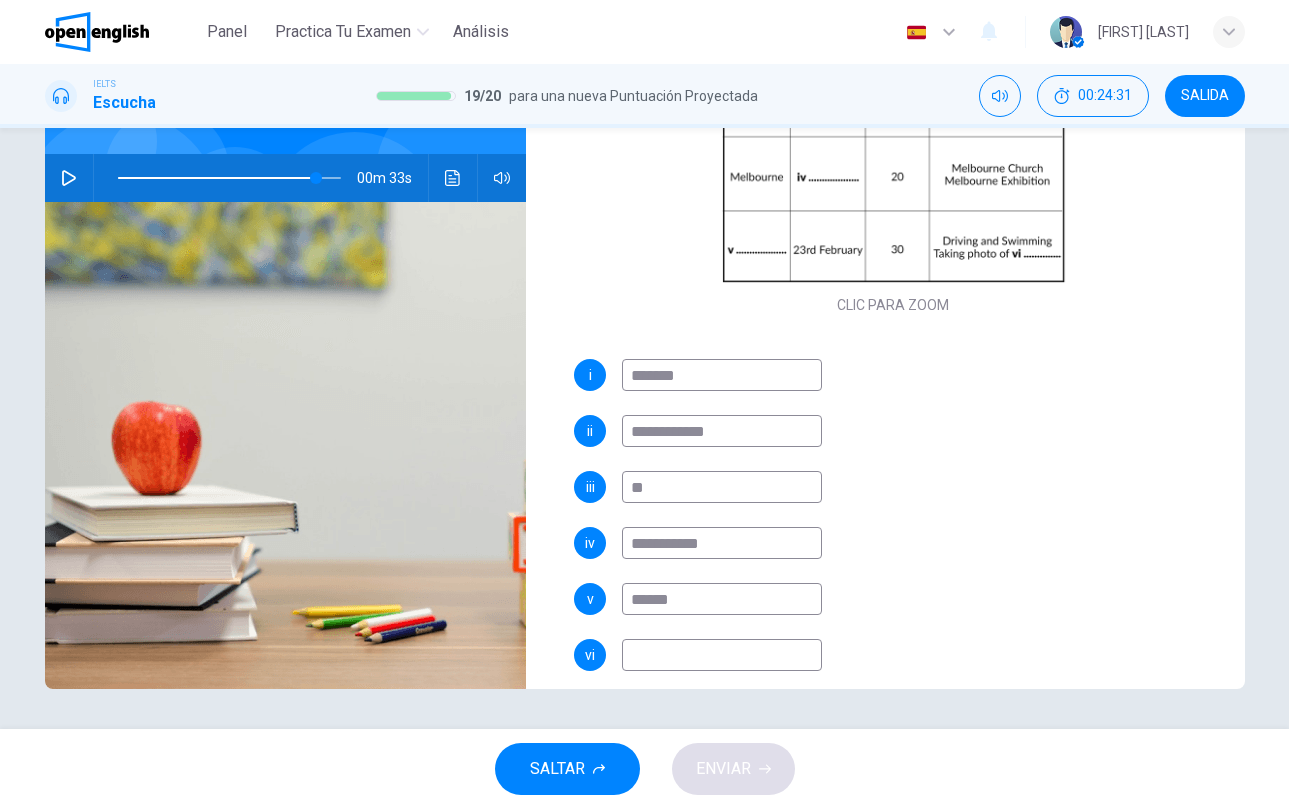 click on "*****" at bounding box center [722, 599] 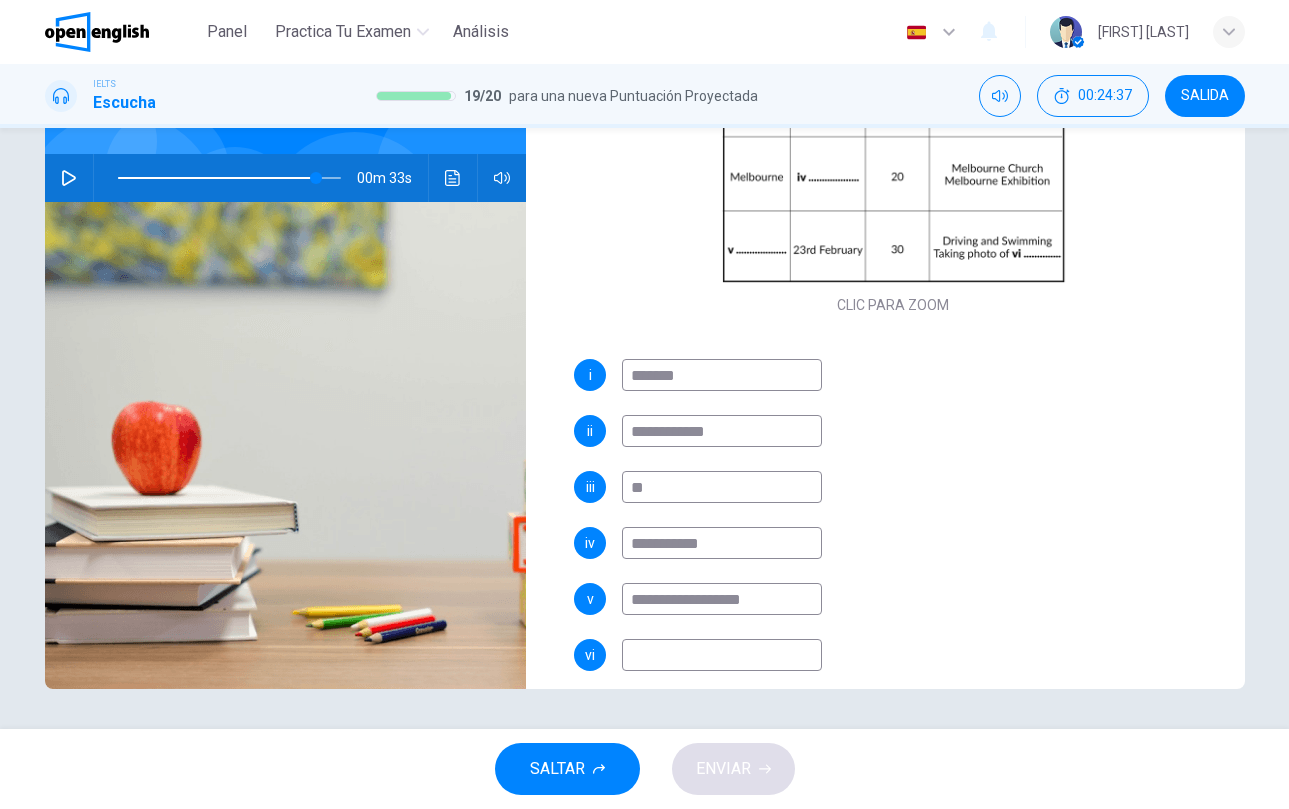 type on "**********" 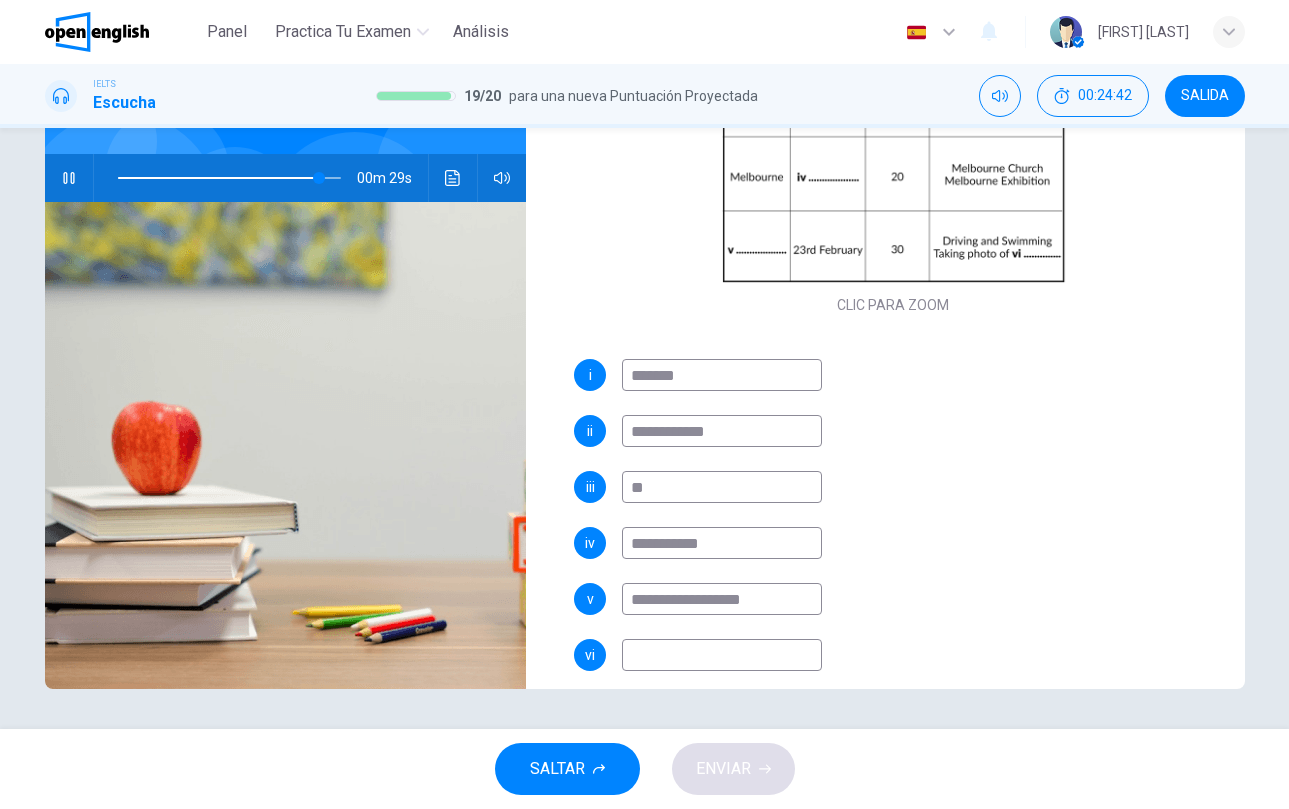 click at bounding box center (722, 655) 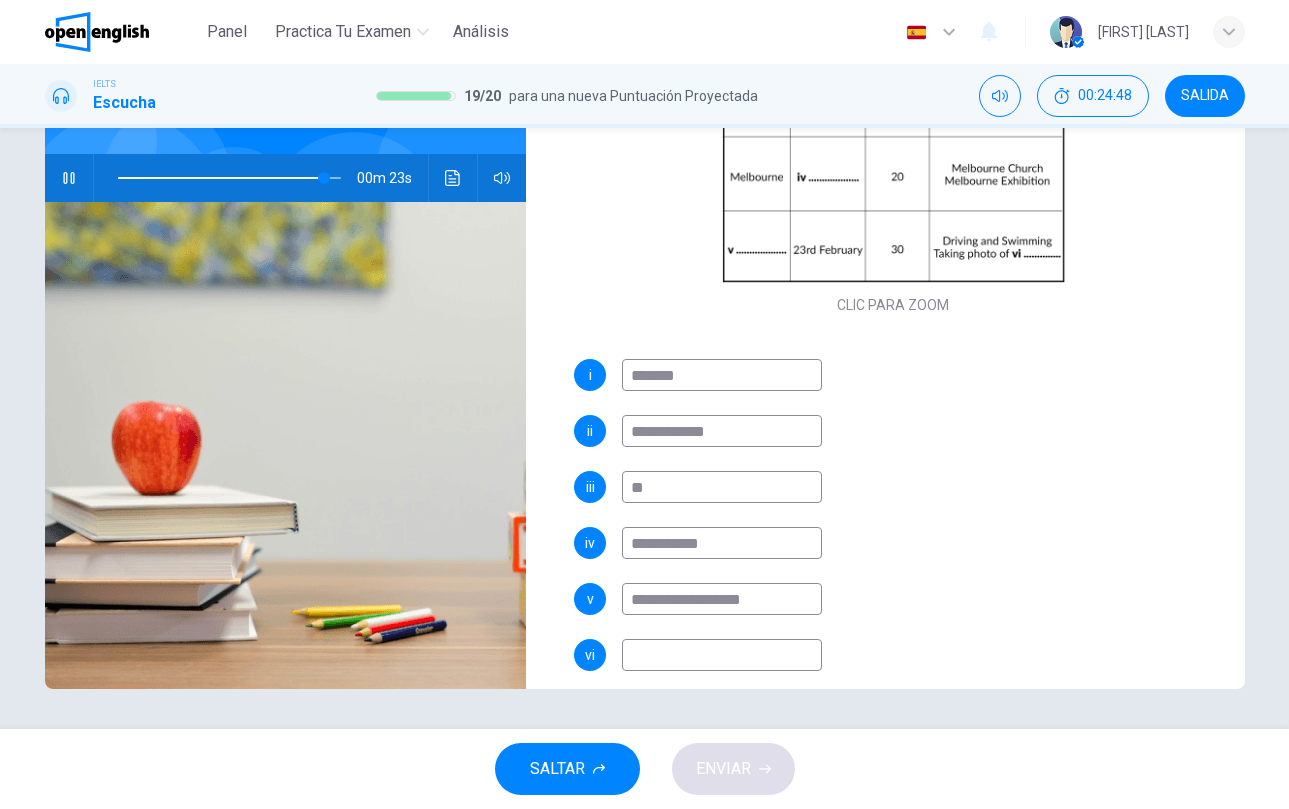 type on "**" 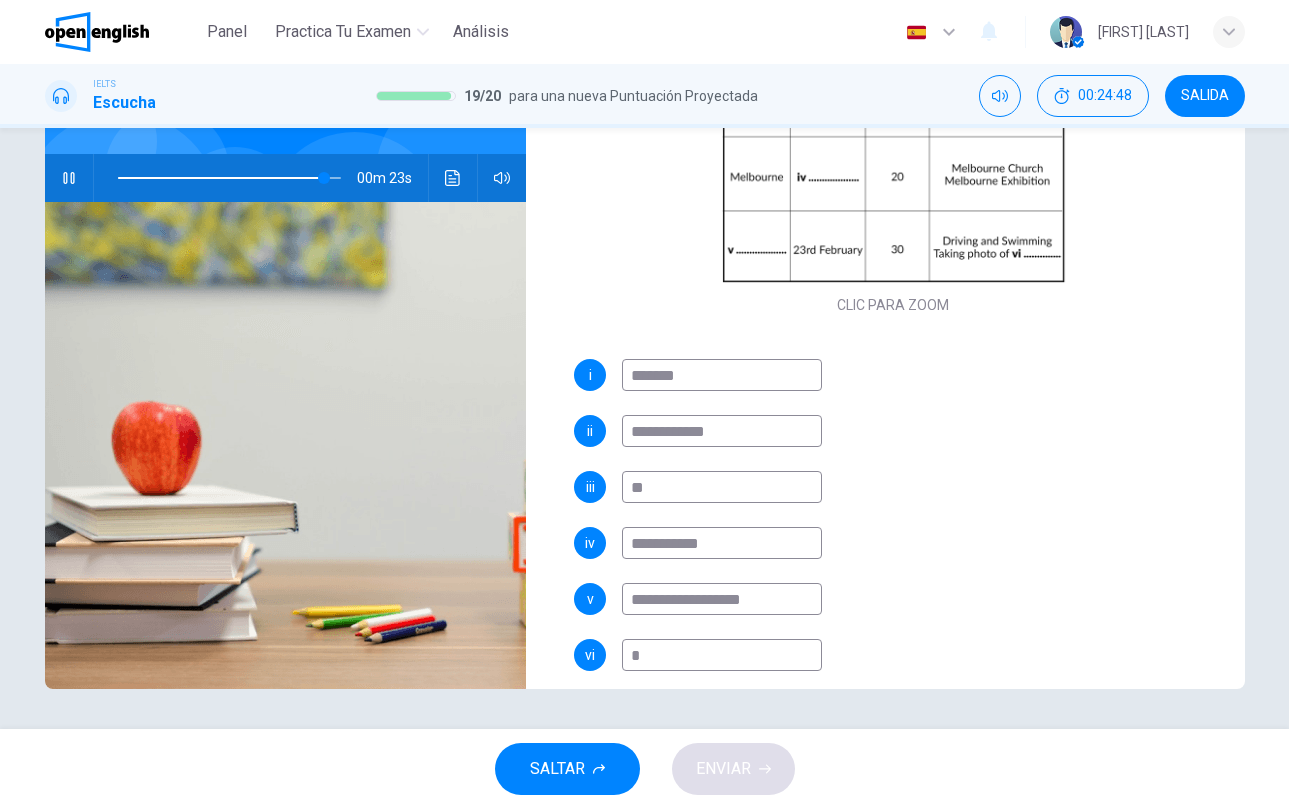 type on "**" 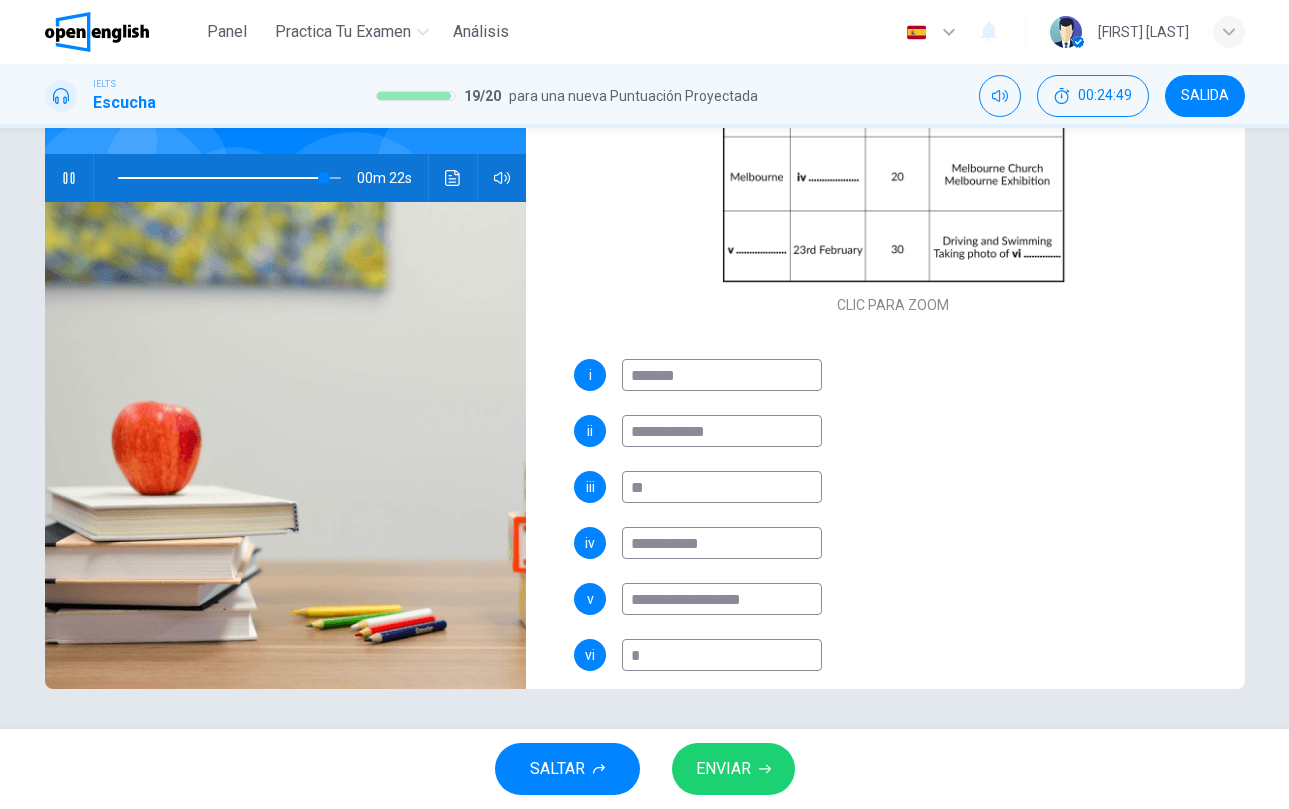type on "**" 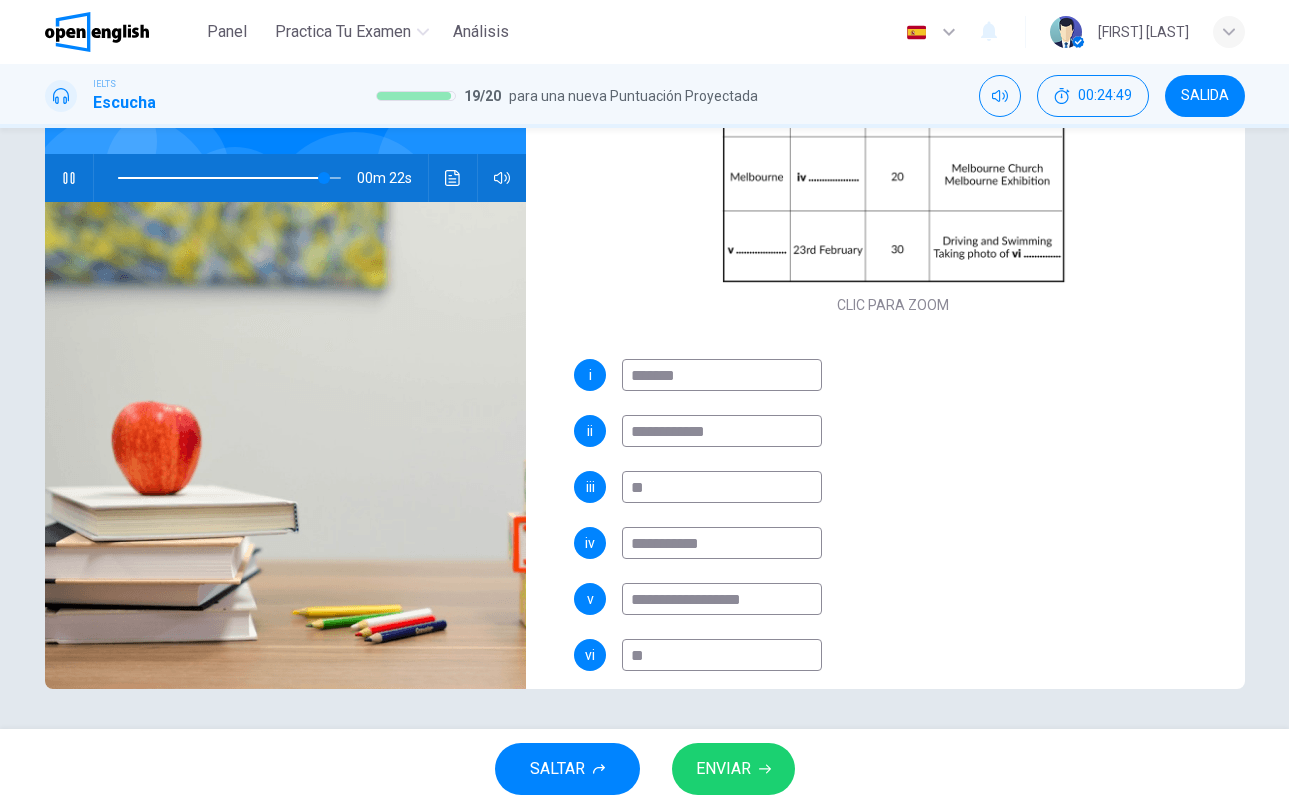 type on "**" 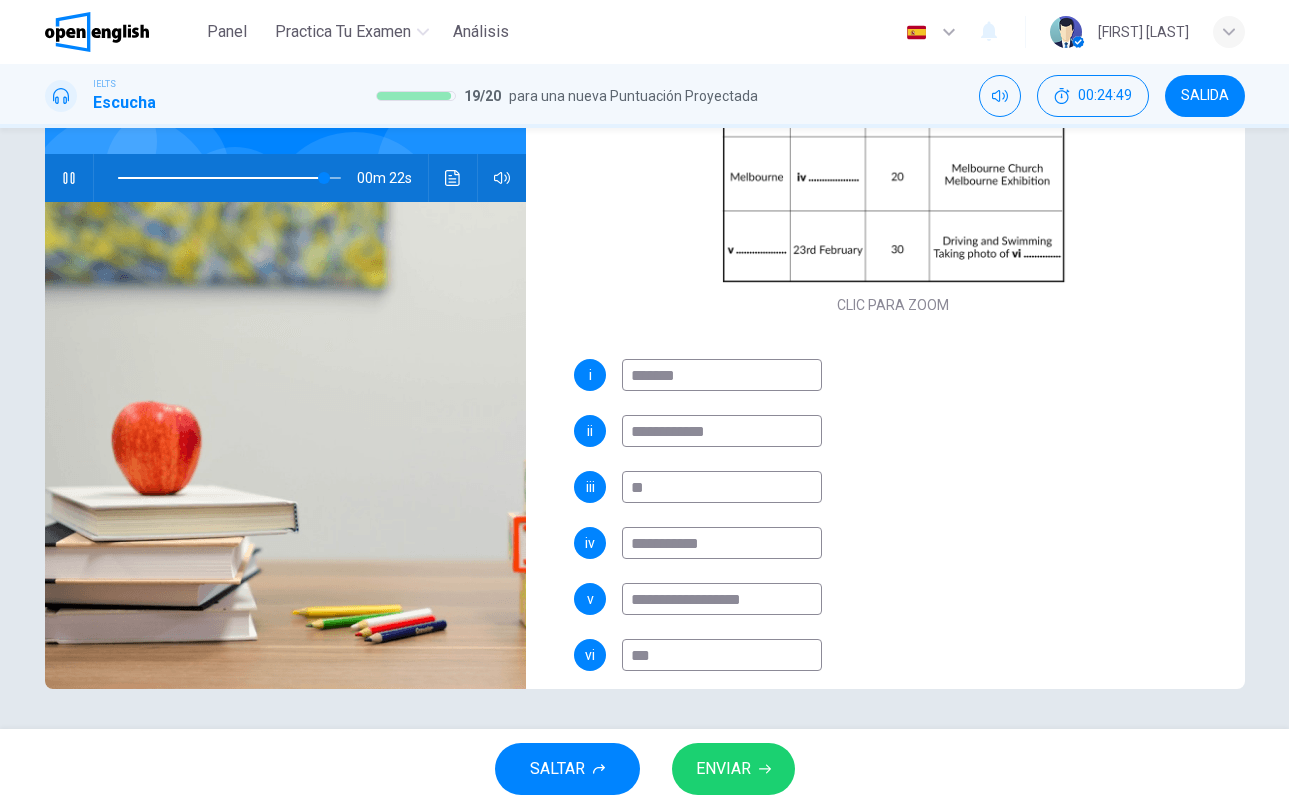 type on "****" 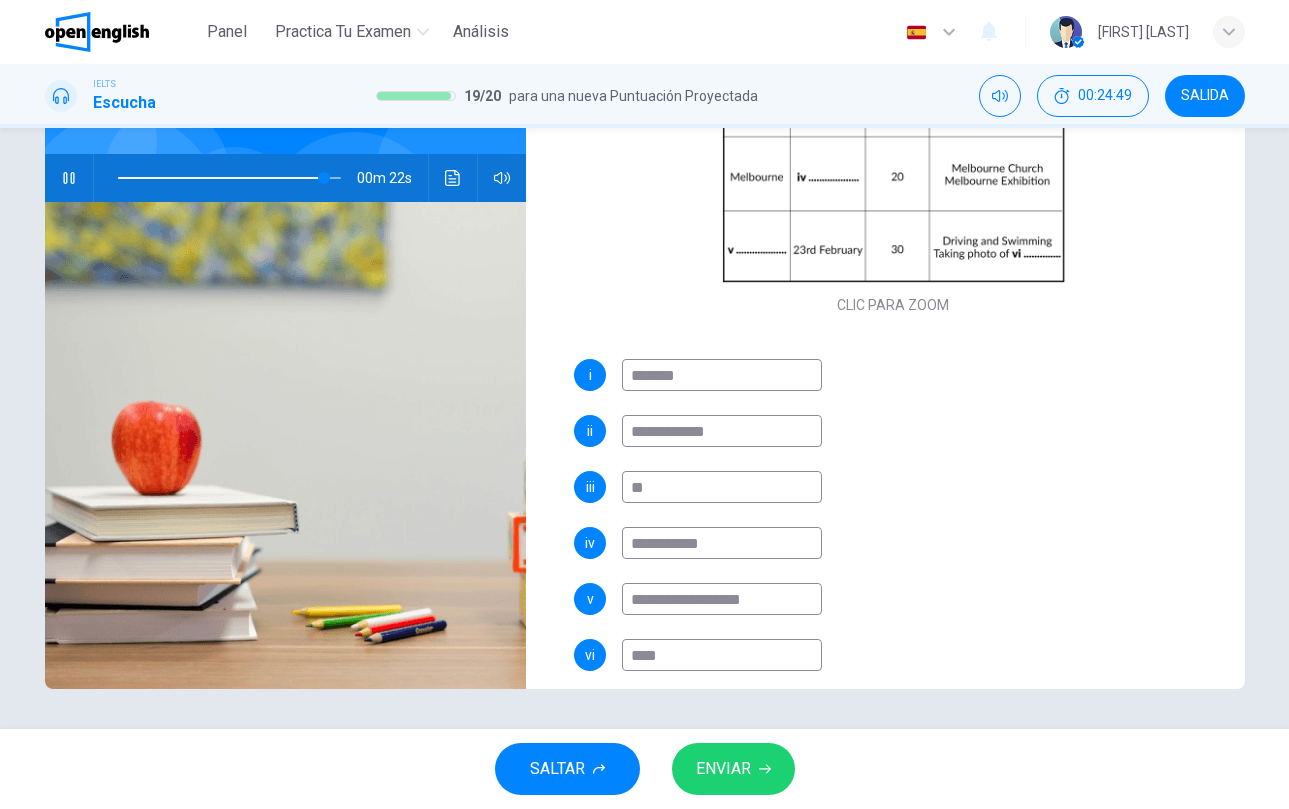 type on "**" 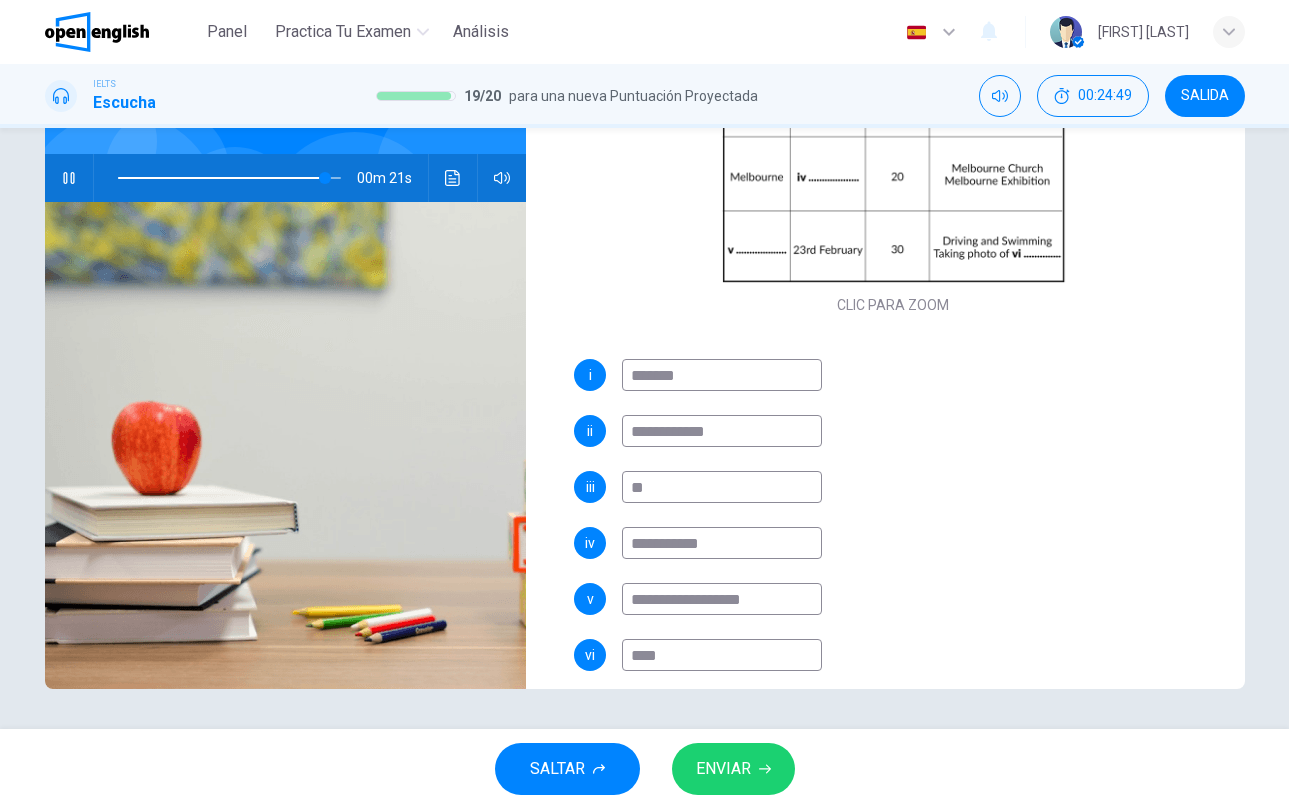 type on "*****" 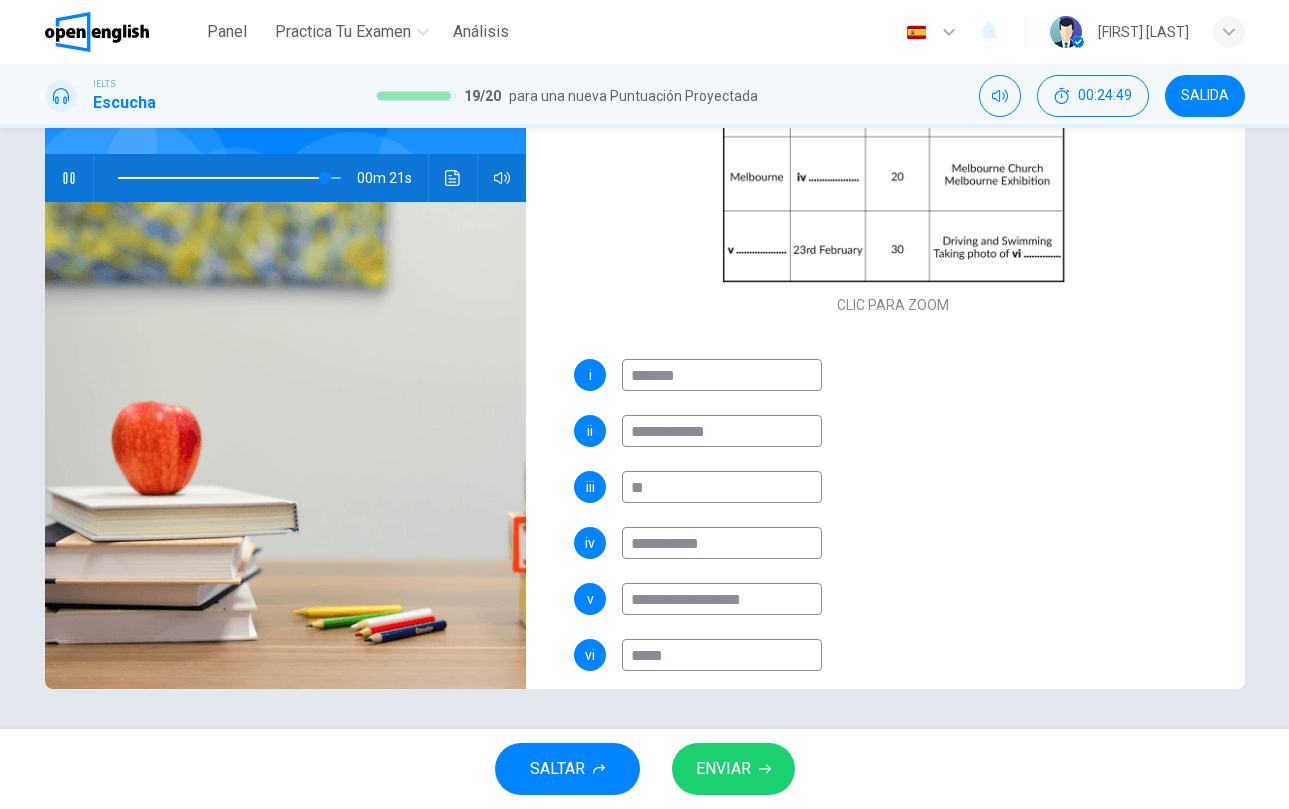 type on "**" 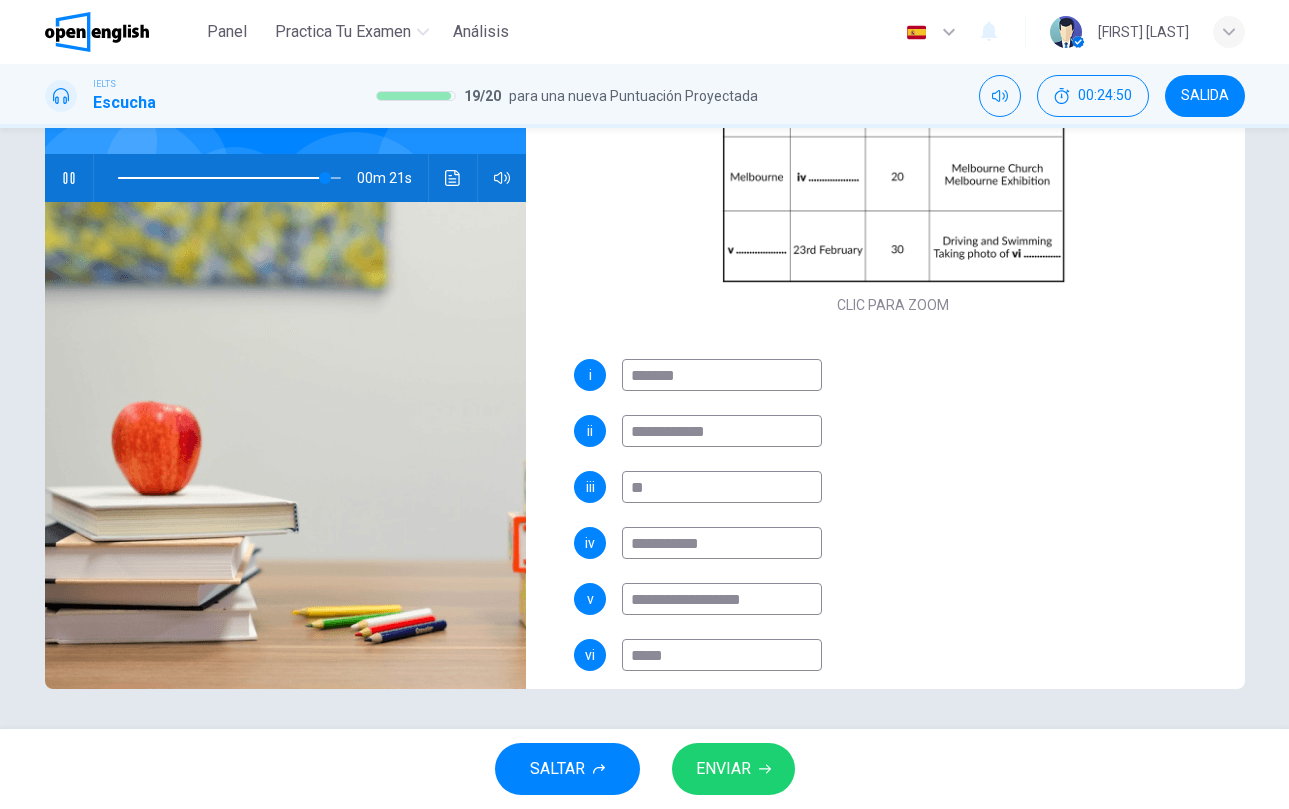 type on "******" 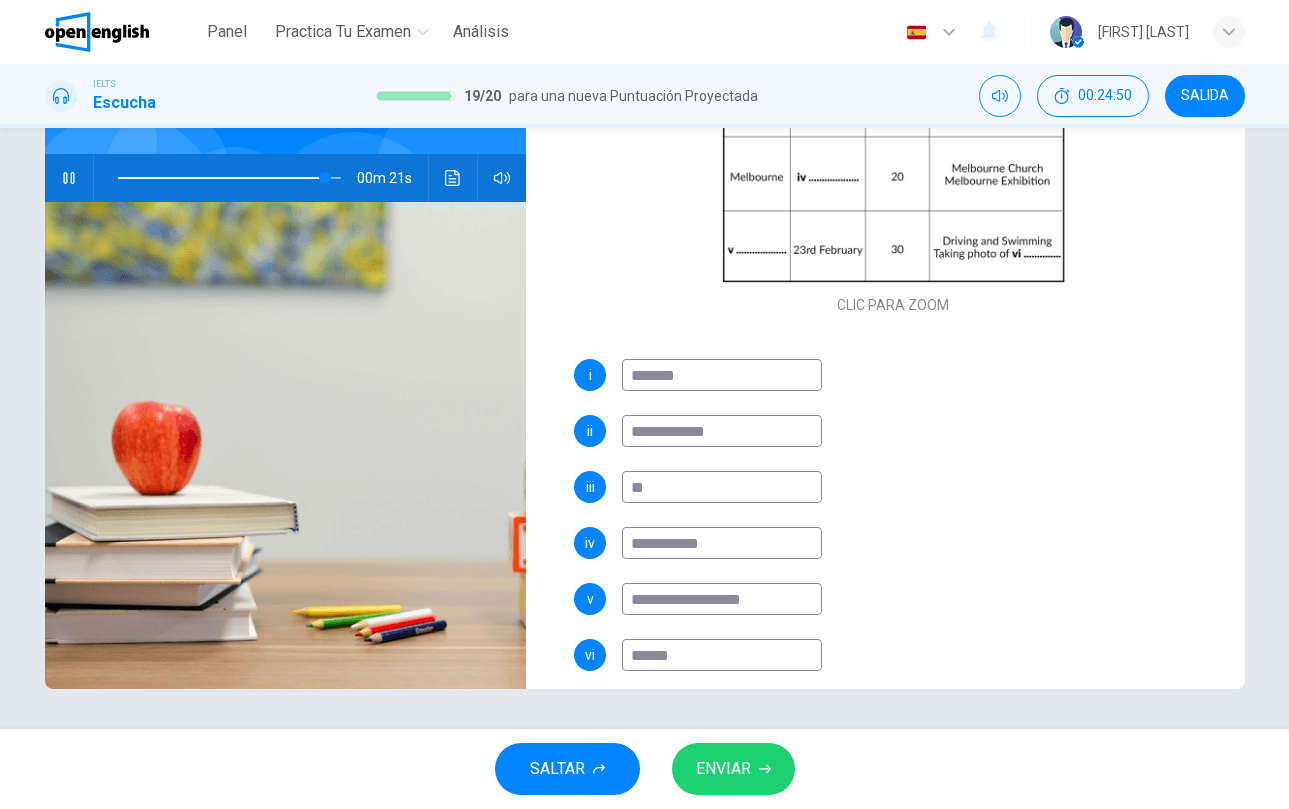 type on "**" 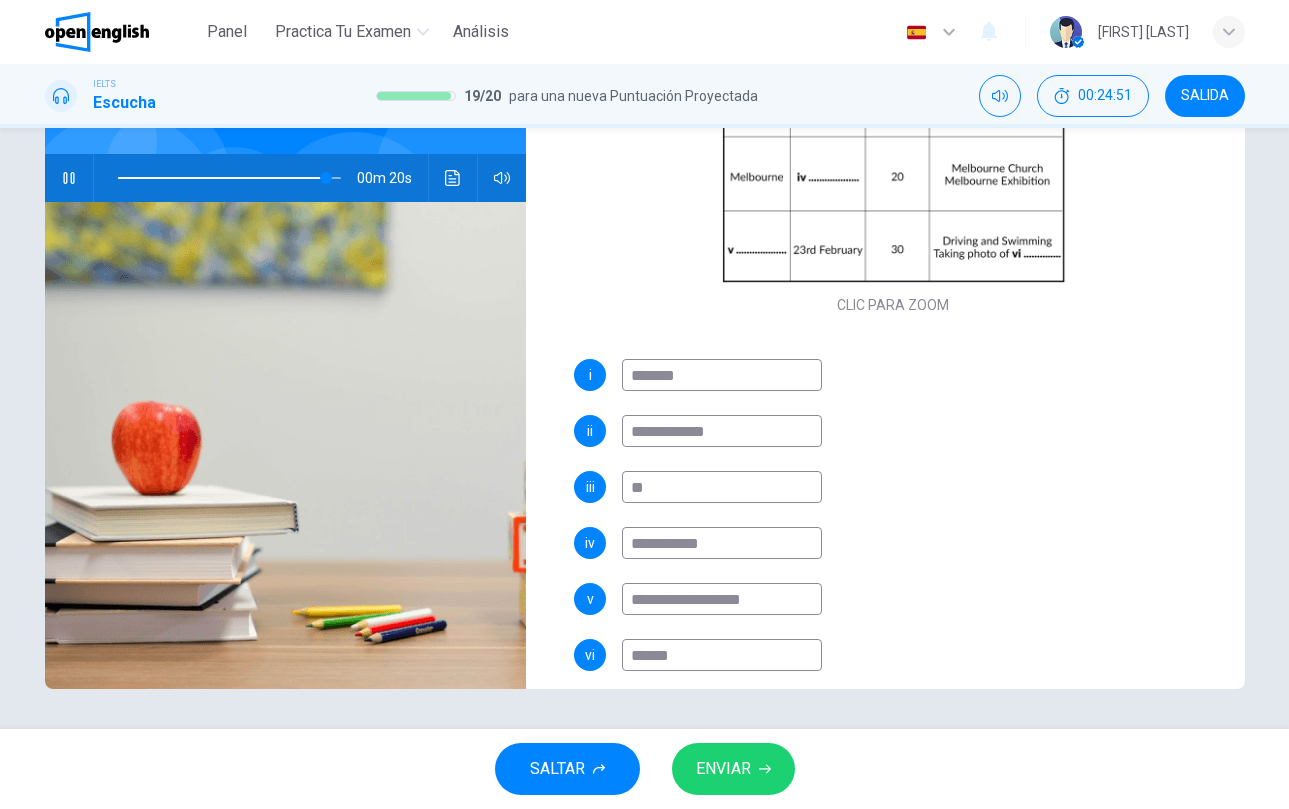 type on "******" 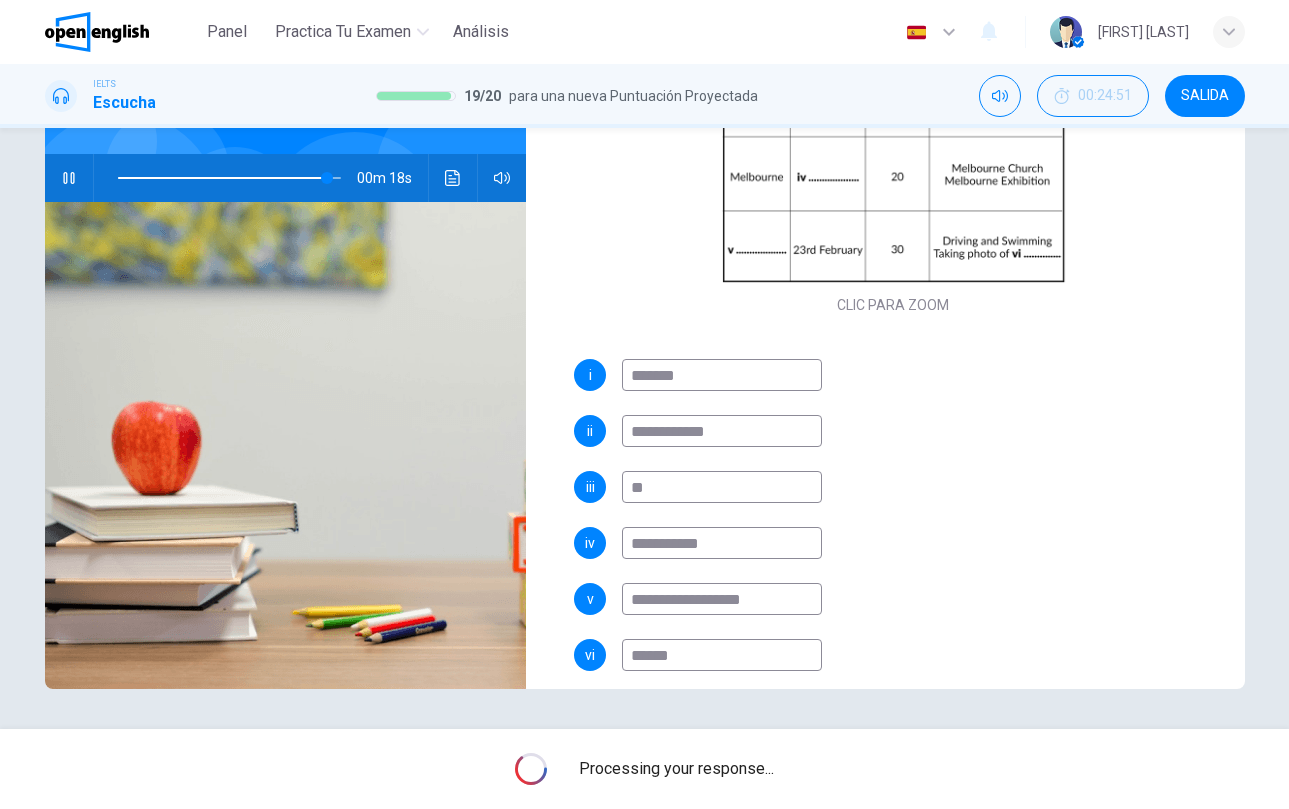 type on "**" 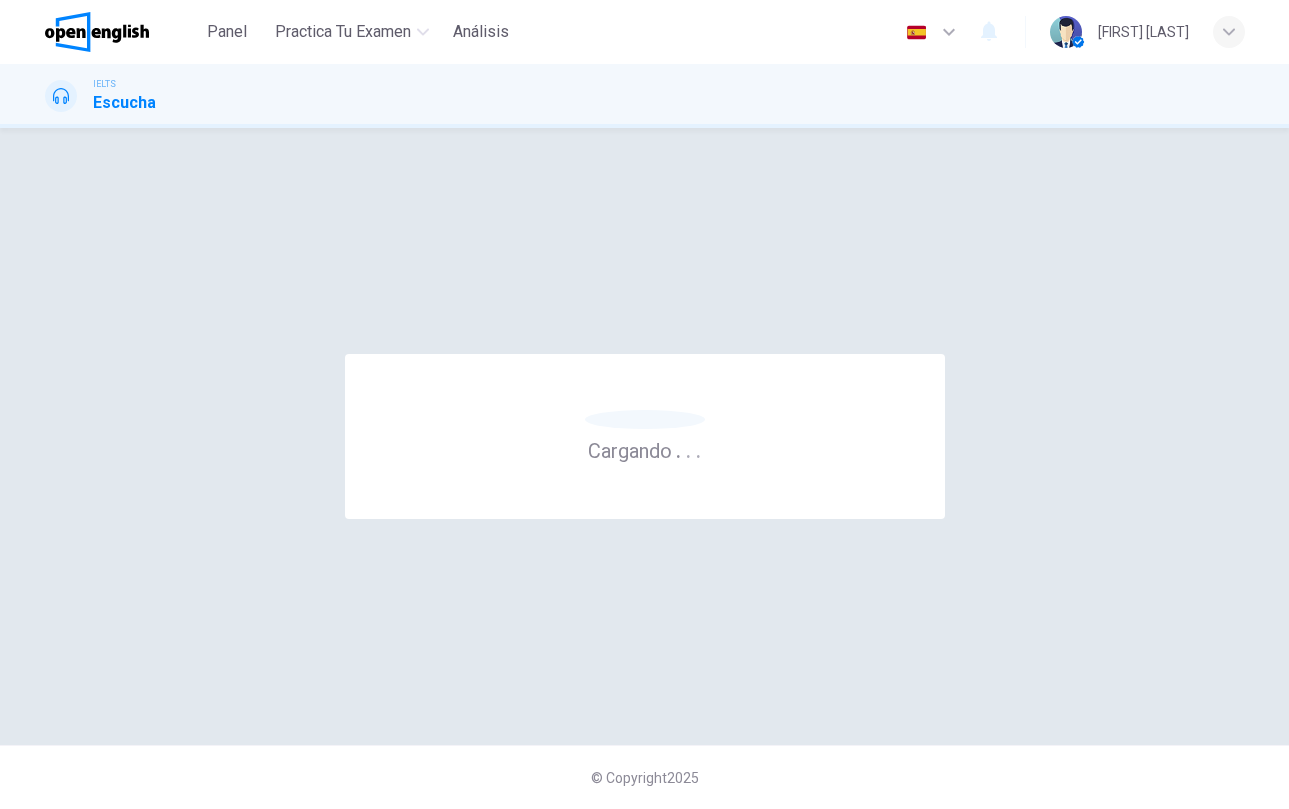 scroll, scrollTop: 0, scrollLeft: 0, axis: both 